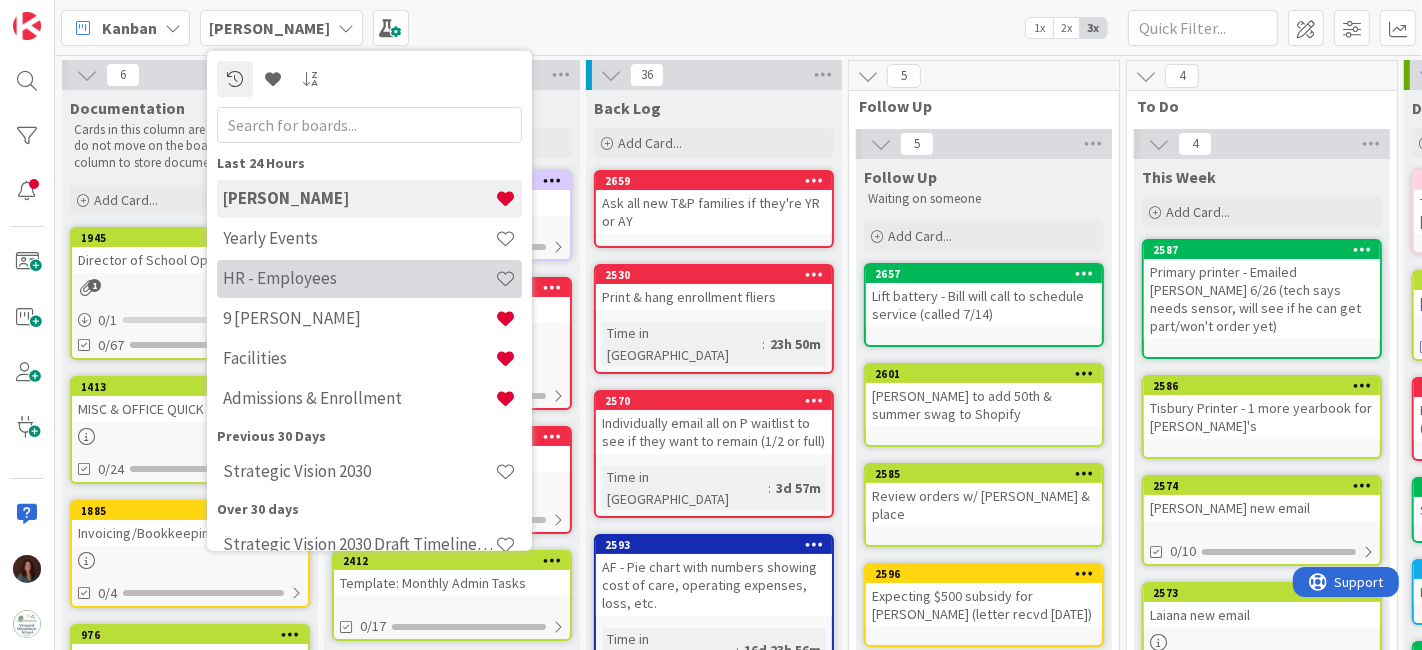 scroll, scrollTop: 0, scrollLeft: 0, axis: both 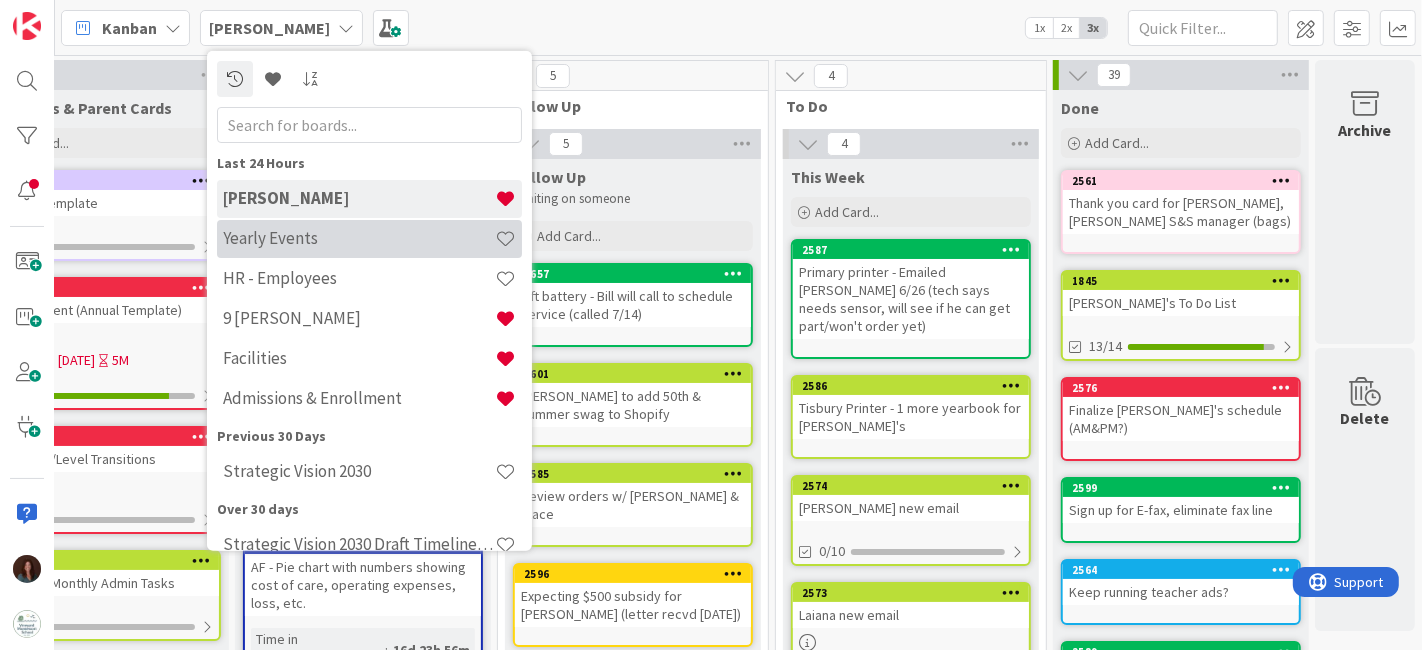 click on "Yearly Events" at bounding box center (369, 238) 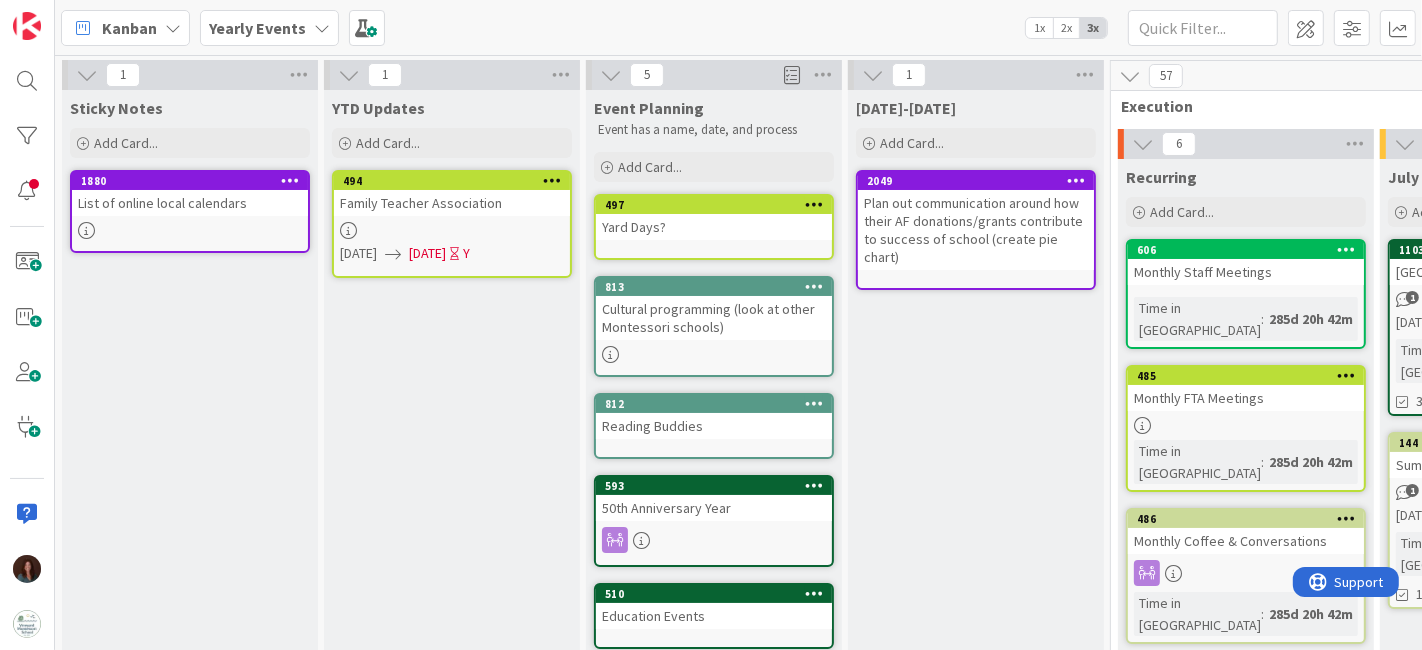 scroll, scrollTop: 0, scrollLeft: 0, axis: both 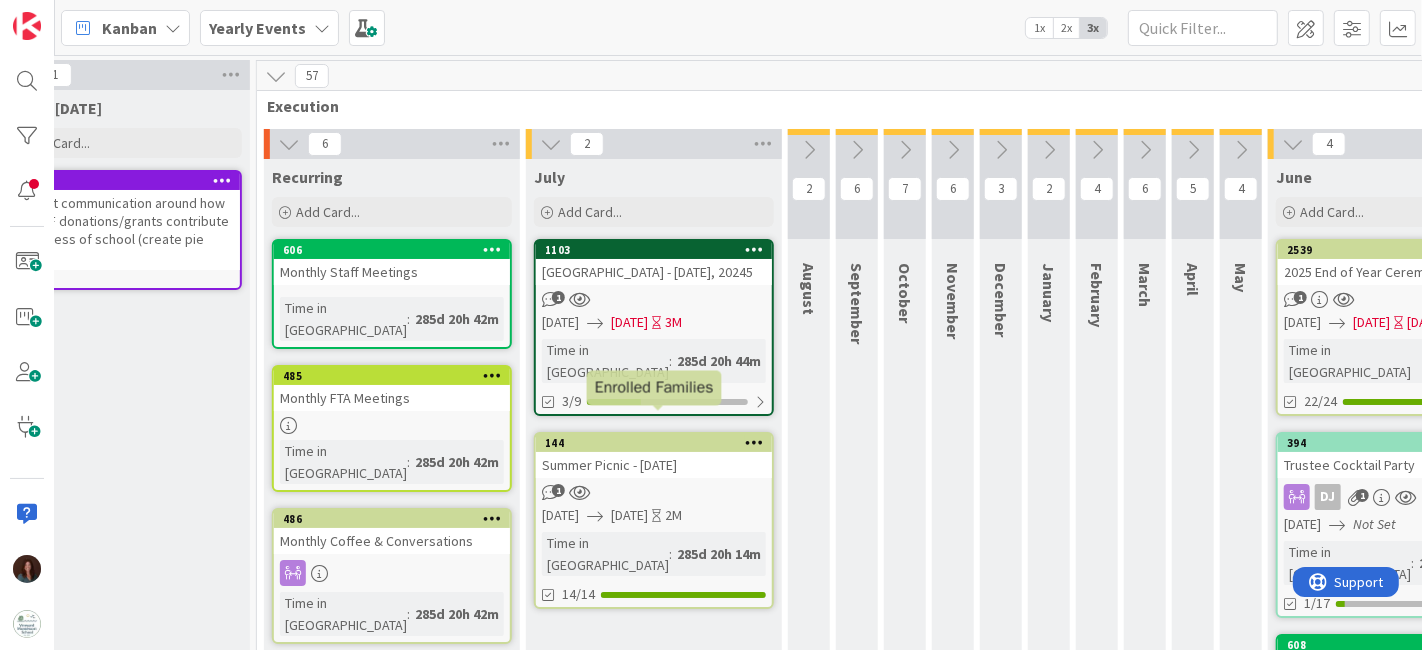 click on "Summer Picnic - [DATE]" at bounding box center (654, 465) 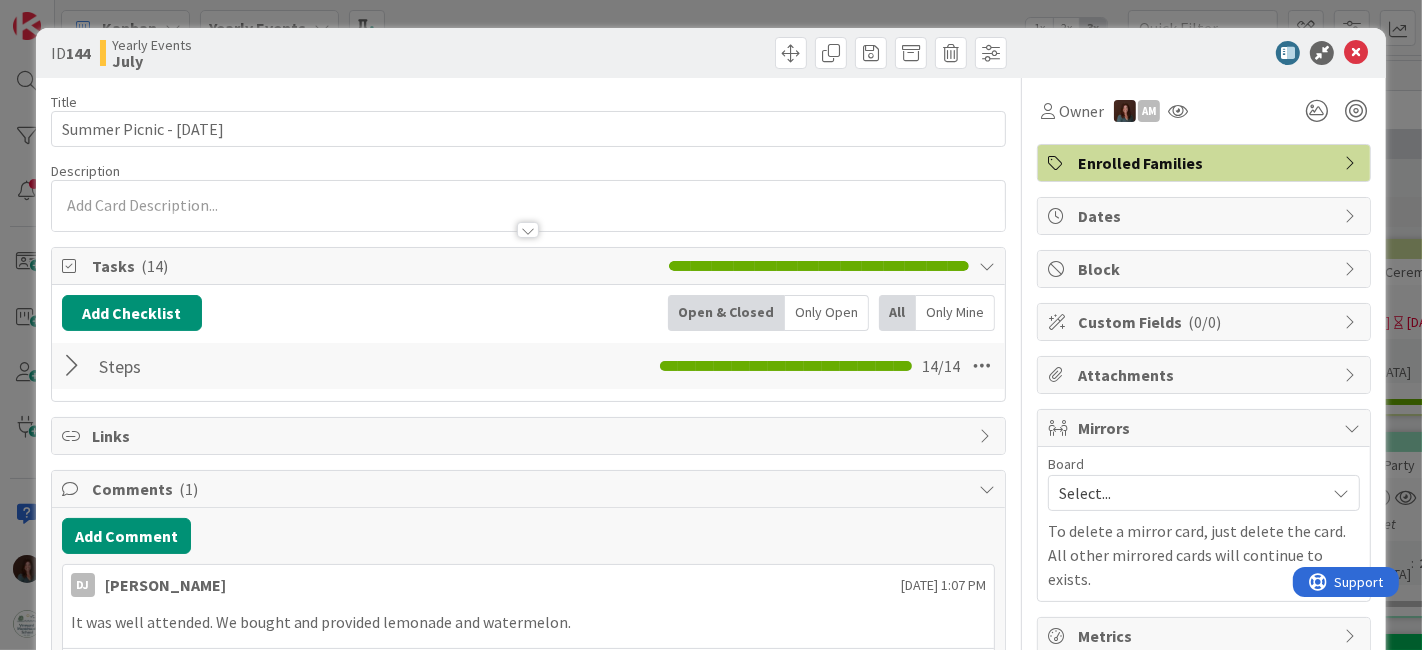 scroll, scrollTop: 0, scrollLeft: 0, axis: both 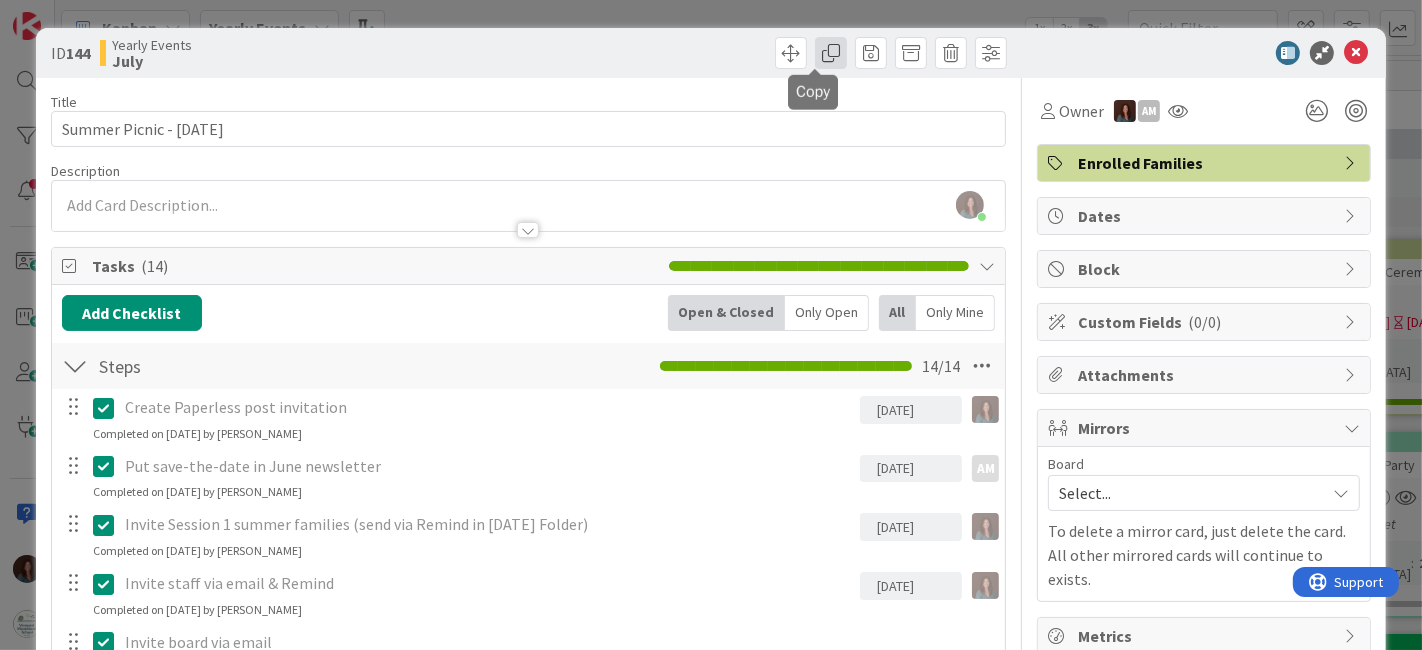 click at bounding box center (831, 53) 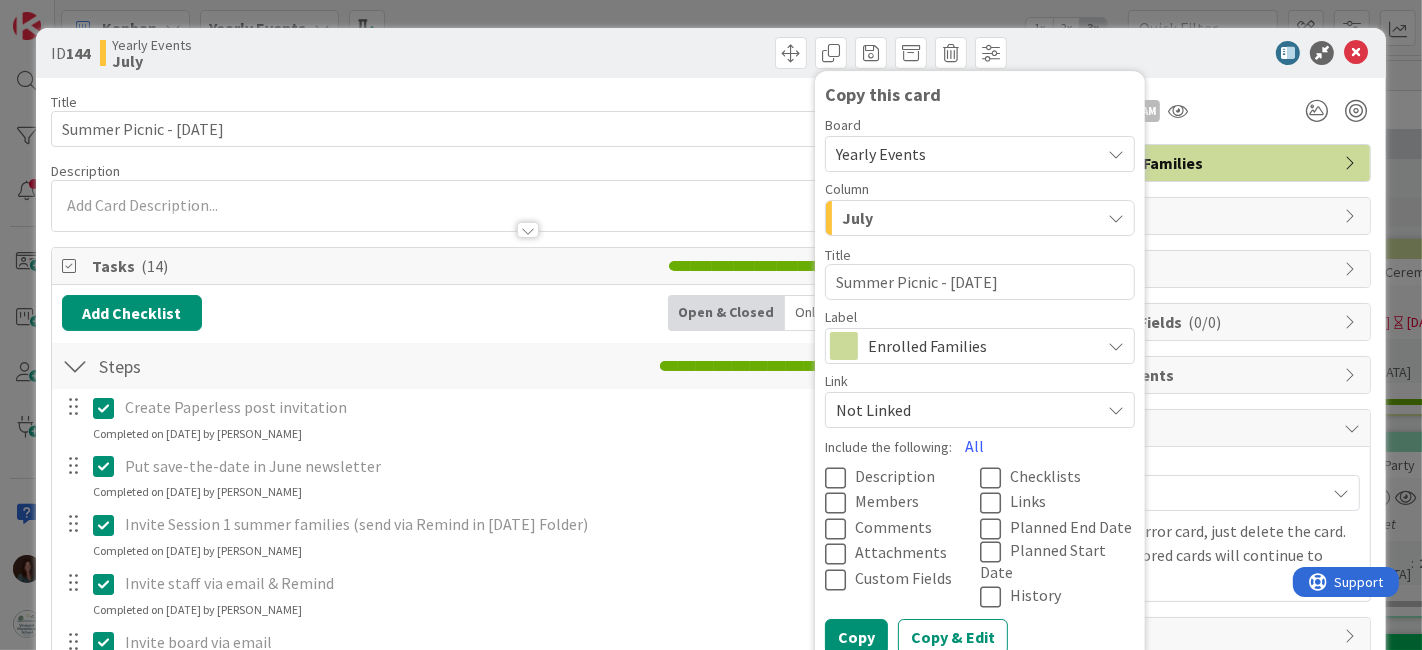 click at bounding box center (840, 478) 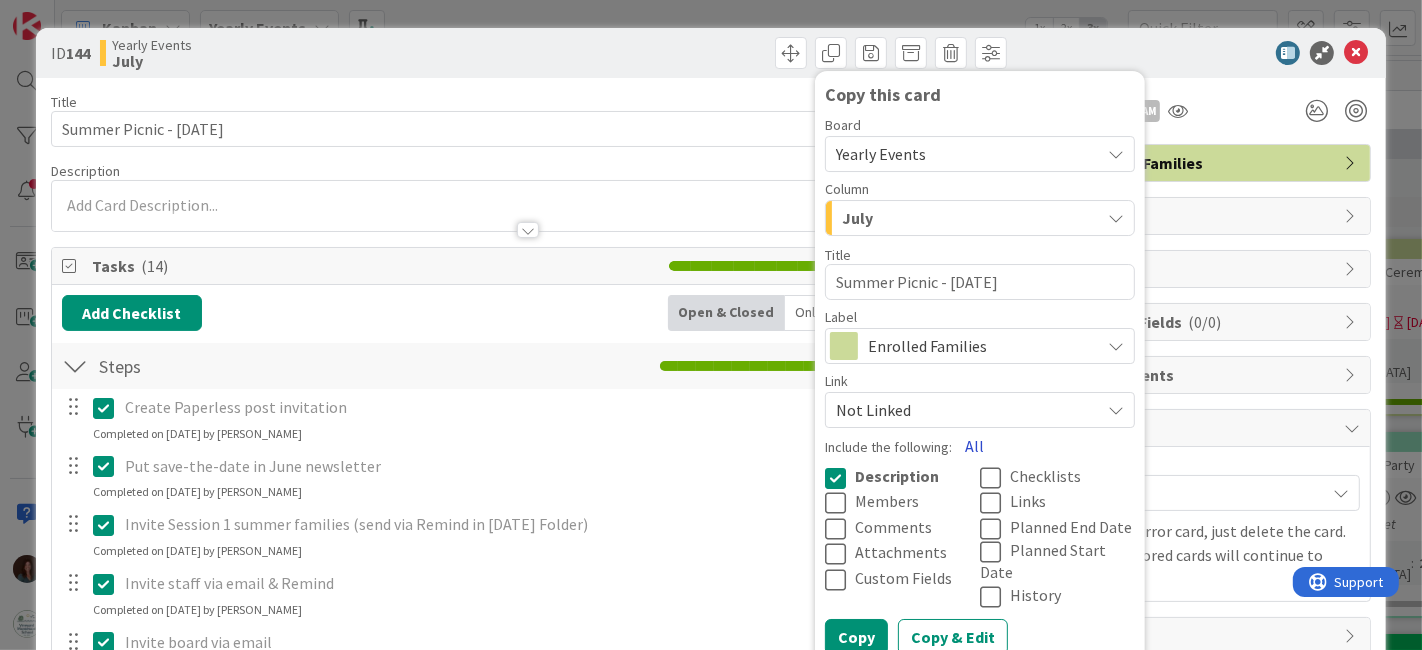 click on "All" at bounding box center (974, 446) 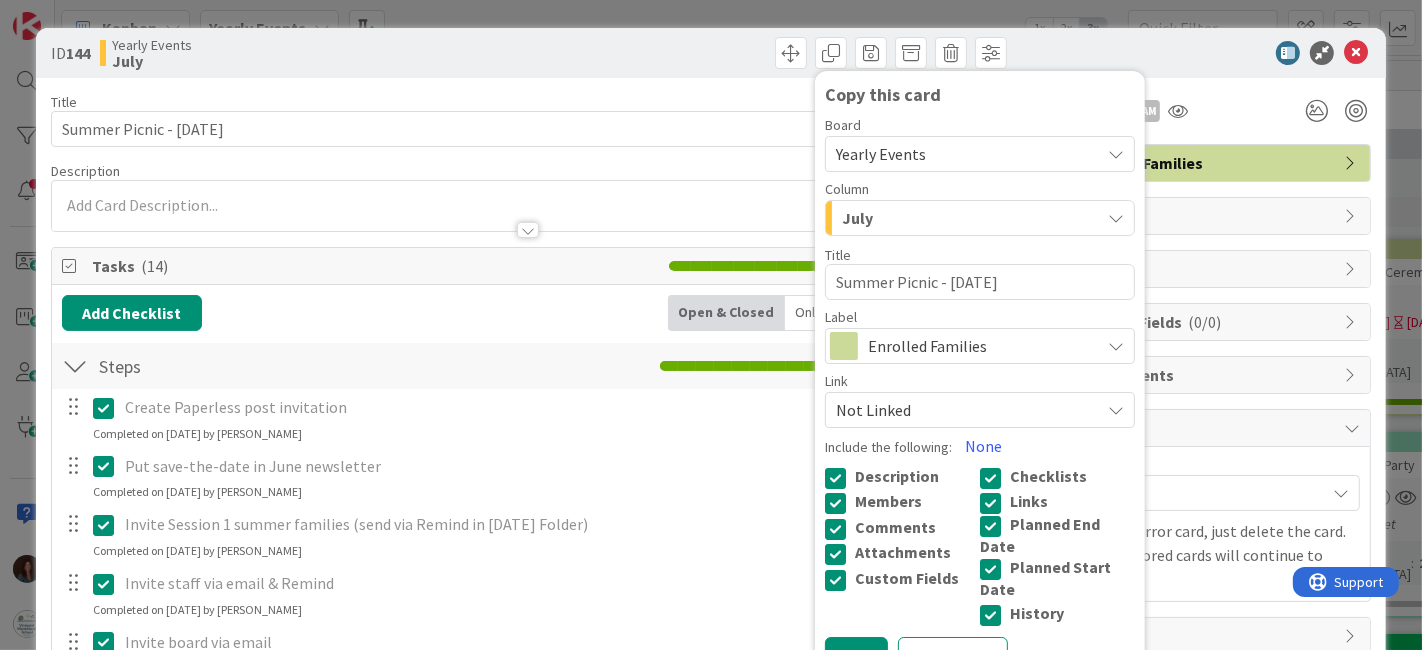 scroll, scrollTop: 111, scrollLeft: 0, axis: vertical 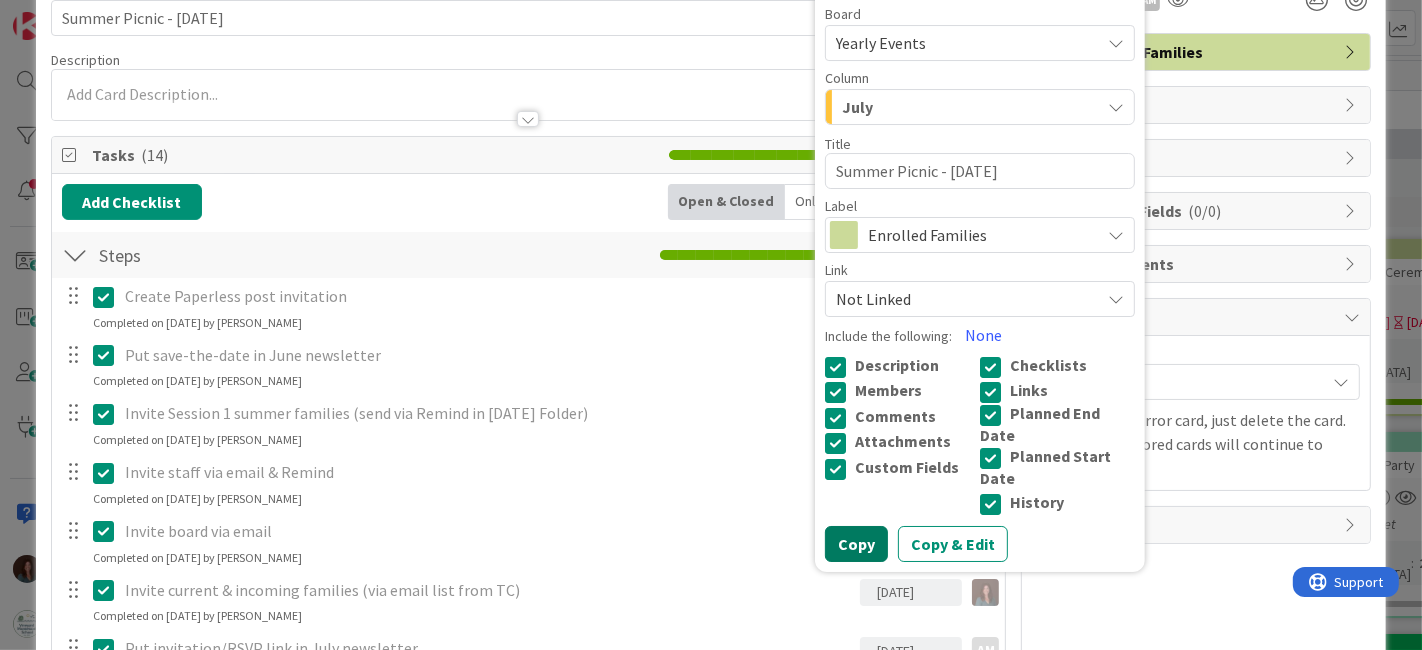 click on "Copy" at bounding box center [856, 544] 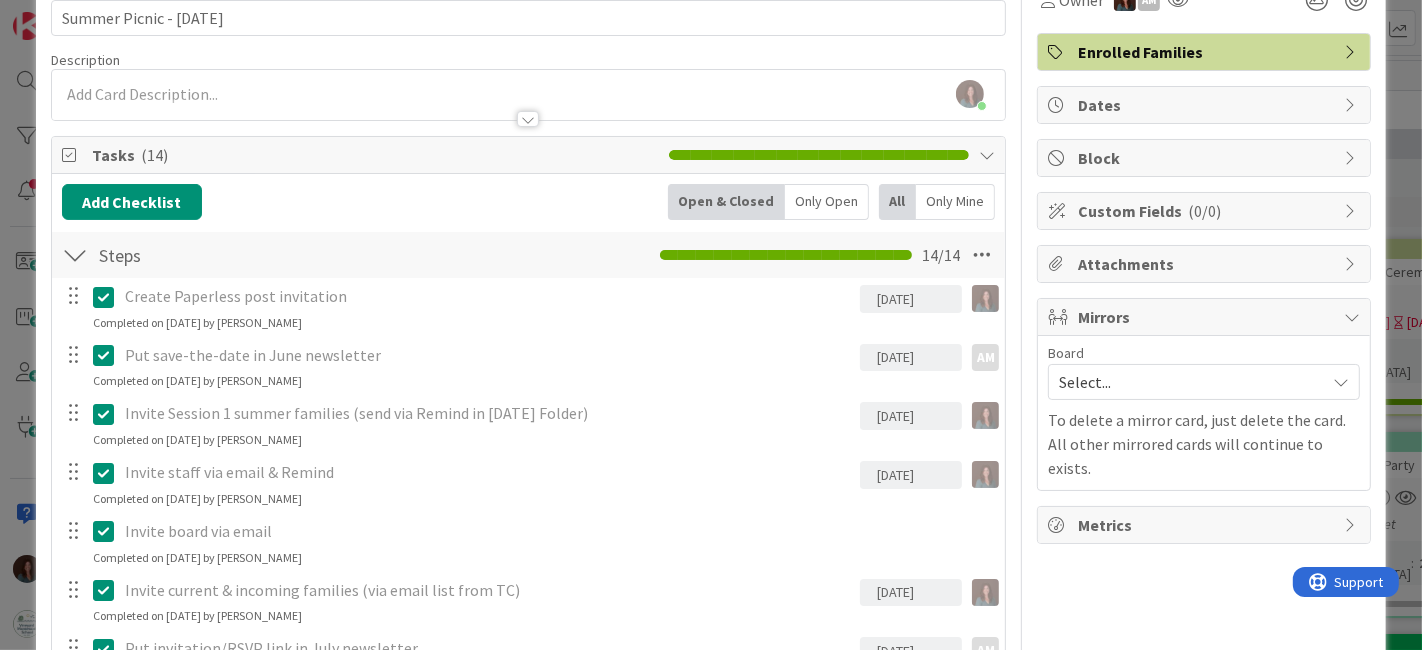 type on "x" 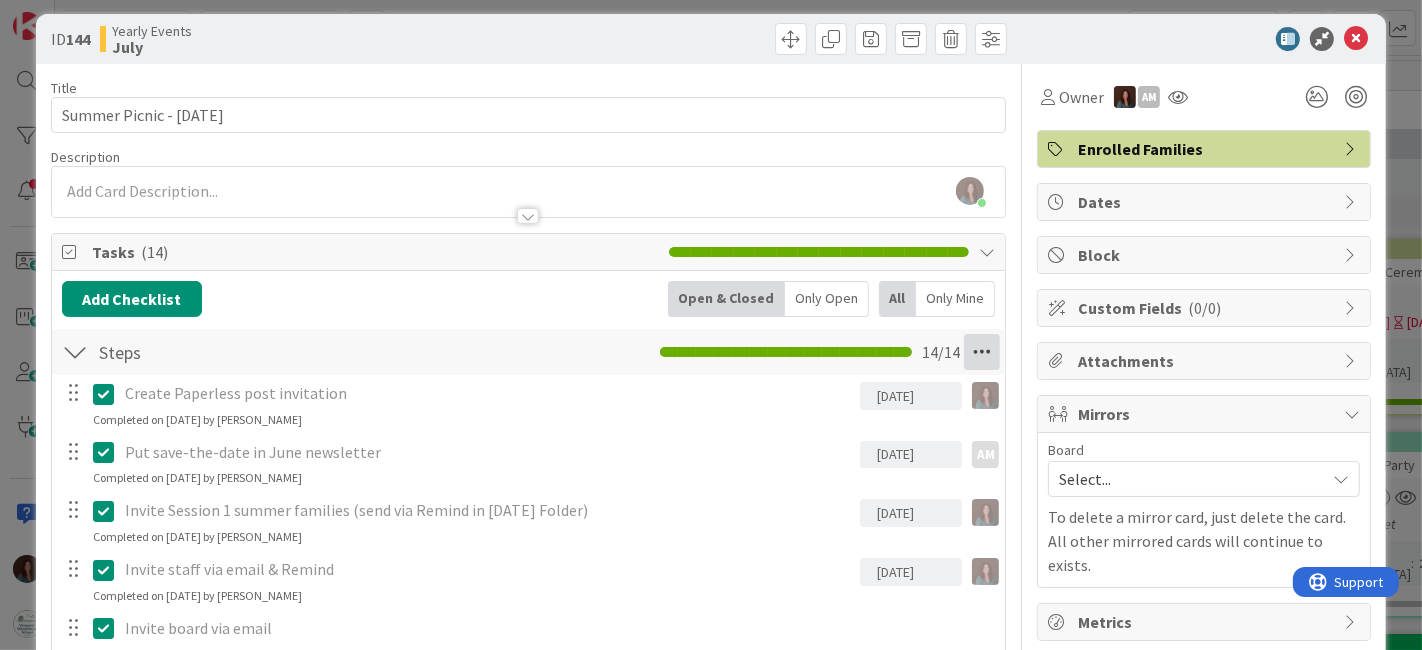 scroll, scrollTop: 0, scrollLeft: 0, axis: both 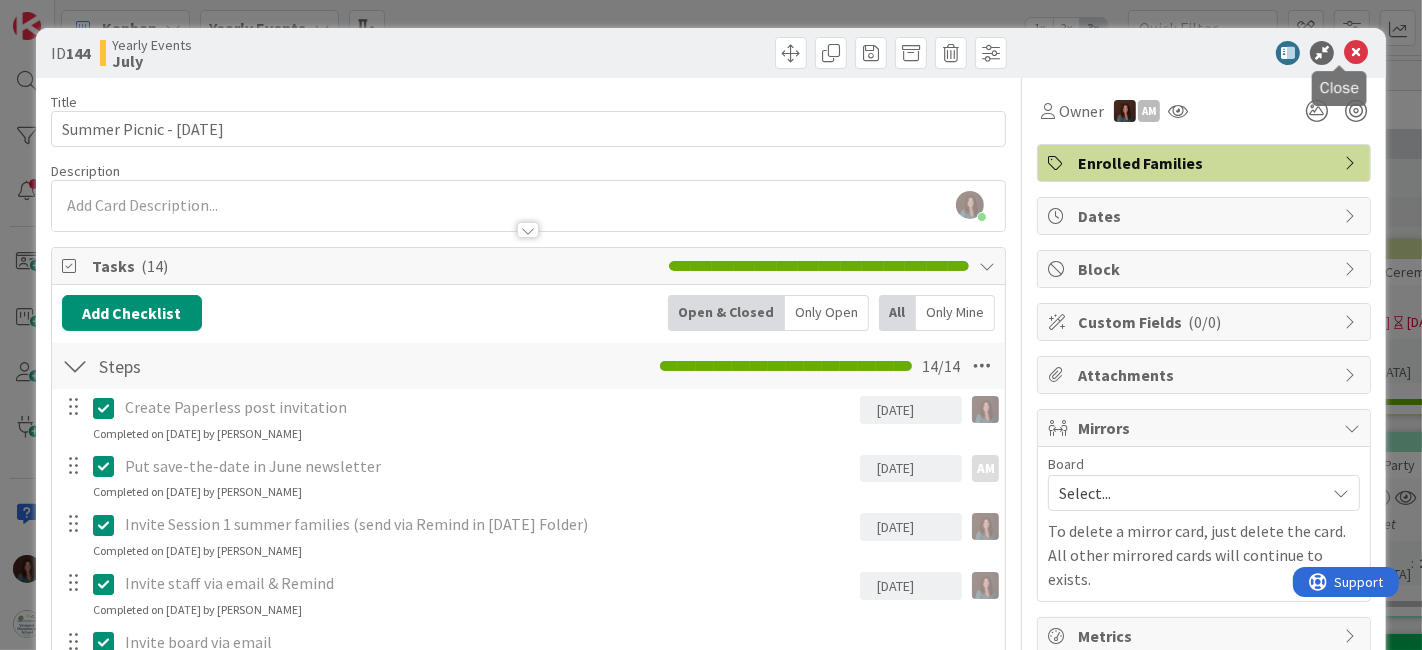 click at bounding box center (1356, 53) 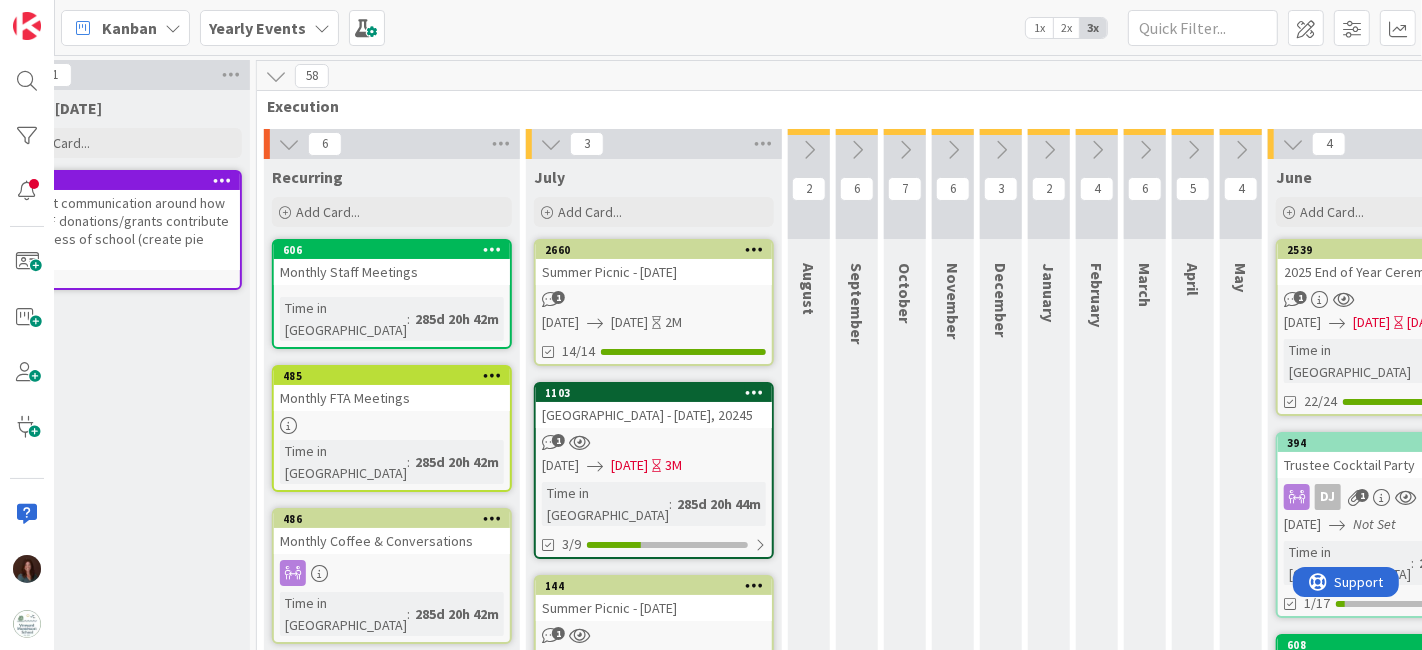 scroll, scrollTop: 71, scrollLeft: 854, axis: both 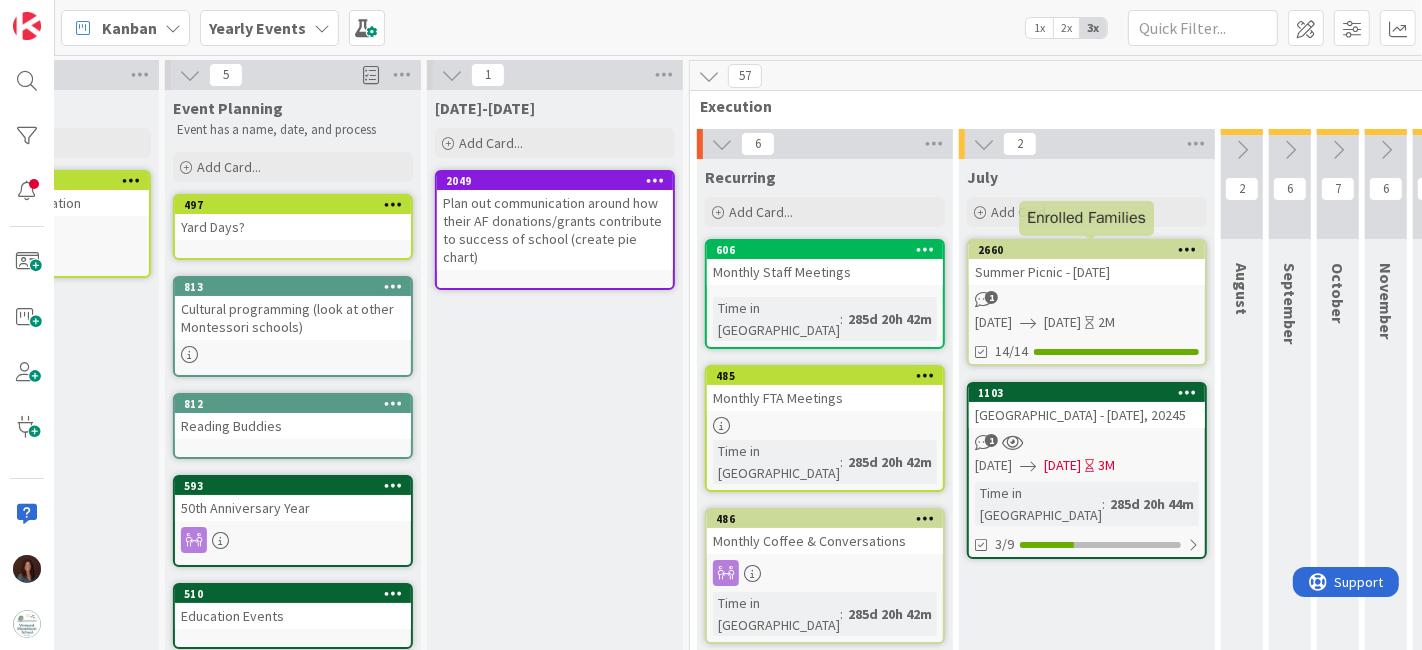 click on "2660" at bounding box center [1091, 250] 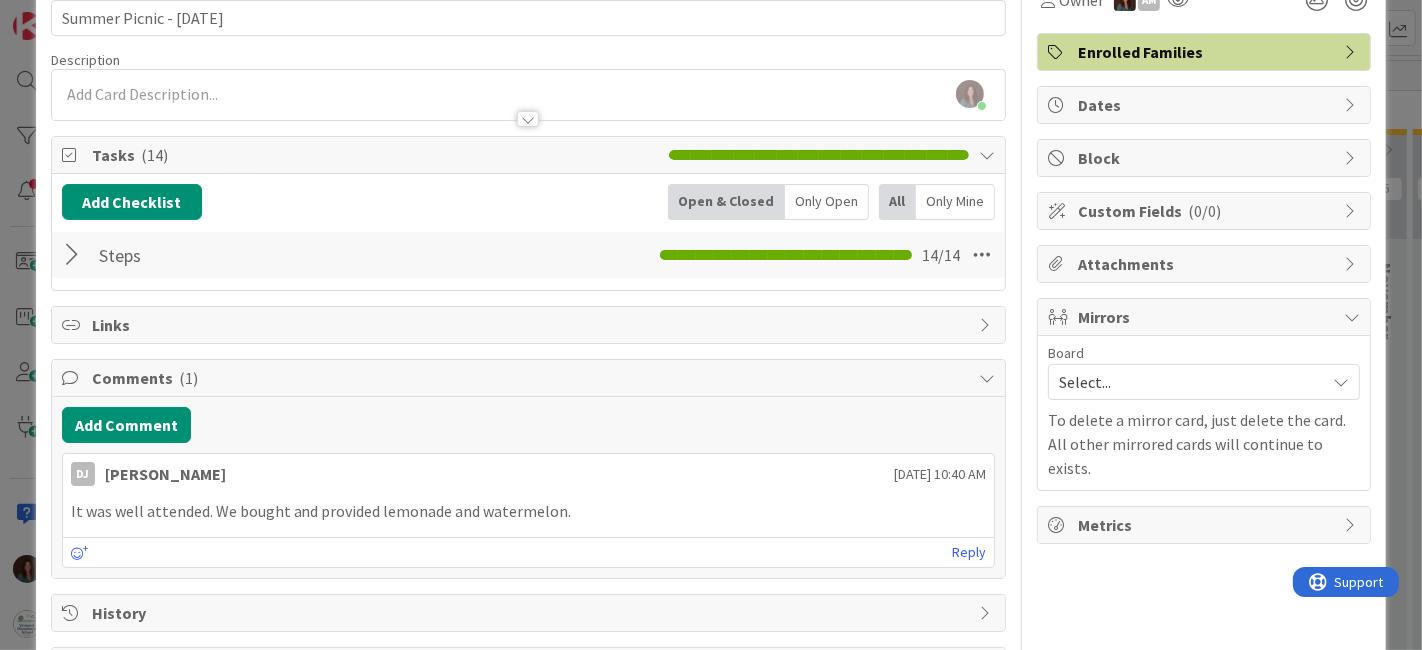 click at bounding box center [75, 255] 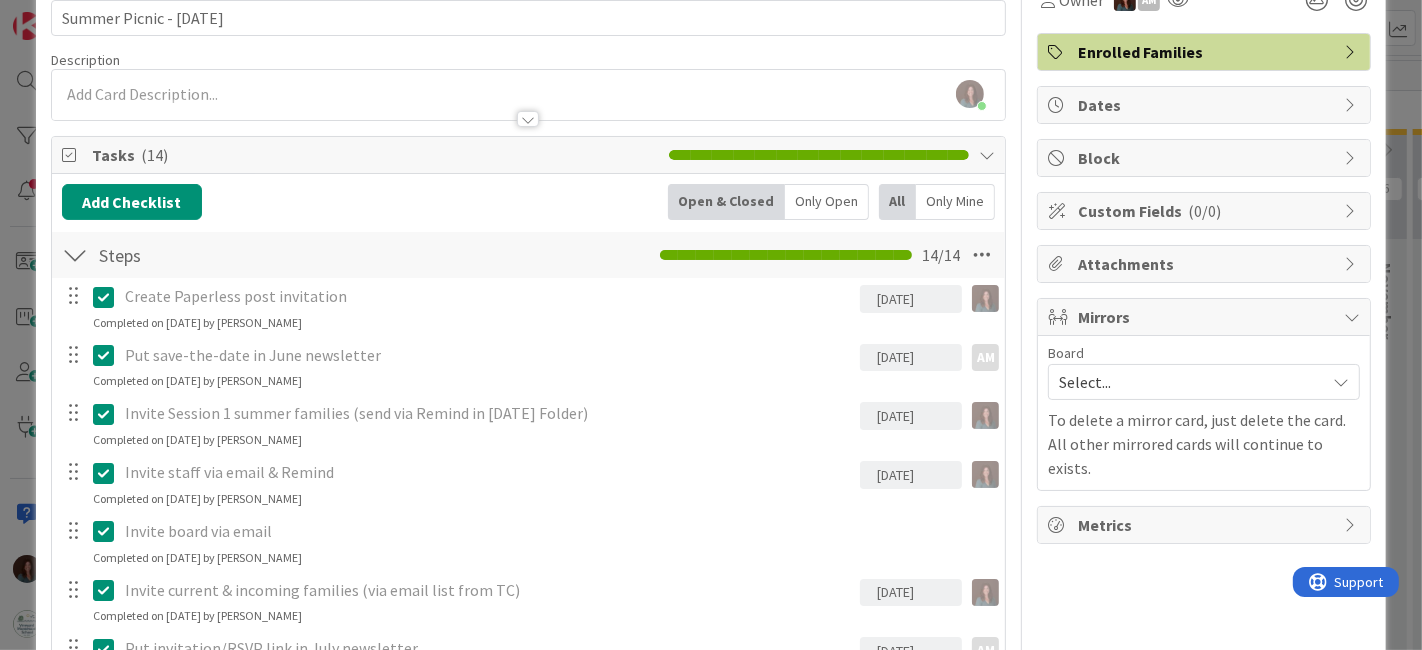click at bounding box center [108, 297] 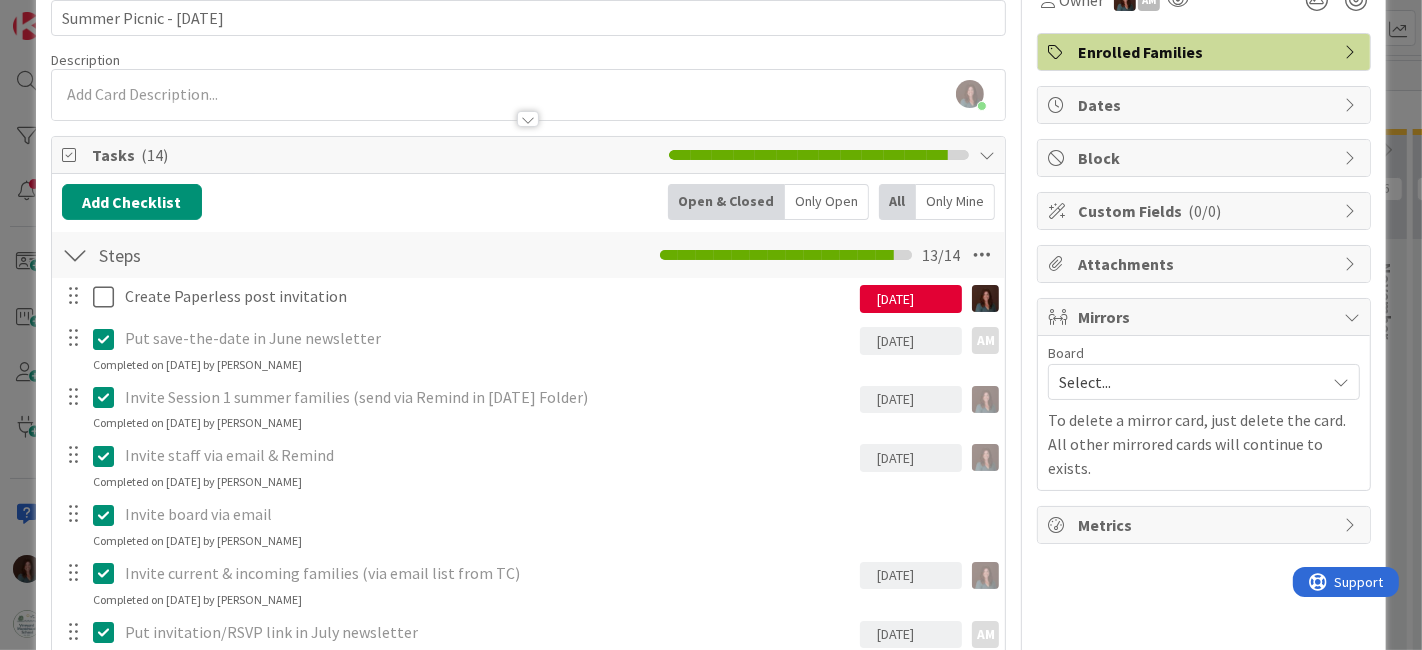 click on "Create Paperless post invitation [DATE] Navigate forward to interact with the calendar and select a date. Press the question mark key to get the keyboard shortcuts for changing dates. [DATE] Navigate forward to interact with the calendar and select a date. Press the question mark key to get the keyboard shortcuts for changing dates. Update Cancel Put save-the-date in June newsletter [DATE] Navigate forward to interact with the calendar and select a date. Press the question mark key to get the keyboard shortcuts for changing dates. AM AM [DATE] Navigate forward to interact with the calendar and select a date. Press the question mark key to get the keyboard shortcuts for changing dates. Update Cancel Completed on [DATE] by [PERSON_NAME] Invite Session 1 summer families (send via Remind in [DATE] Folder) [DATE] Navigate forward to interact with the calendar and select a date. Press the question mark key to get the keyboard shortcuts for changing dates. [DATE] Update Cancel Update" at bounding box center (529, 702) 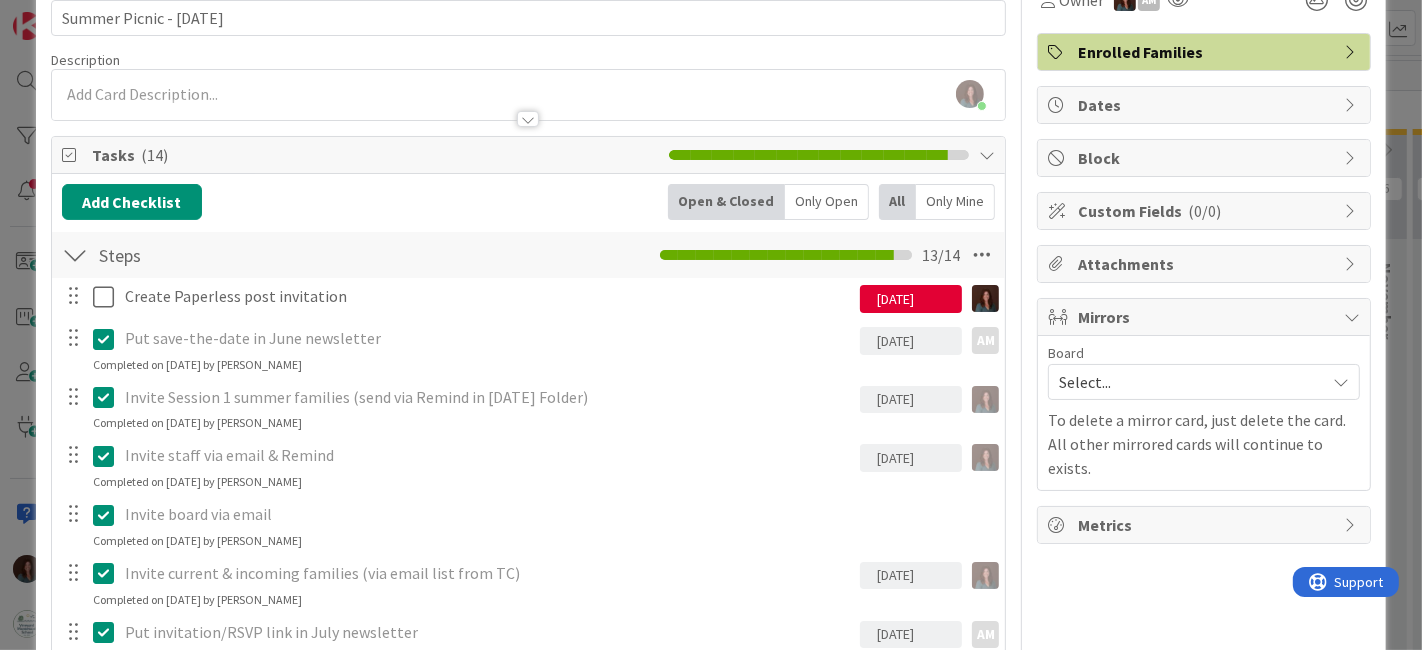 click at bounding box center (108, 397) 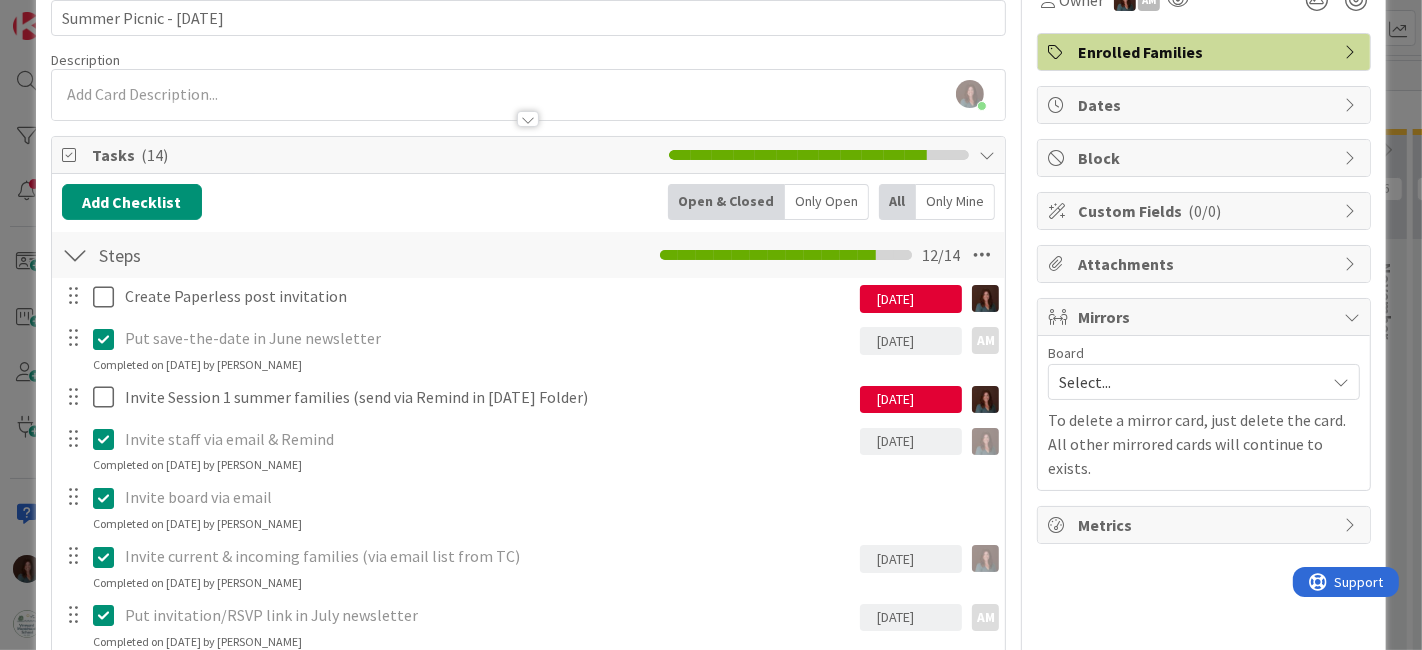 click at bounding box center (108, 339) 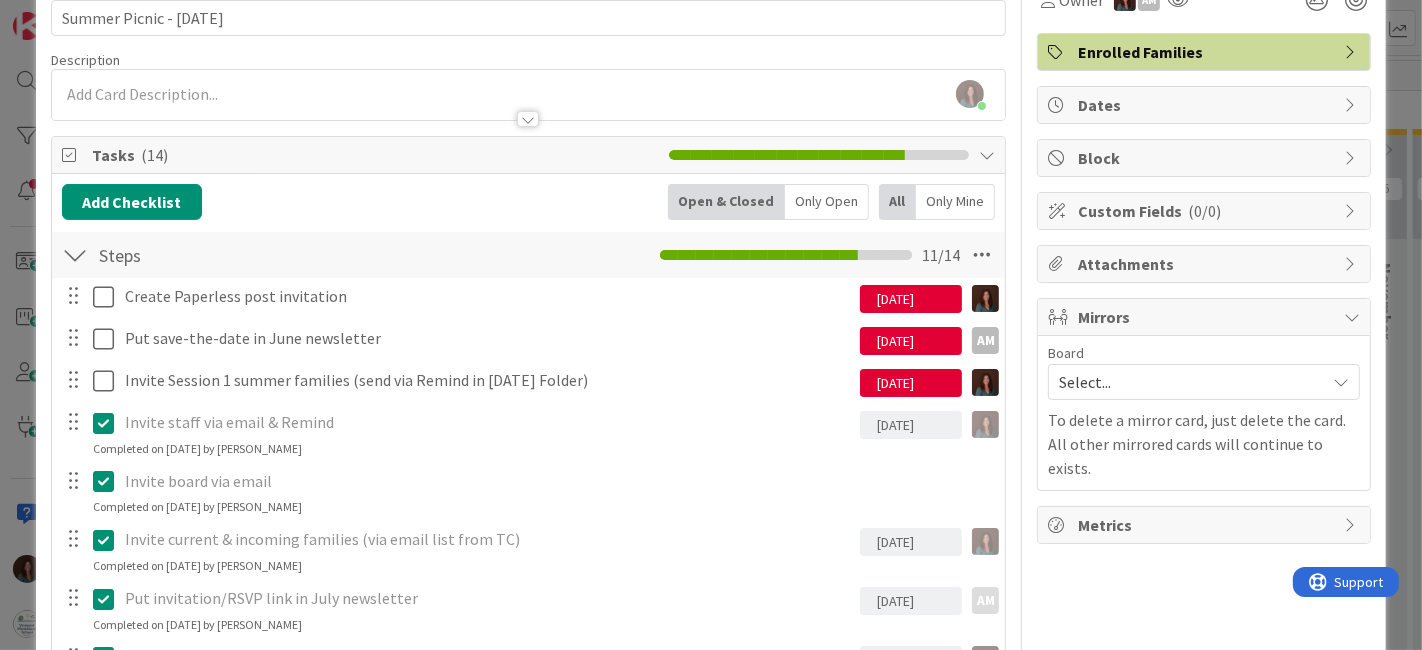 click on "Create Paperless post invitation [DATE] Navigate forward to interact with the calendar and select a date. Press the question mark key to get the keyboard shortcuts for changing dates. [DATE] Navigate forward to interact with the calendar and select a date. Press the question mark key to get the keyboard shortcuts for changing dates. Update Cancel Put save-the-date in June newsletter [DATE] Navigate forward to interact with the calendar and select a date. Press the question mark key to get the keyboard shortcuts for changing dates. AM AM [DATE] Navigate forward to interact with the calendar and select a date. Press the question mark key to get the keyboard shortcuts for changing dates. Update Cancel Invite Session 1 summer families (send via Remind in [DATE] Folder) [DATE] Navigate forward to interact with the calendar and select a date. Press the question mark key to get the keyboard shortcuts for changing dates. [DATE] Update Cancel Invite staff via email & Remind [DATE] Update AM" at bounding box center (529, 686) 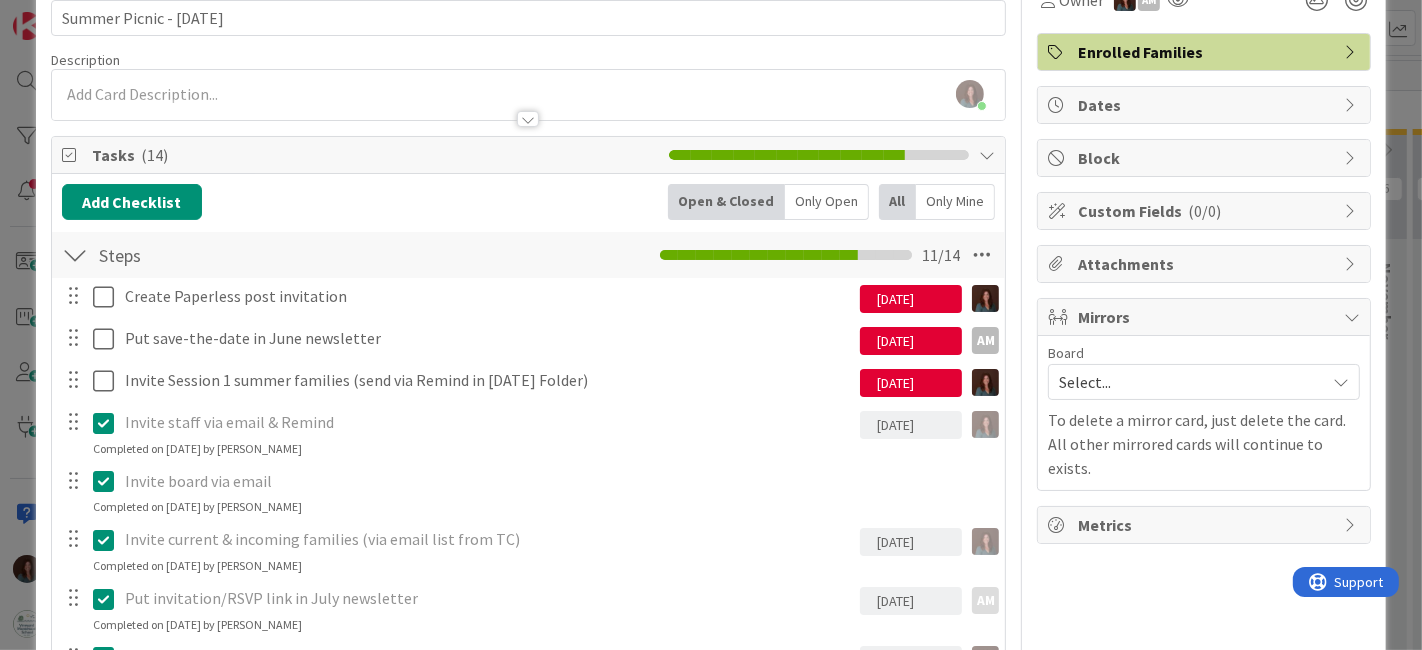 click at bounding box center (108, 481) 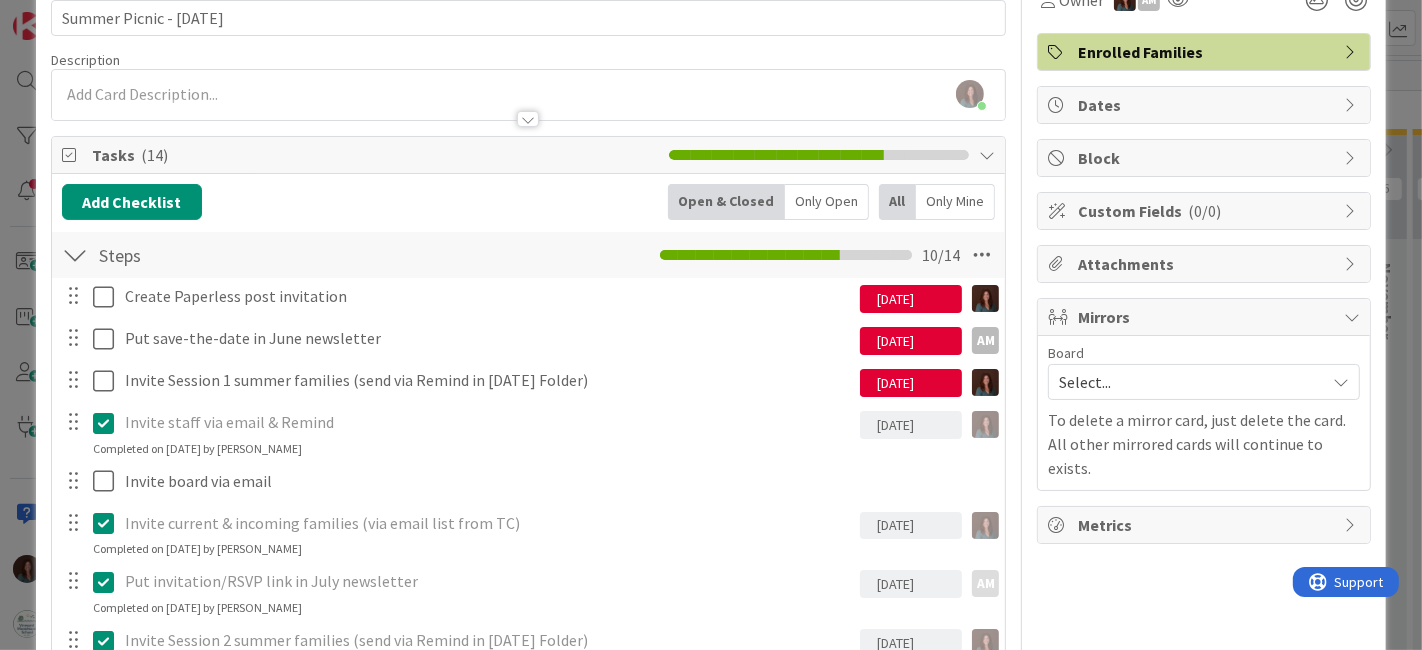 click at bounding box center (108, 423) 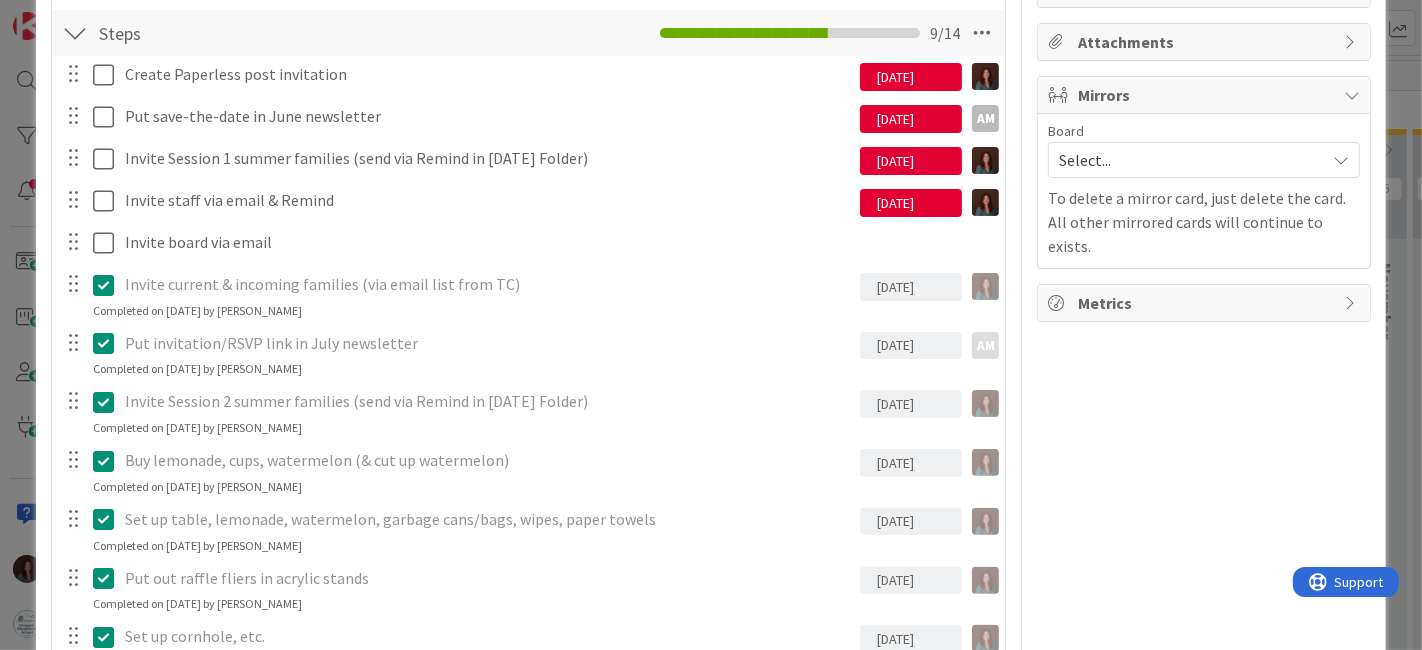 click on "Create Paperless post invitation [DATE] Navigate forward to interact with the calendar and select a date. Press the question mark key to get the keyboard shortcuts for changing dates. [DATE] Navigate forward to interact with the calendar and select a date. Press the question mark key to get the keyboard shortcuts for changing dates. Update Cancel Put save-the-date in June newsletter [DATE] Navigate forward to interact with the calendar and select a date. Press the question mark key to get the keyboard shortcuts for changing dates. AM AM [DATE] Navigate forward to interact with the calendar and select a date. Press the question mark key to get the keyboard shortcuts for changing dates. Update Cancel Invite Session 1 summer families (send via Remind in [DATE] Folder) [DATE] Navigate forward to interact with the calendar and select a date. Press the question mark key to get the keyboard shortcuts for changing dates. [DATE] Update Cancel Invite staff via email & Remind [DATE] Update AM" at bounding box center (529, 447) 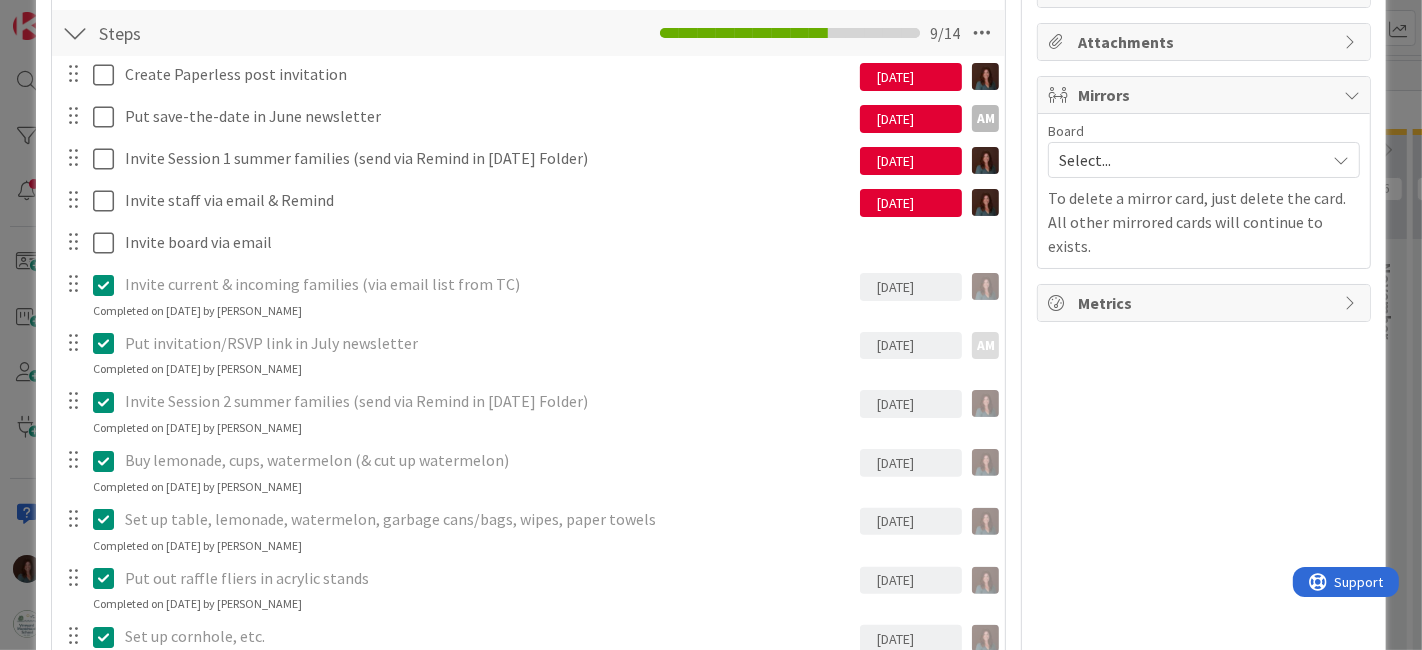 click at bounding box center [108, 285] 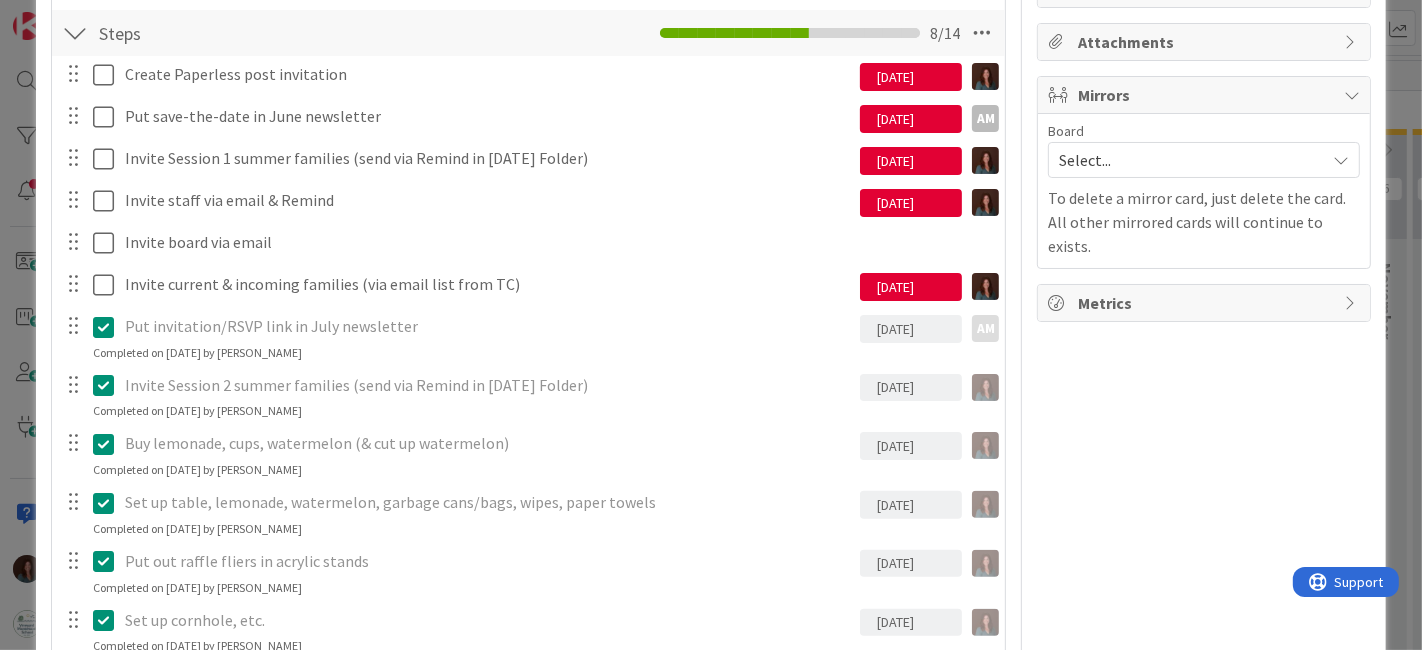 click on "Create Paperless post invitation [DATE] Navigate forward to interact with the calendar and select a date. Press the question mark key to get the keyboard shortcuts for changing dates. [DATE] Navigate forward to interact with the calendar and select a date. Press the question mark key to get the keyboard shortcuts for changing dates. Update Cancel Put save-the-date in June newsletter [DATE] Navigate forward to interact with the calendar and select a date. Press the question mark key to get the keyboard shortcuts for changing dates. AM AM [DATE] Navigate forward to interact with the calendar and select a date. Press the question mark key to get the keyboard shortcuts for changing dates. Update Cancel Invite Session 1 summer families (send via Remind in [DATE] Folder) [DATE] Navigate forward to interact with the calendar and select a date. Press the question mark key to get the keyboard shortcuts for changing dates. [DATE] Update Cancel Invite staff via email & Remind [DATE] Update AM" at bounding box center (529, 439) 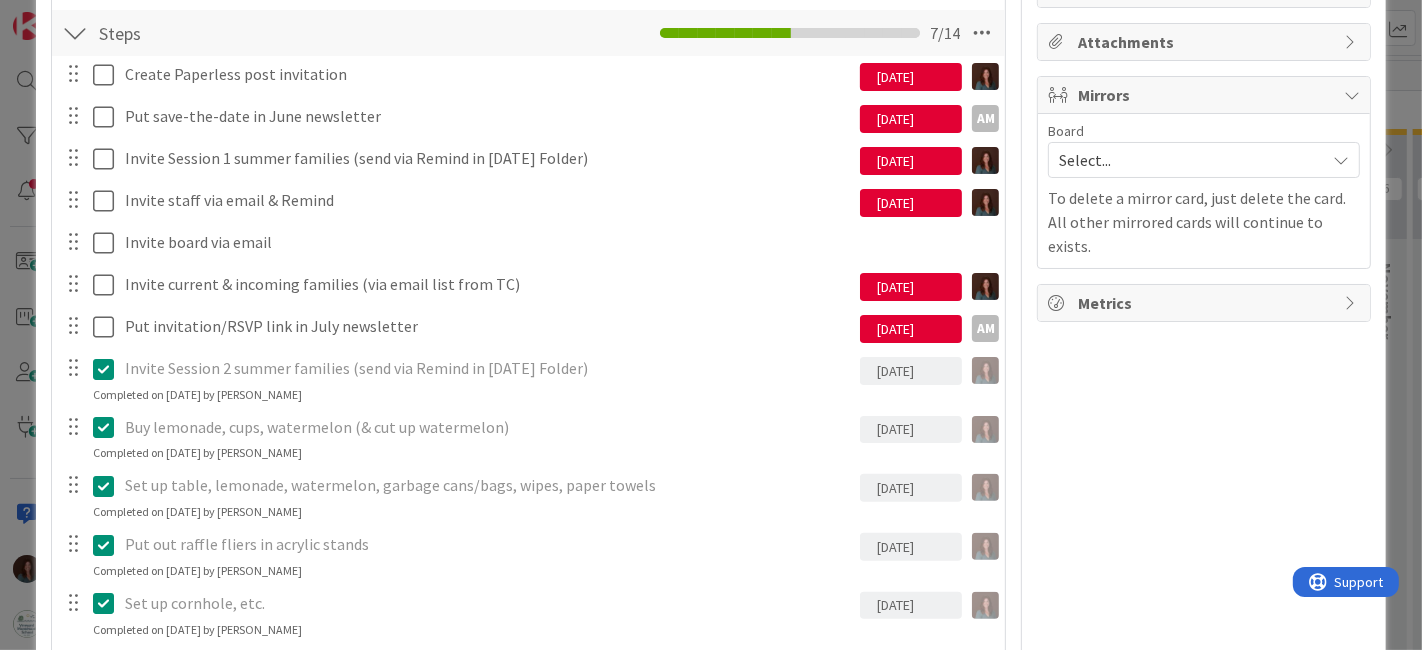 click on "Create Paperless post invitation [DATE] Navigate forward to interact with the calendar and select a date. Press the question mark key to get the keyboard shortcuts for changing dates. [DATE] Navigate forward to interact with the calendar and select a date. Press the question mark key to get the keyboard shortcuts for changing dates. Update Cancel Put save-the-date in June newsletter [DATE] Navigate forward to interact with the calendar and select a date. Press the question mark key to get the keyboard shortcuts for changing dates. AM AM [DATE] Navigate forward to interact with the calendar and select a date. Press the question mark key to get the keyboard shortcuts for changing dates. Update Cancel Invite Session 1 summer families (send via Remind in [DATE] Folder) [DATE] Navigate forward to interact with the calendar and select a date. Press the question mark key to get the keyboard shortcuts for changing dates. [DATE] Update Cancel Invite staff via email & Remind [DATE] Update AM" at bounding box center [529, 430] 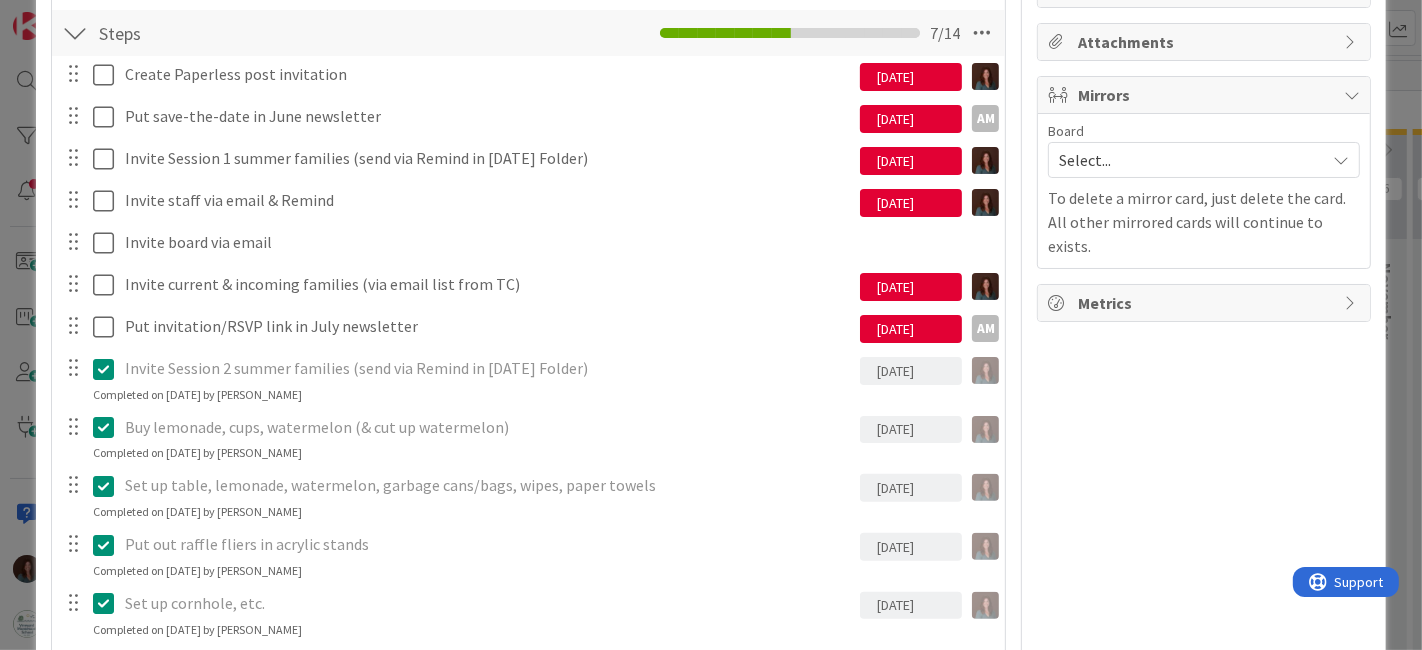click at bounding box center (108, 369) 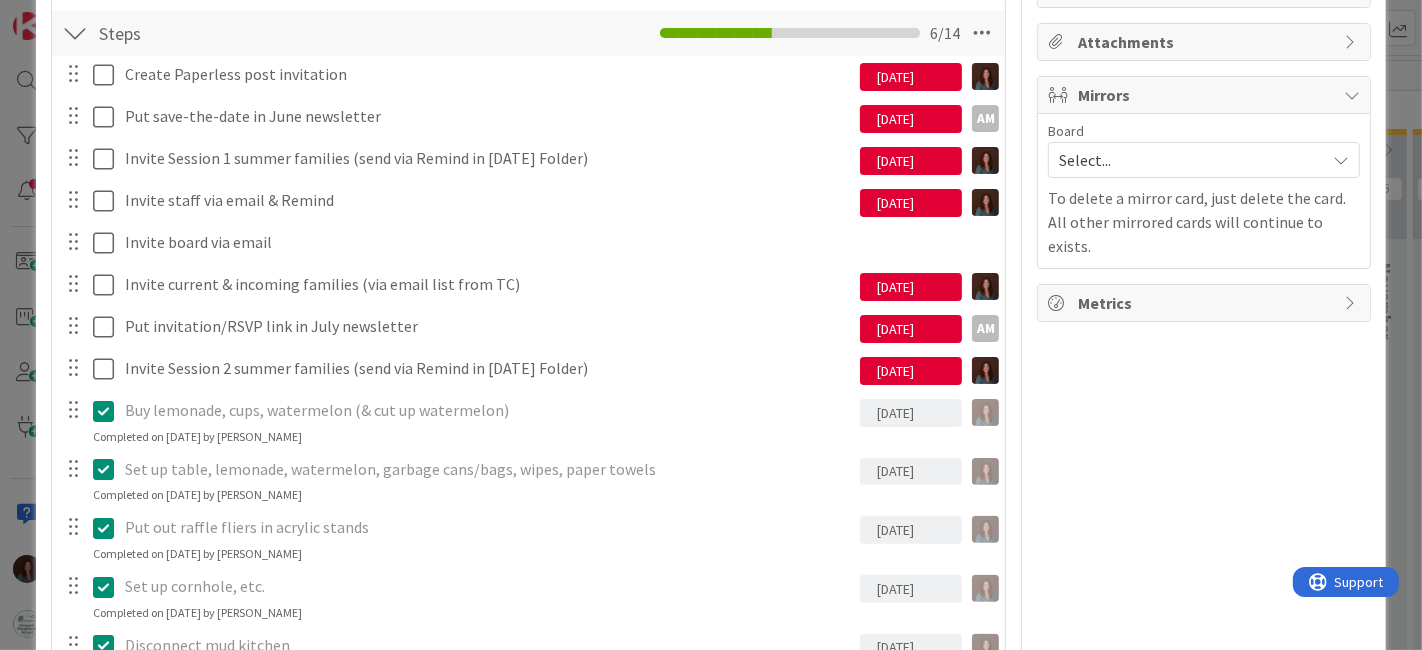 click on "Create Paperless post invitation [DATE] Navigate forward to interact with the calendar and select a date. Press the question mark key to get the keyboard shortcuts for changing dates. [DATE] Navigate forward to interact with the calendar and select a date. Press the question mark key to get the keyboard shortcuts for changing dates. Update Cancel Put save-the-date in June newsletter [DATE] Navigate forward to interact with the calendar and select a date. Press the question mark key to get the keyboard shortcuts for changing dates. AM AM [DATE] Navigate forward to interact with the calendar and select a date. Press the question mark key to get the keyboard shortcuts for changing dates. Update Cancel Invite Session 1 summer families (send via Remind in [DATE] Folder) [DATE] Navigate forward to interact with the calendar and select a date. Press the question mark key to get the keyboard shortcuts for changing dates. [DATE] Update Cancel Invite staff via email & Remind [DATE] Update AM" at bounding box center (529, 422) 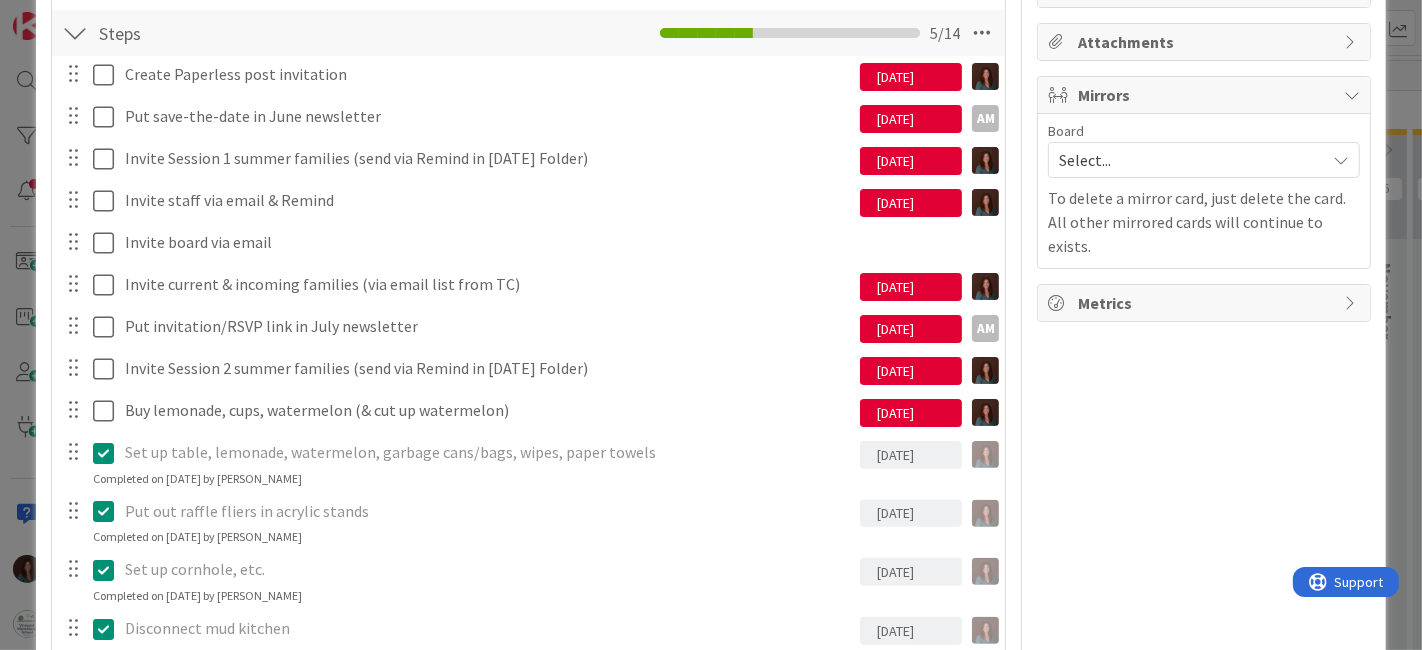 click on "Create Paperless post invitation [DATE] Navigate forward to interact with the calendar and select a date. Press the question mark key to get the keyboard shortcuts for changing dates. [DATE] Navigate forward to interact with the calendar and select a date. Press the question mark key to get the keyboard shortcuts for changing dates. Update Cancel Put save-the-date in June newsletter [DATE] Navigate forward to interact with the calendar and select a date. Press the question mark key to get the keyboard shortcuts for changing dates. AM AM [DATE] Navigate forward to interact with the calendar and select a date. Press the question mark key to get the keyboard shortcuts for changing dates. Update Cancel Invite Session 1 summer families (send via Remind in [DATE] Folder) [DATE] Navigate forward to interact with the calendar and select a date. Press the question mark key to get the keyboard shortcuts for changing dates. [DATE] Update Cancel Invite staff via email & Remind [DATE] Update AM" at bounding box center [529, 414] 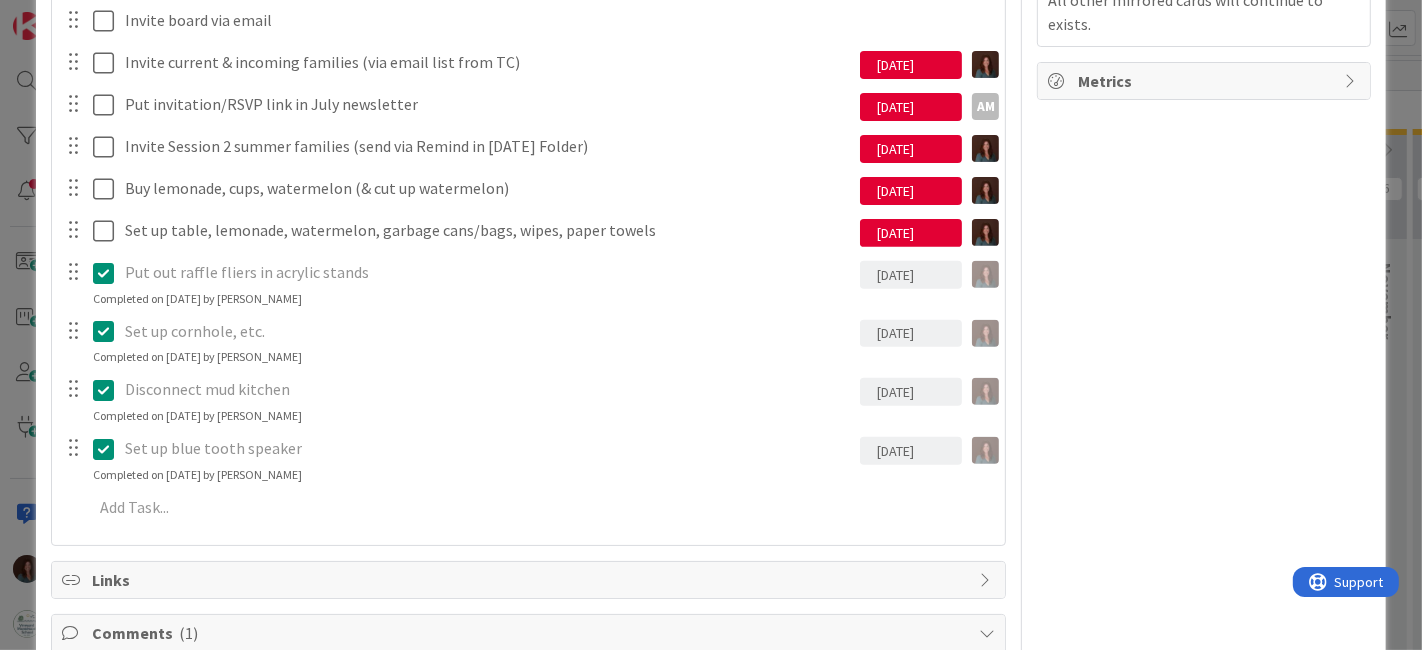 click on "Create Paperless post invitation [DATE] Navigate forward to interact with the calendar and select a date. Press the question mark key to get the keyboard shortcuts for changing dates. [DATE] Navigate forward to interact with the calendar and select a date. Press the question mark key to get the keyboard shortcuts for changing dates. Update Cancel Put save-the-date in June newsletter [DATE] Navigate forward to interact with the calendar and select a date. Press the question mark key to get the keyboard shortcuts for changing dates. AM AM [DATE] Navigate forward to interact with the calendar and select a date. Press the question mark key to get the keyboard shortcuts for changing dates. Update Cancel Invite Session 1 summer families (send via Remind in [DATE] Folder) [DATE] Navigate forward to interact with the calendar and select a date. Press the question mark key to get the keyboard shortcuts for changing dates. [DATE] Update Cancel Invite staff via email & Remind [DATE] Update AM" at bounding box center (529, 183) 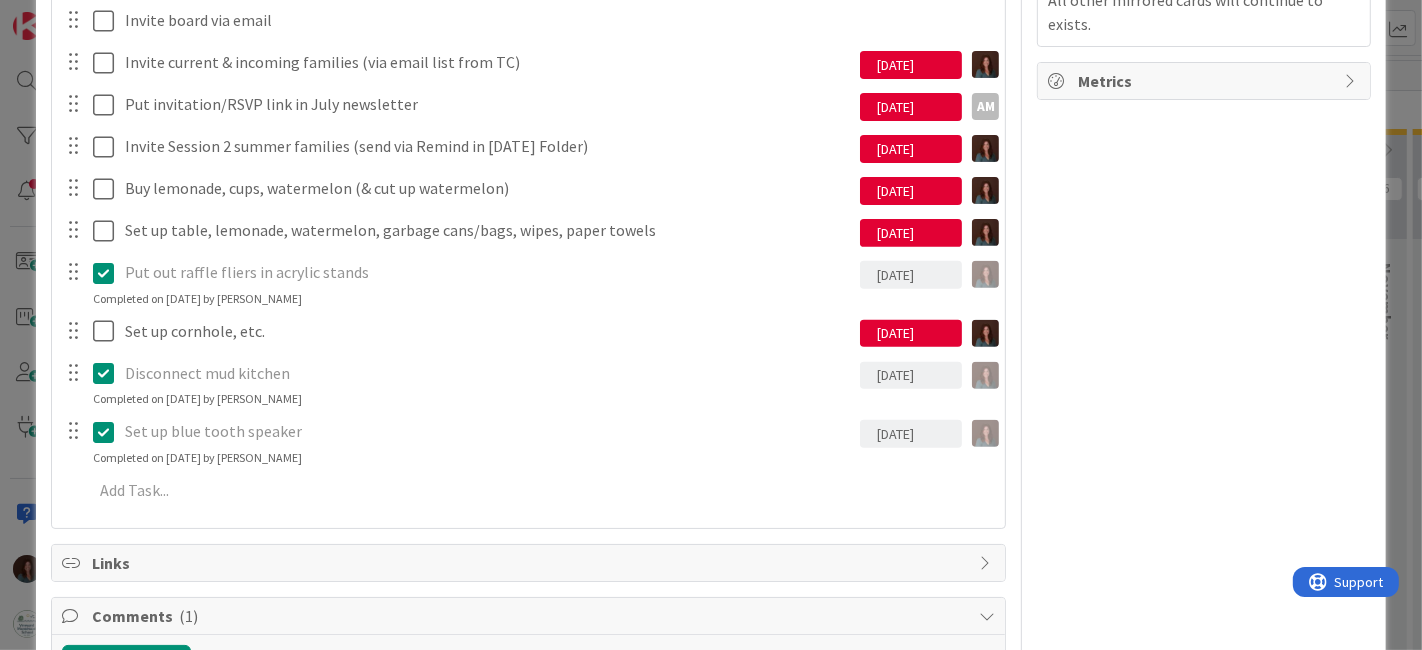 click at bounding box center (108, 273) 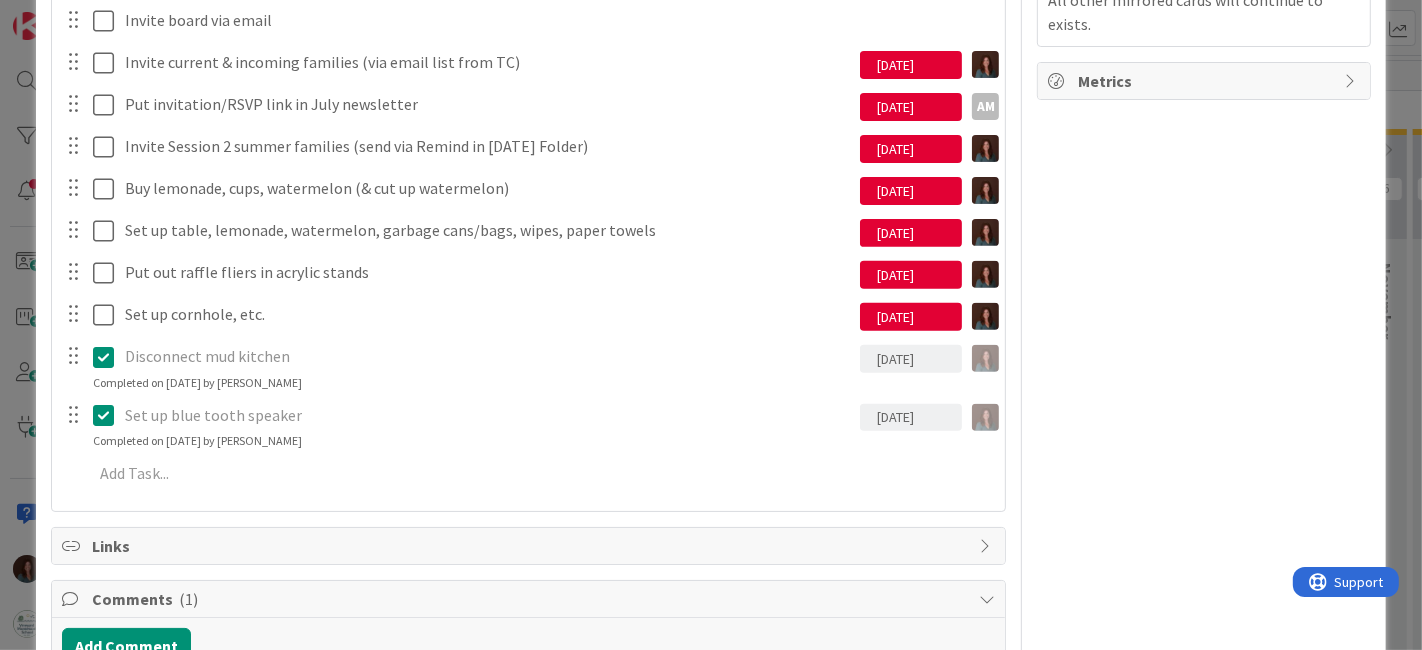 click on "Create Paperless post invitation [DATE] Navigate forward to interact with the calendar and select a date. Press the question mark key to get the keyboard shortcuts for changing dates. [DATE] Navigate forward to interact with the calendar and select a date. Press the question mark key to get the keyboard shortcuts for changing dates. Update Cancel Put save-the-date in June newsletter [DATE] Navigate forward to interact with the calendar and select a date. Press the question mark key to get the keyboard shortcuts for changing dates. AM AM [DATE] Navigate forward to interact with the calendar and select a date. Press the question mark key to get the keyboard shortcuts for changing dates. Update Cancel Invite Session 1 summer families (send via Remind in [DATE] Folder) [DATE] Navigate forward to interact with the calendar and select a date. Press the question mark key to get the keyboard shortcuts for changing dates. [DATE] Update Cancel Invite staff via email & Remind [DATE] Update AM" at bounding box center [529, 166] 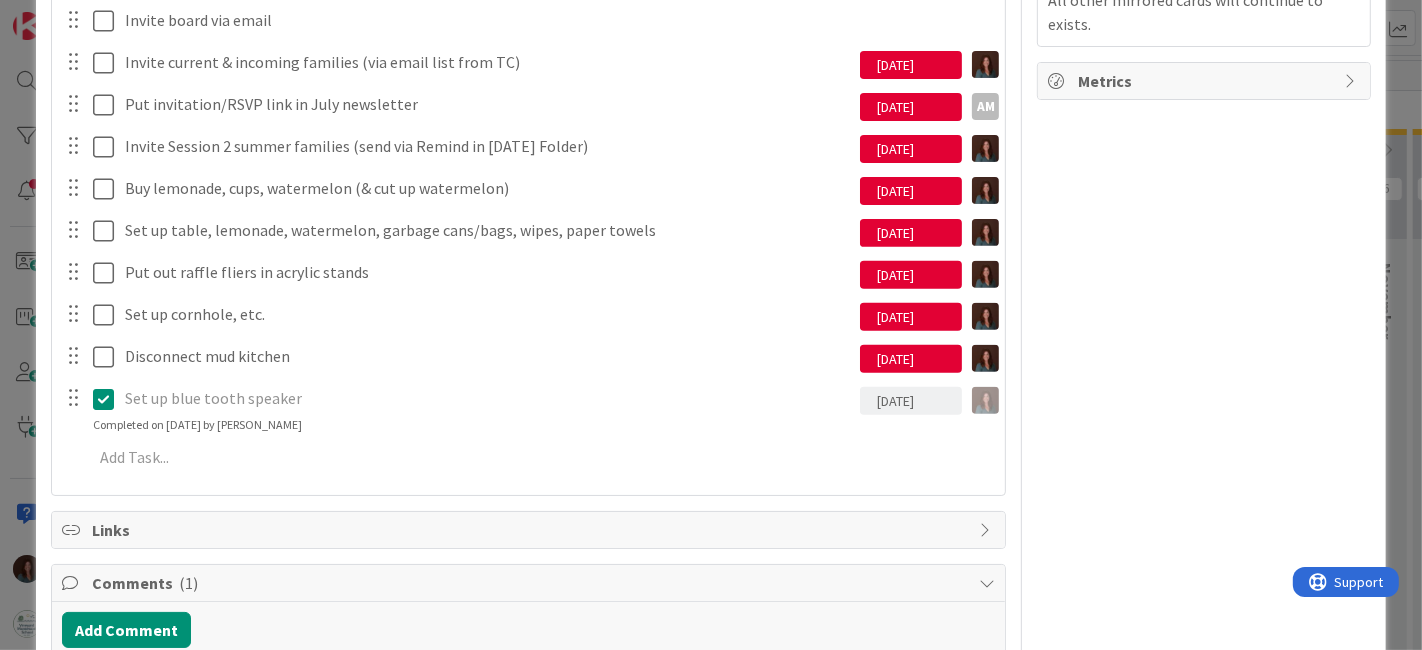 click on "Create Paperless post invitation [DATE] Navigate forward to interact with the calendar and select a date. Press the question mark key to get the keyboard shortcuts for changing dates. [DATE] Navigate forward to interact with the calendar and select a date. Press the question mark key to get the keyboard shortcuts for changing dates. Update Cancel Put save-the-date in June newsletter [DATE] Navigate forward to interact with the calendar and select a date. Press the question mark key to get the keyboard shortcuts for changing dates. AM AM [DATE] Navigate forward to interact with the calendar and select a date. Press the question mark key to get the keyboard shortcuts for changing dates. Update Cancel Invite Session 1 summer families (send via Remind in [DATE] Folder) [DATE] Navigate forward to interact with the calendar and select a date. Press the question mark key to get the keyboard shortcuts for changing dates. [DATE] Update Cancel Invite staff via email & Remind [DATE] Update AM" at bounding box center (529, 158) 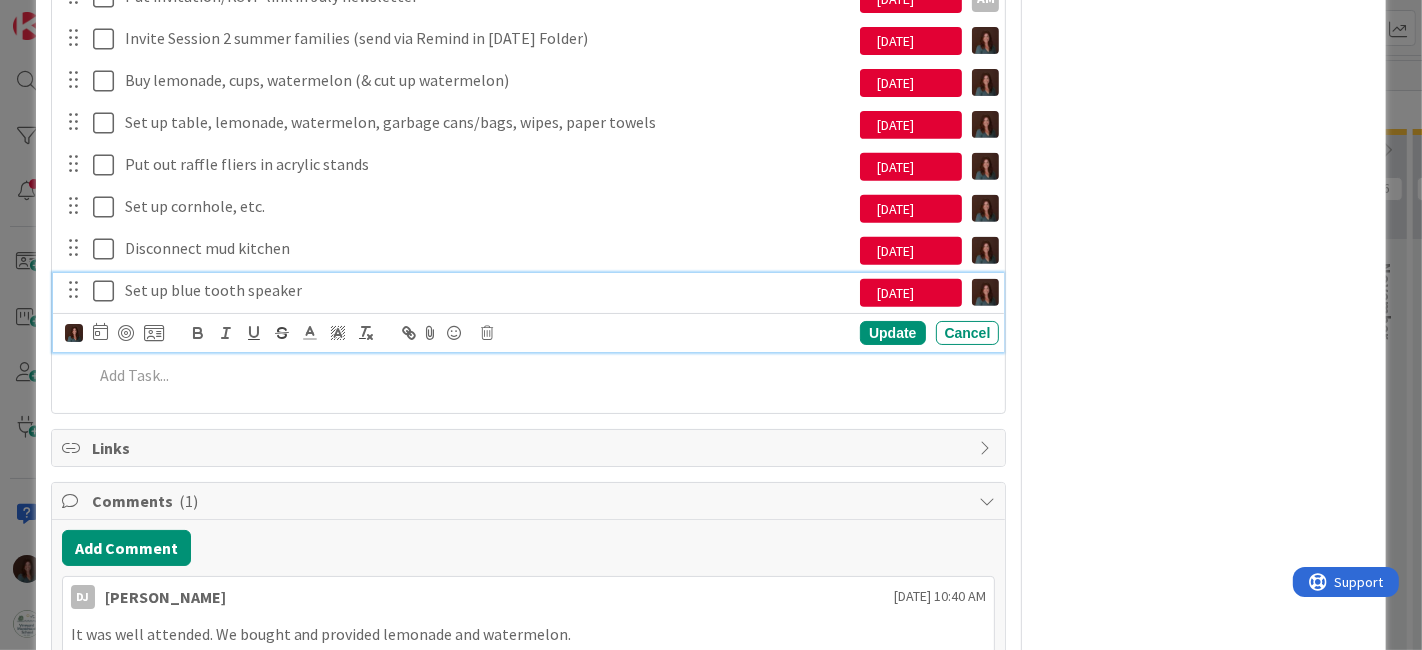 scroll, scrollTop: 666, scrollLeft: 0, axis: vertical 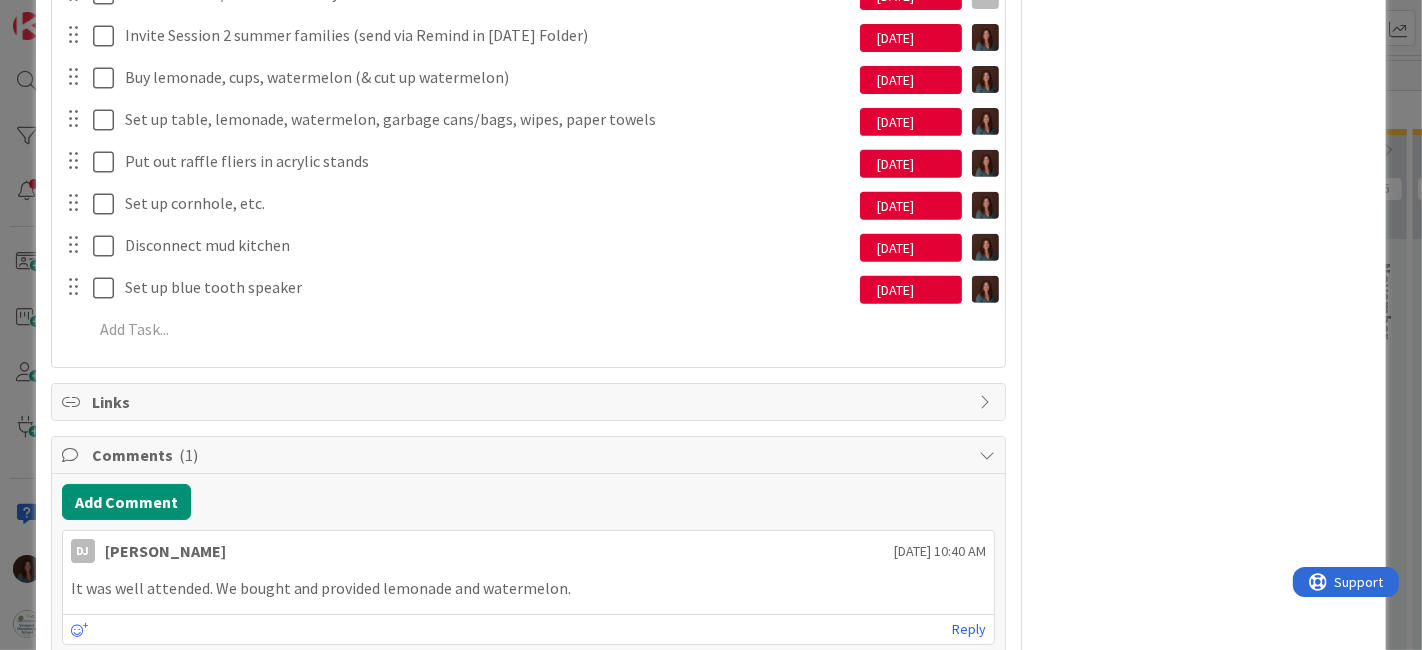 click on "Create Paperless post invitation [DATE] Navigate forward to interact with the calendar and select a date. Press the question mark key to get the keyboard shortcuts for changing dates. [DATE] Navigate forward to interact with the calendar and select a date. Press the question mark key to get the keyboard shortcuts for changing dates. Update Cancel Put save-the-date in June newsletter [DATE] Navigate forward to interact with the calendar and select a date. Press the question mark key to get the keyboard shortcuts for changing dates. AM AM [DATE] Navigate forward to interact with the calendar and select a date. Press the question mark key to get the keyboard shortcuts for changing dates. Update Cancel Invite Session 1 summer families (send via Remind in [DATE] Folder) [DATE] Navigate forward to interact with the calendar and select a date. Press the question mark key to get the keyboard shortcuts for changing dates. [DATE] Update Cancel Invite staff via email & Remind [DATE] Update AM" at bounding box center (529, 39) 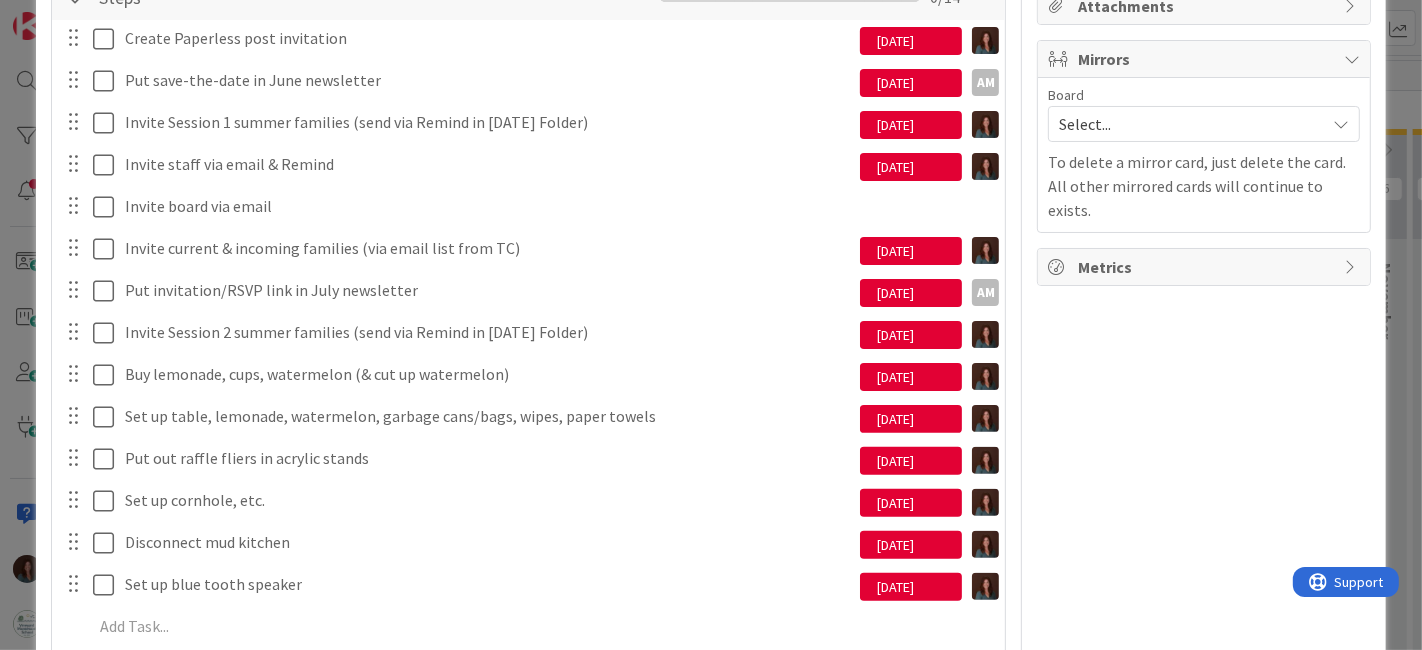 scroll, scrollTop: 258, scrollLeft: 0, axis: vertical 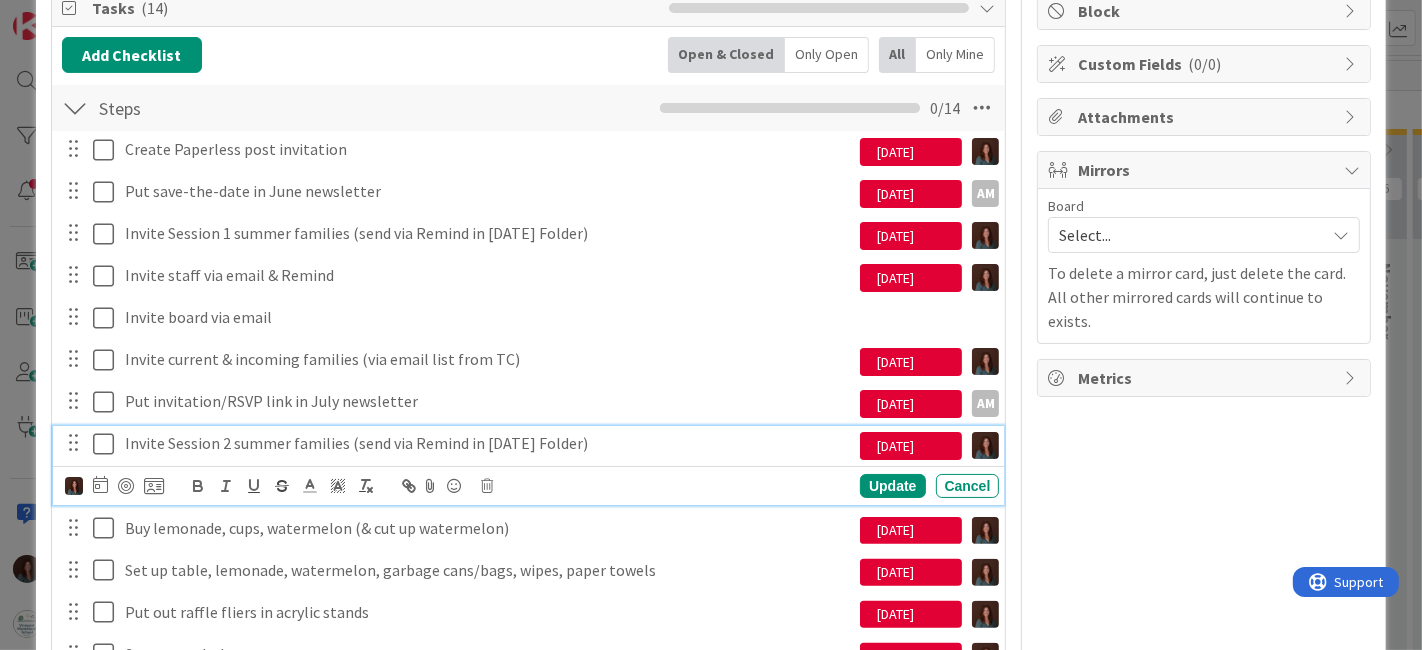 click on "Invite Session 2 summer families (send via Remind in [DATE] Folder)" at bounding box center (489, 443) 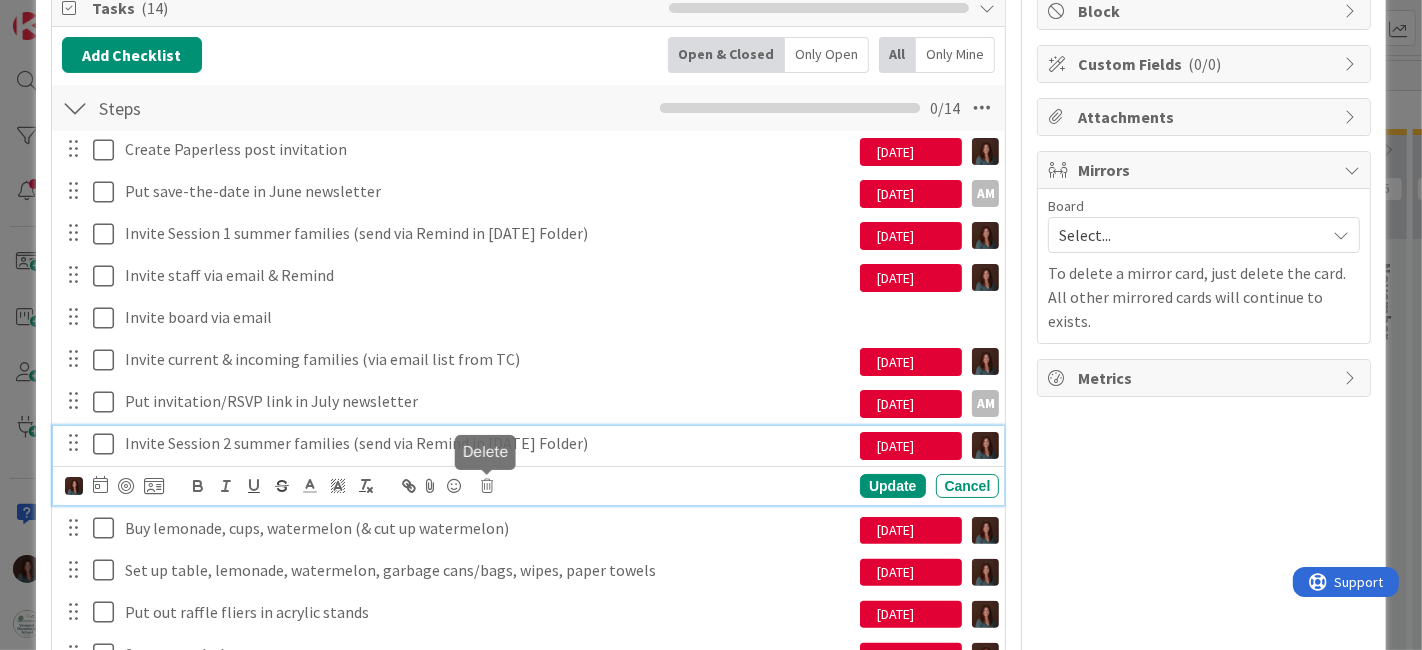 click at bounding box center [488, 486] 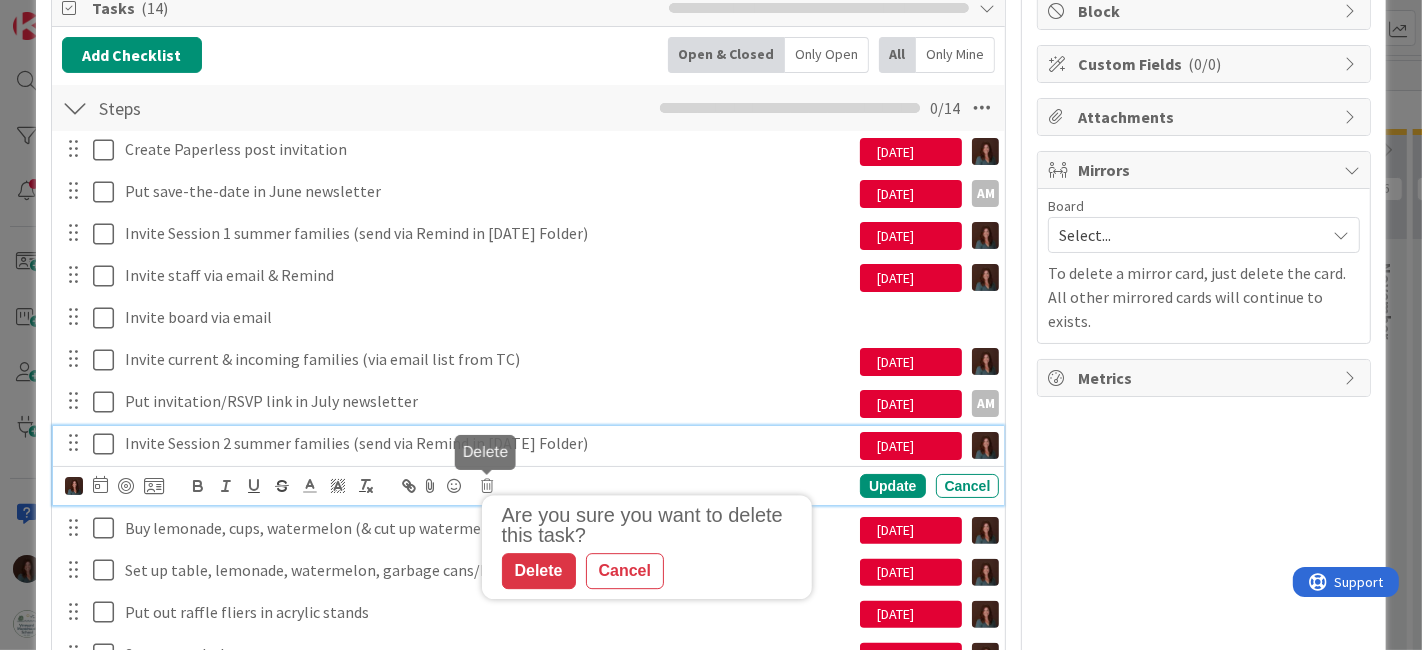 drag, startPoint x: 554, startPoint y: 558, endPoint x: 264, endPoint y: 423, distance: 319.88278 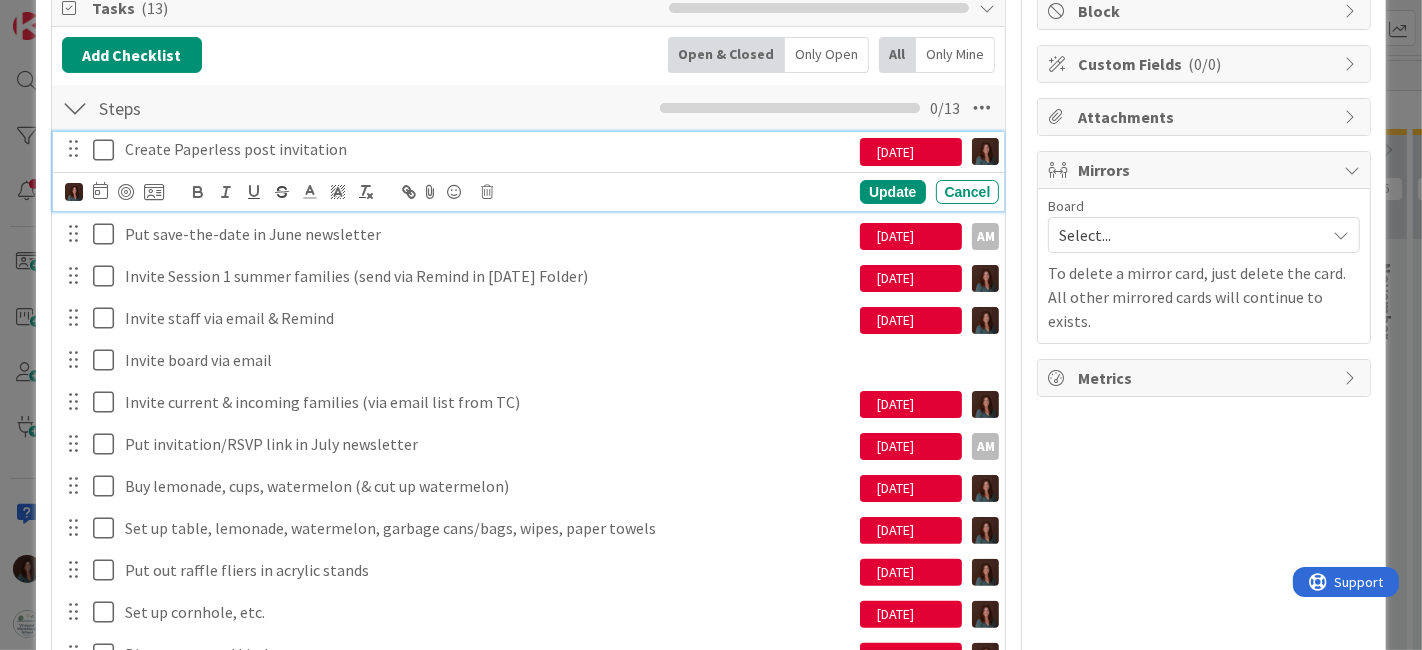 click on "Create Paperless post invitation" at bounding box center (489, 149) 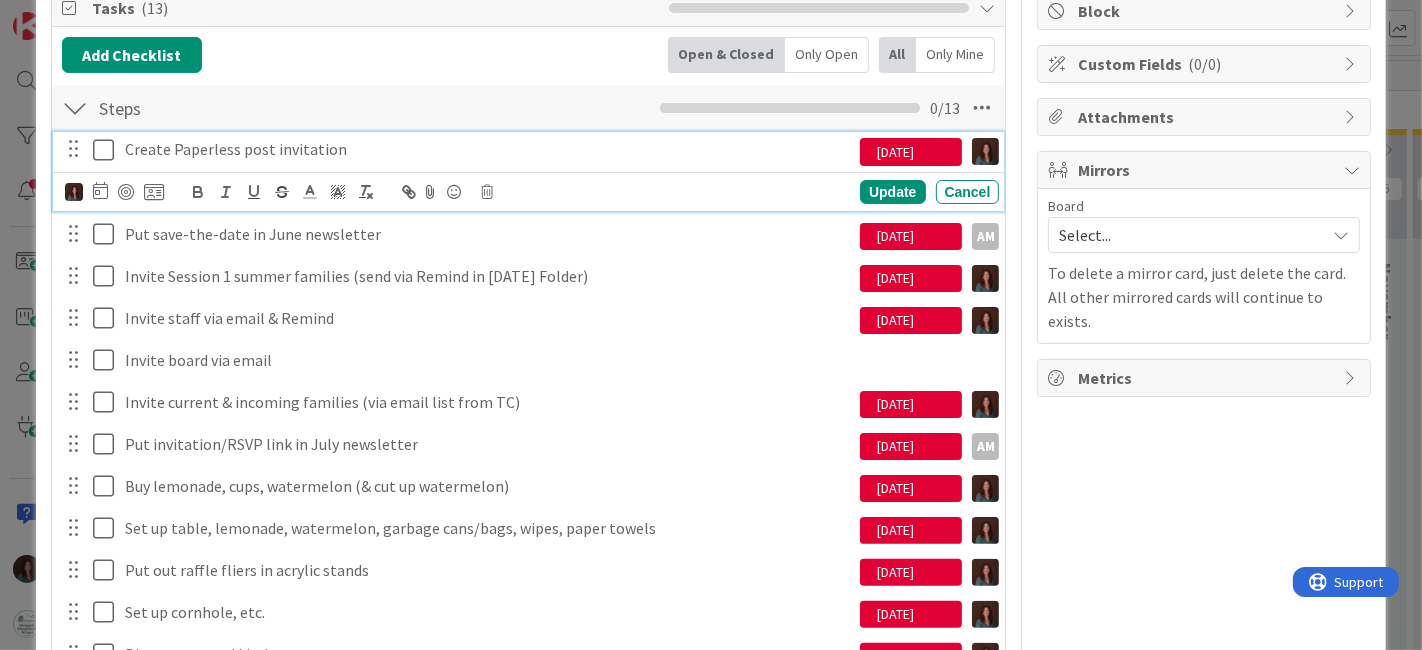 click on "Create Paperless post invitation" at bounding box center [489, 149] 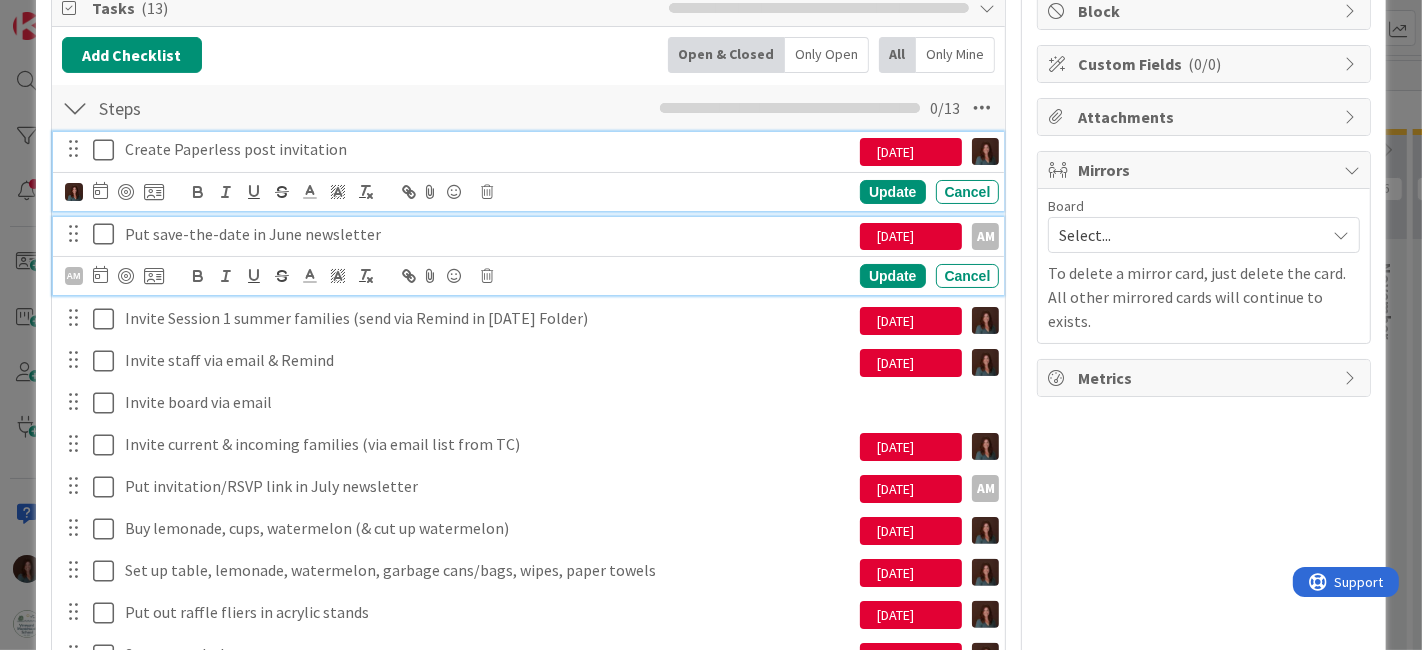 click on "Put save-the-date in June newsletter" at bounding box center (489, 234) 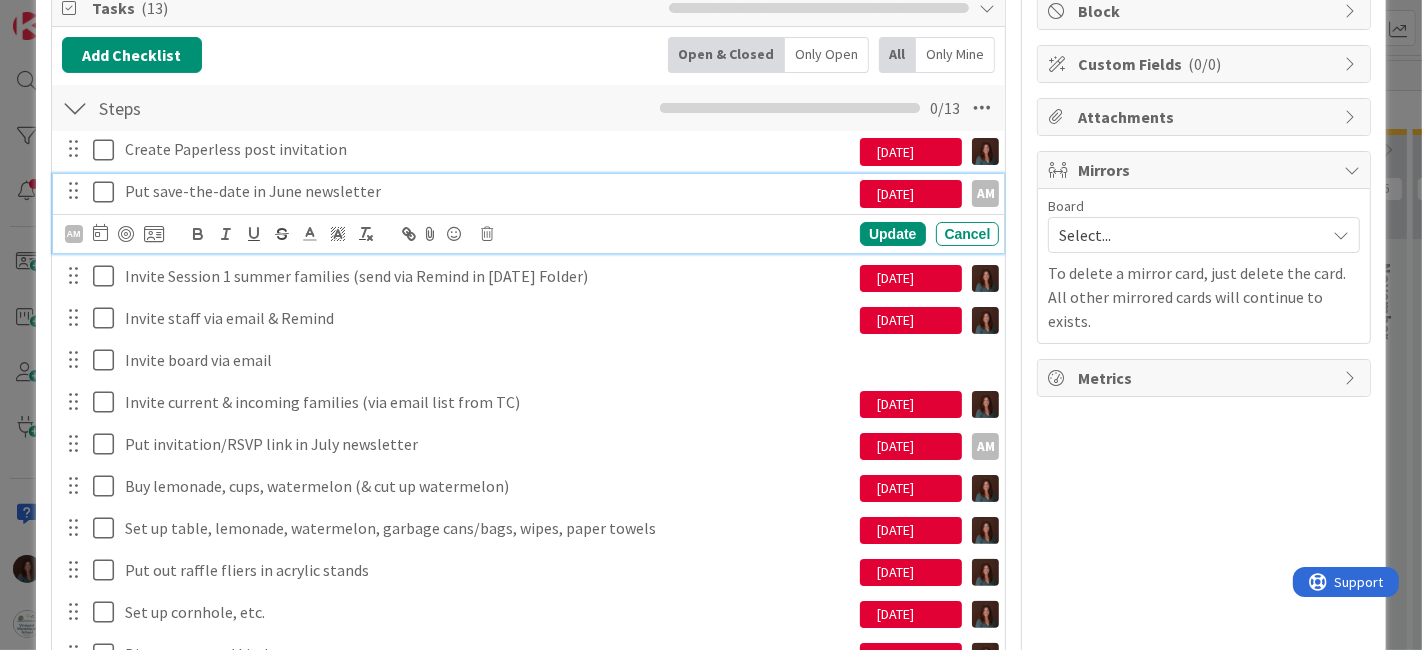 scroll, scrollTop: 215, scrollLeft: 0, axis: vertical 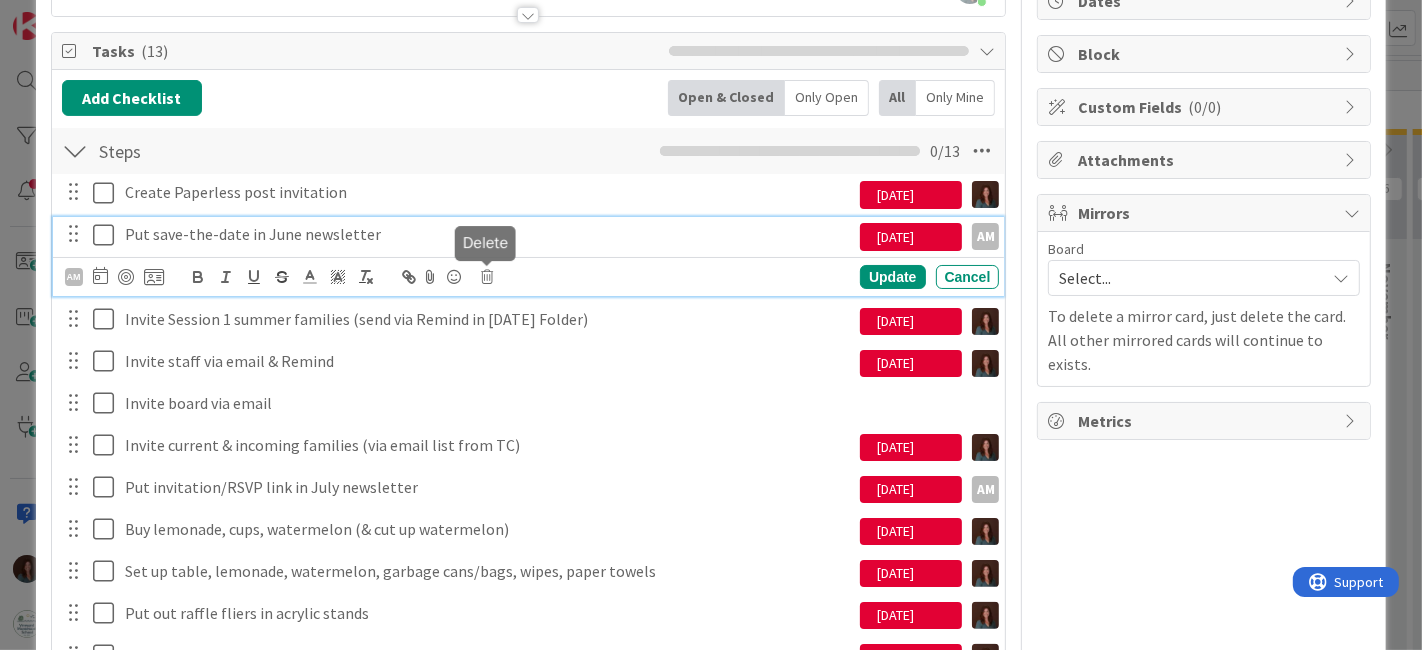 click at bounding box center [488, 277] 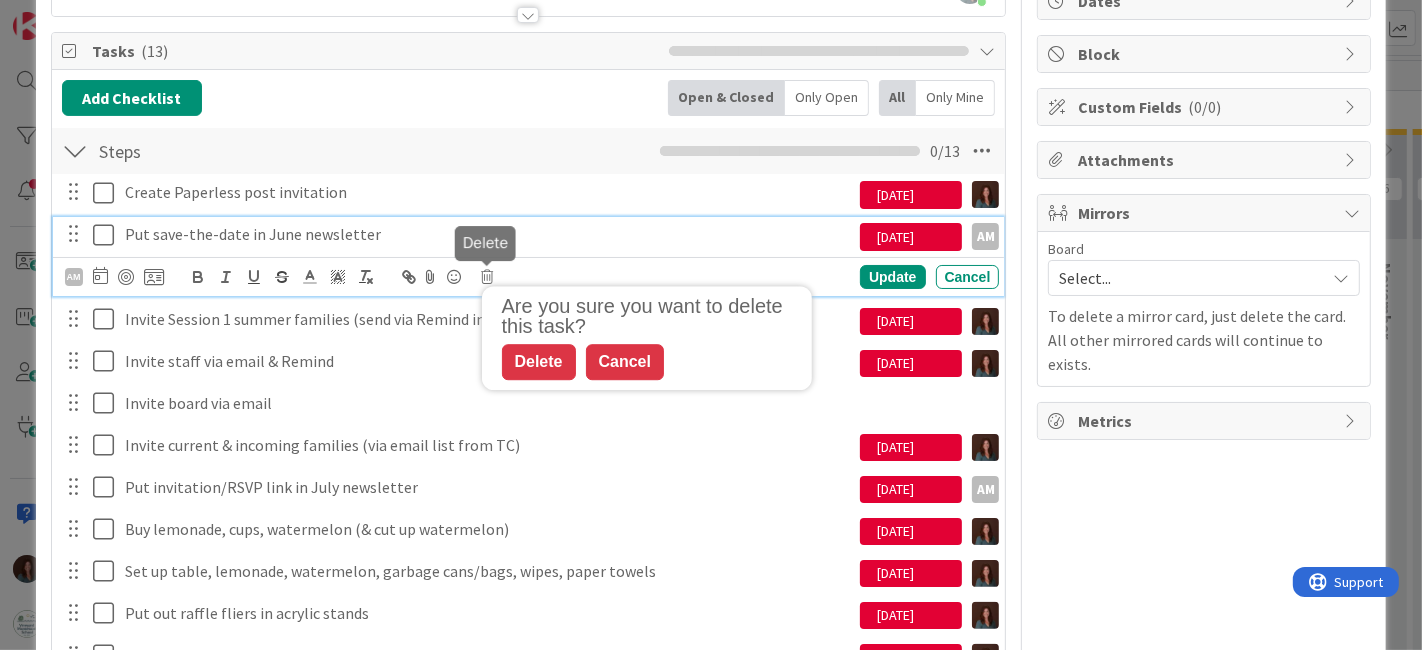click on "Cancel" at bounding box center [625, 362] 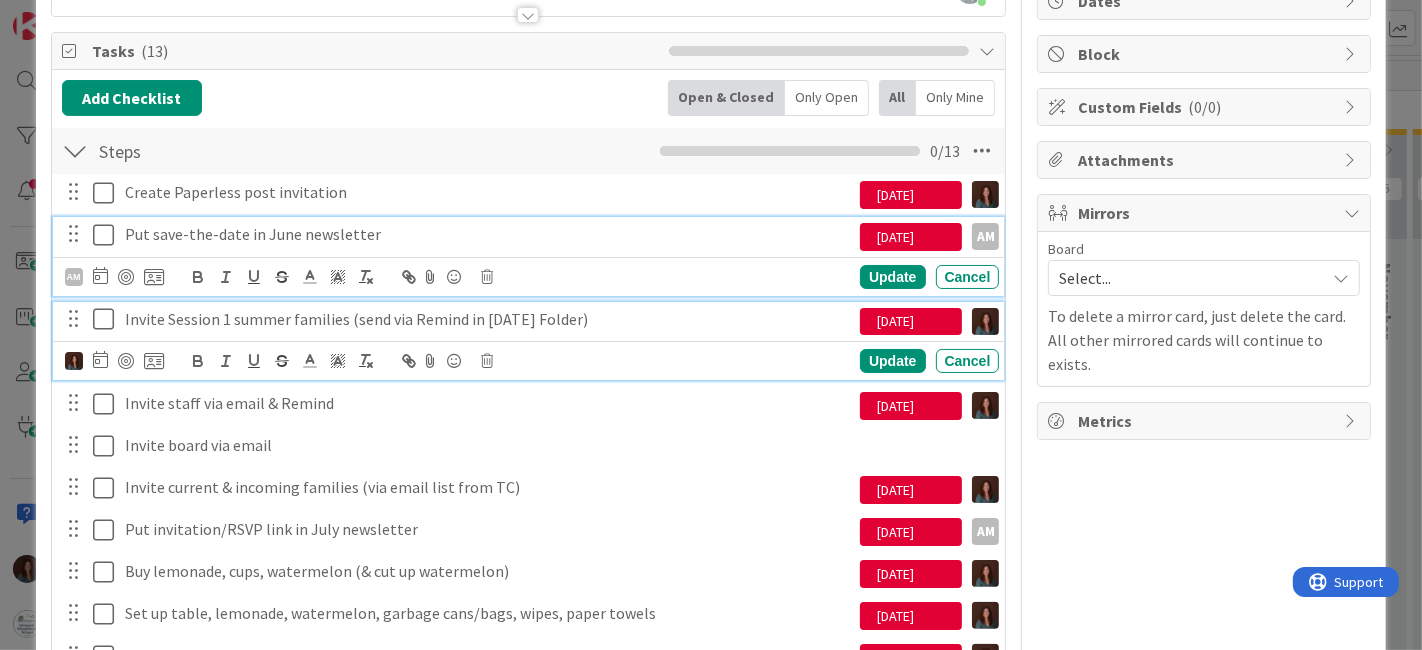 click on "Invite Session 1 summer families (send via Remind in [DATE] Folder)" at bounding box center [489, 319] 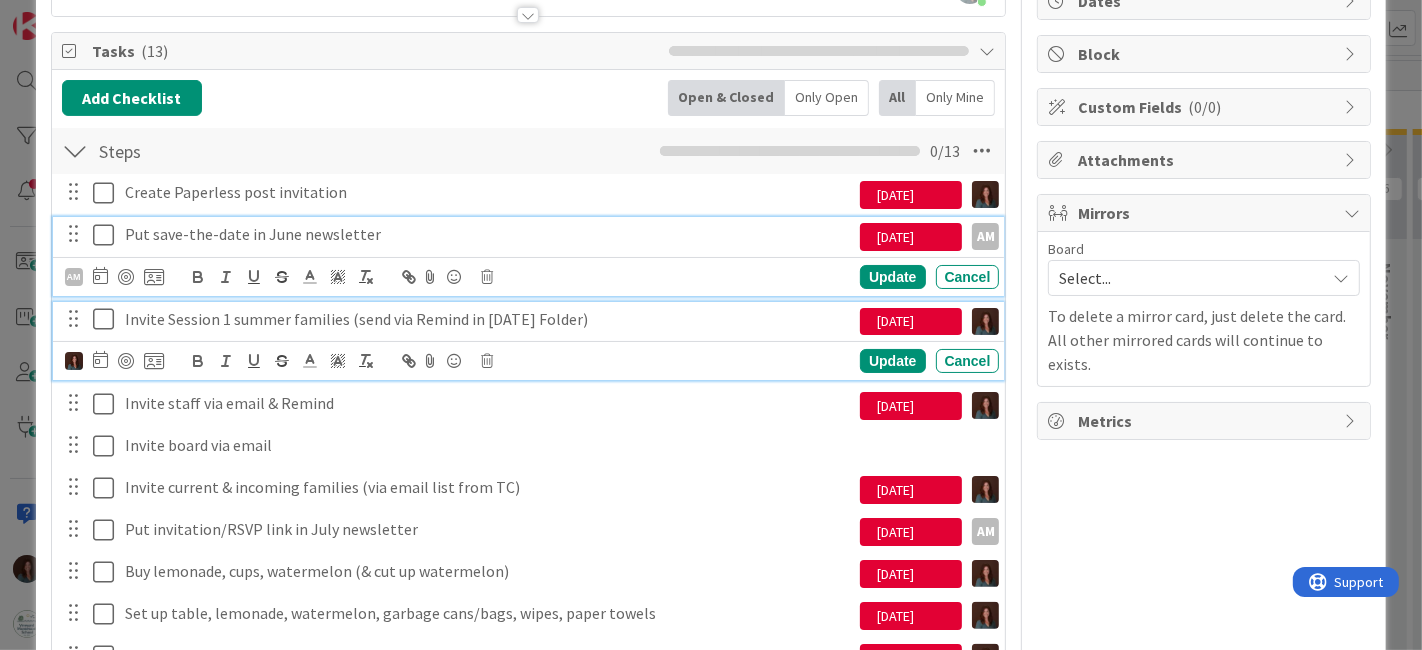 scroll, scrollTop: 173, scrollLeft: 0, axis: vertical 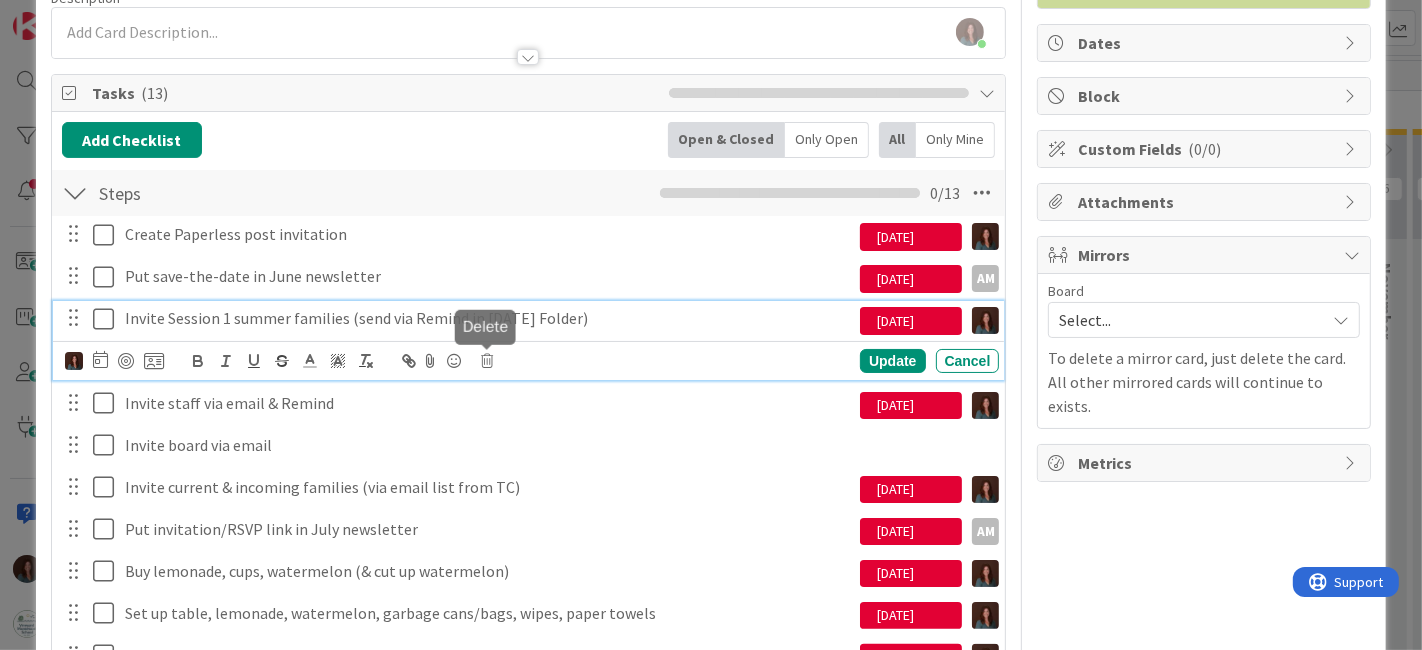click at bounding box center [488, 361] 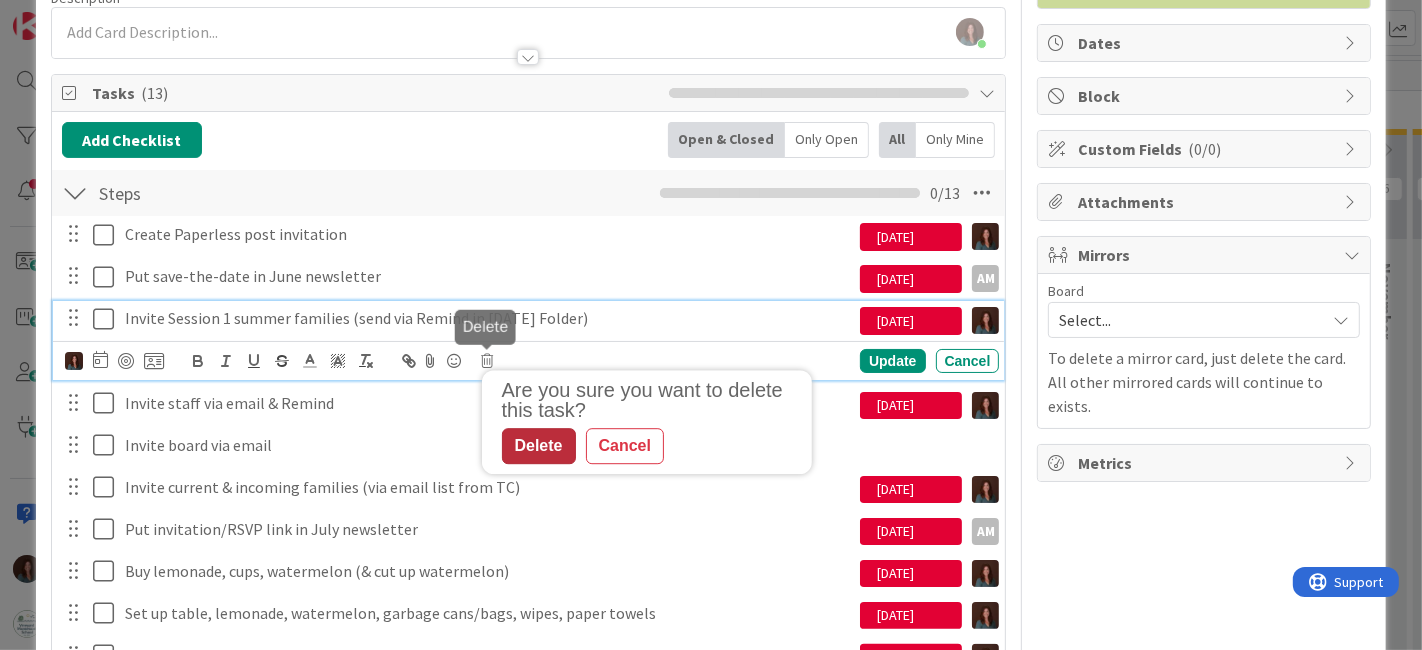click on "Delete" at bounding box center (539, 446) 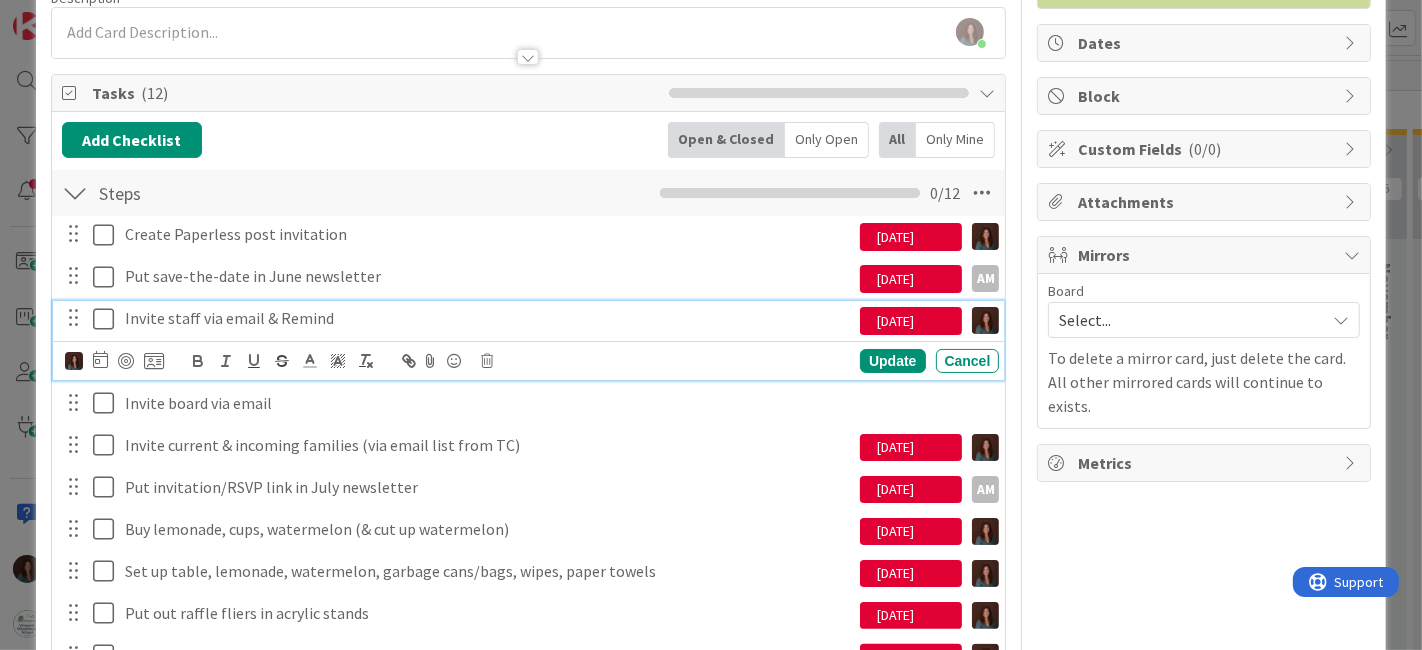 click on "Invite staff via email & Remind" at bounding box center [489, 318] 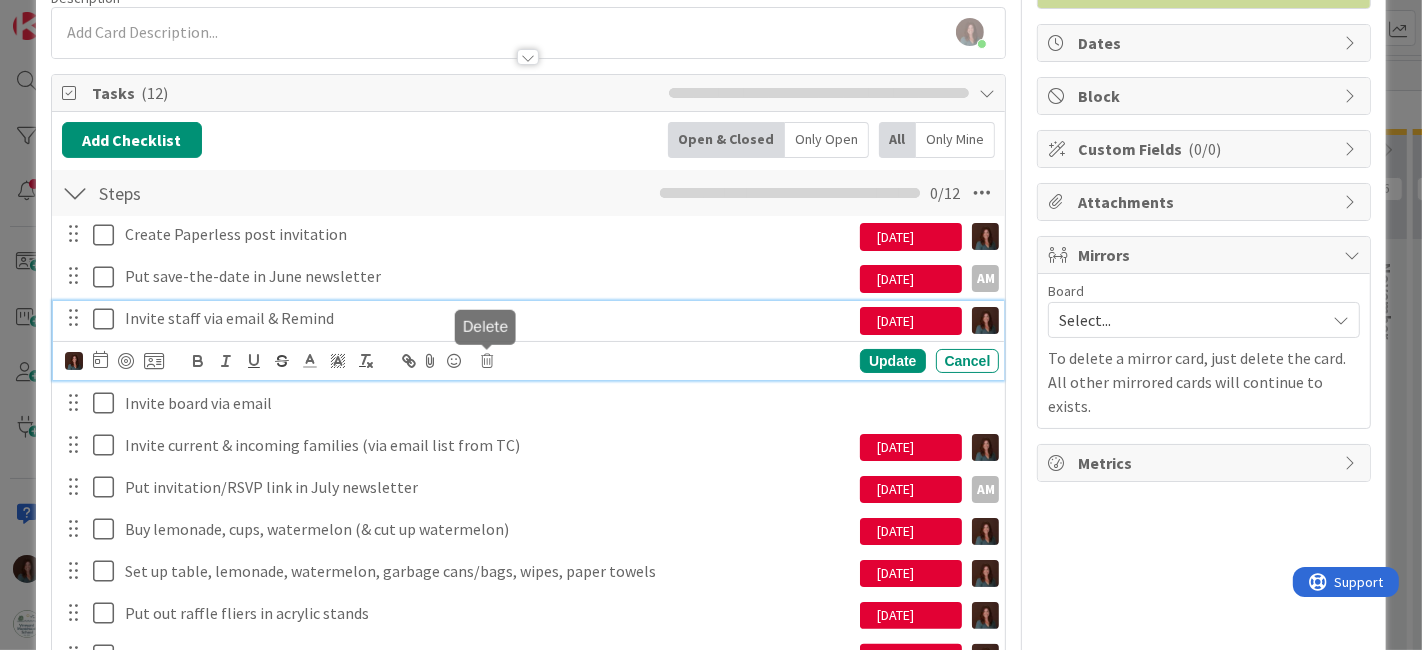 click at bounding box center [488, 361] 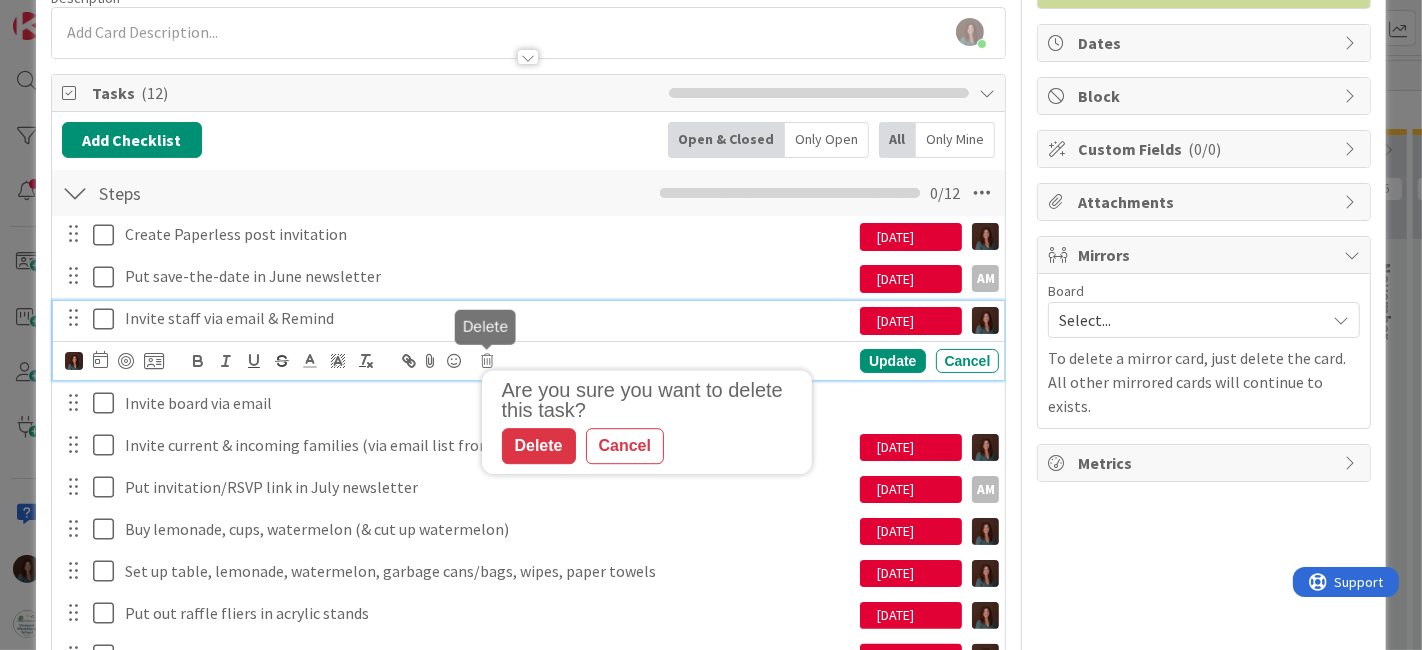 drag, startPoint x: 542, startPoint y: 450, endPoint x: 284, endPoint y: 287, distance: 305.177 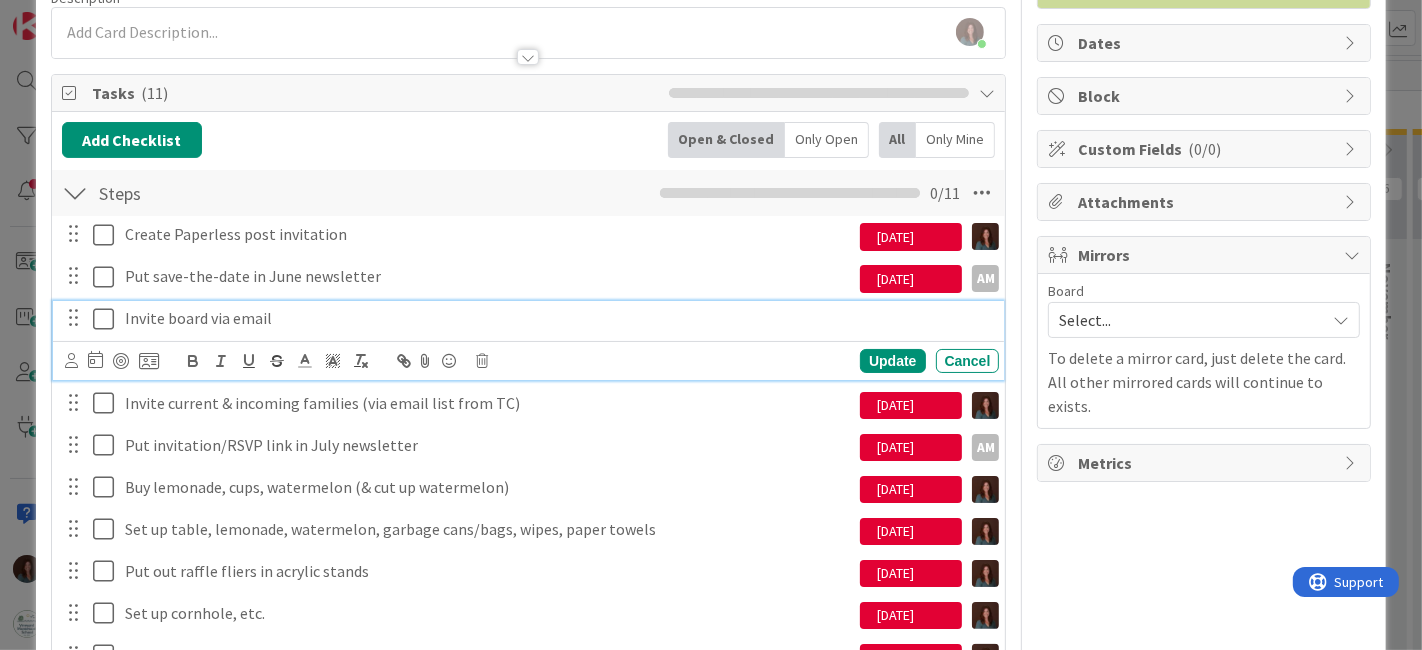 click on "Invite board via email" at bounding box center (558, 318) 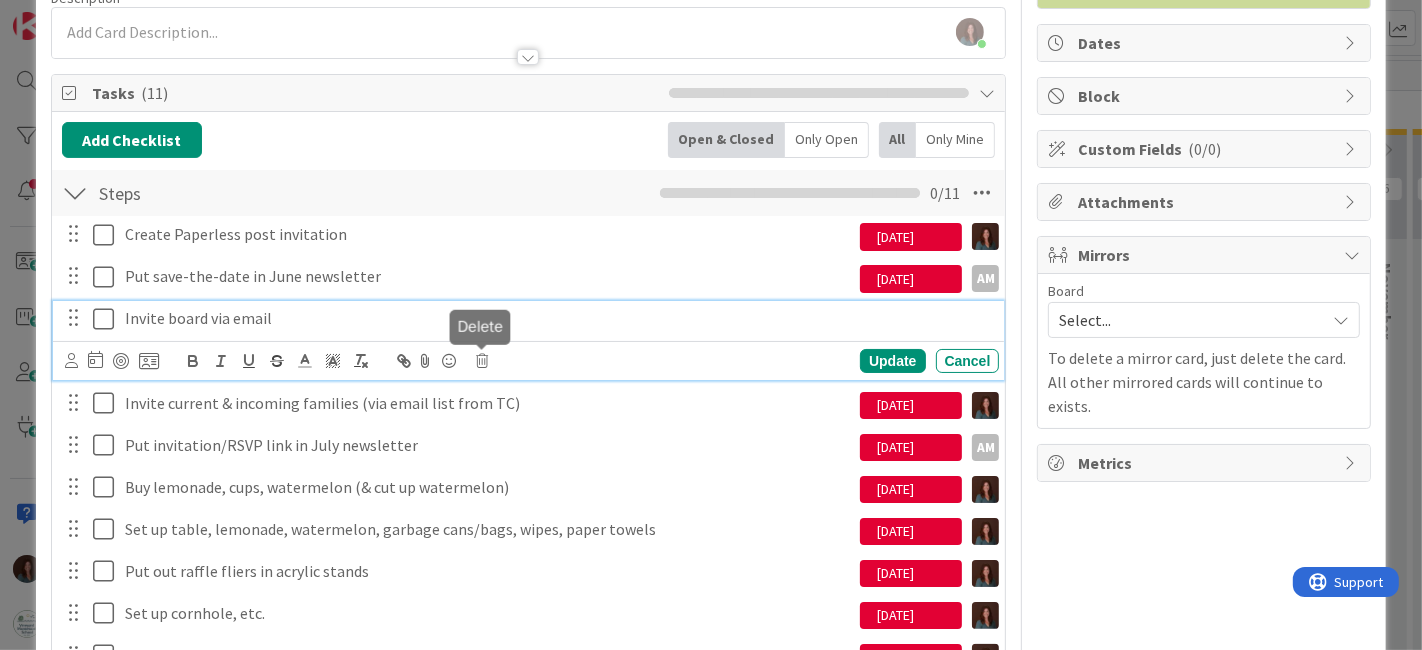 click at bounding box center (483, 361) 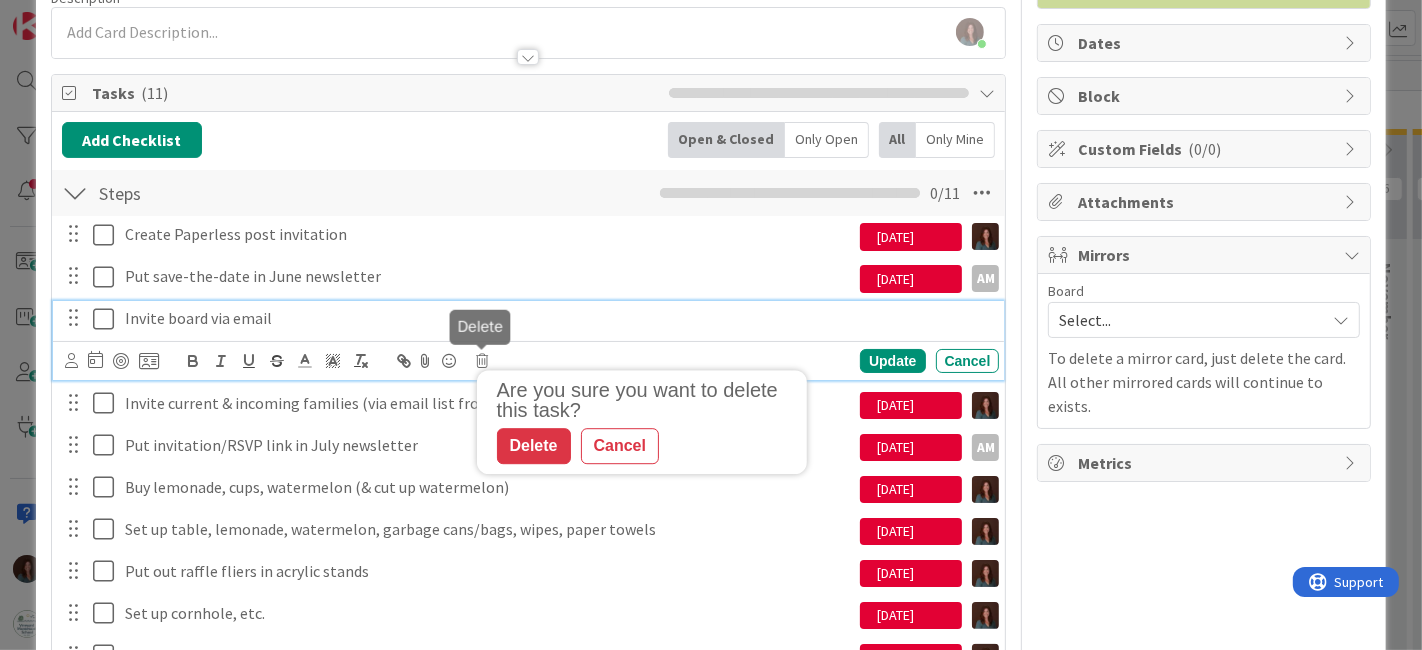 drag, startPoint x: 548, startPoint y: 431, endPoint x: 496, endPoint y: 234, distance: 203.74739 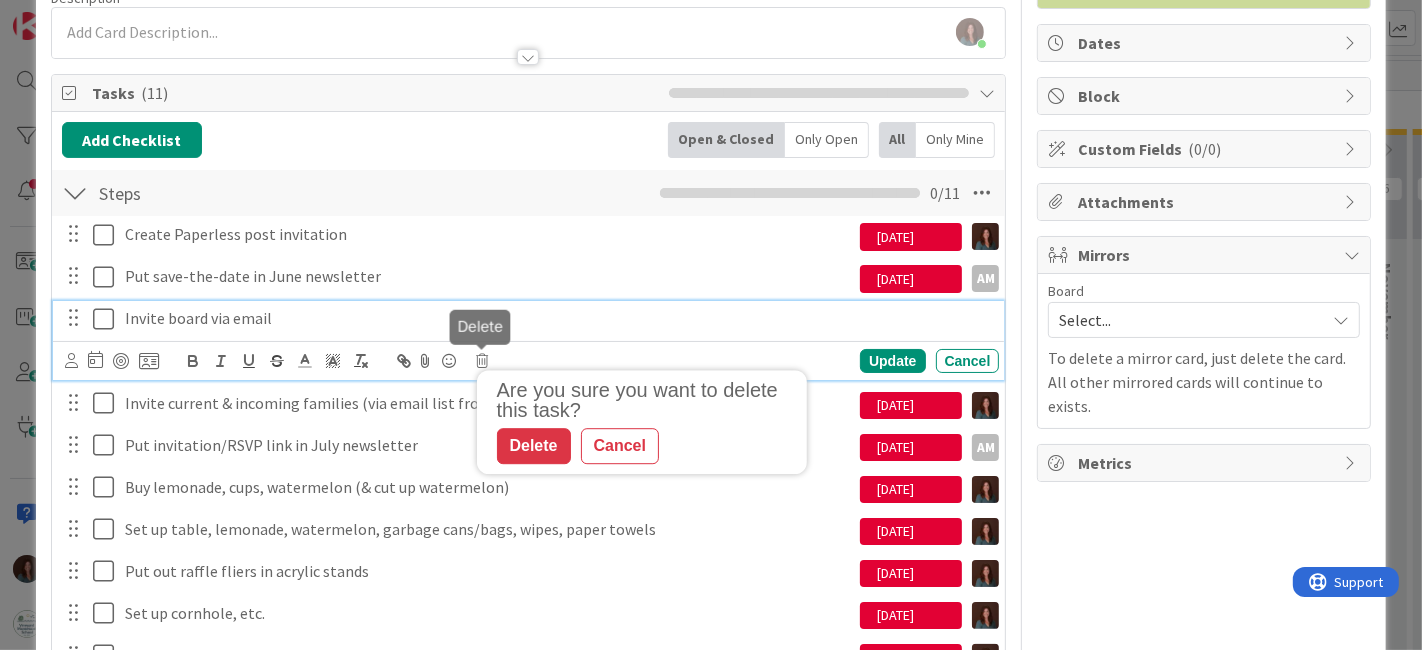 click on "Delete" at bounding box center (534, 446) 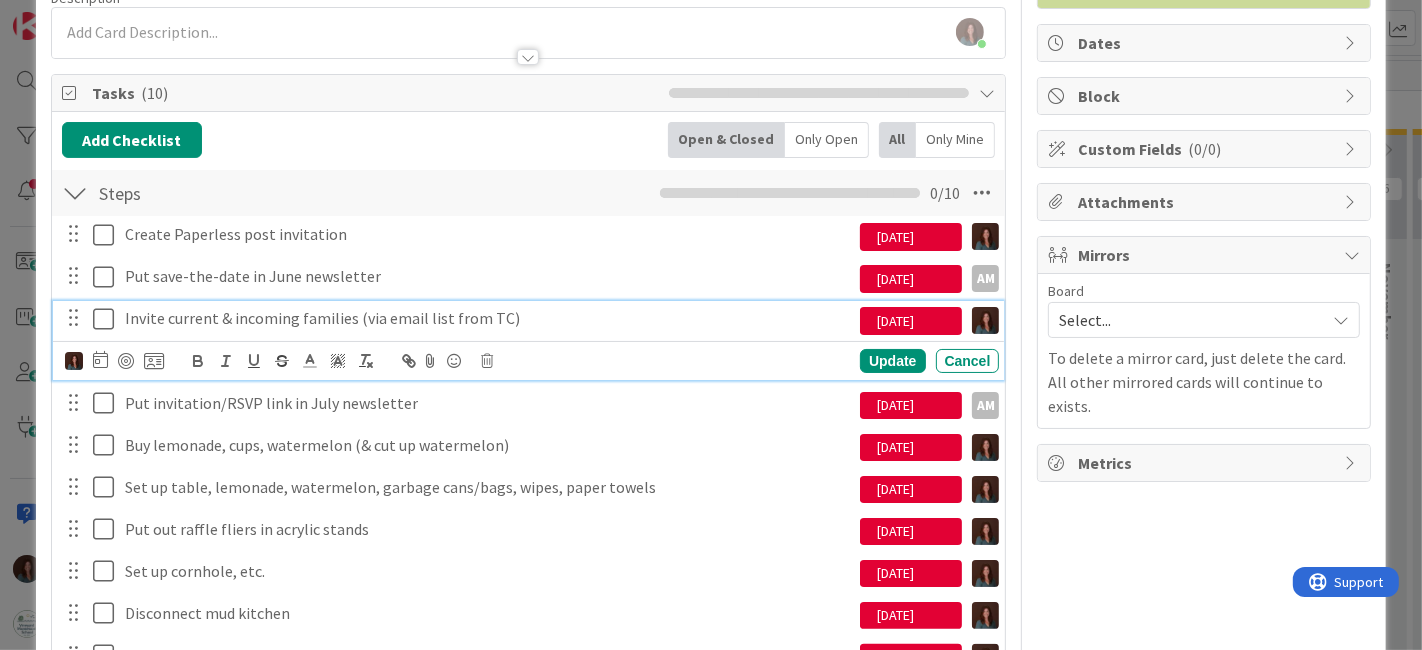 click on "Invite current & incoming families (via email list from TC)" at bounding box center [489, 318] 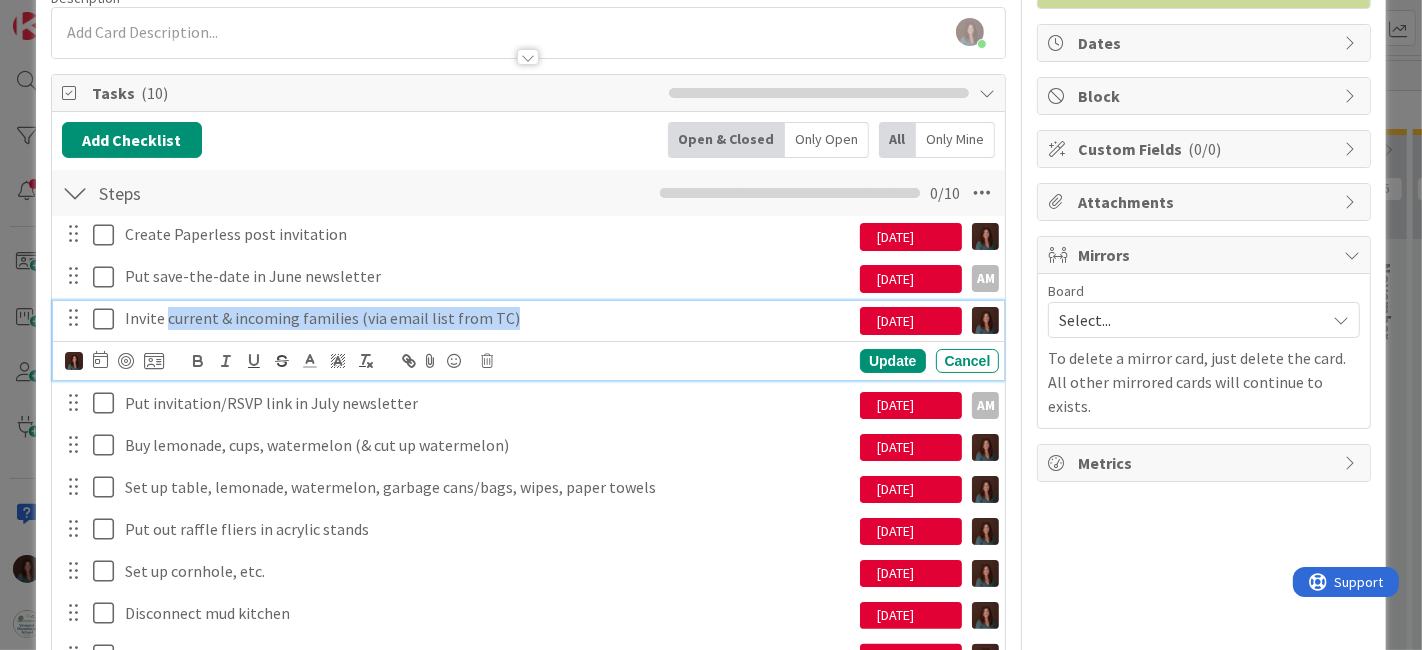 drag, startPoint x: 165, startPoint y: 316, endPoint x: 720, endPoint y: 318, distance: 555.0036 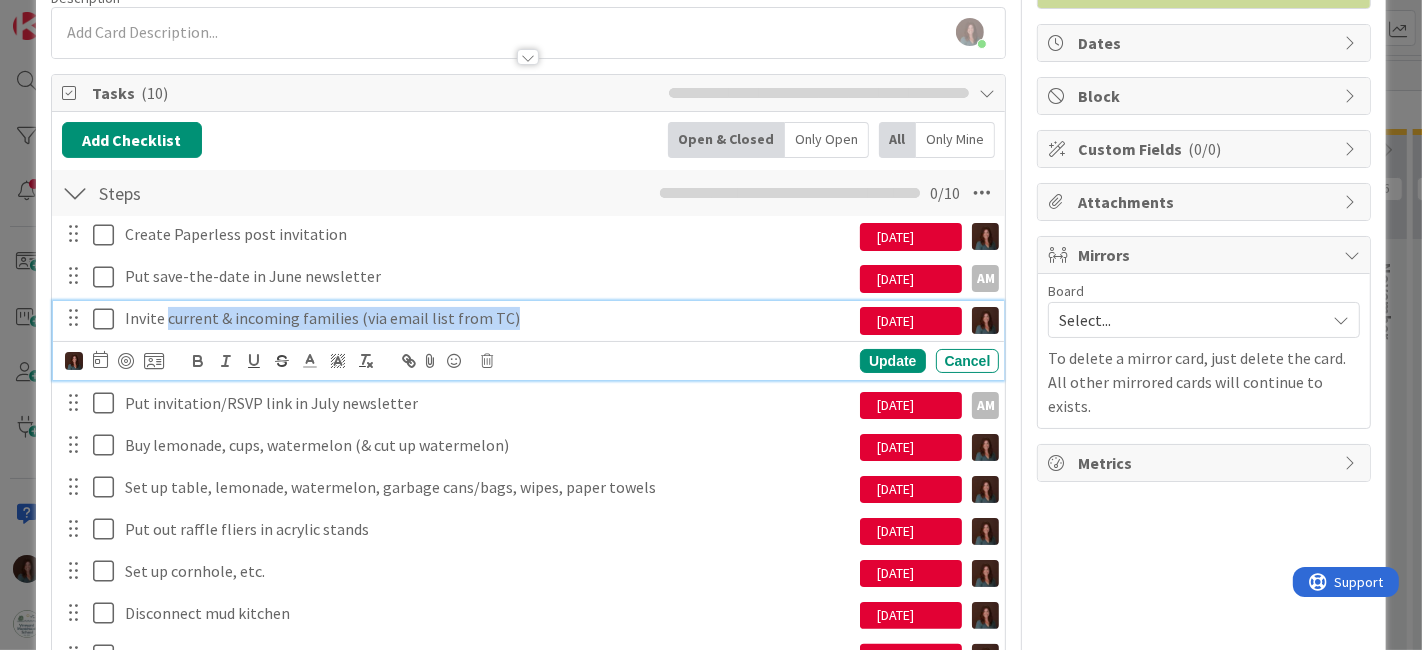 click on "Invite current & incoming families (via email list from TC)" at bounding box center (489, 318) 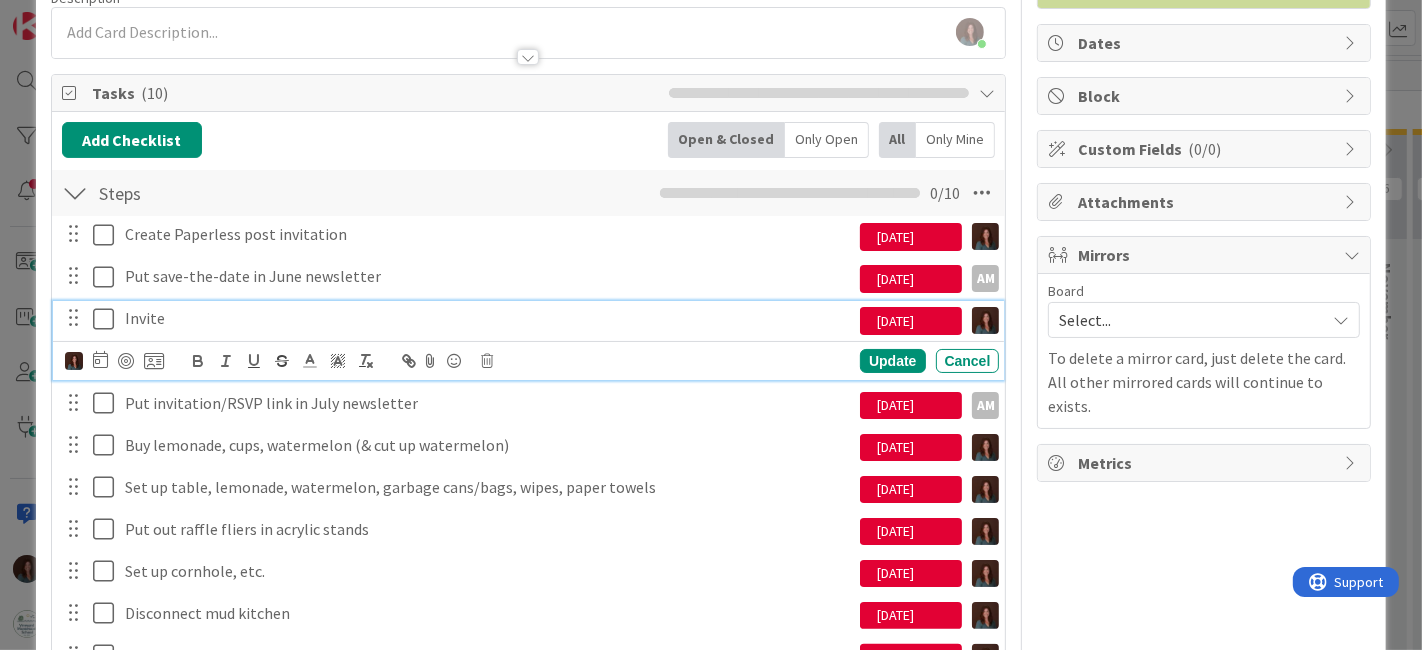 type 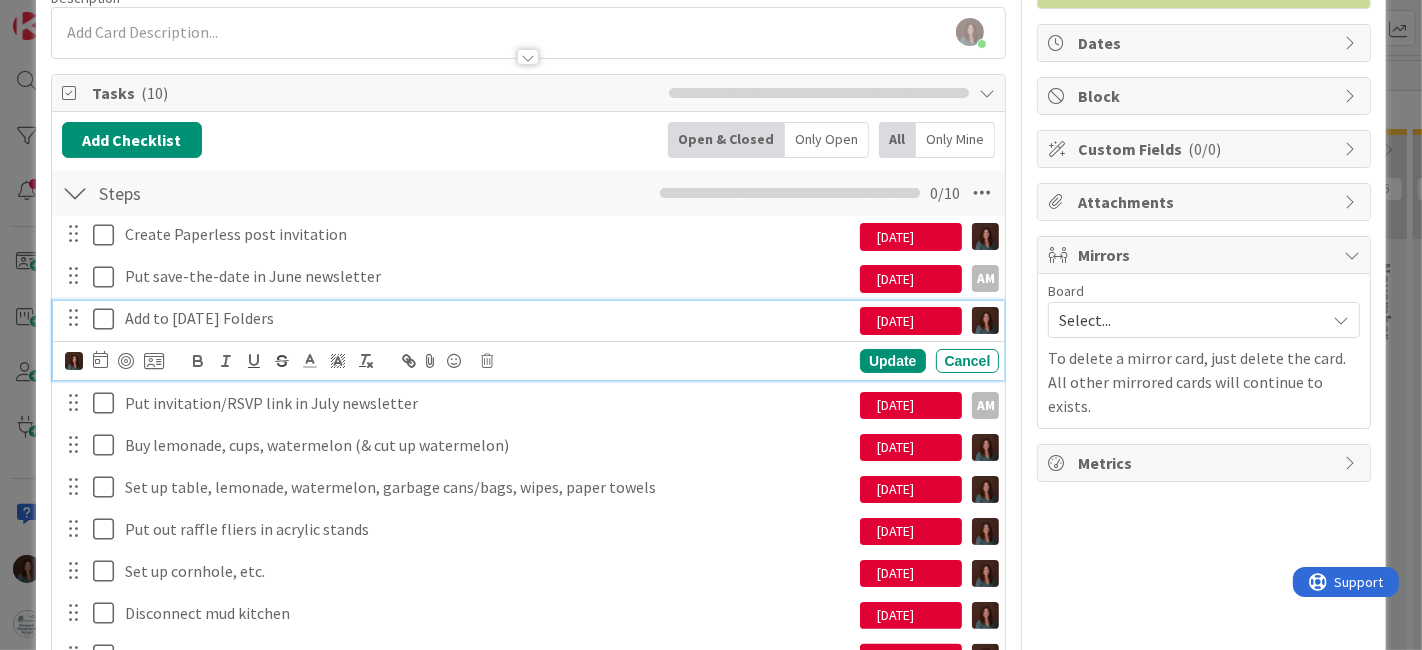 click on "Add to [DATE] Folders" at bounding box center [489, 318] 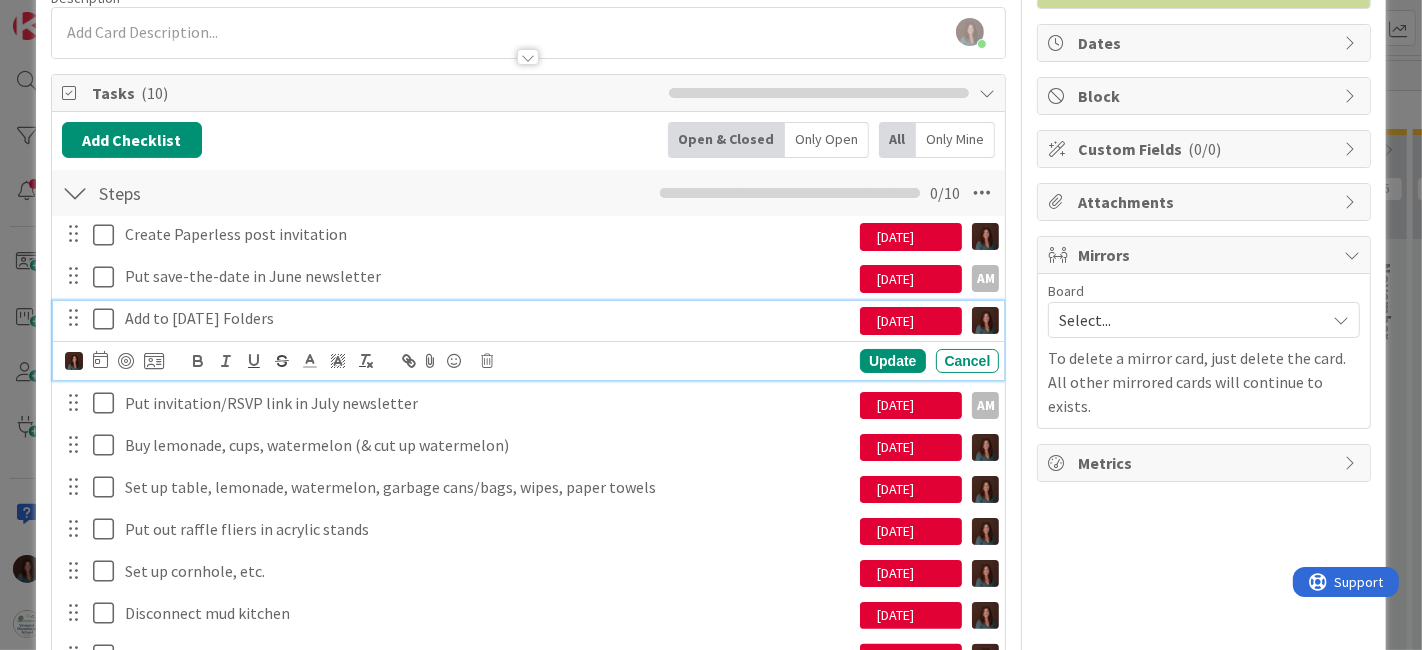 click on "Add to [DATE] Folders" at bounding box center [489, 318] 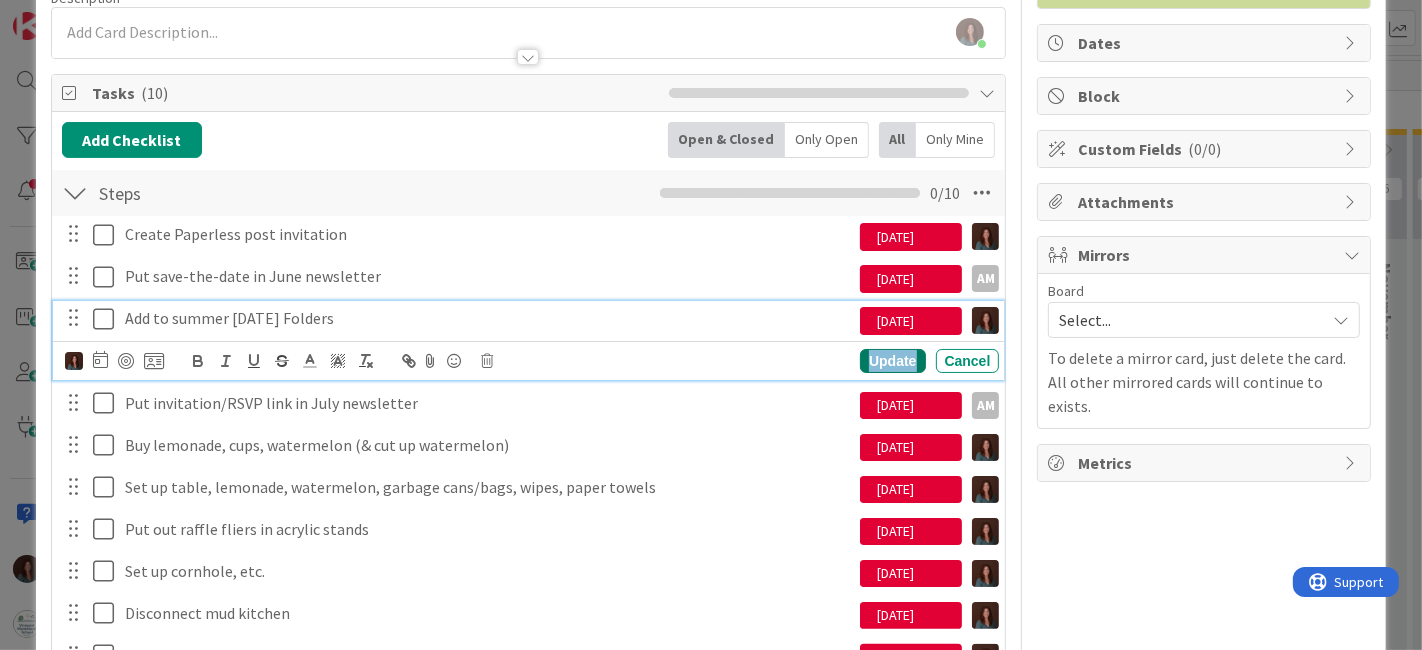 click on "Update" at bounding box center (892, 361) 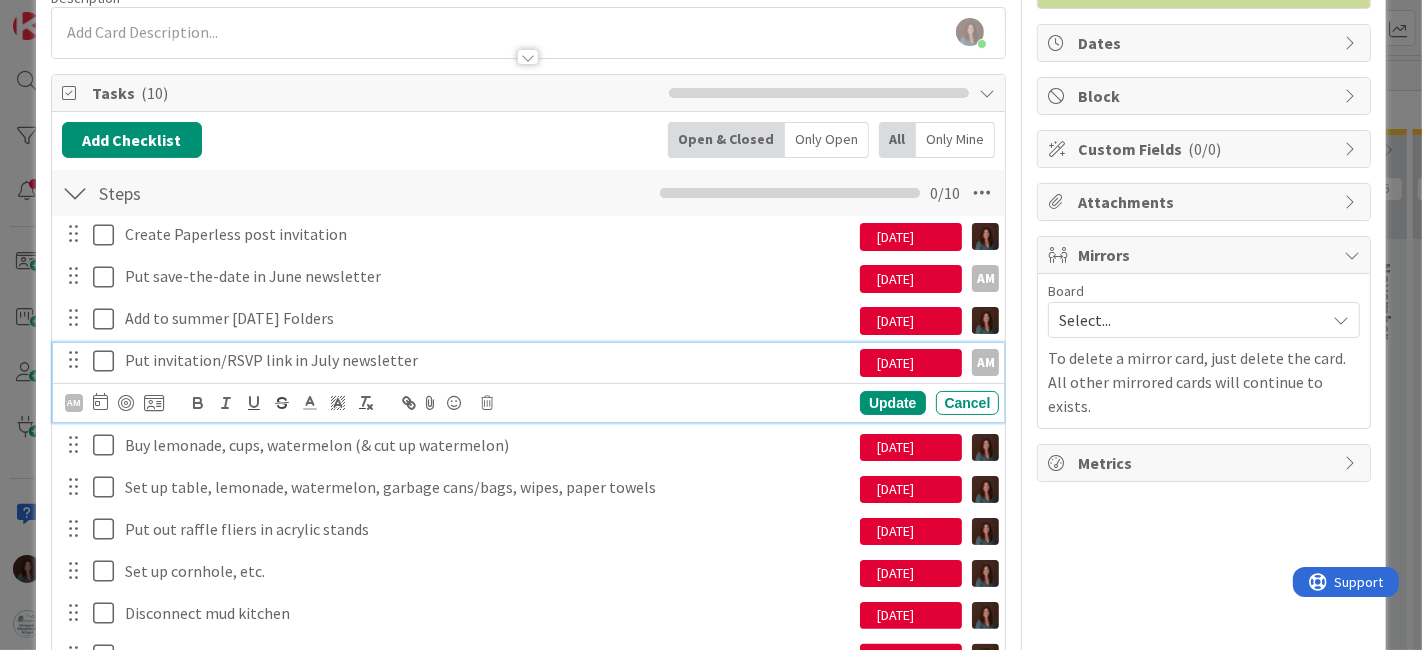 click on "Put invitation/RSVP link in July newsletter" at bounding box center [489, 360] 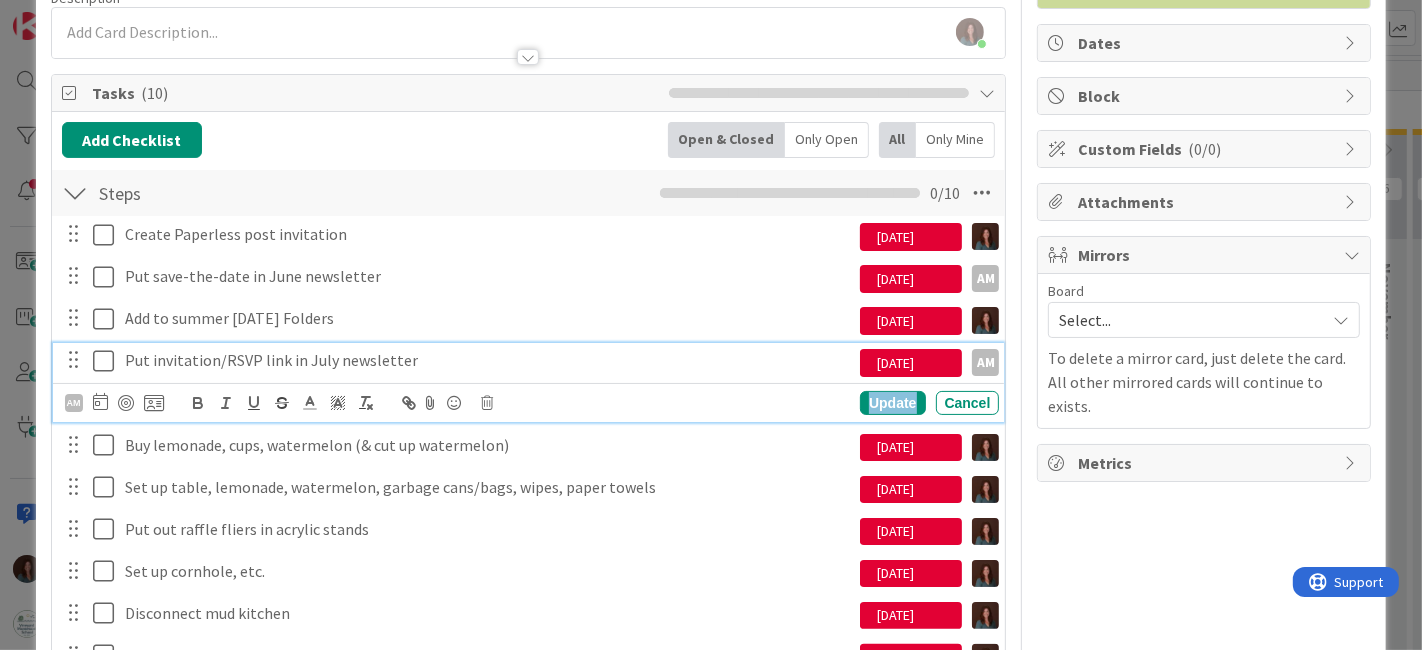 drag, startPoint x: 860, startPoint y: 399, endPoint x: 760, endPoint y: 424, distance: 103.077644 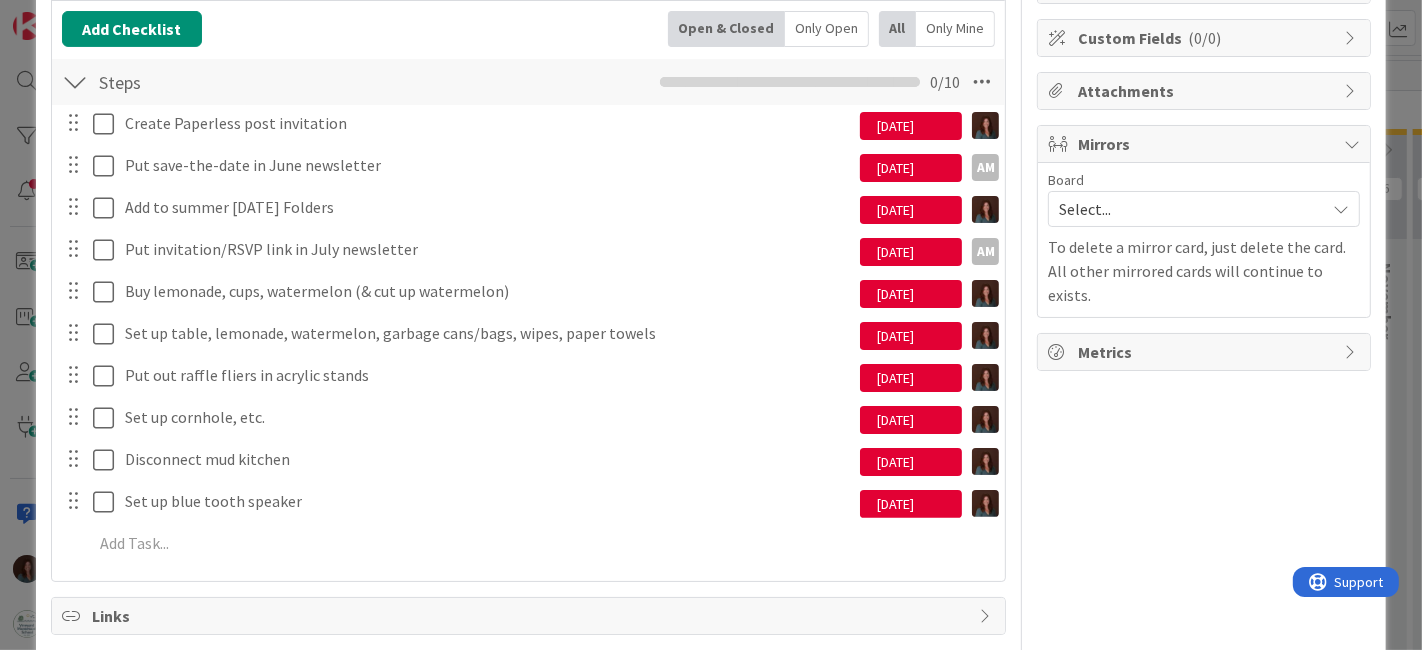 scroll, scrollTop: 395, scrollLeft: 0, axis: vertical 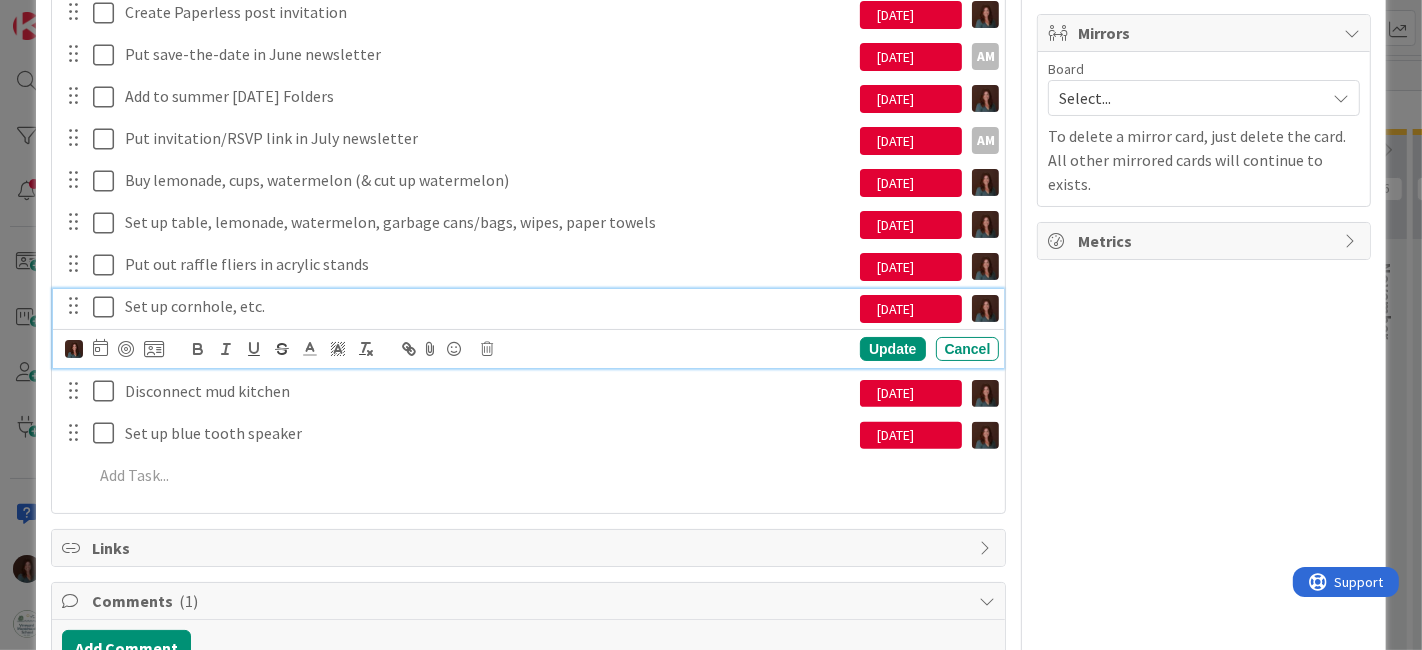 drag, startPoint x: 238, startPoint y: 304, endPoint x: 253, endPoint y: 324, distance: 25 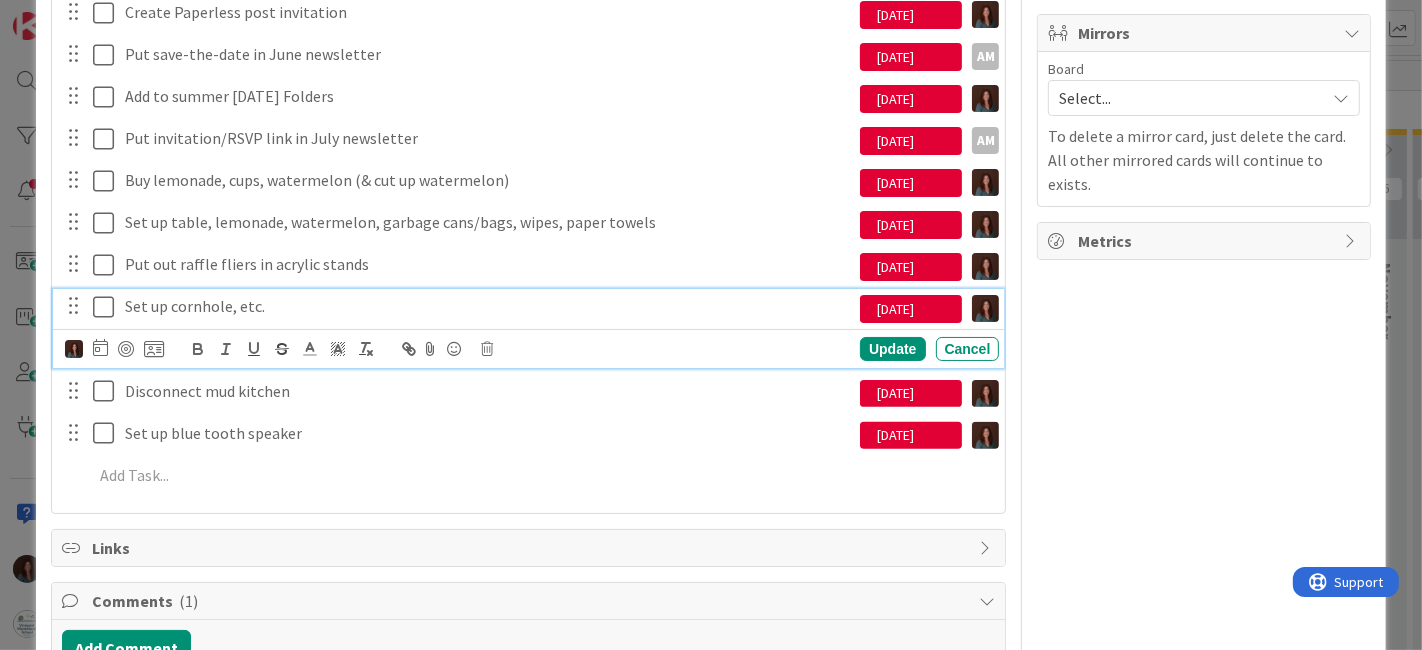click on "Set up cornhole, etc." at bounding box center (489, 306) 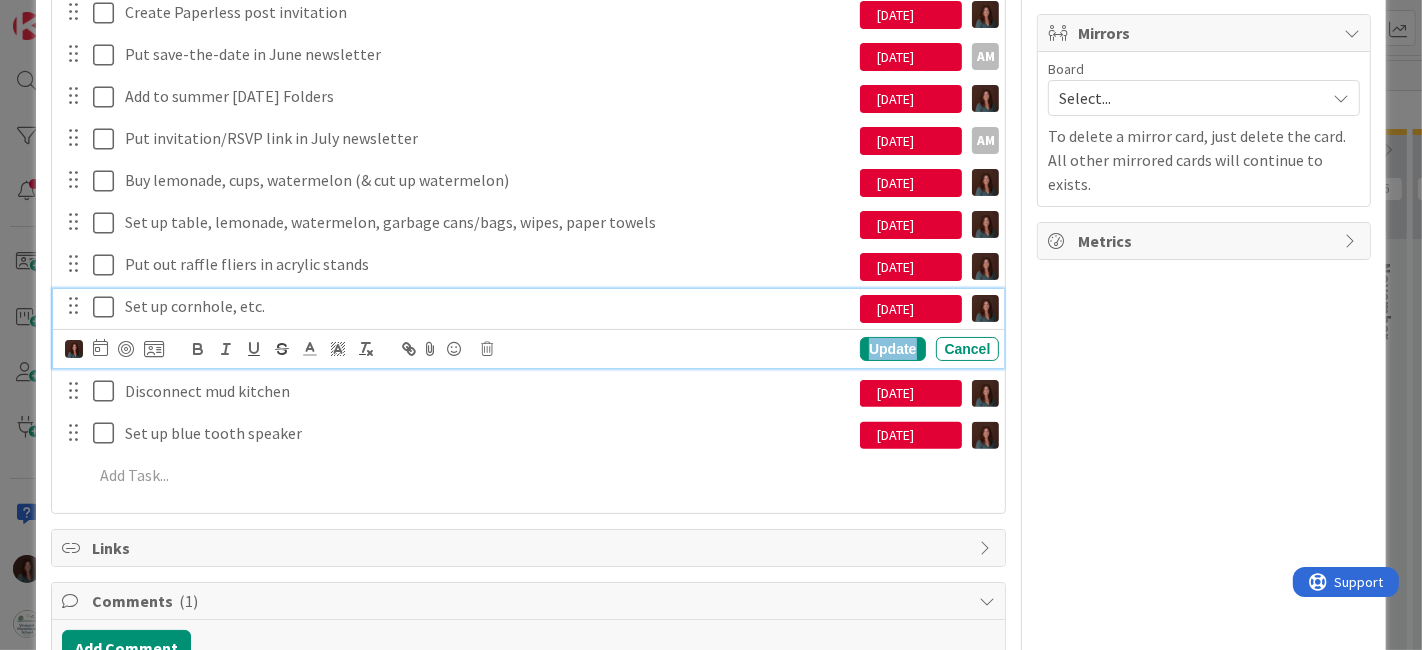 drag, startPoint x: 864, startPoint y: 336, endPoint x: 829, endPoint y: 339, distance: 35.128338 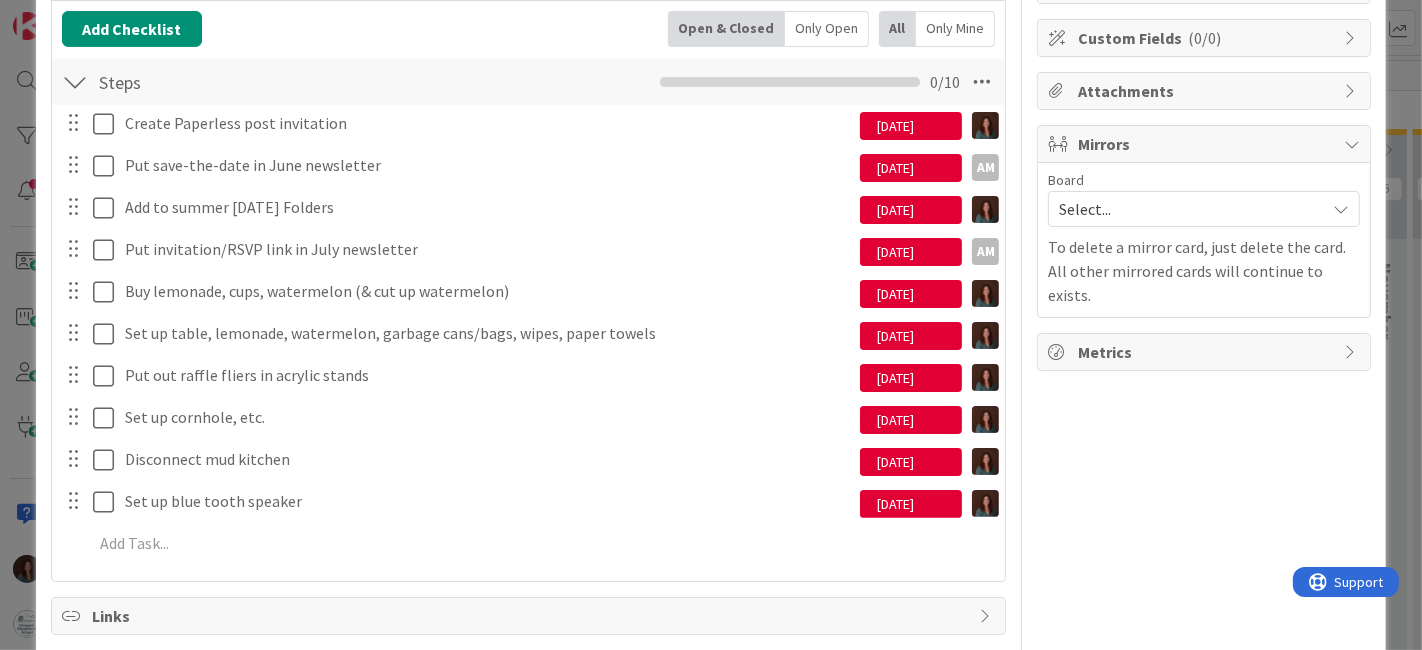 scroll, scrollTop: 62, scrollLeft: 0, axis: vertical 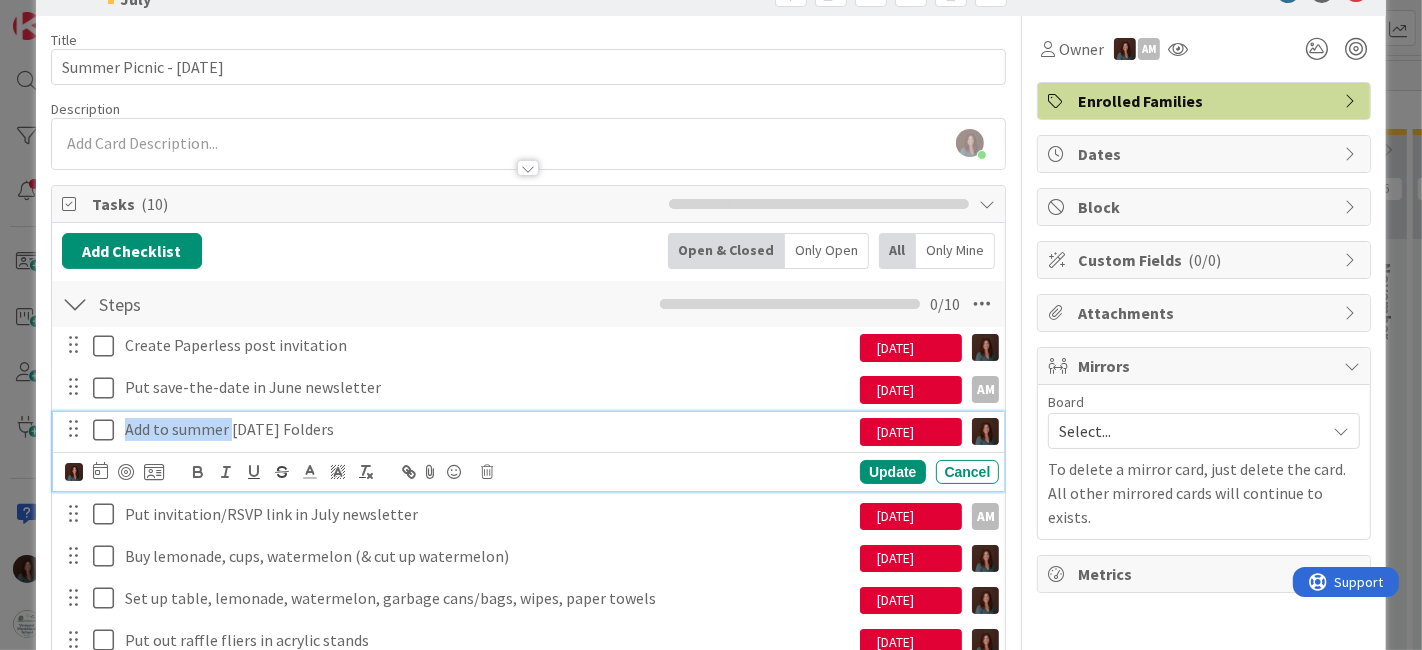 drag, startPoint x: 229, startPoint y: 426, endPoint x: 0, endPoint y: 422, distance: 229.03493 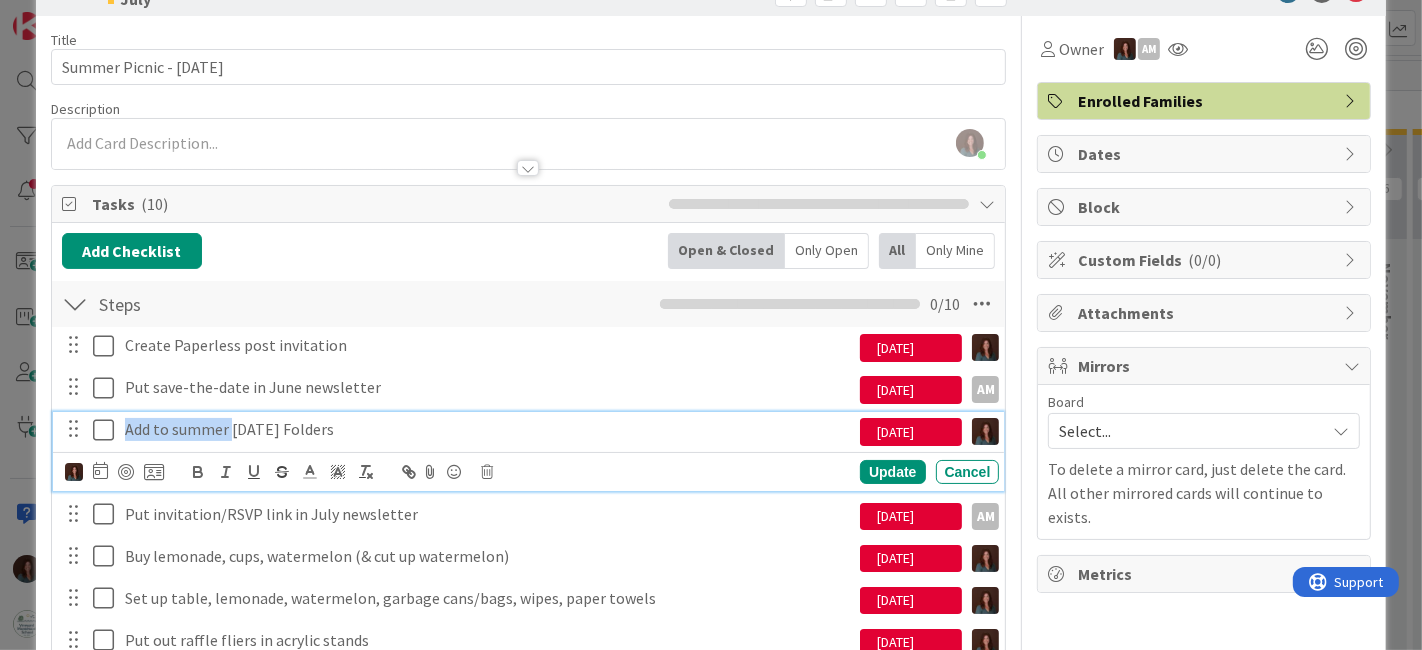 click on "ID  2660 Yearly Events July Title 29 / 128 Summer Picnic - [DATE] Description [PERSON_NAME] joined  3 m ago Owner AM Enrolled Families Tasks ( 10 ) Add Checklist Open & Closed Only Open All Only Mine Steps Checklist Name 5 / 64 Steps 0 / 10 Create Paperless post invitation [DATE] Navigate forward to interact with the calendar and select a date. Press the question mark key to get the keyboard shortcuts for changing dates. [DATE] Navigate forward to interact with the calendar and select a date. Press the question mark key to get the keyboard shortcuts for changing dates. Update Cancel Put save-the-date in June newsletter [DATE] Navigate forward to interact with the calendar and select a date. Press the question mark key to get the keyboard shortcuts for changing dates. AM AM [DATE] Navigate forward to interact with the calendar and select a date. Press the question mark key to get the keyboard shortcuts for changing dates. Are you sure you want to delete this task? Delete Cancel AM (" at bounding box center (711, 325) 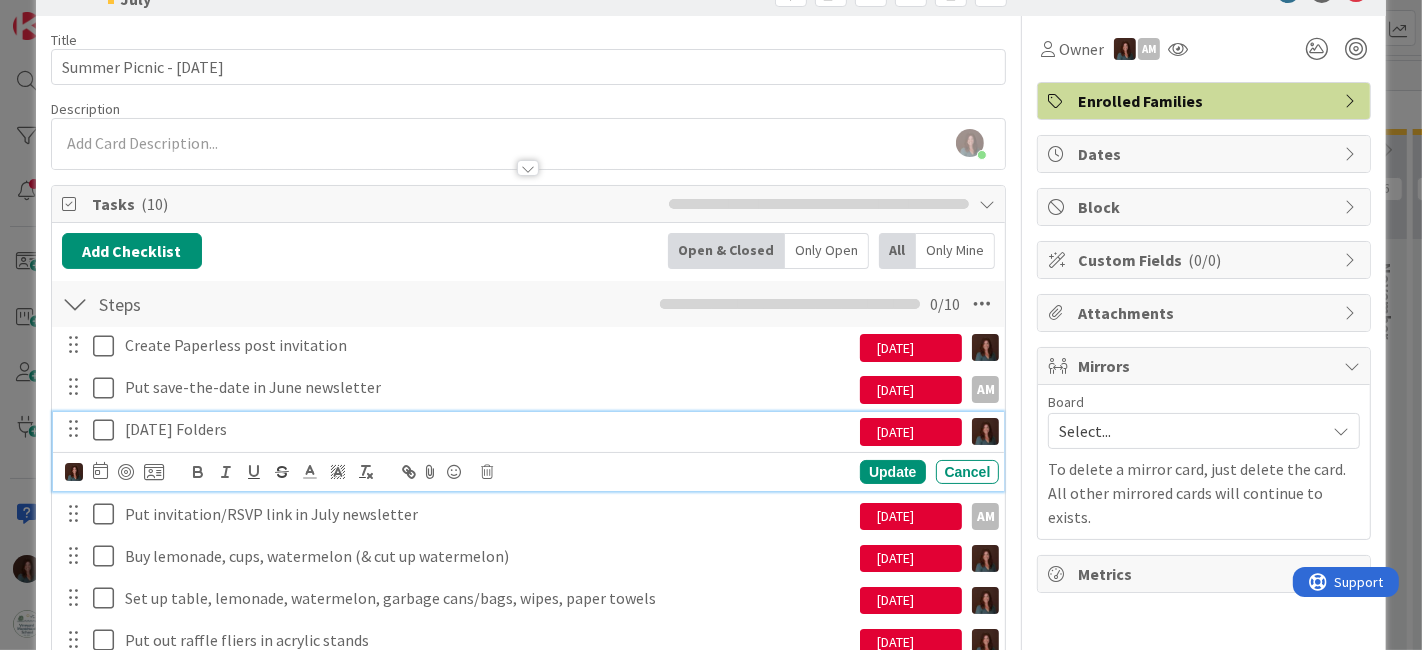 click on "[DATE] Folders" at bounding box center (489, 429) 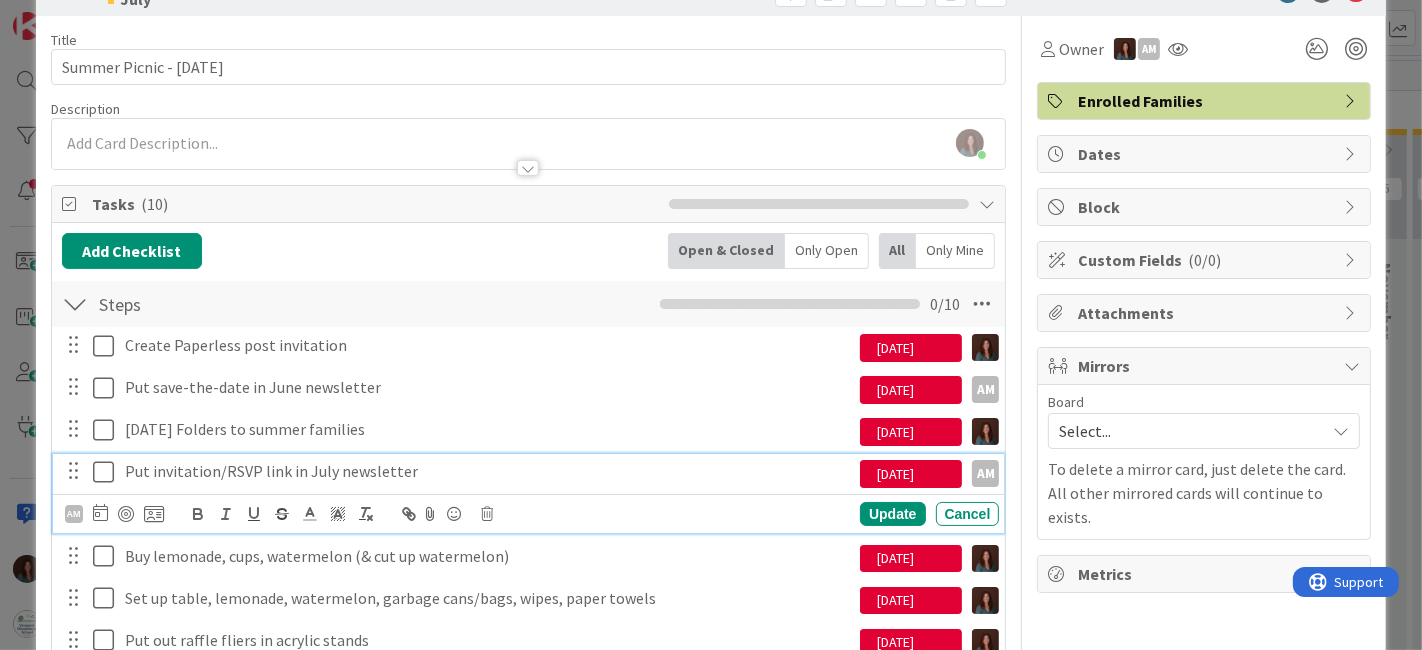 click on "Put invitation/RSVP link in July newsletter" at bounding box center (489, 471) 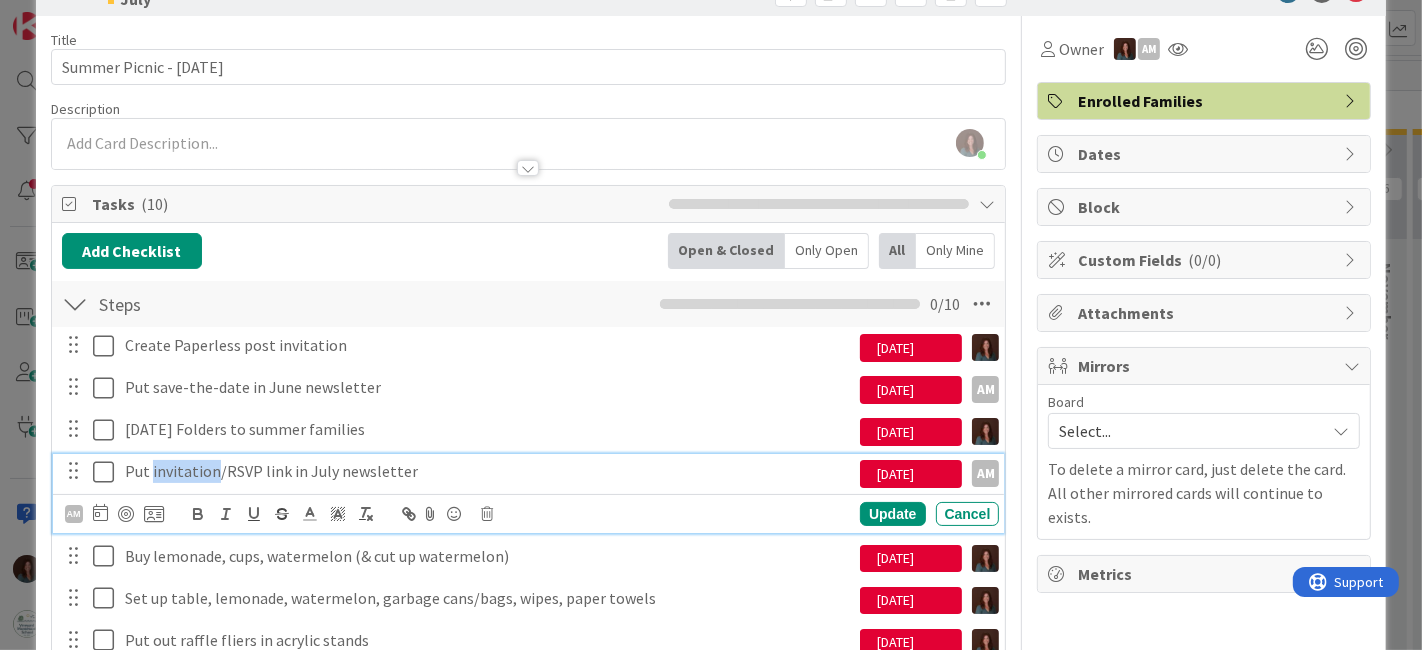 click on "Put invitation/RSVP link in July newsletter" at bounding box center [489, 471] 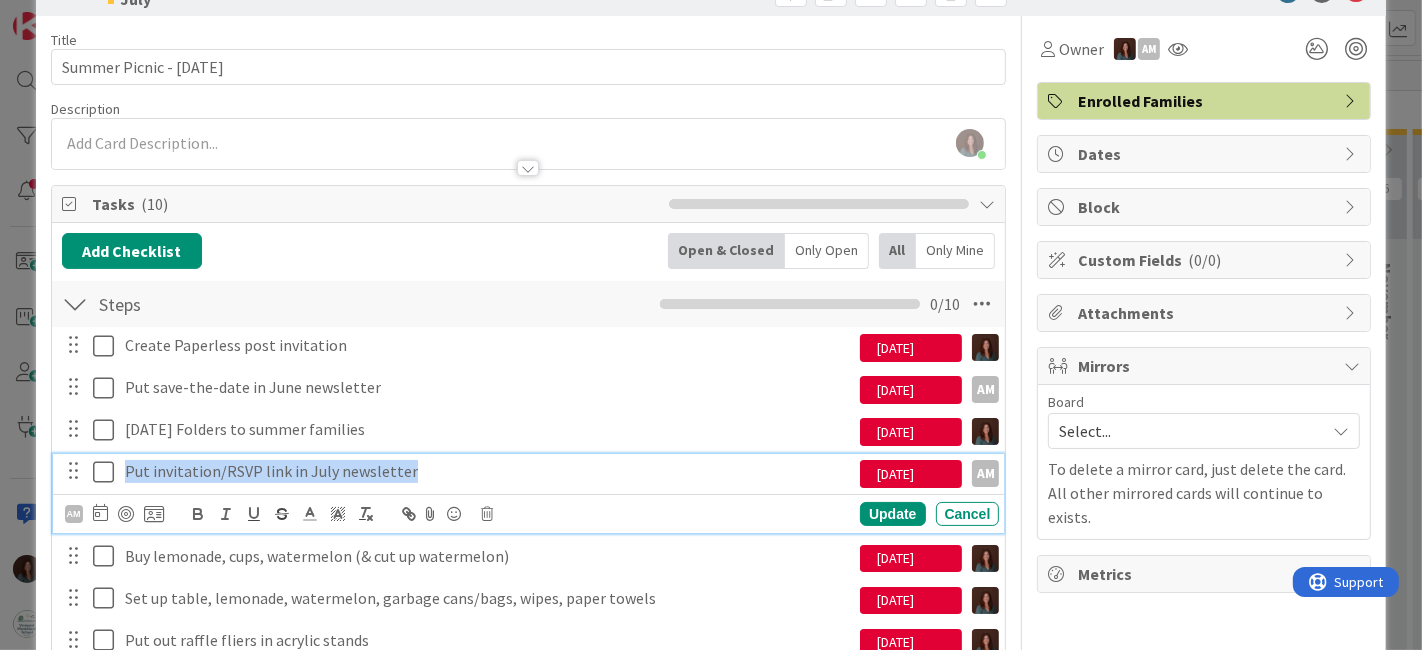 click on "Put invitation/RSVP link in July newsletter" at bounding box center [489, 471] 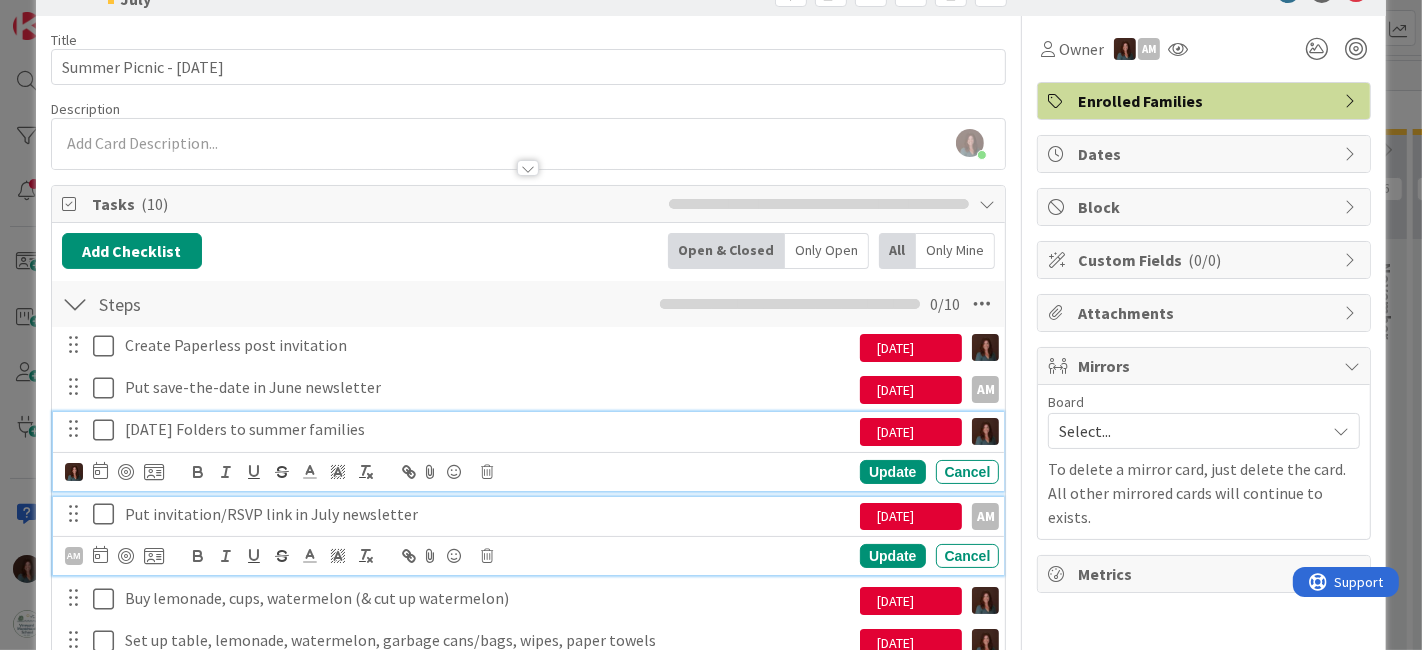 click on "[DATE] Folders to summer families" at bounding box center [489, 429] 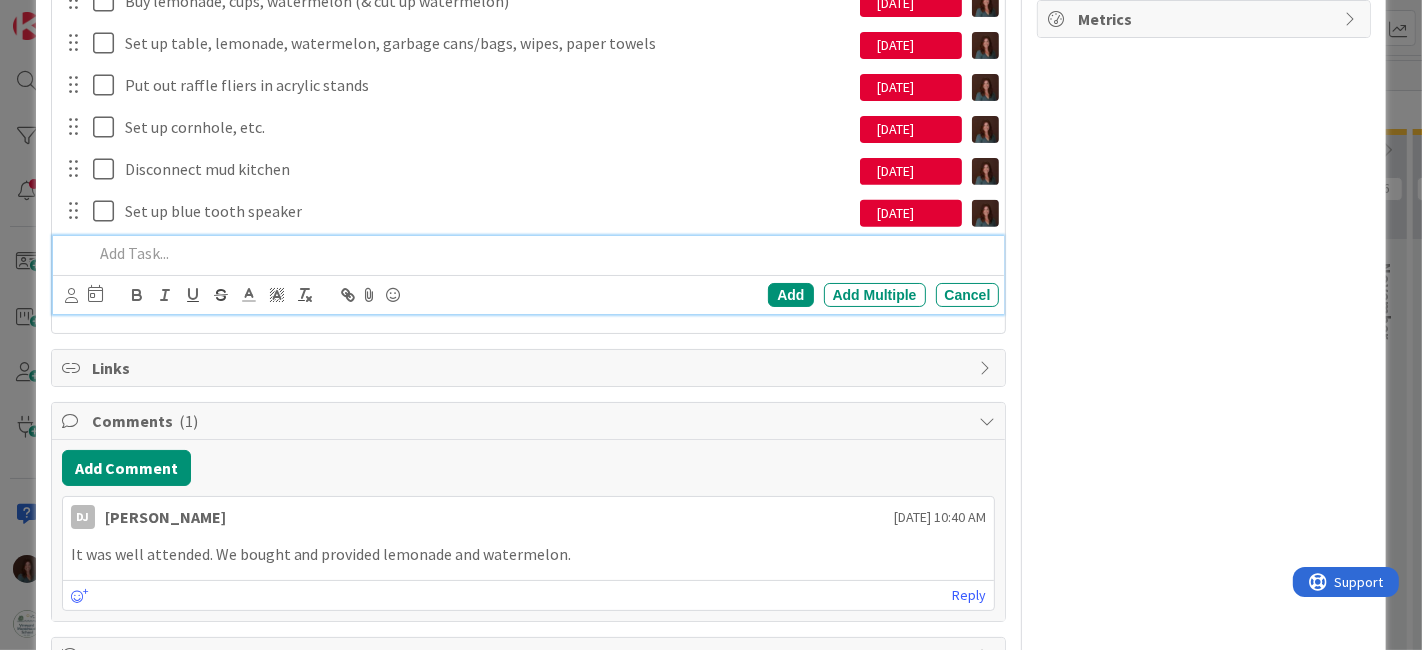 click at bounding box center (542, 253) 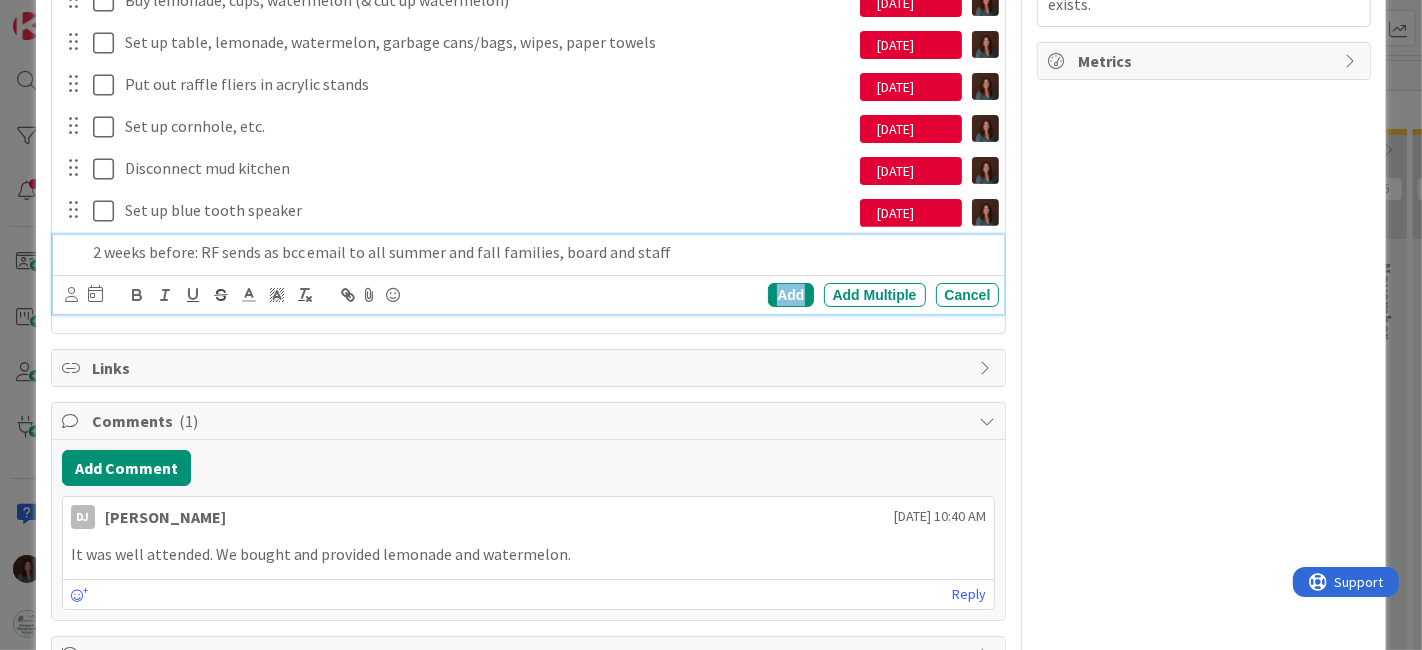 drag, startPoint x: 777, startPoint y: 289, endPoint x: 600, endPoint y: 310, distance: 178.24141 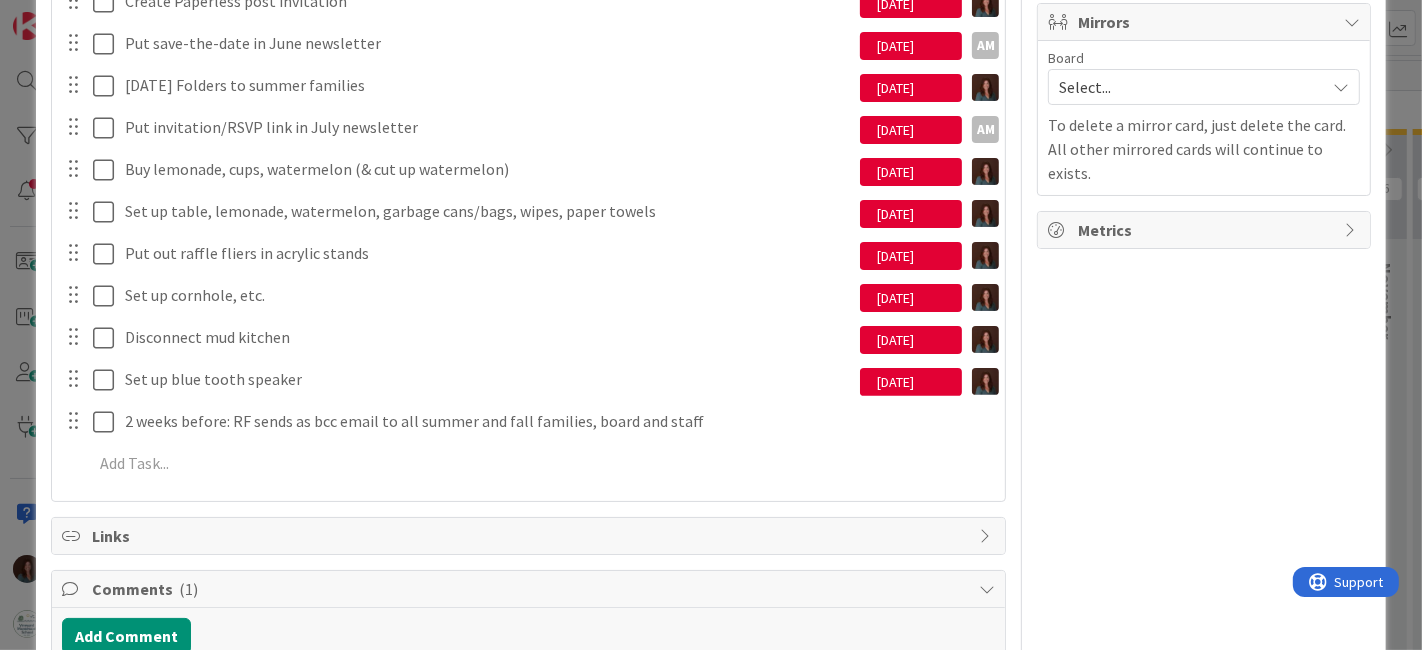 scroll, scrollTop: 353, scrollLeft: 0, axis: vertical 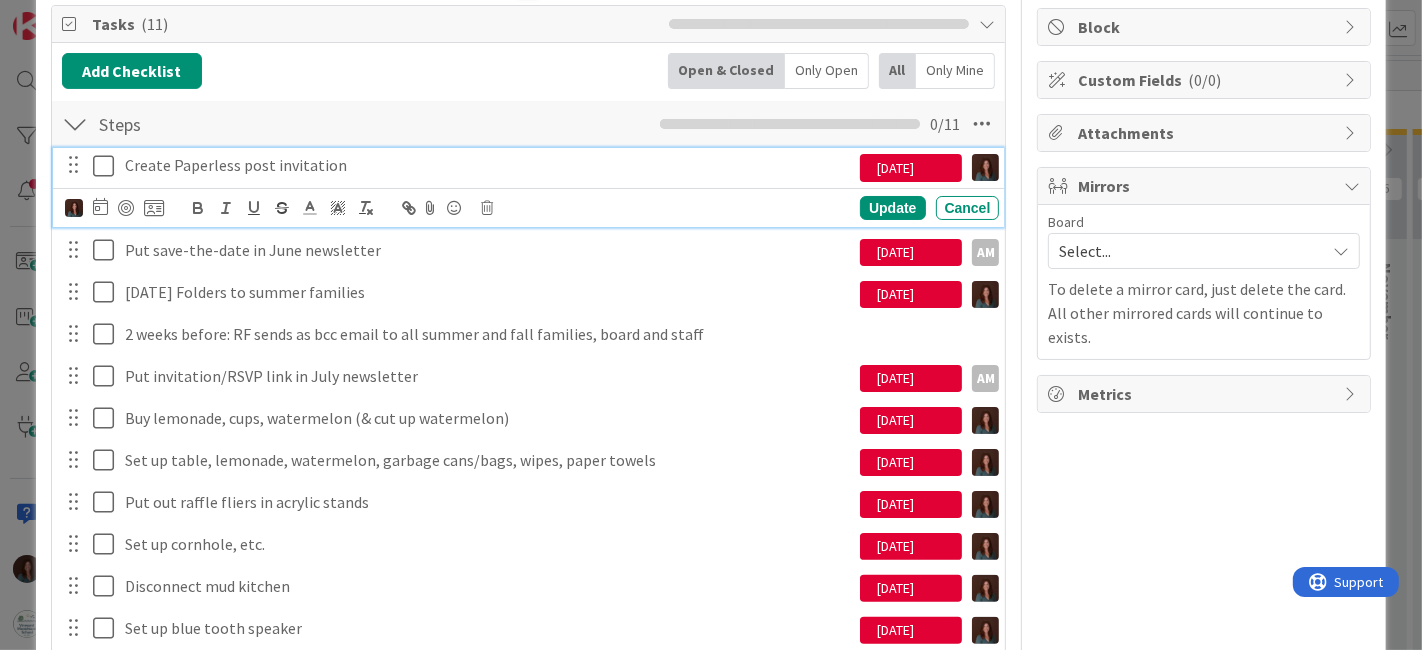 click on "Create Paperless post invitation" at bounding box center [489, 165] 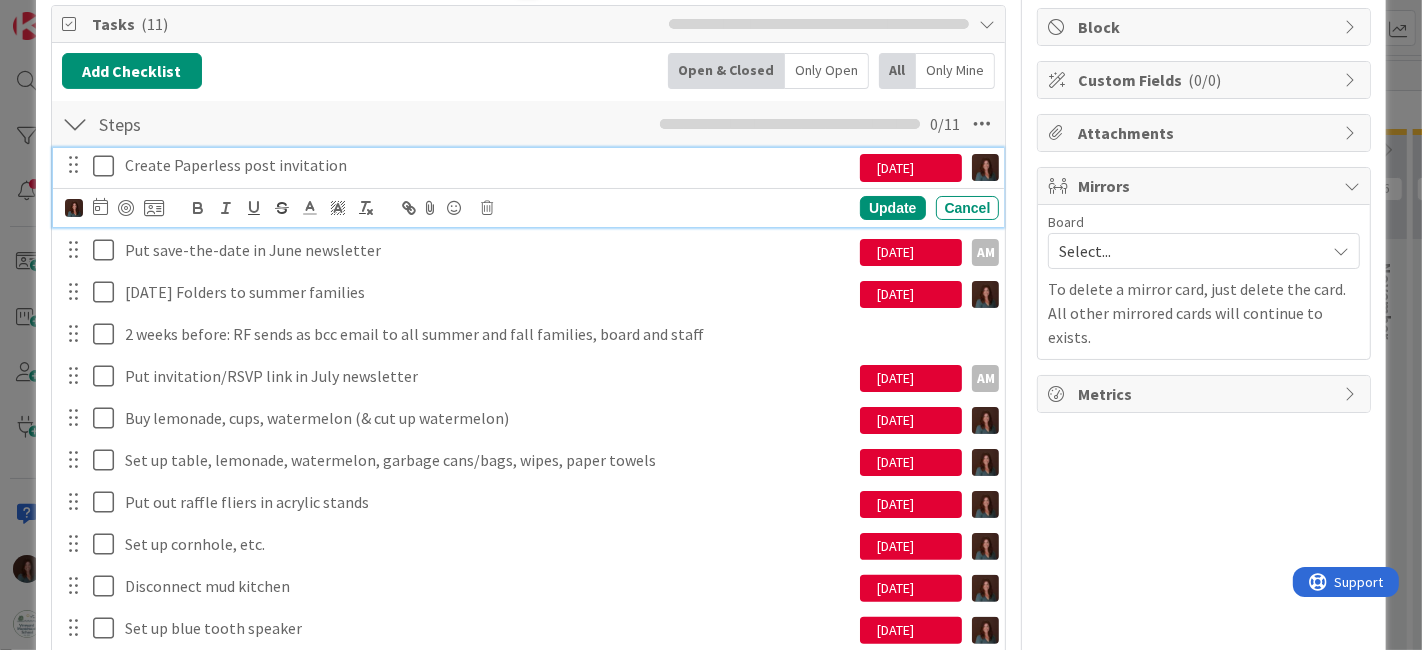 click at bounding box center (74, 208) 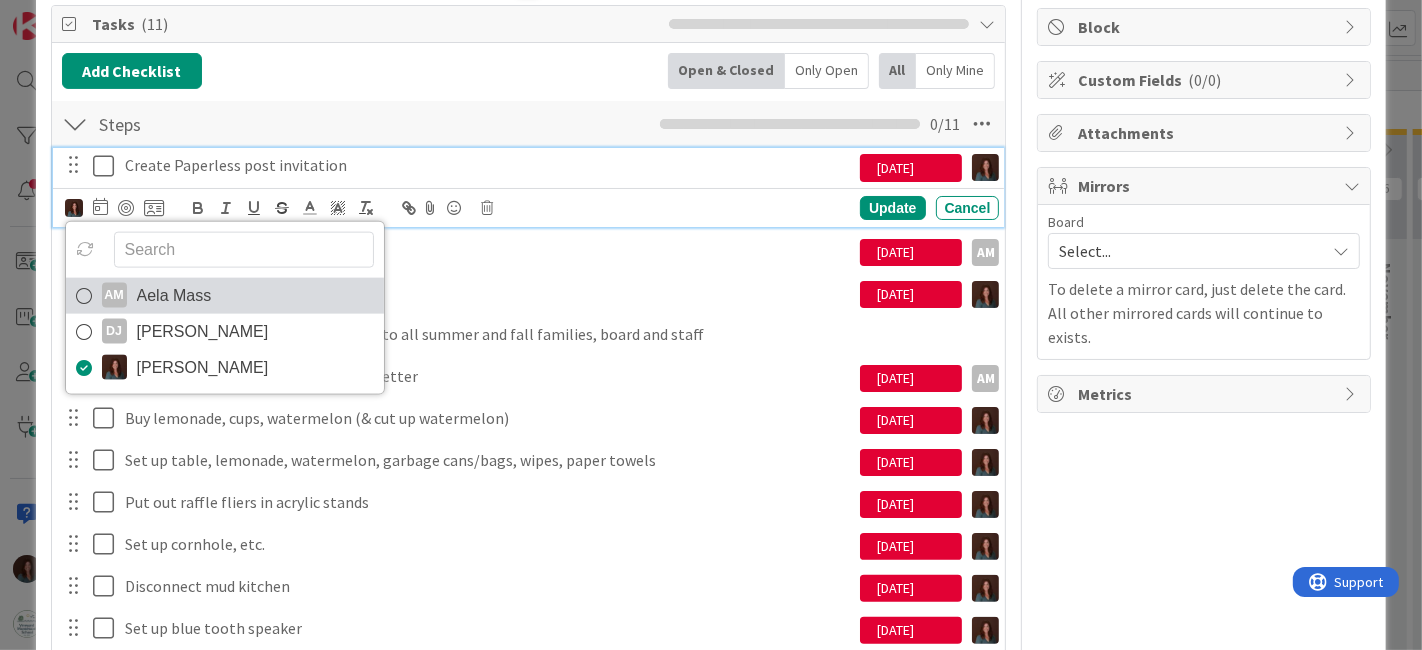 click on "Aela Mass" at bounding box center [174, 295] 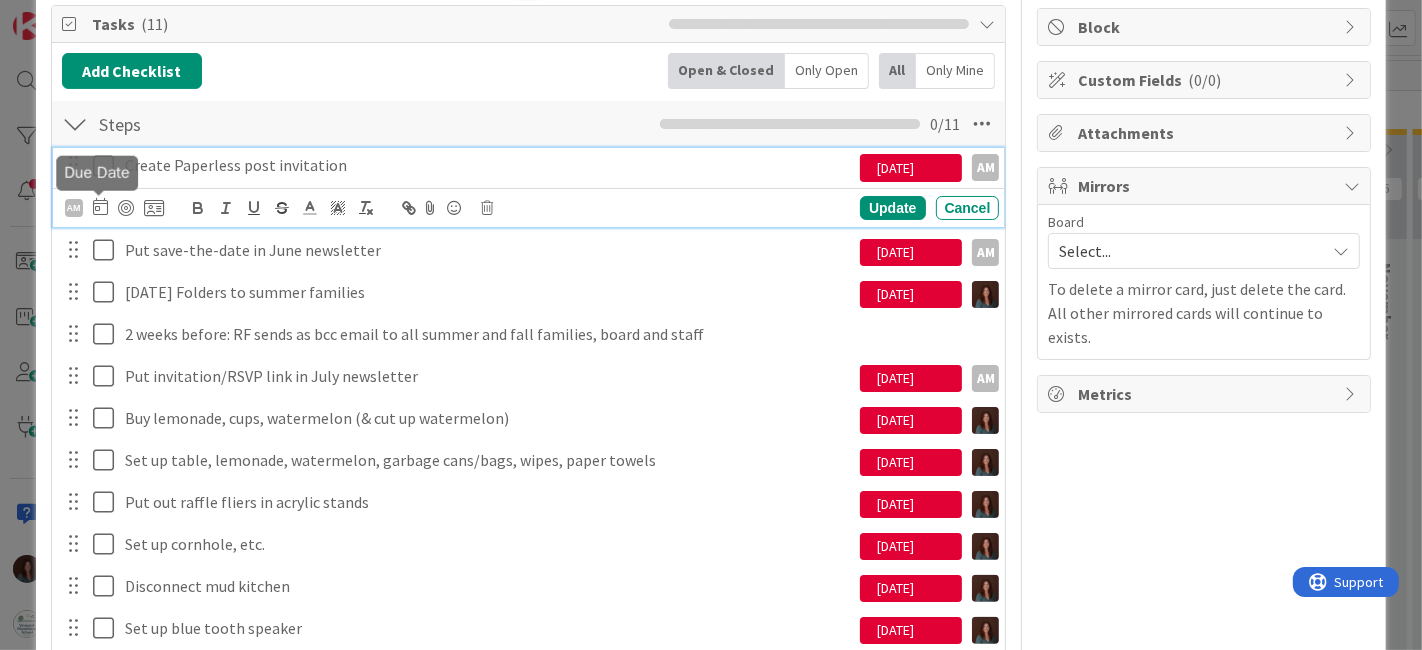 click at bounding box center (100, 206) 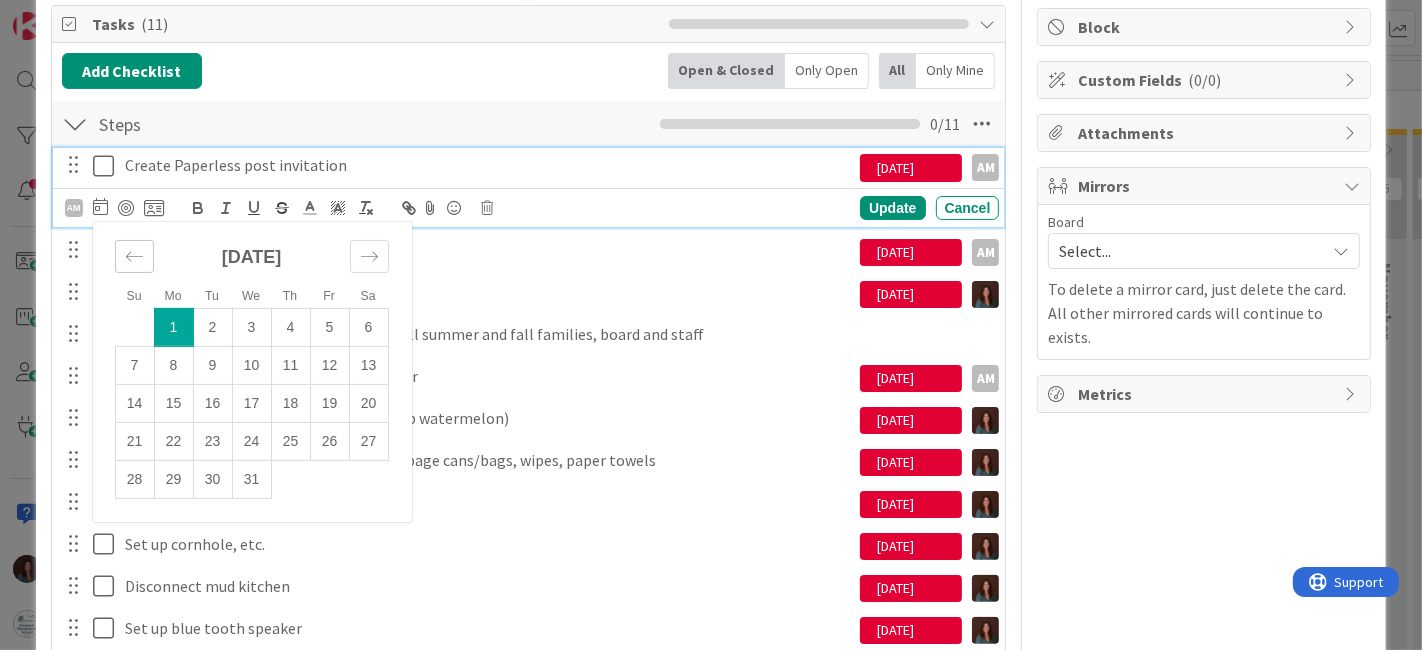 click at bounding box center [134, 256] 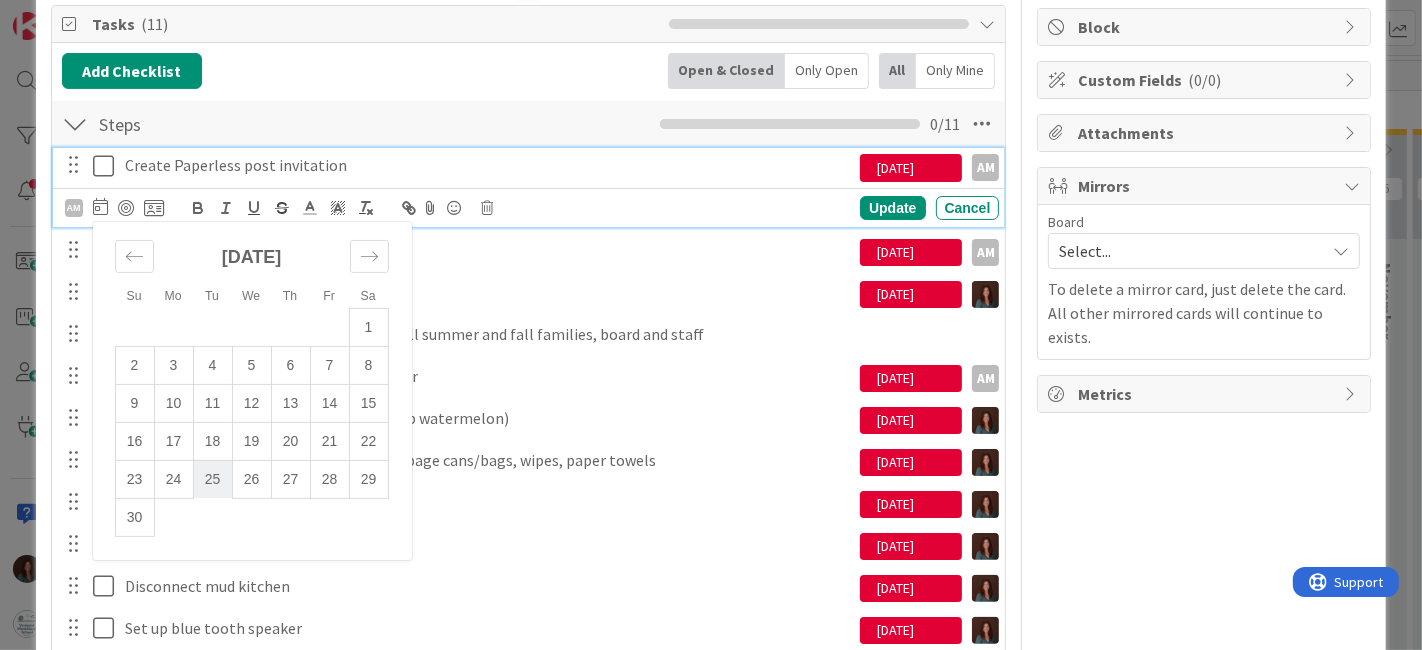click on "25" at bounding box center [212, 479] 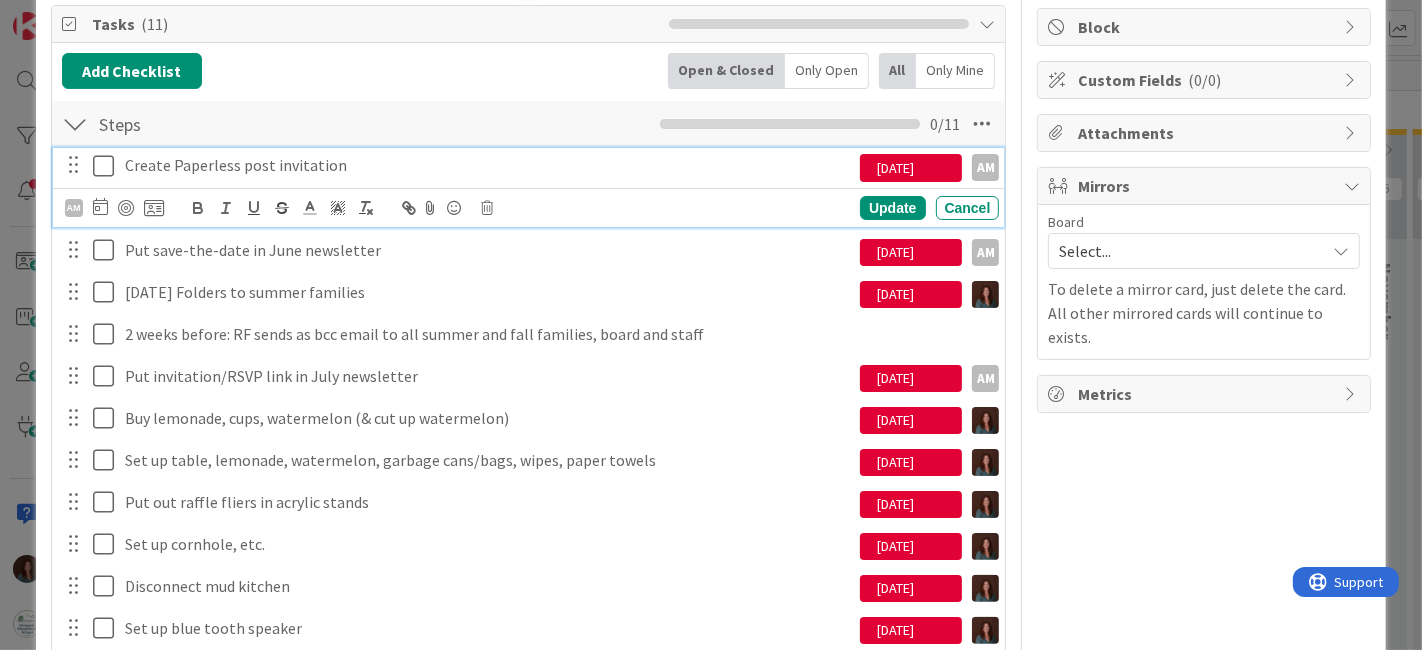 click on "Create Paperless post invitation" at bounding box center [489, 165] 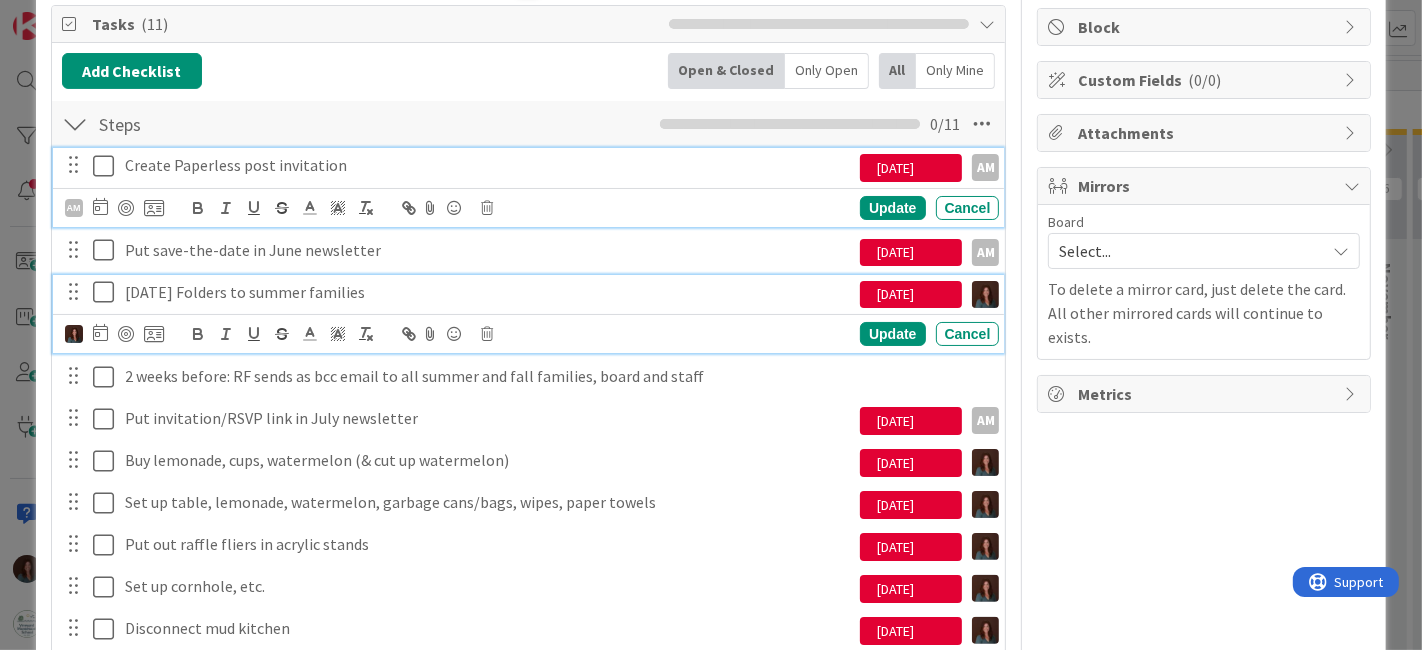click on "[DATE] Folders to summer families" at bounding box center (489, 292) 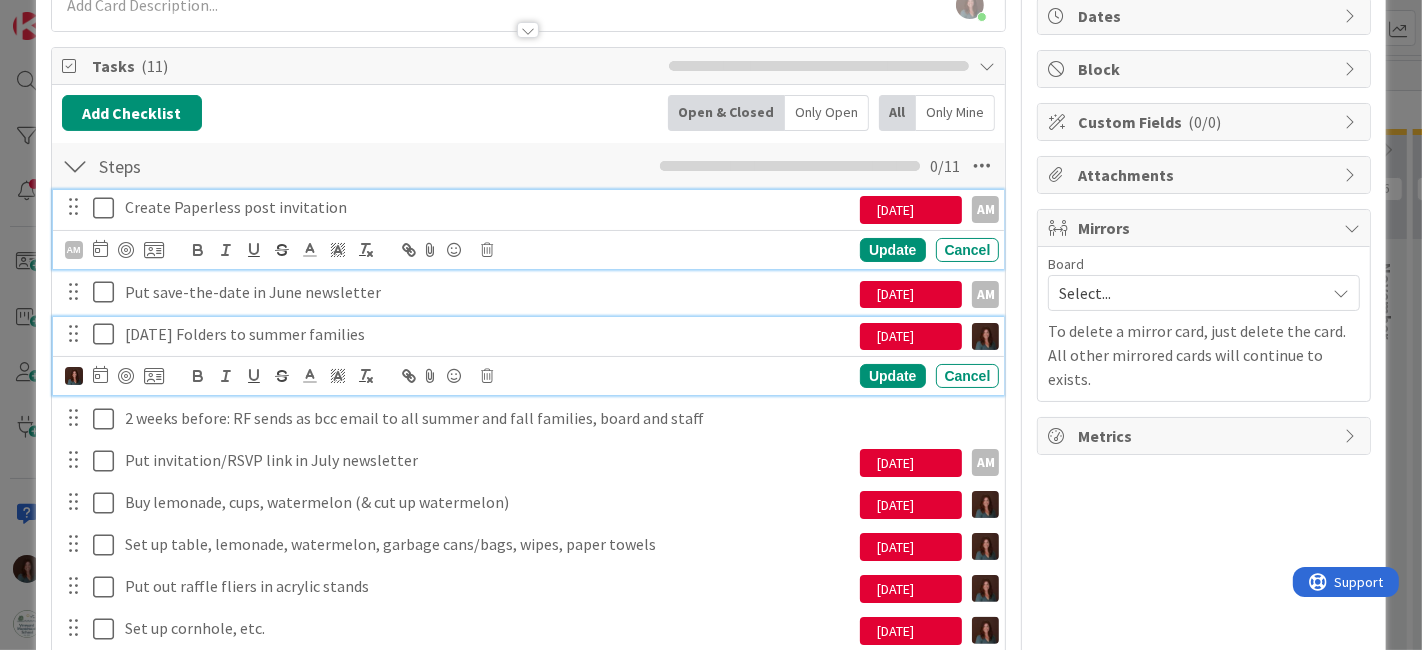 click on "Create Paperless post invitation [DATE] Navigate forward to interact with the calendar and select a date. Press the question mark key to get the keyboard shortcuts for changing dates. AM AM AM Aela Mass DJ [PERSON_NAME] [PERSON_NAME] [DATE] Navigate forward to interact with the calendar and select a date. Press the question mark key to get the keyboard shortcuts for changing dates. Update Cancel" at bounding box center (529, 229) 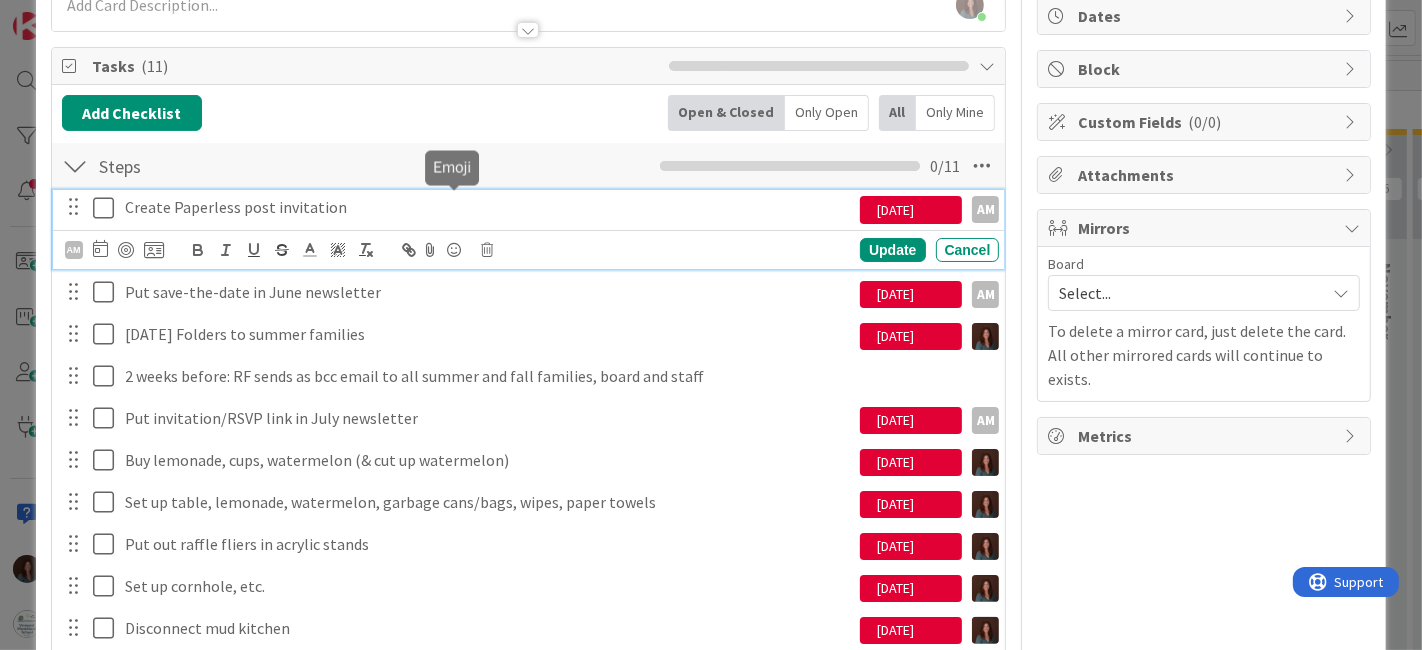 scroll, scrollTop: 242, scrollLeft: 0, axis: vertical 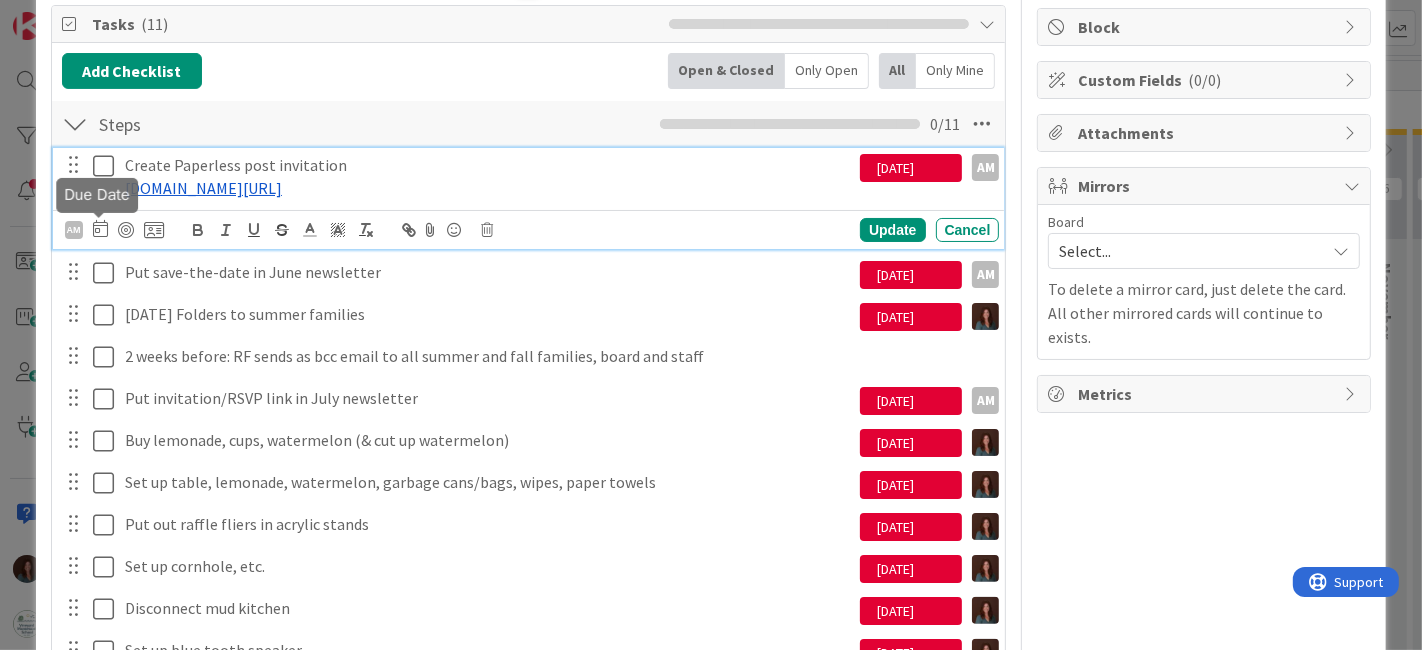 click at bounding box center (100, 228) 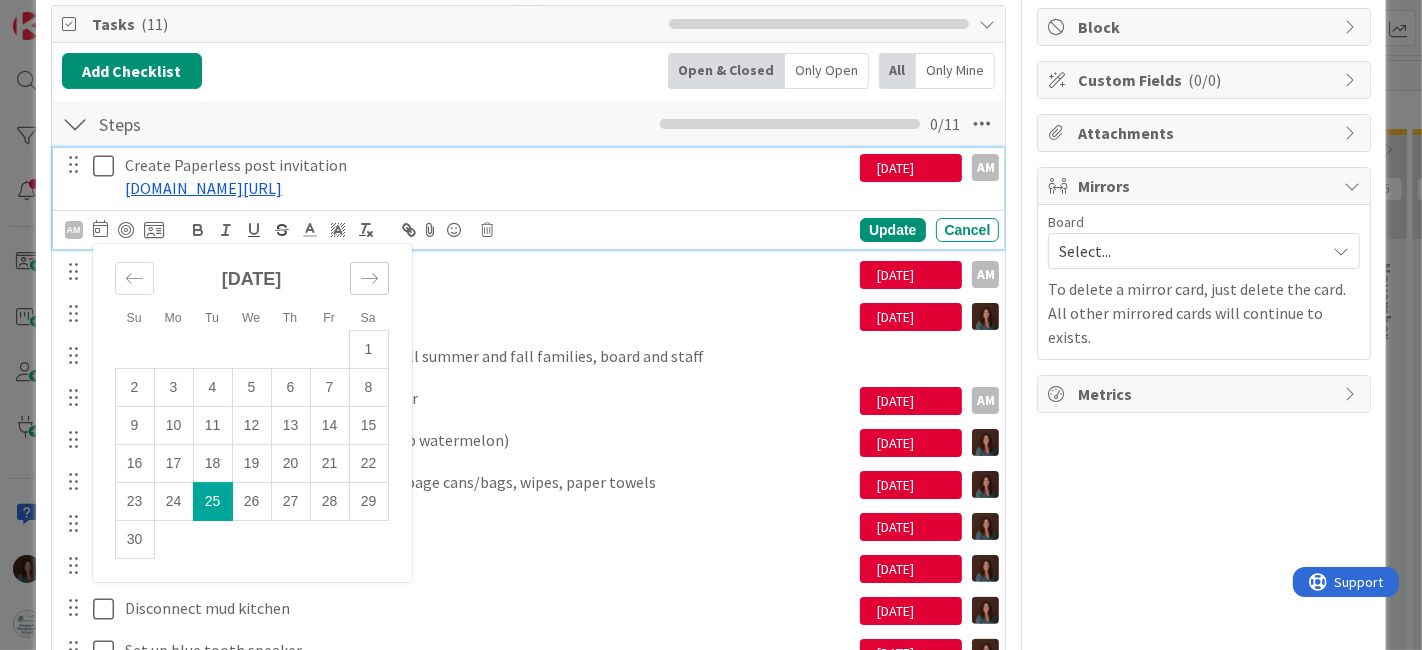 click 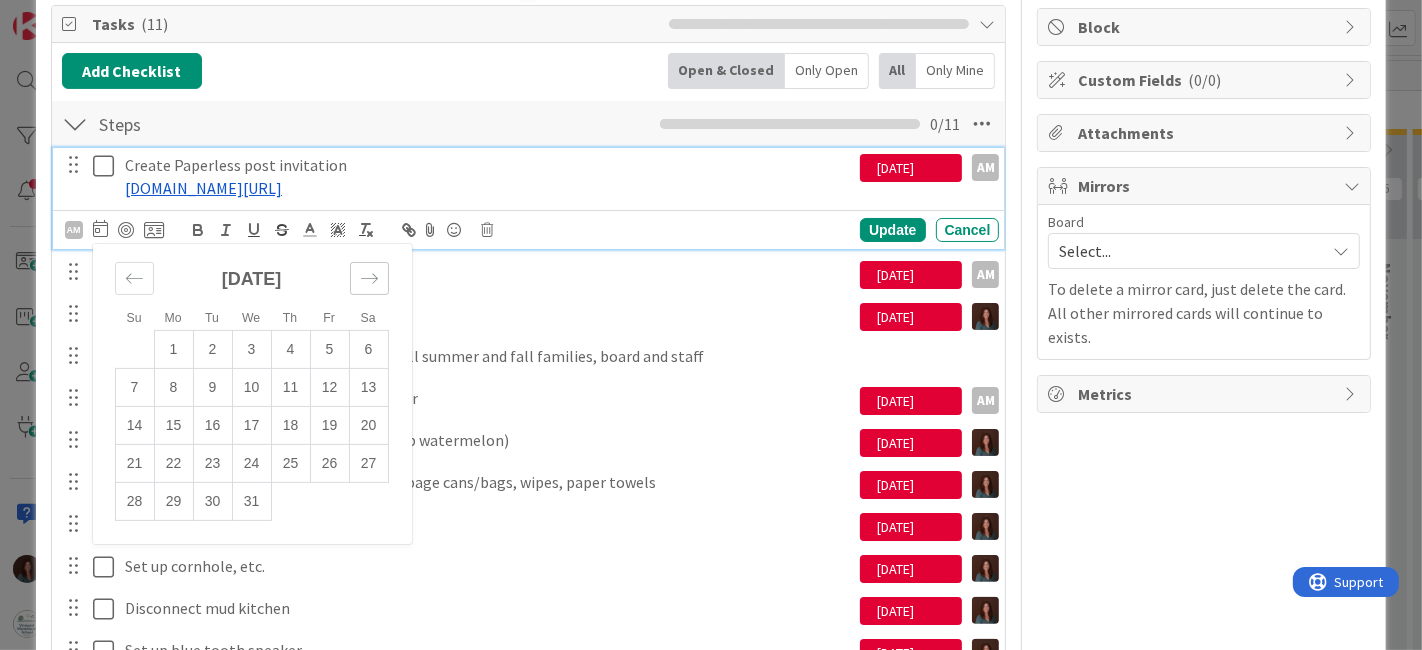 click 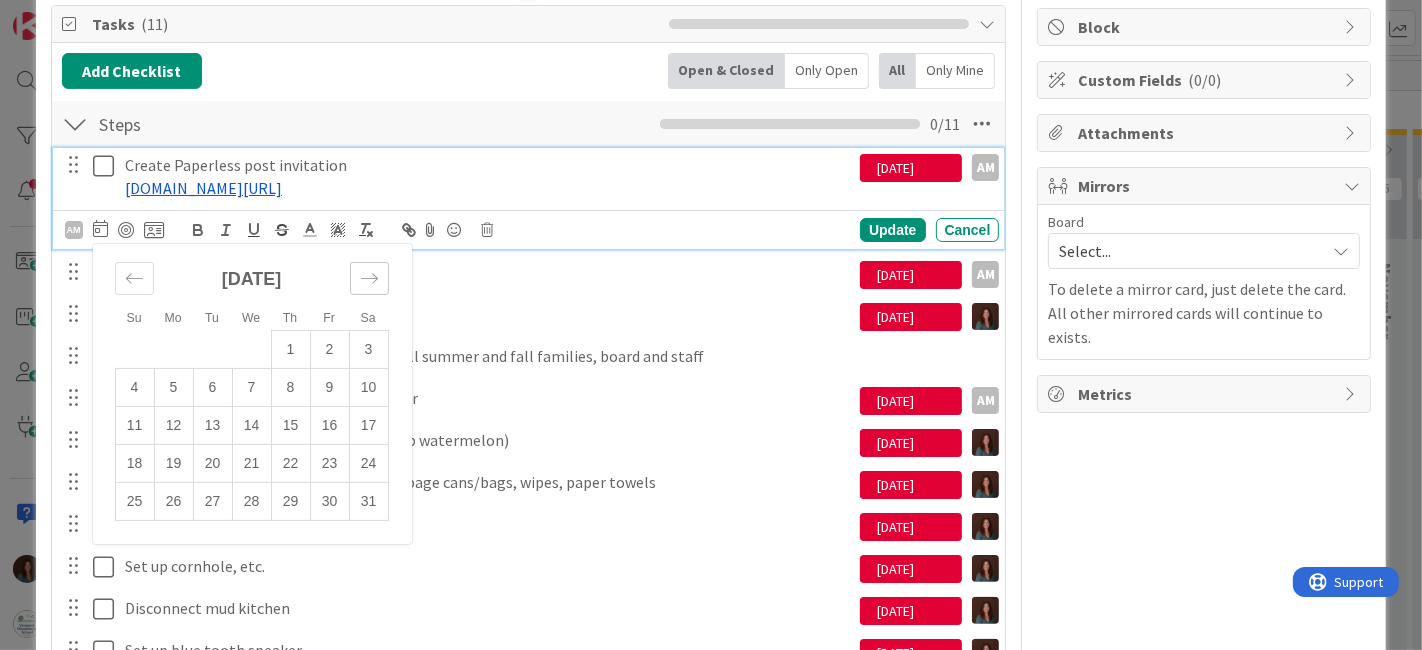 click 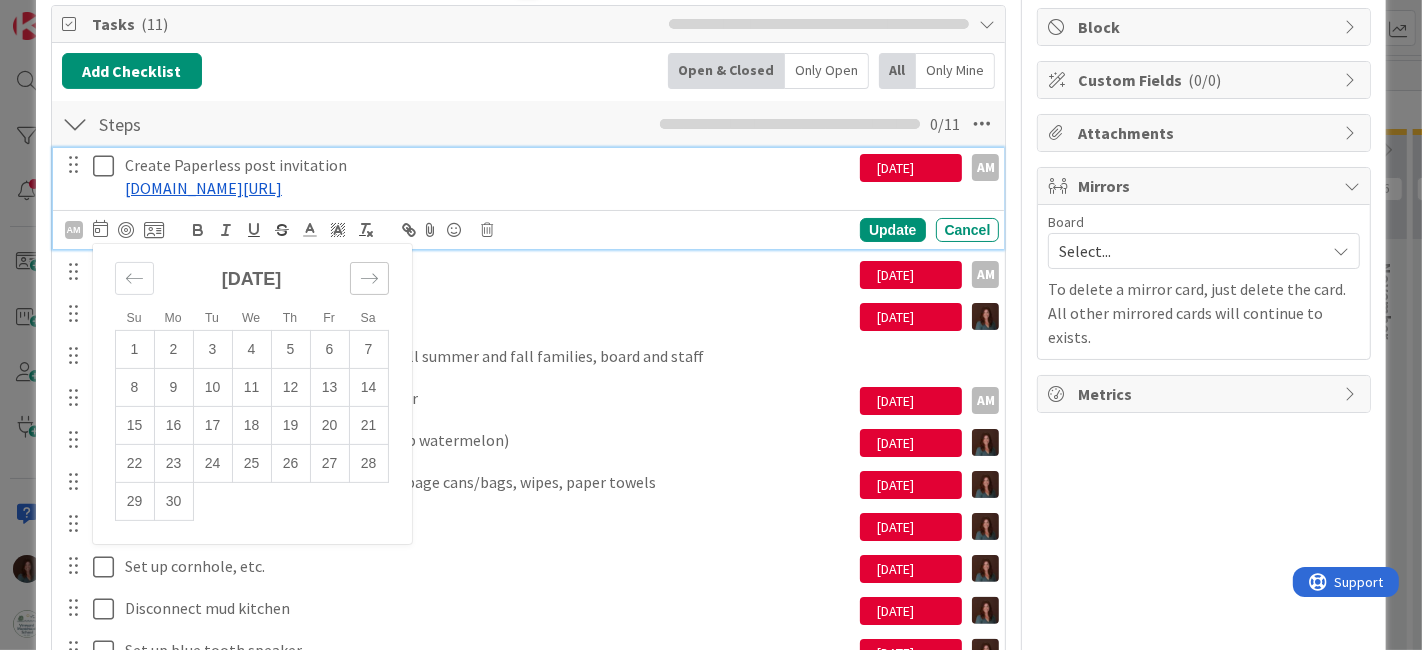 click 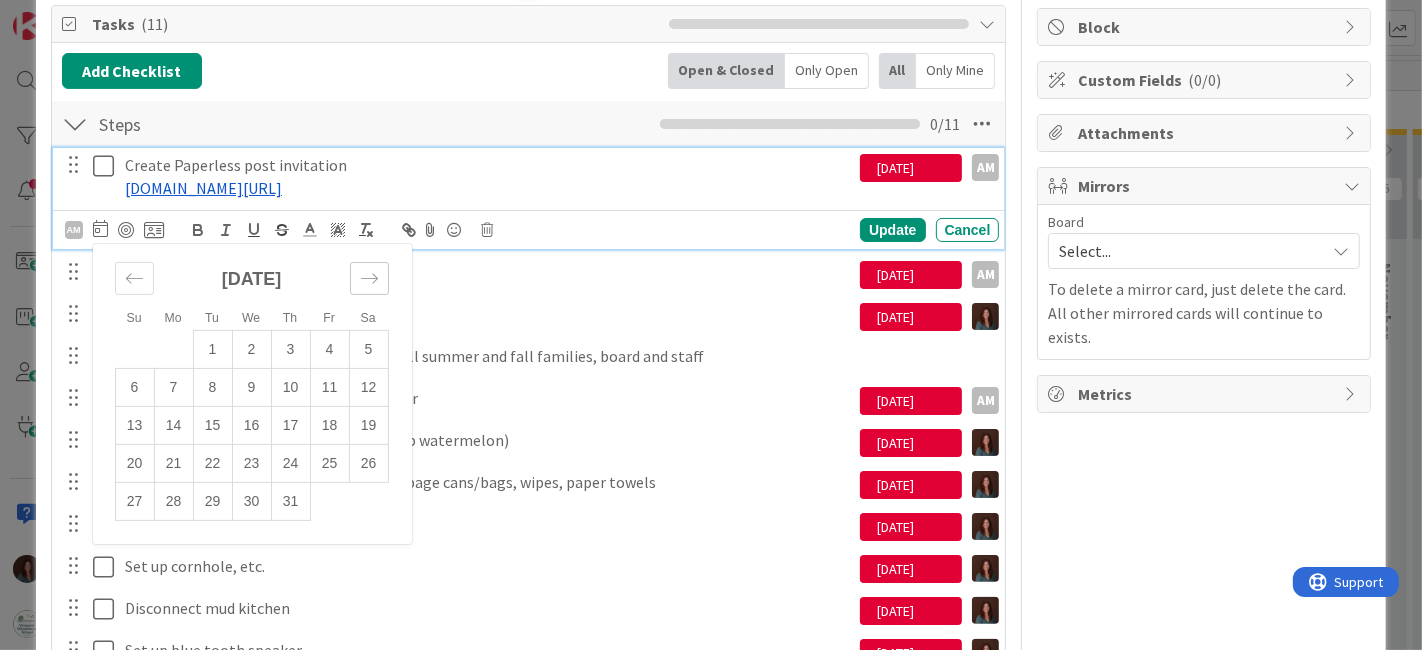 click 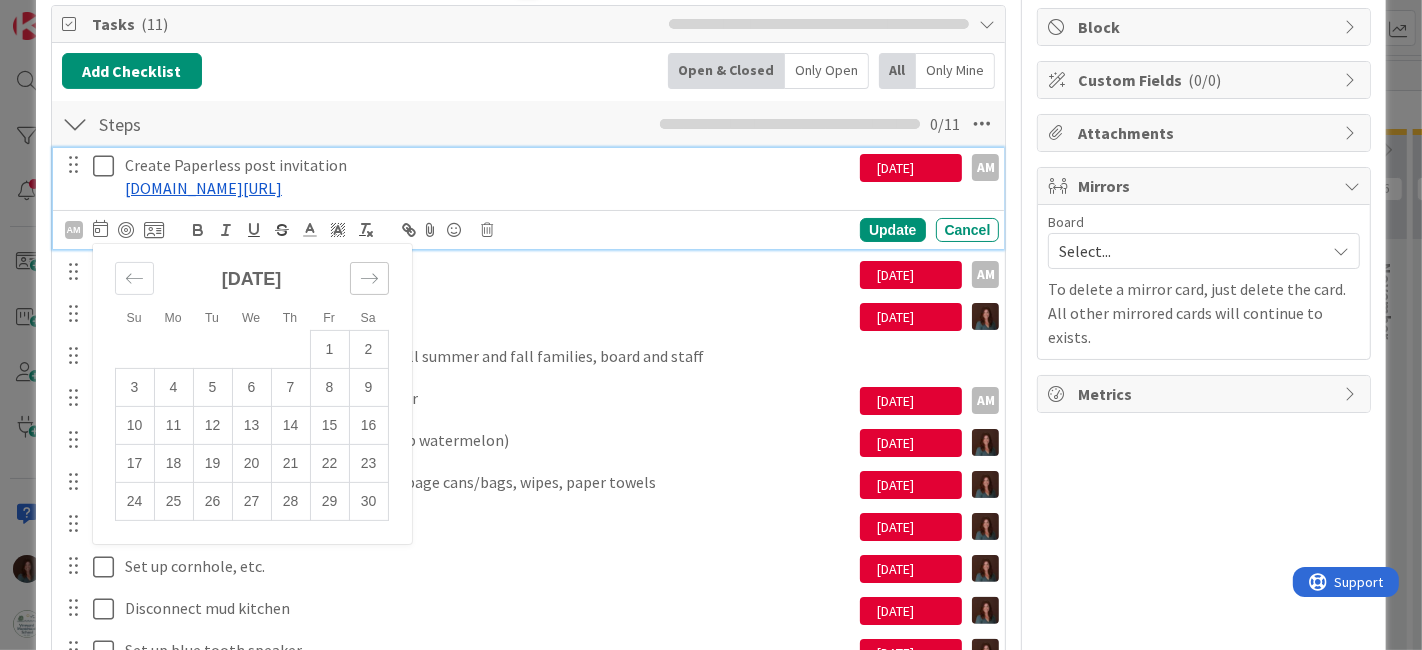 click 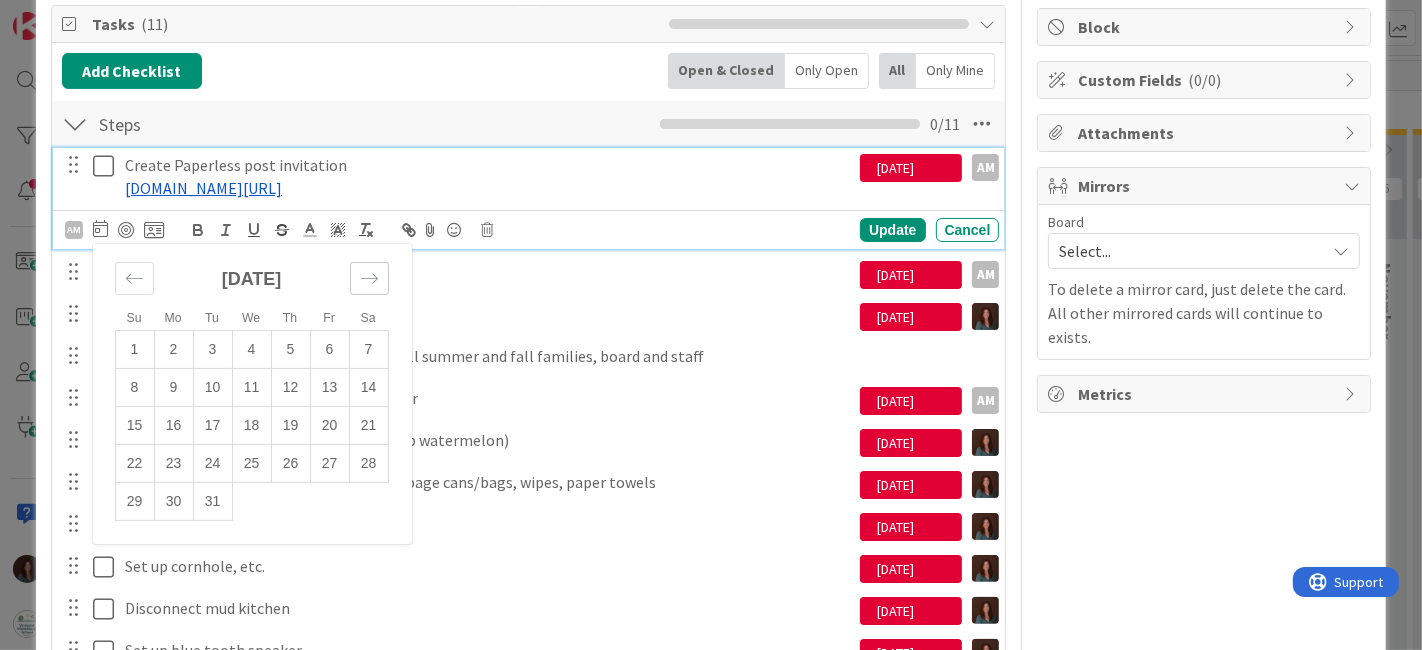 click 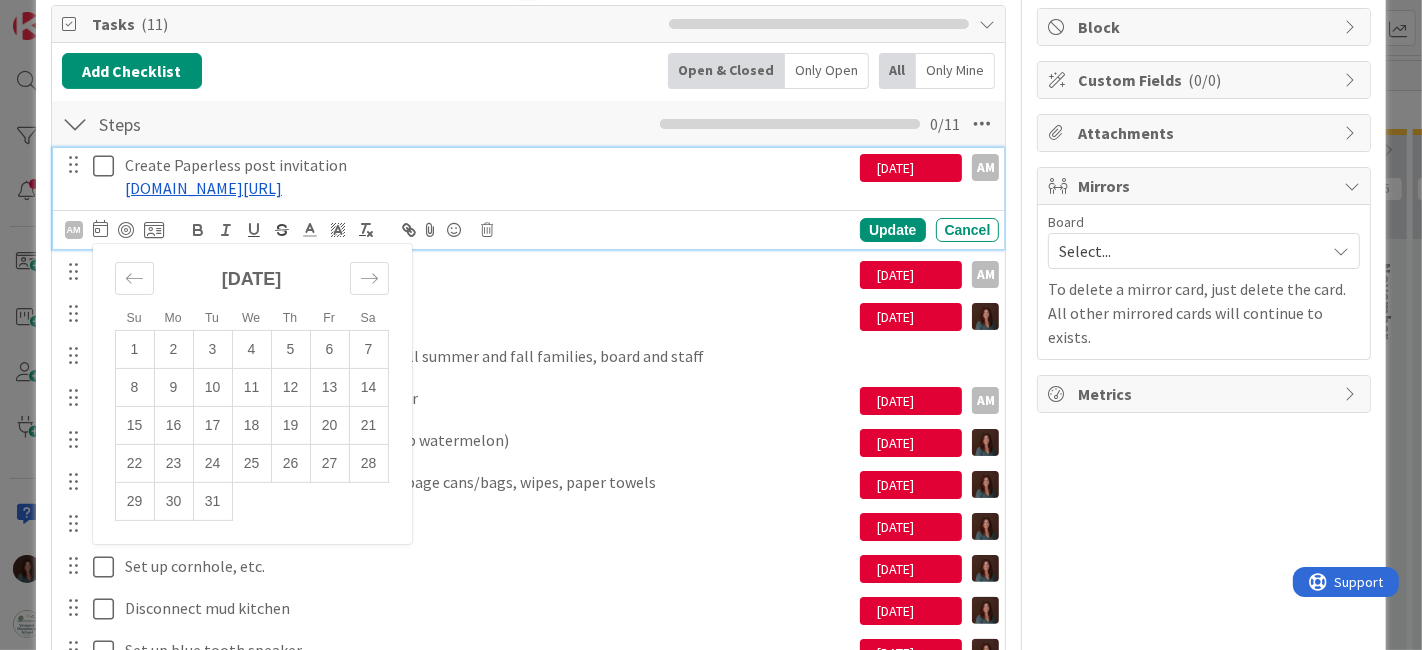 click on "[DOMAIN_NAME][URL]" at bounding box center [489, 188] 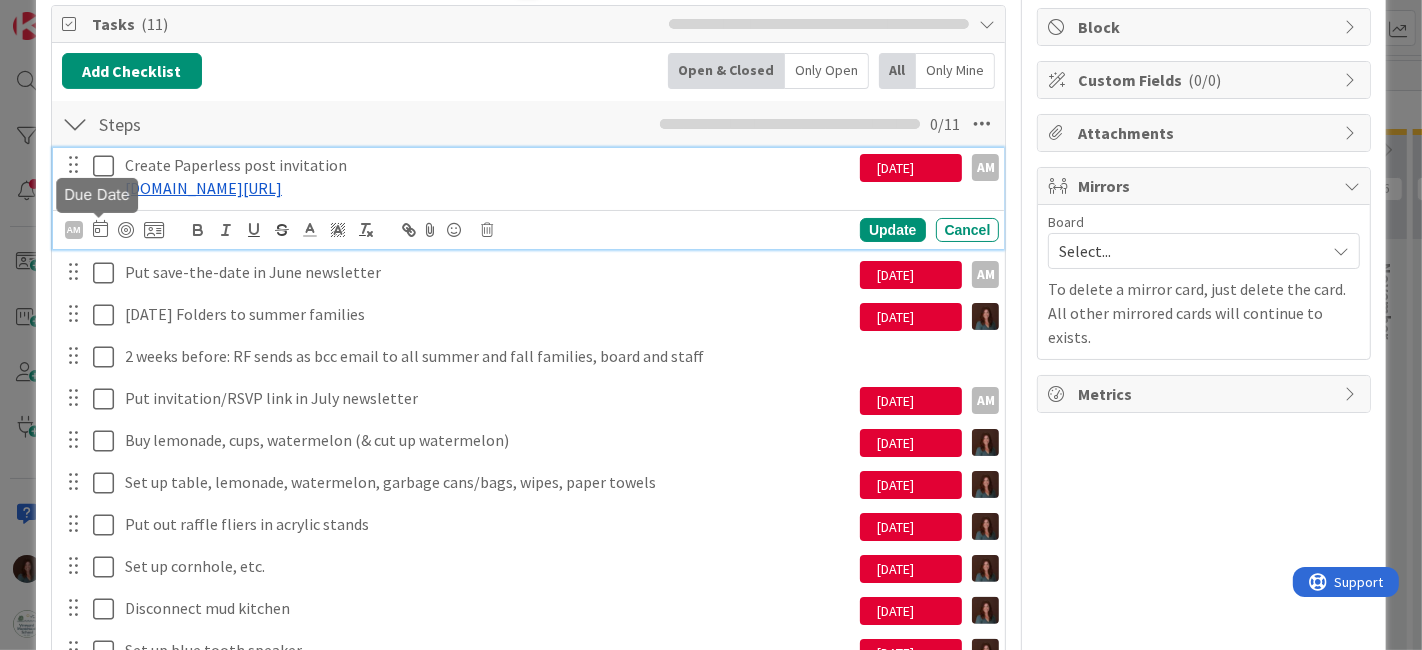 click at bounding box center (100, 228) 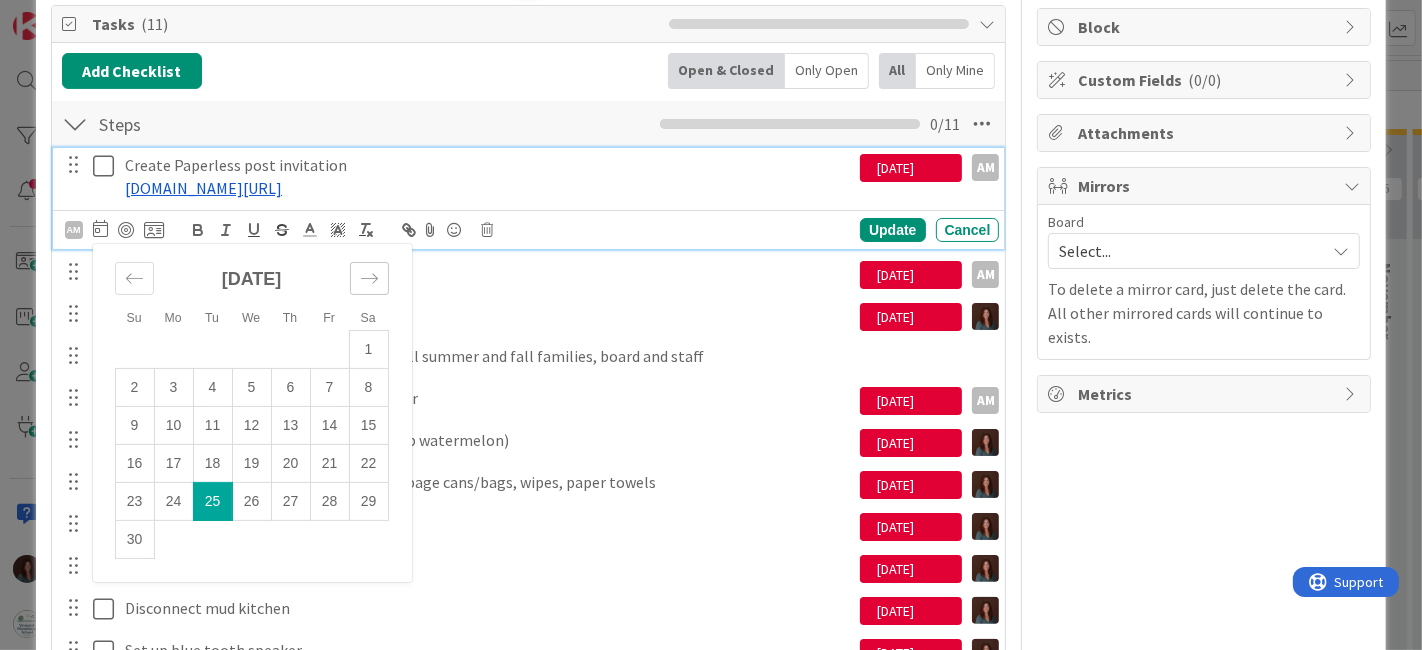 click at bounding box center [369, 278] 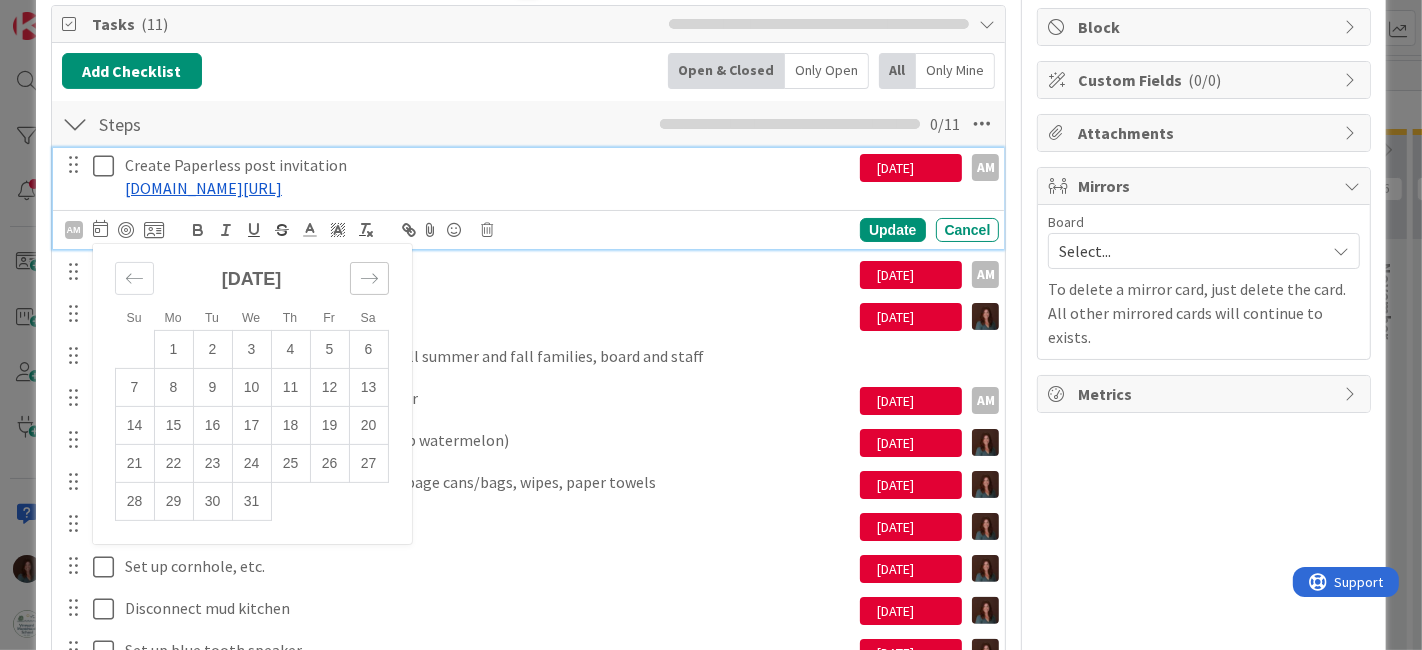 click 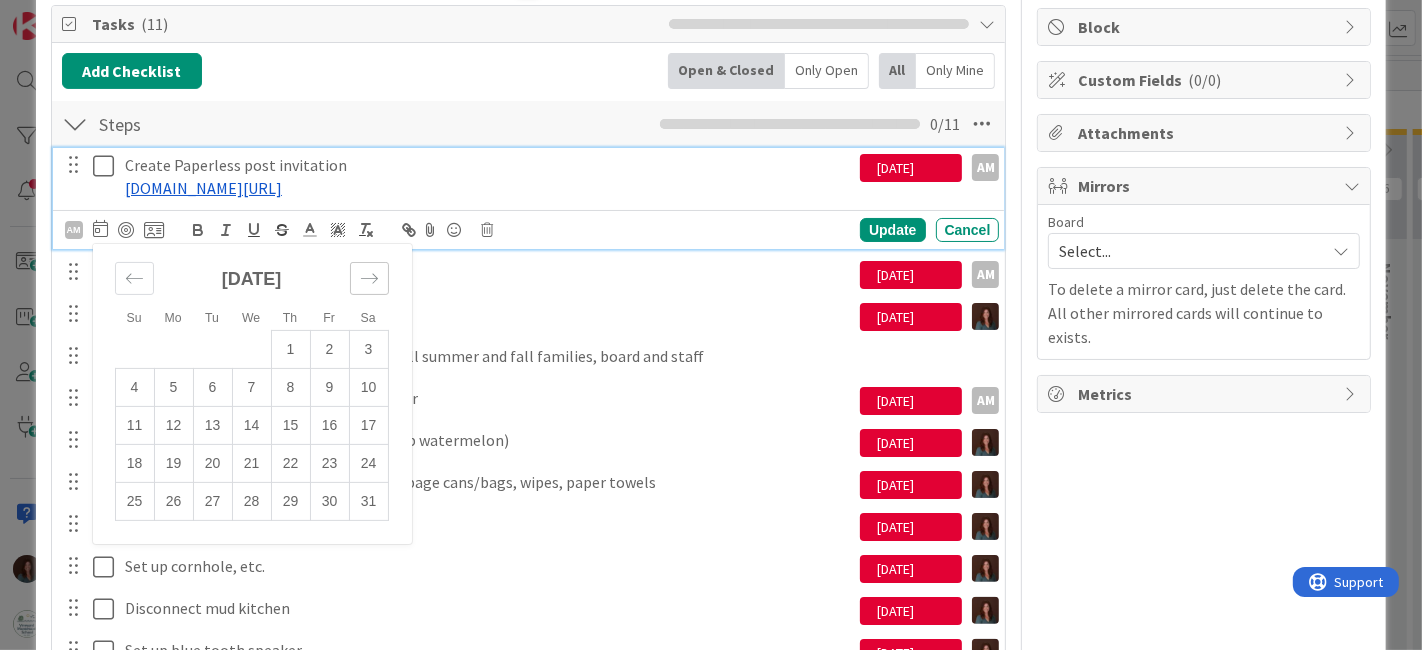 click 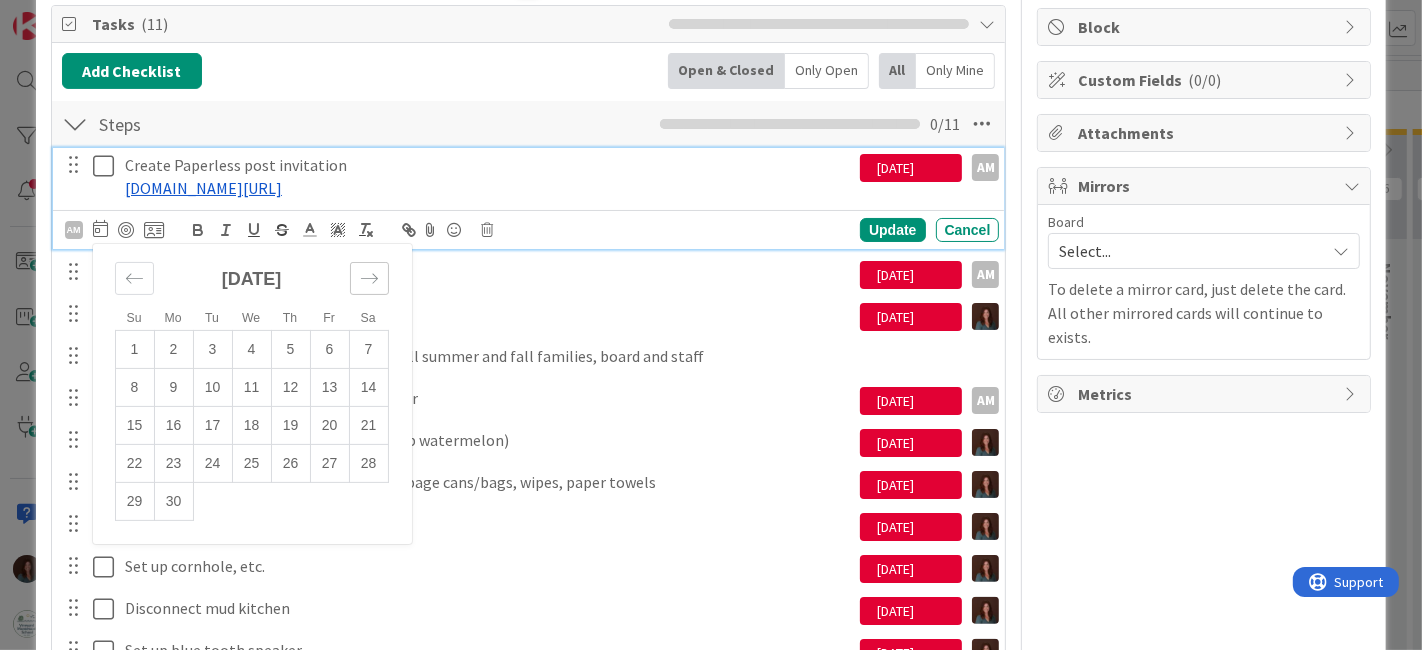click 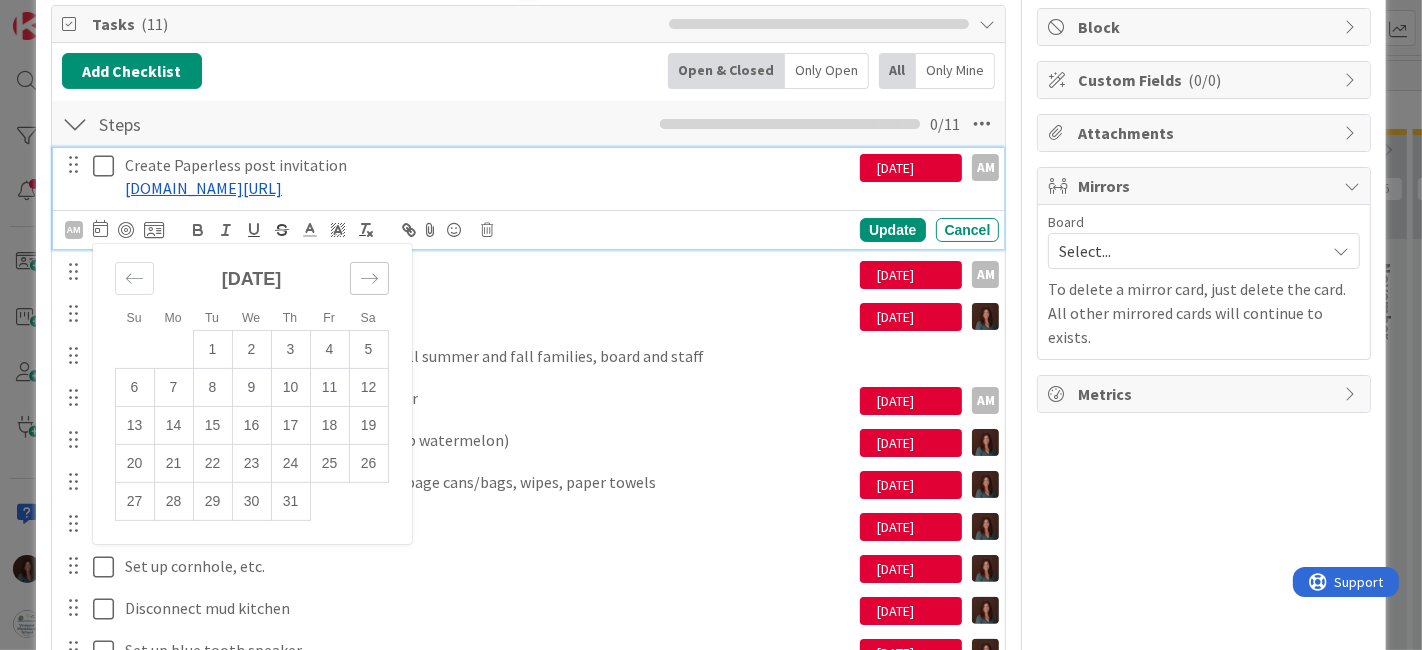 click 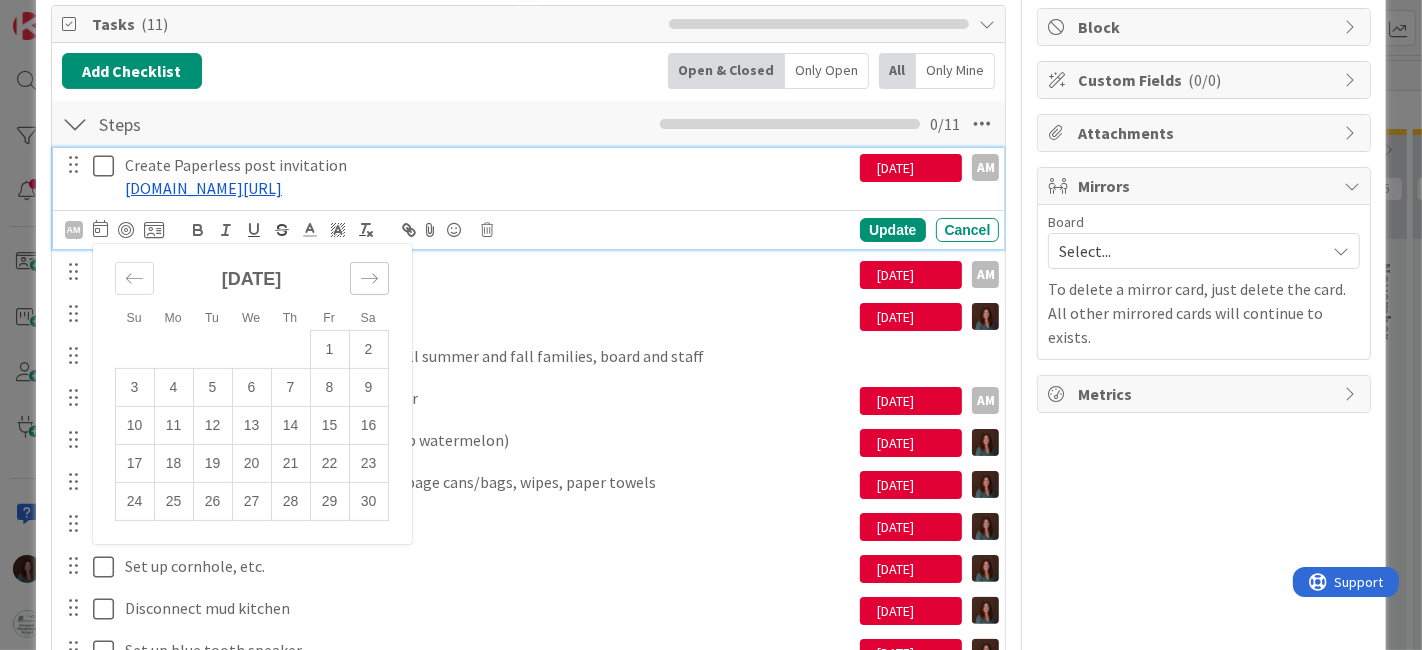 click 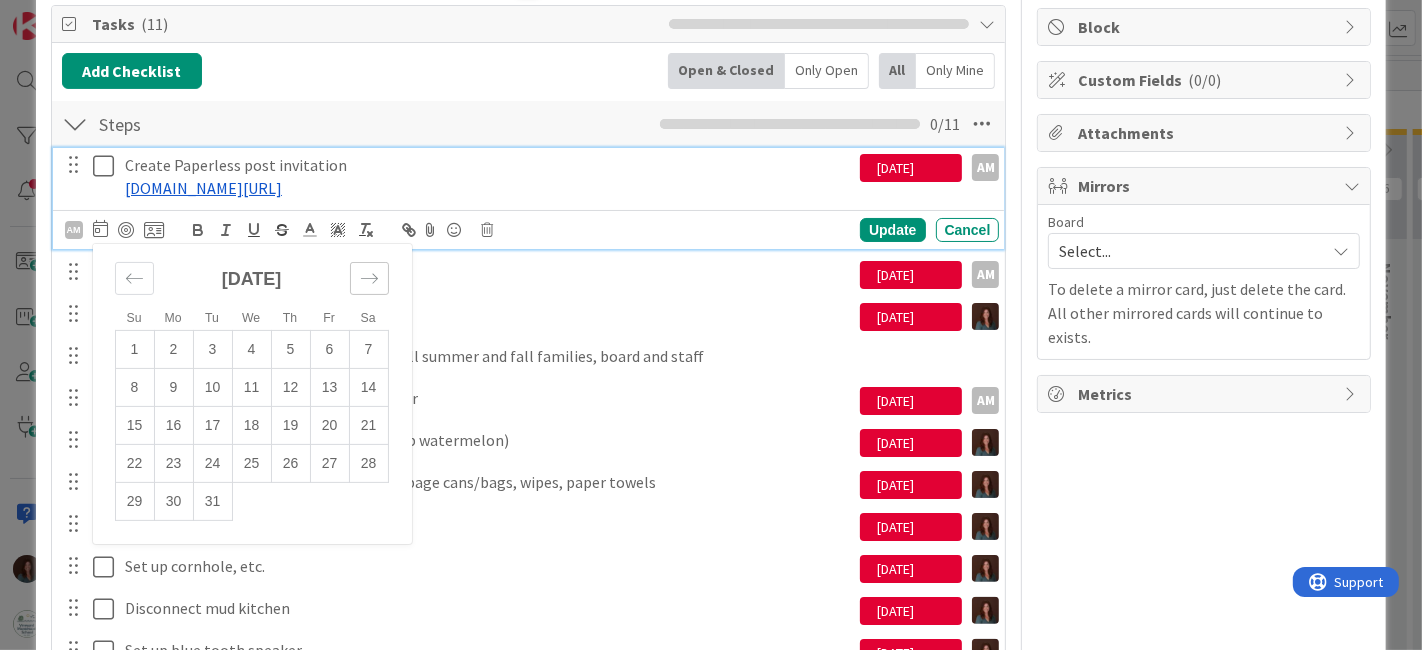 click 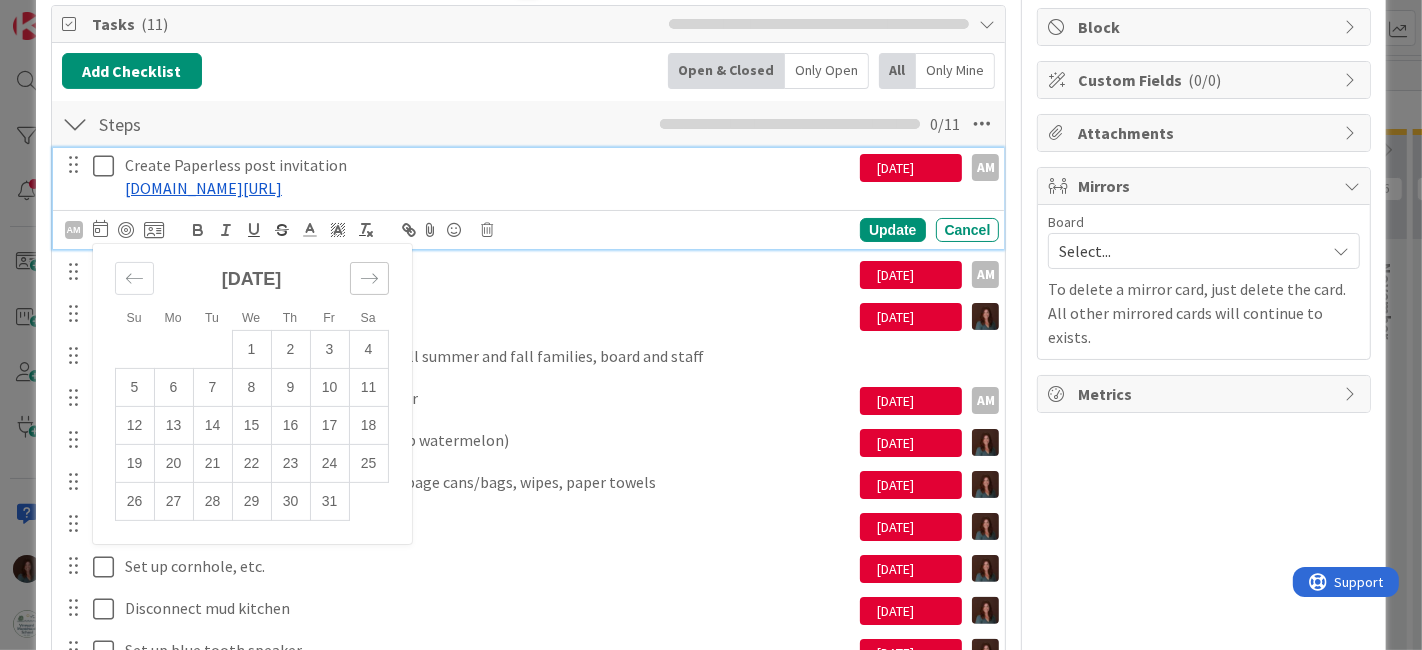 click 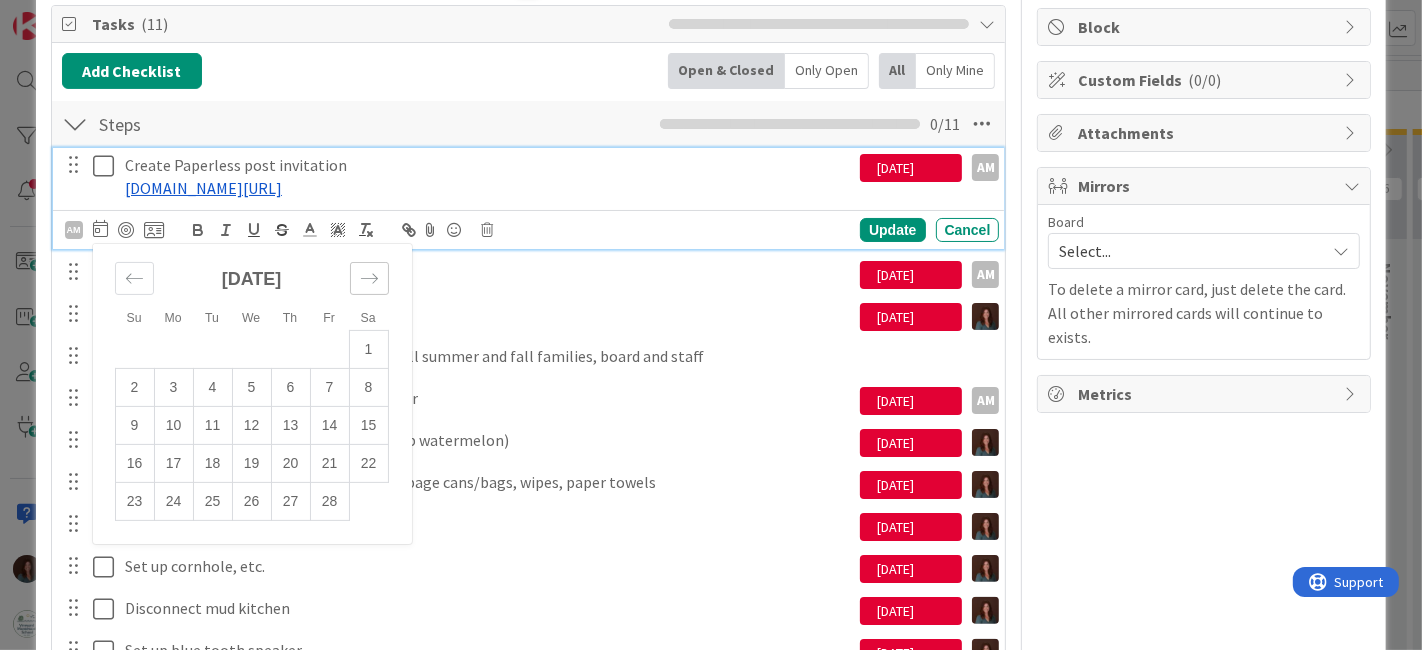 click 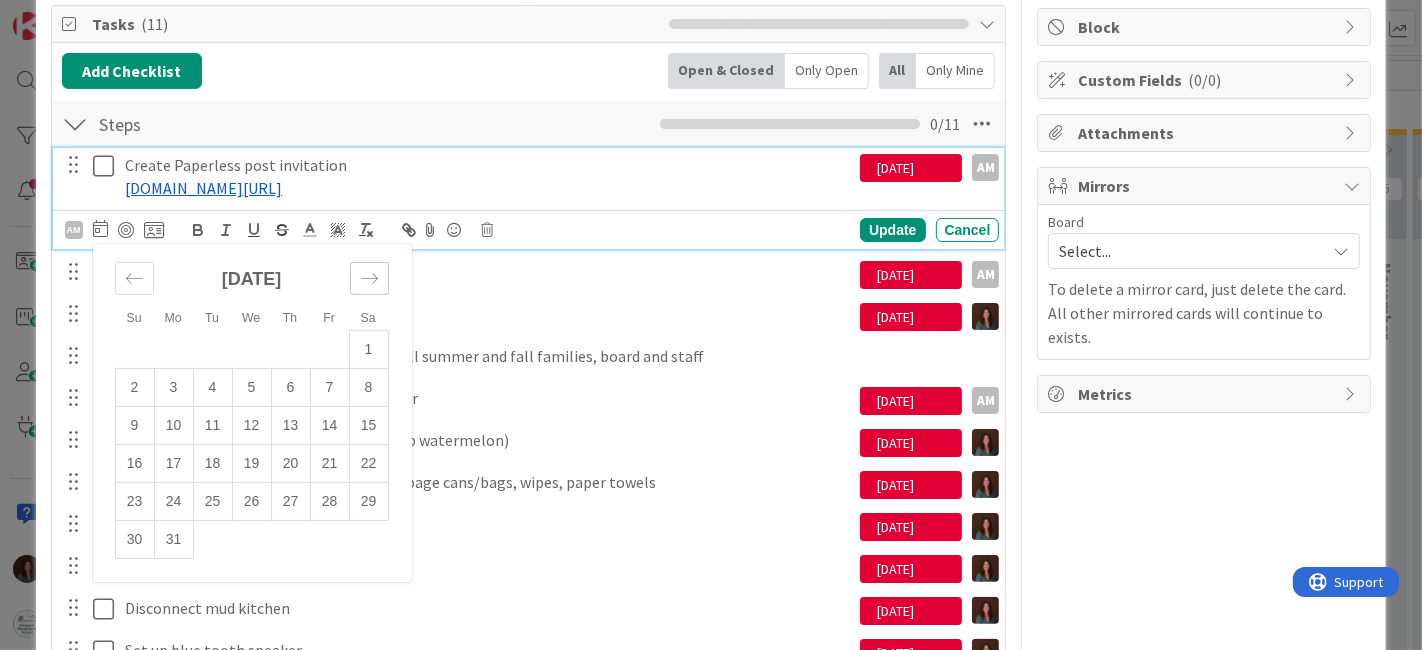 click 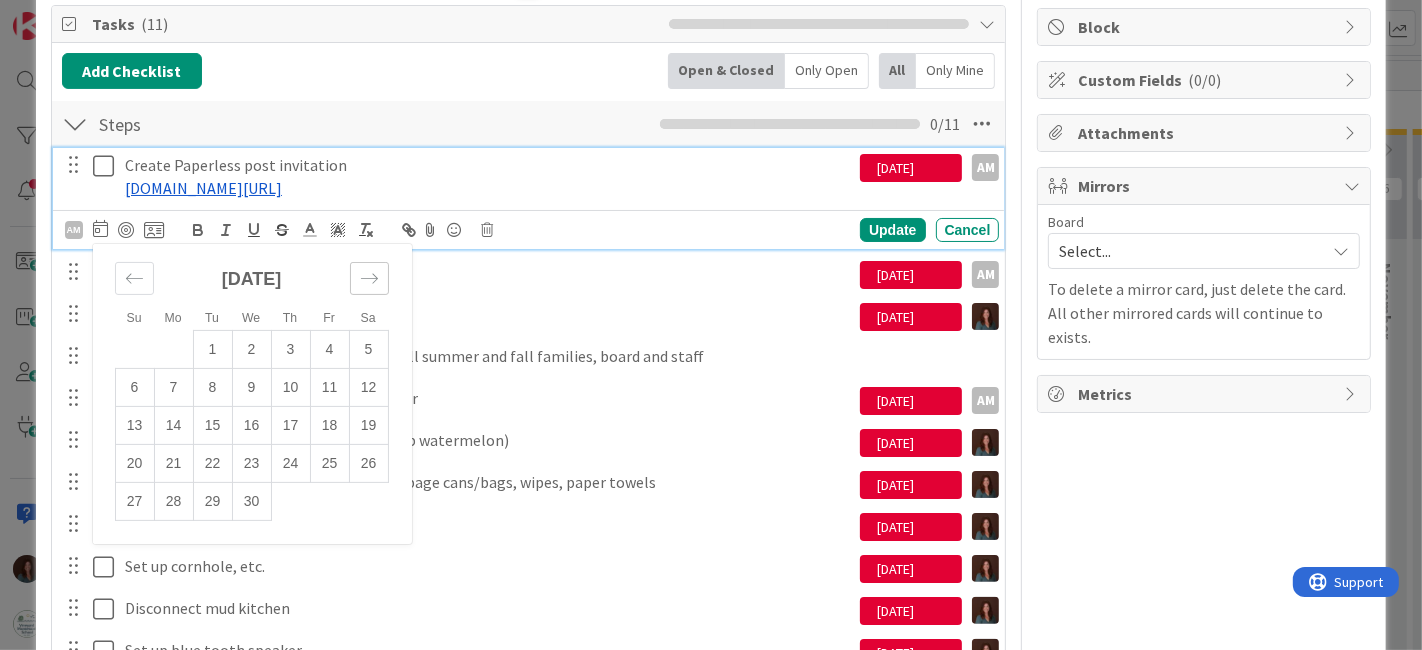click 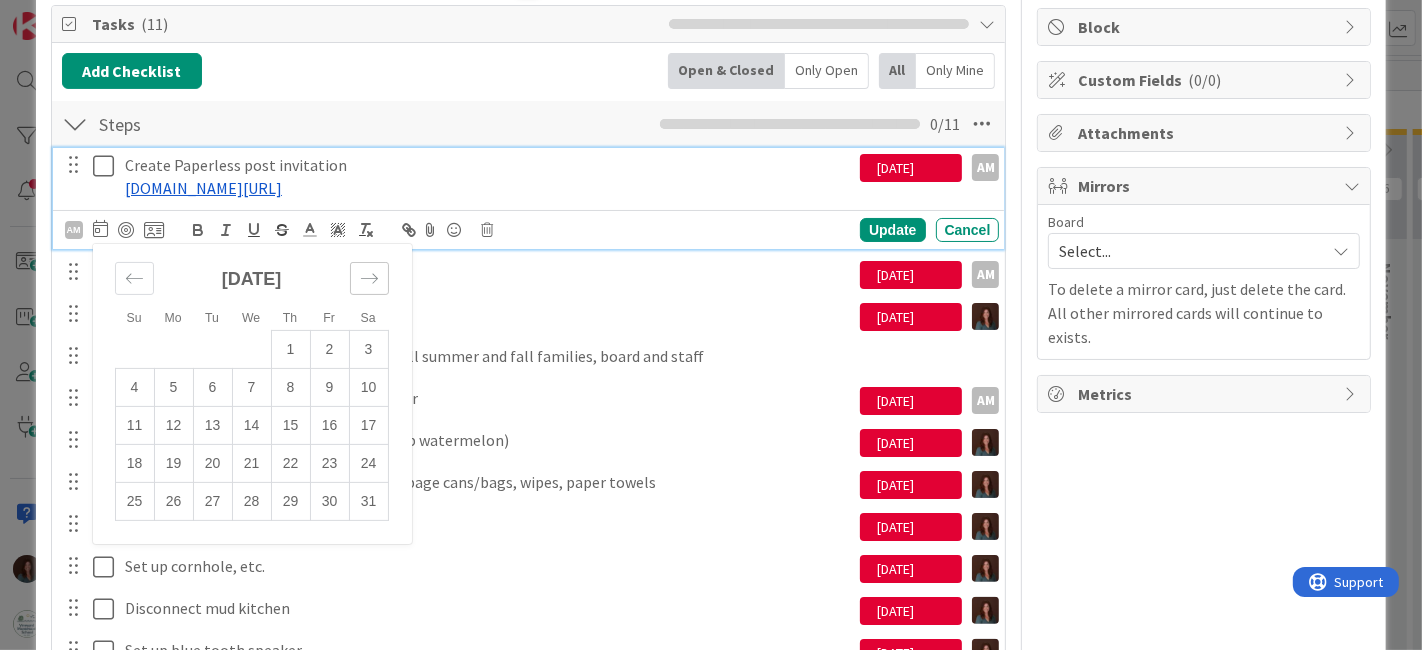 click 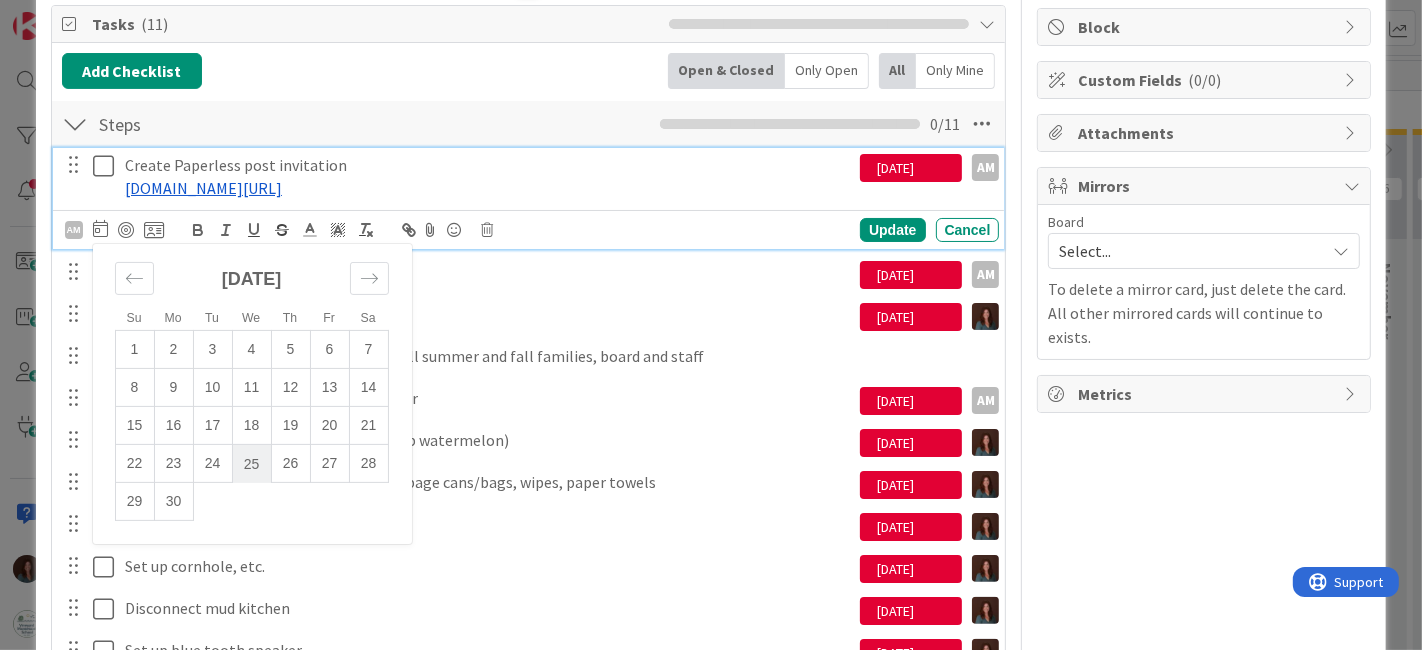 click on "25" at bounding box center (251, 464) 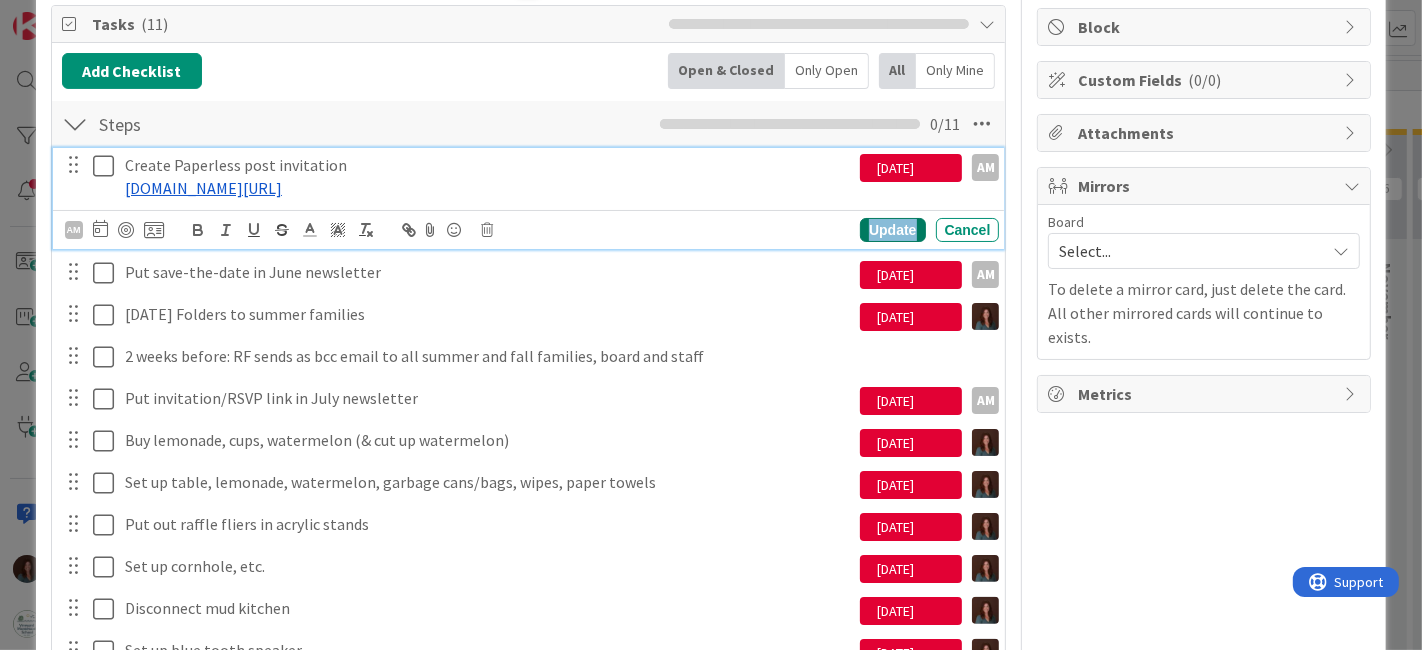 click on "Update" at bounding box center [892, 230] 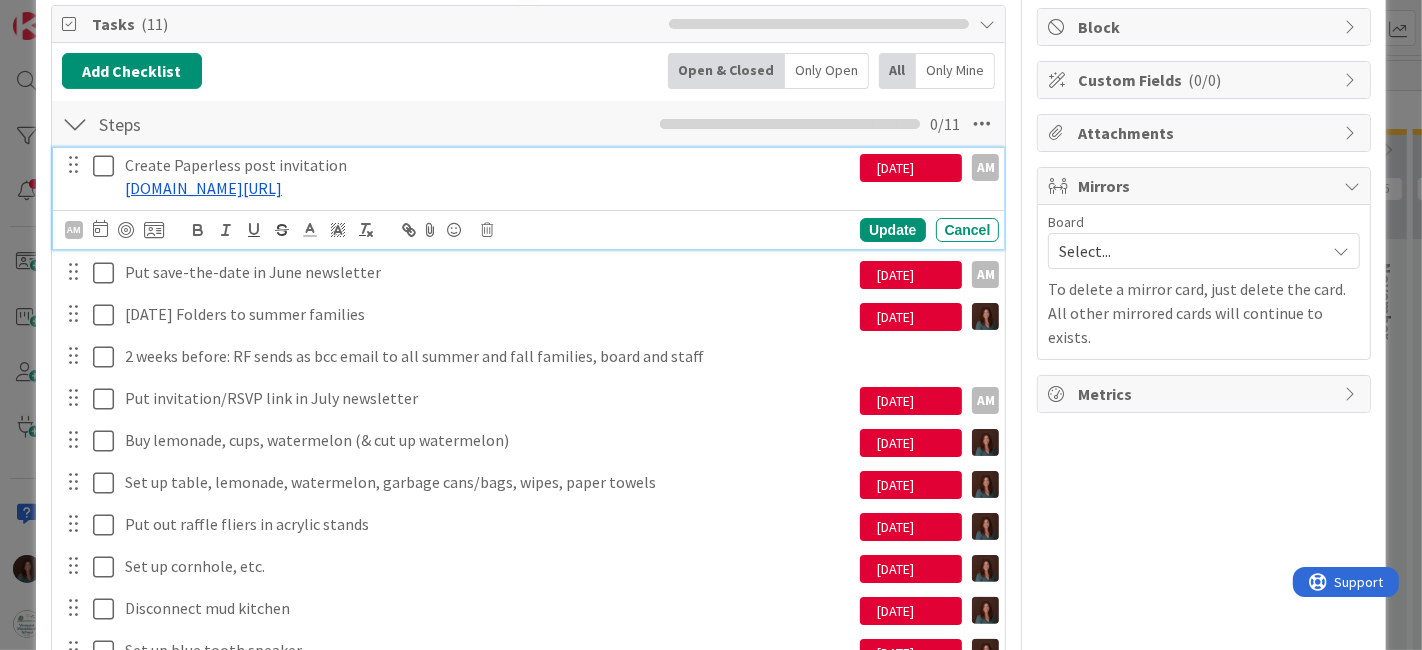click at bounding box center [108, 166] 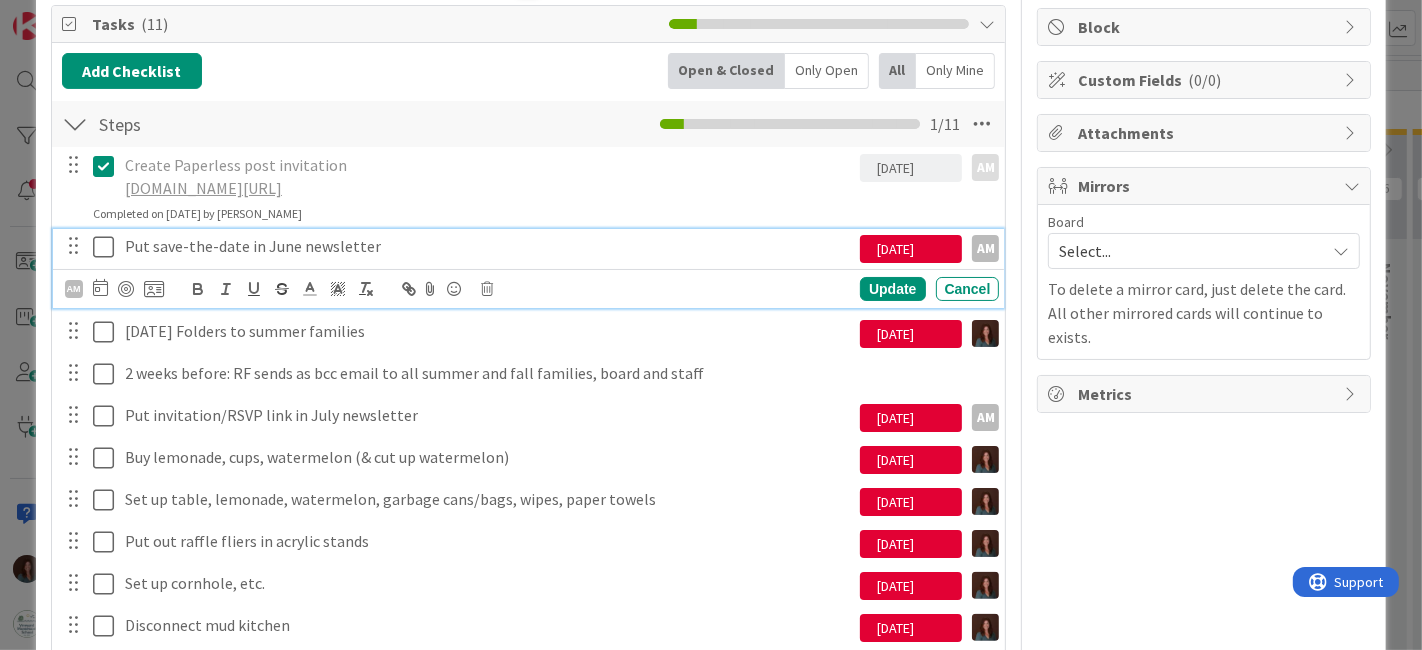 click on "Put save-the-date in June newsletter" at bounding box center [489, 246] 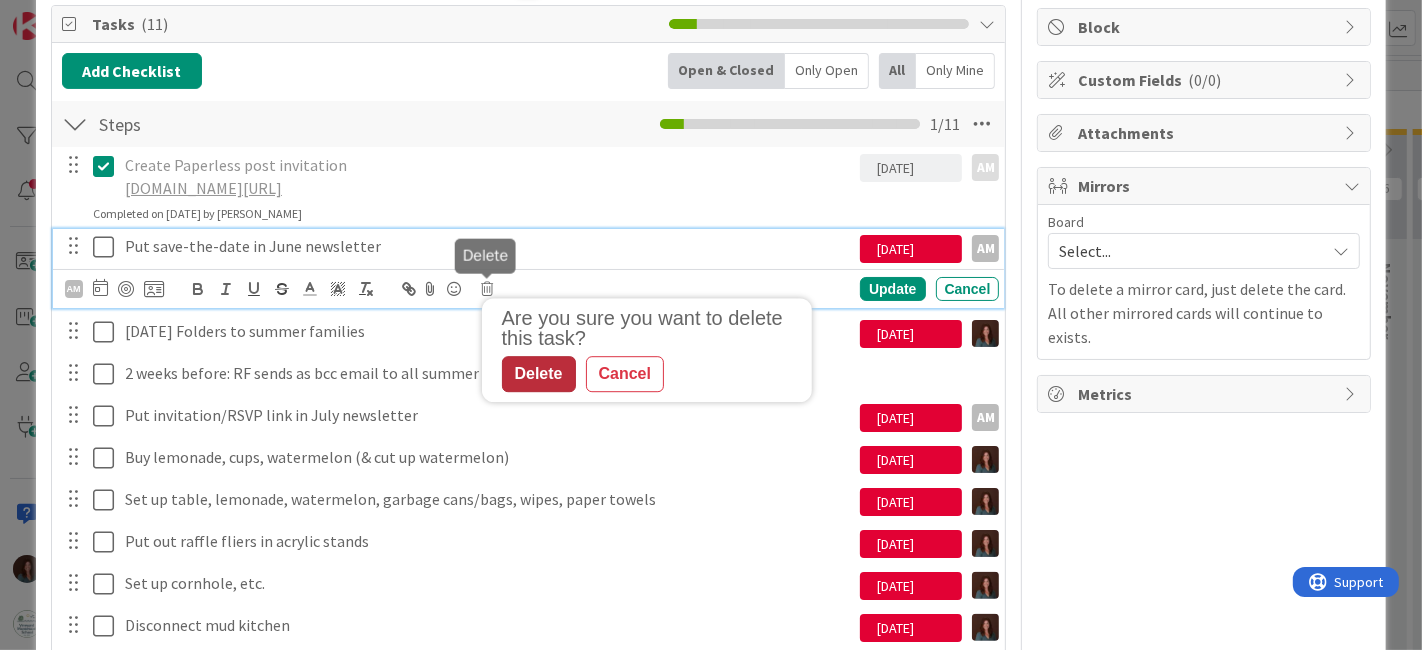 click on "Delete" at bounding box center [539, 374] 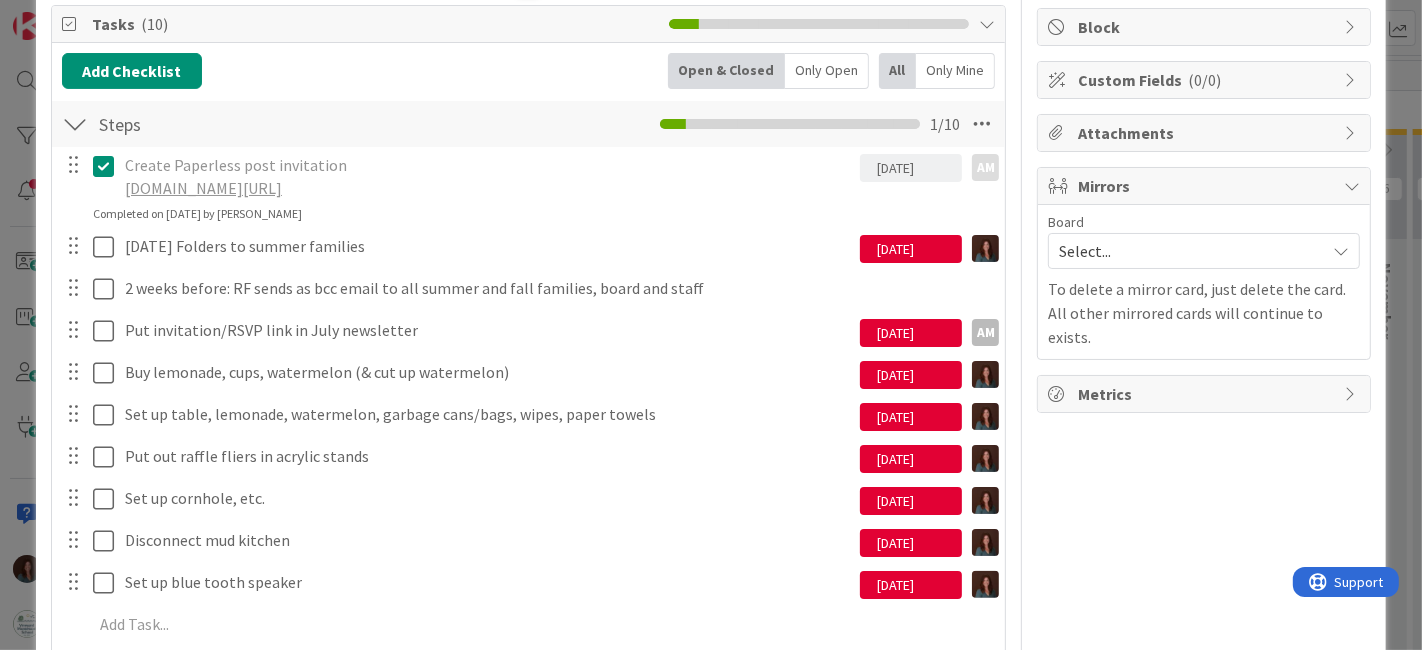 scroll, scrollTop: 0, scrollLeft: 0, axis: both 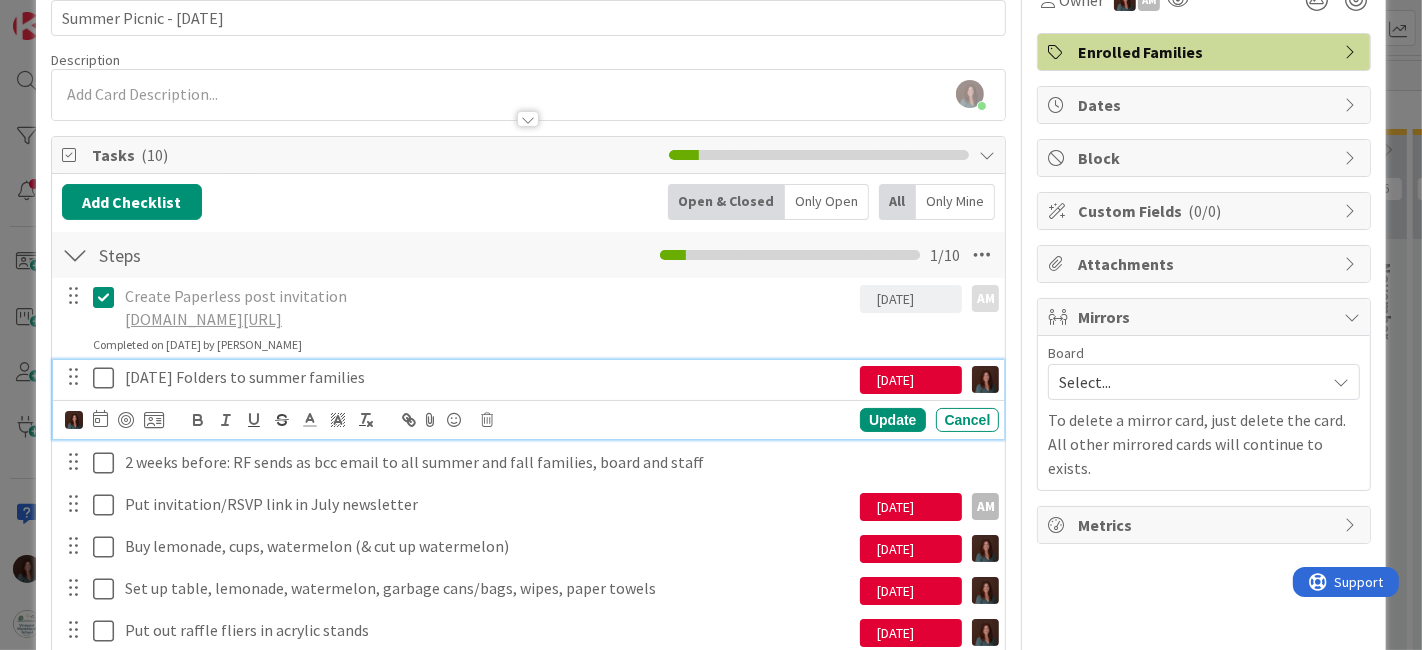 click on "[DATE] Folders to summer families" at bounding box center (489, 377) 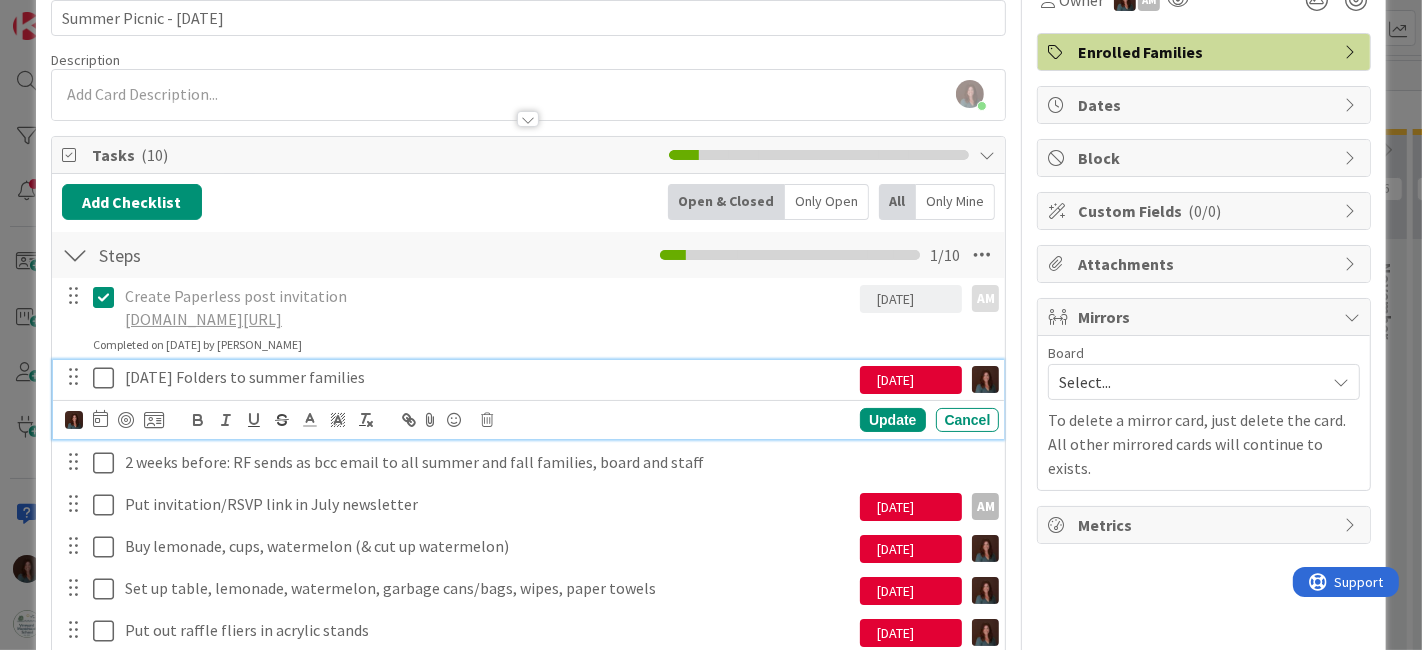 click on "[DATE] Folders to summer families" at bounding box center (489, 377) 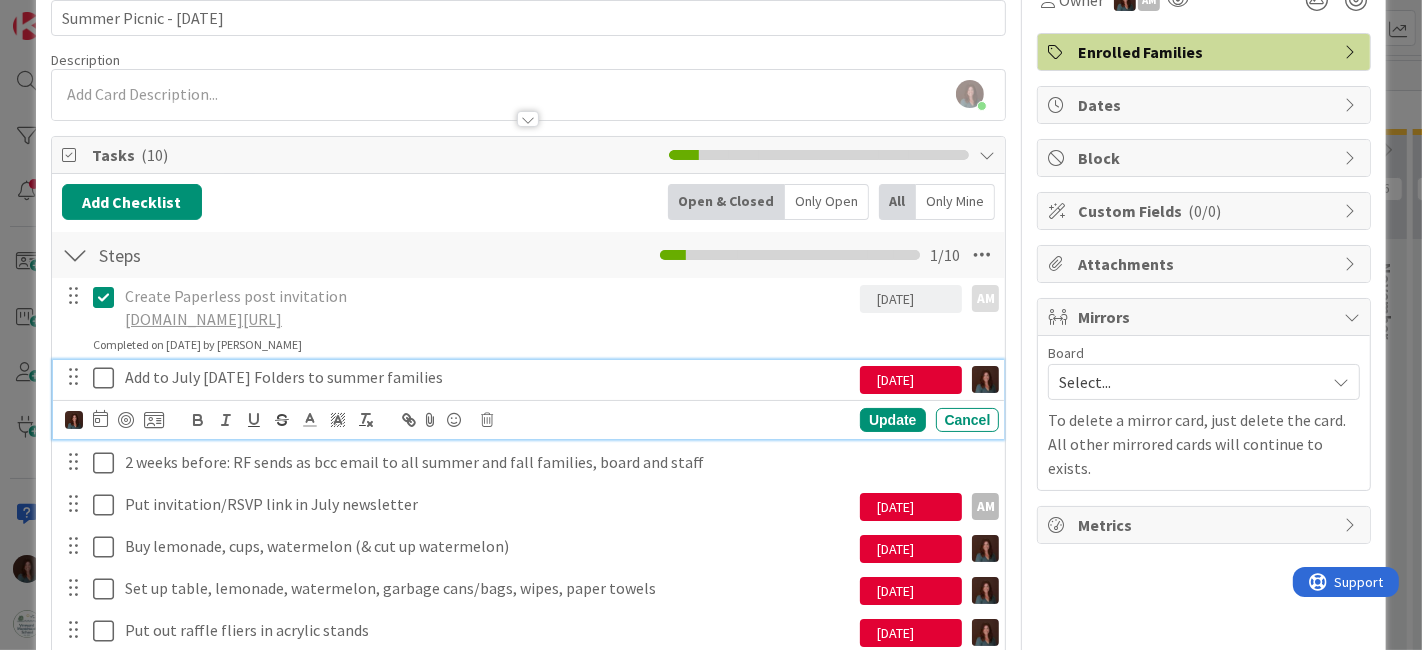 click on "Add to July [DATE] Folders to summer families" at bounding box center [489, 377] 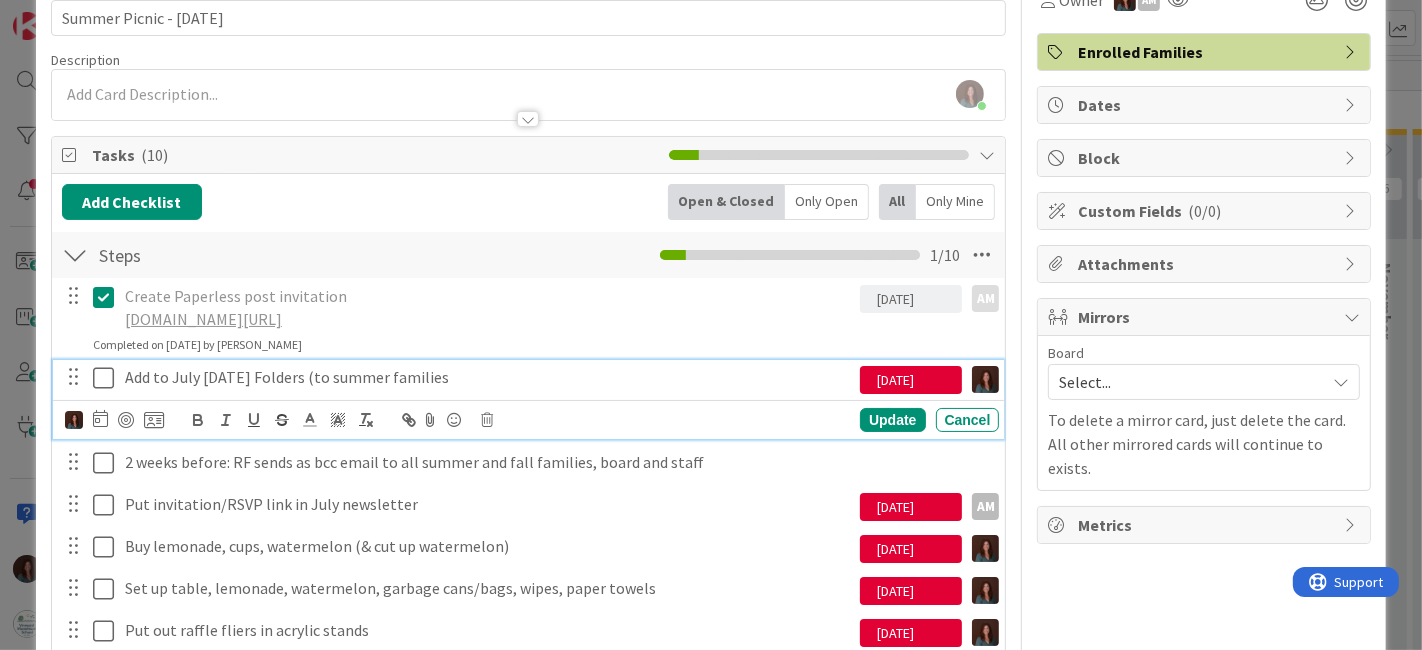 click on "Add to July [DATE] Folders (to summer families" at bounding box center [489, 377] 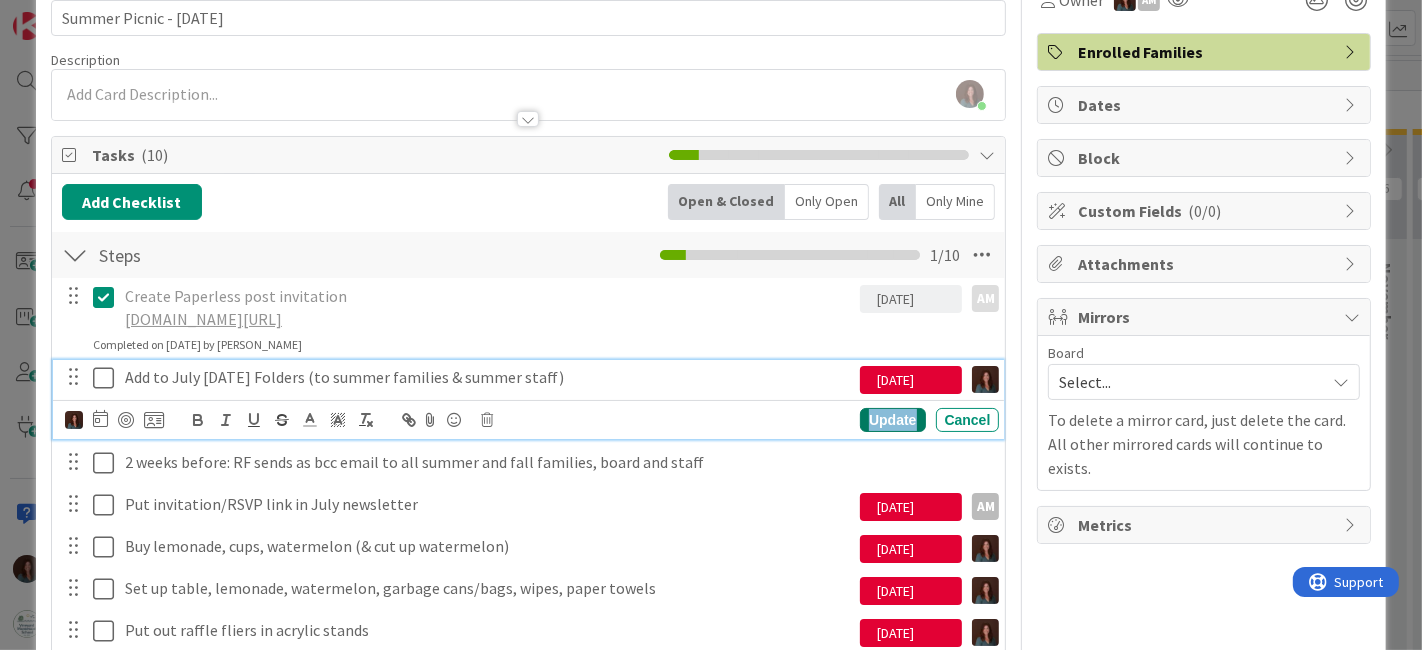 click on "Update" at bounding box center (892, 420) 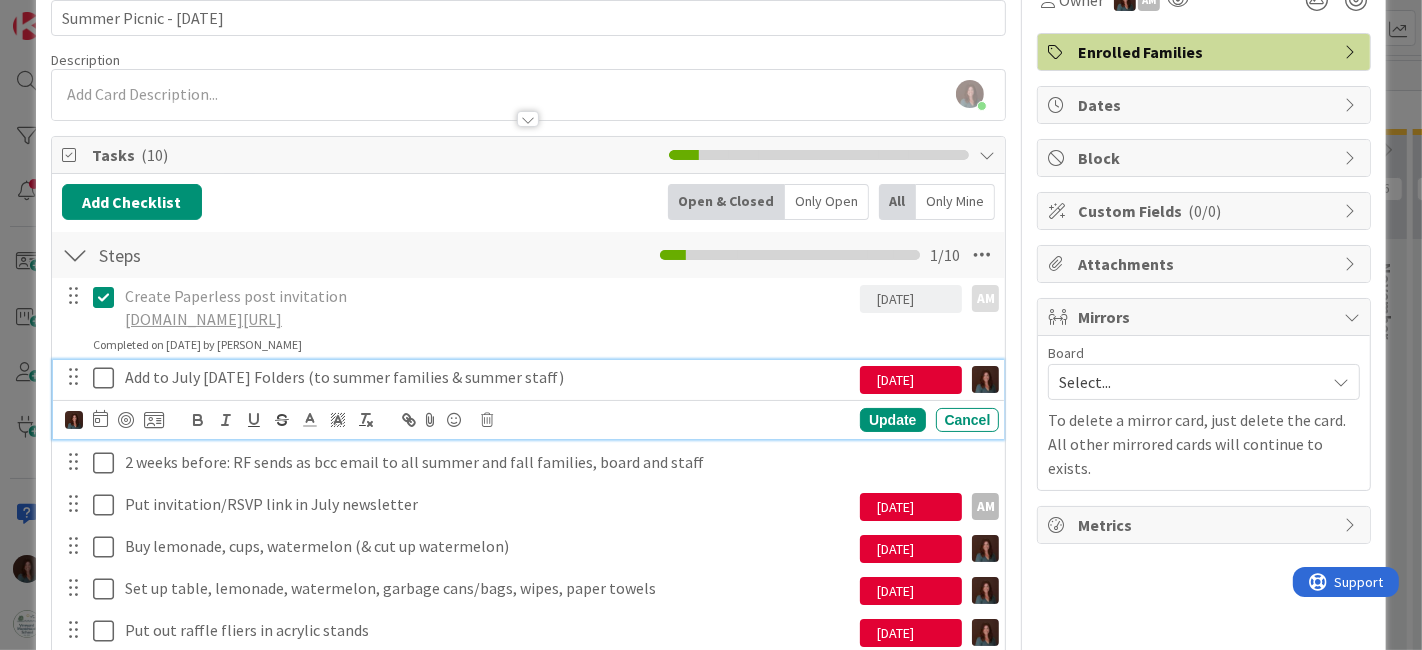 click at bounding box center [108, 378] 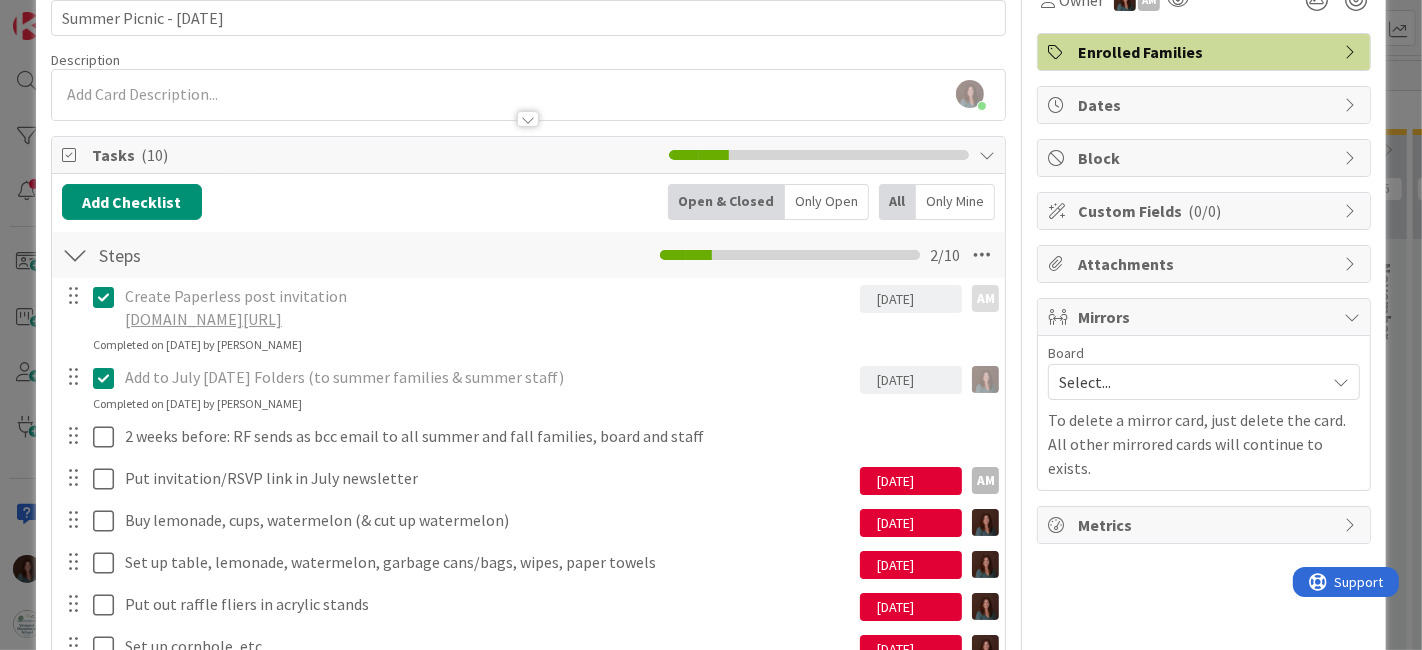 click at bounding box center (108, 378) 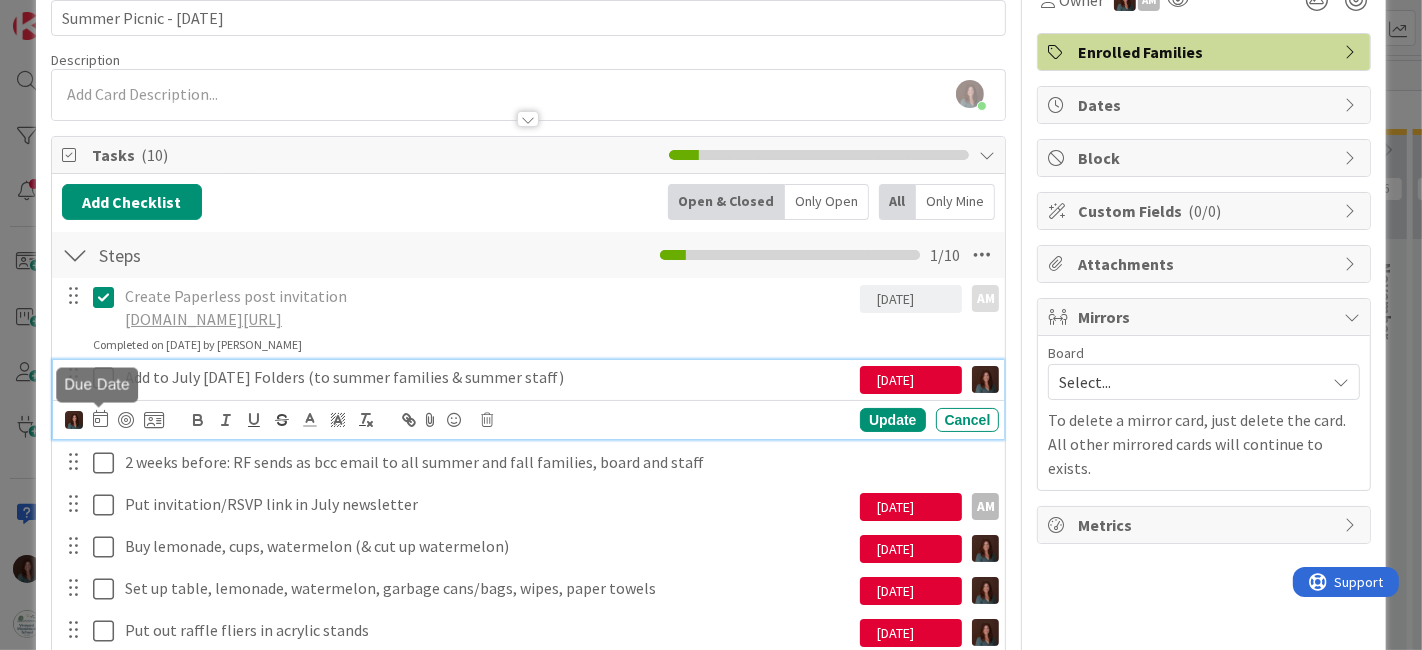click at bounding box center (100, 418) 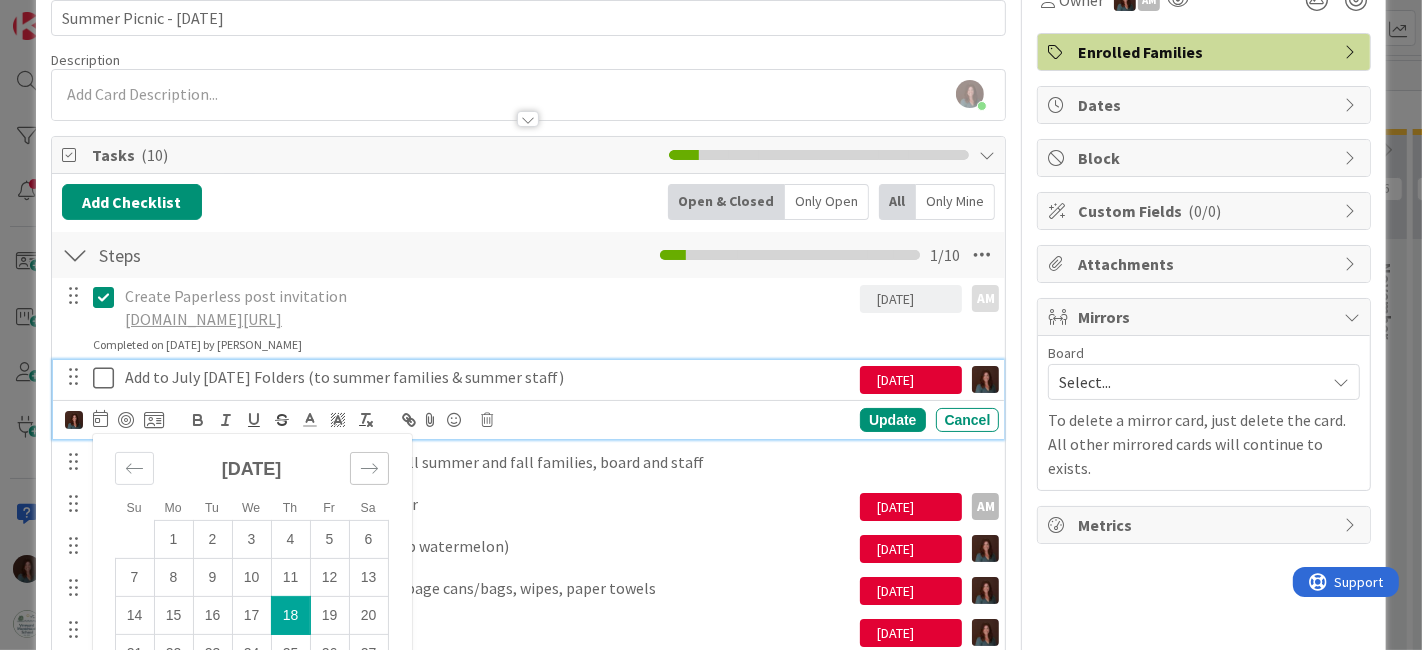 click 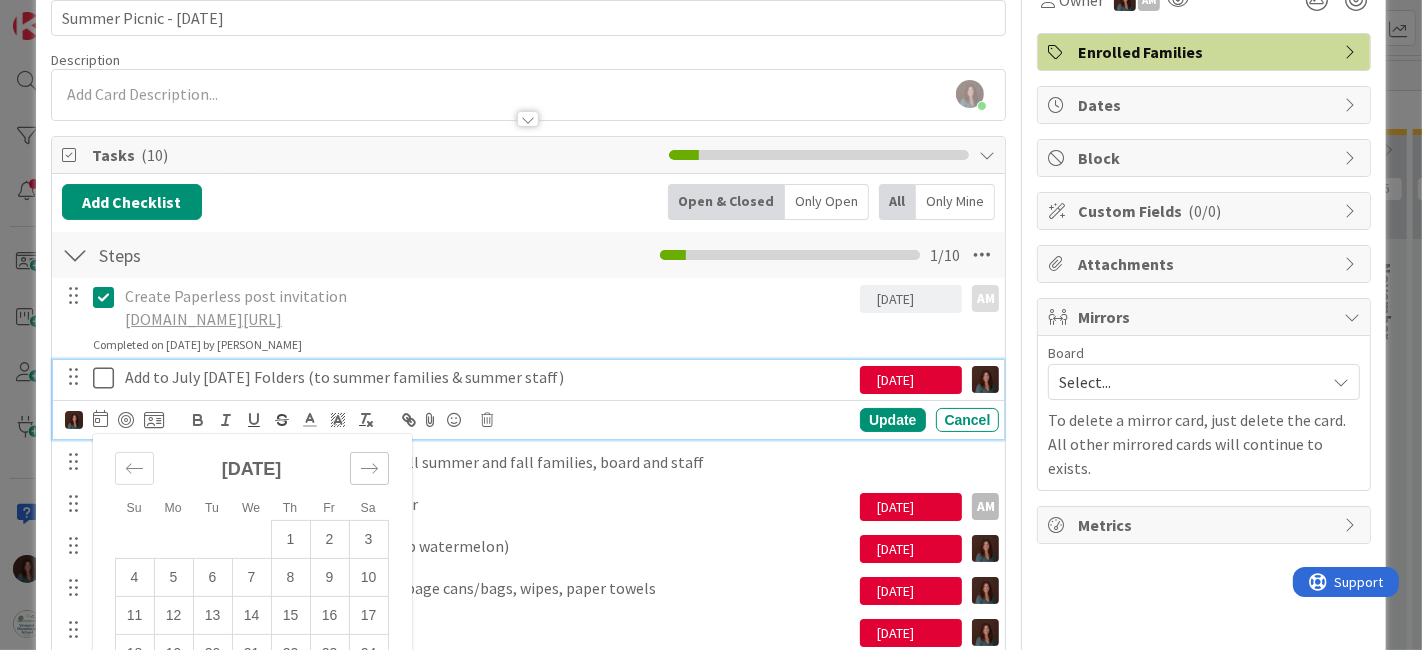 click 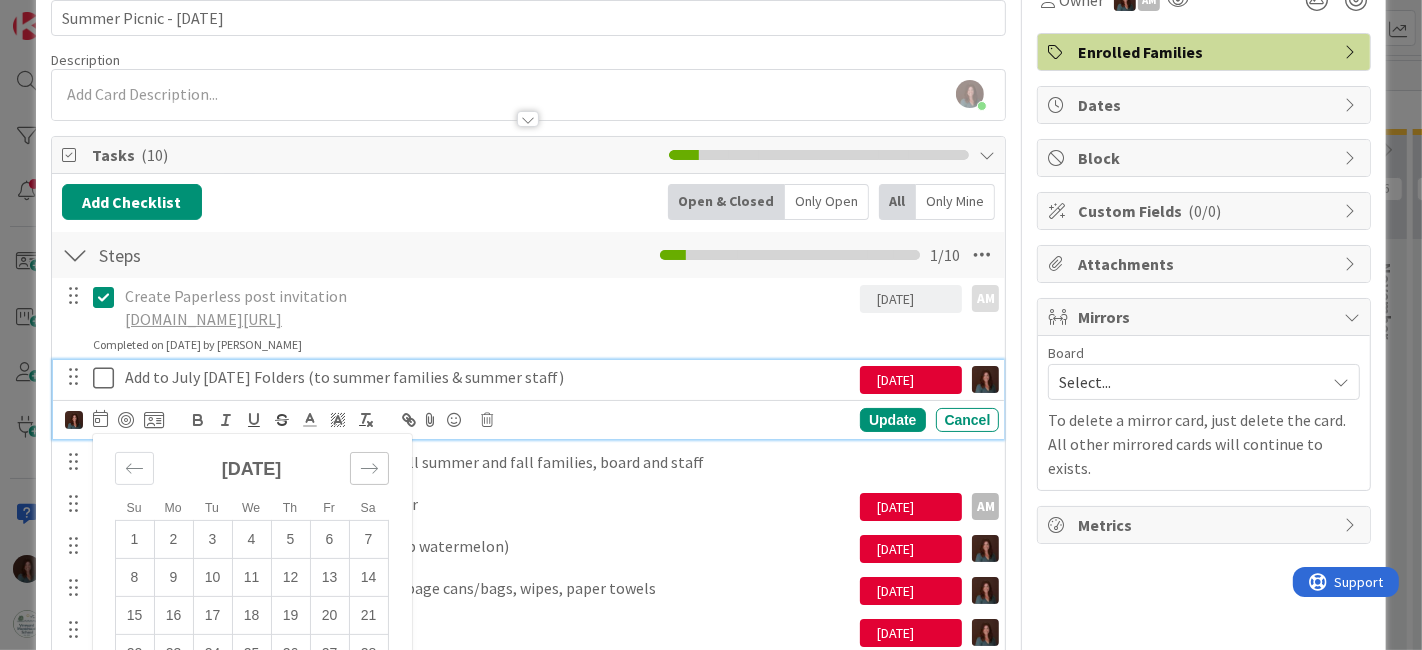 click 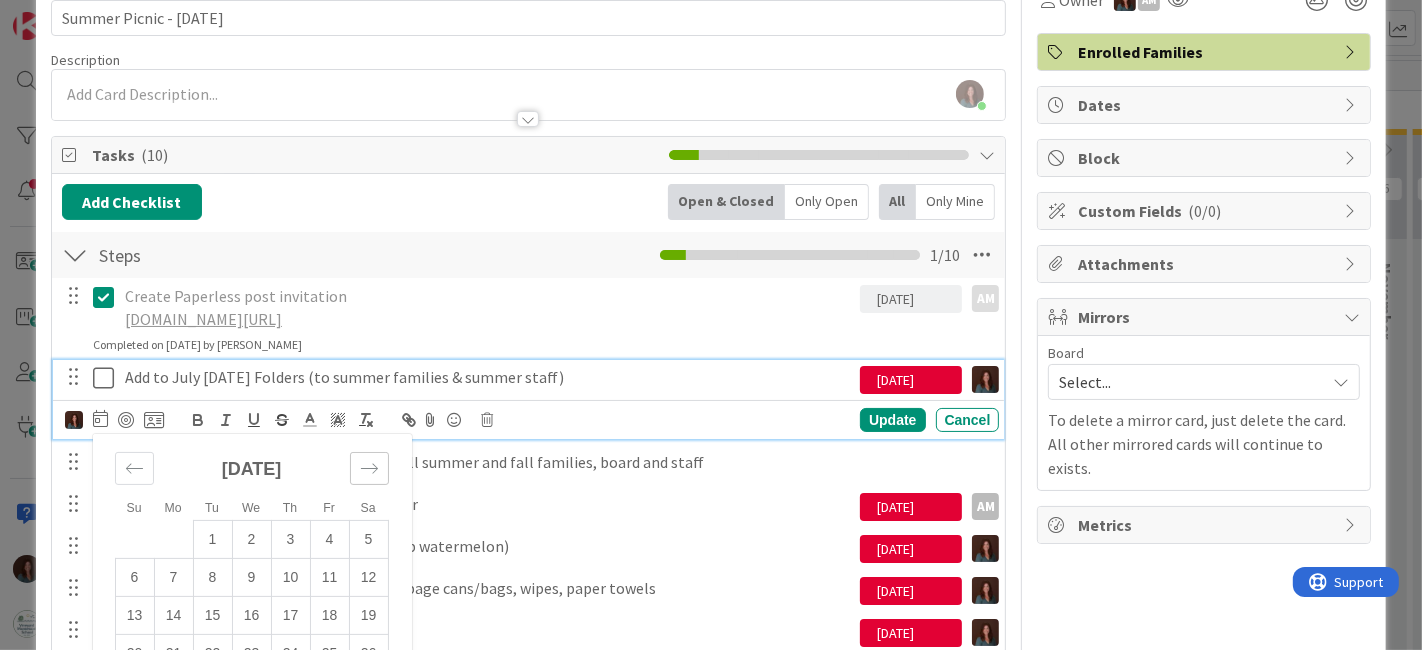 click 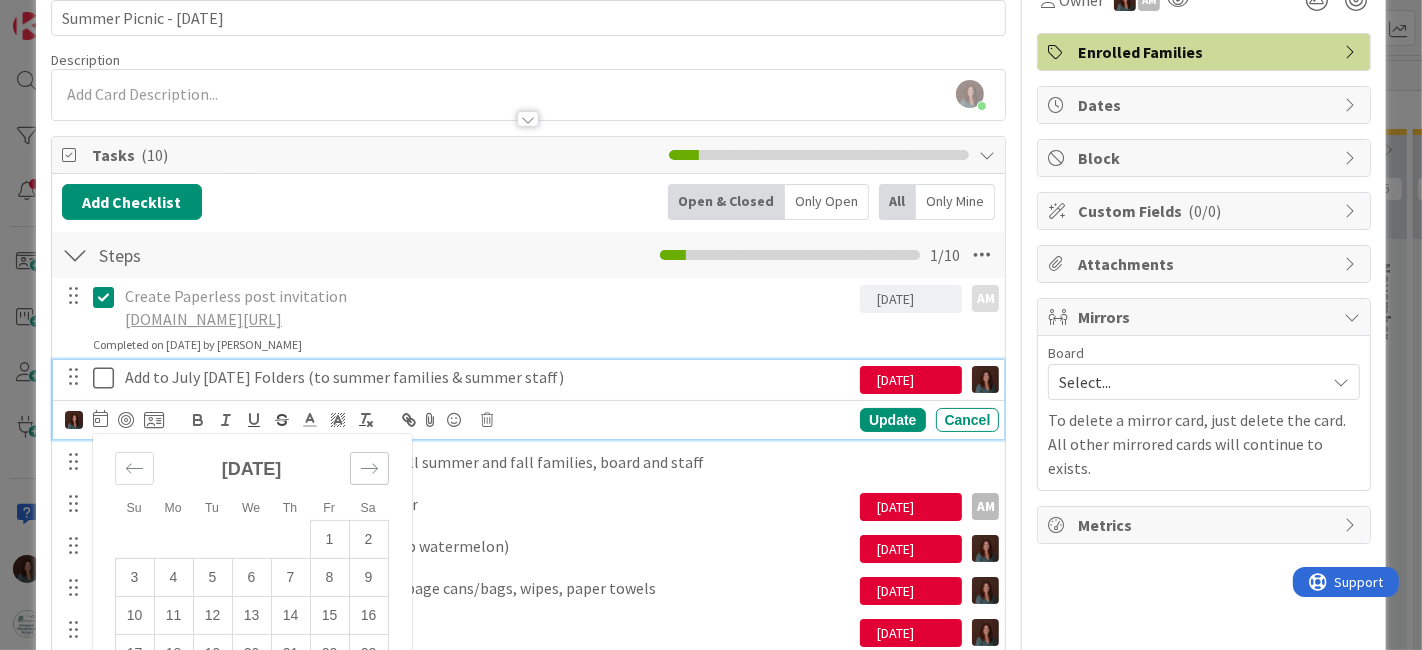 click 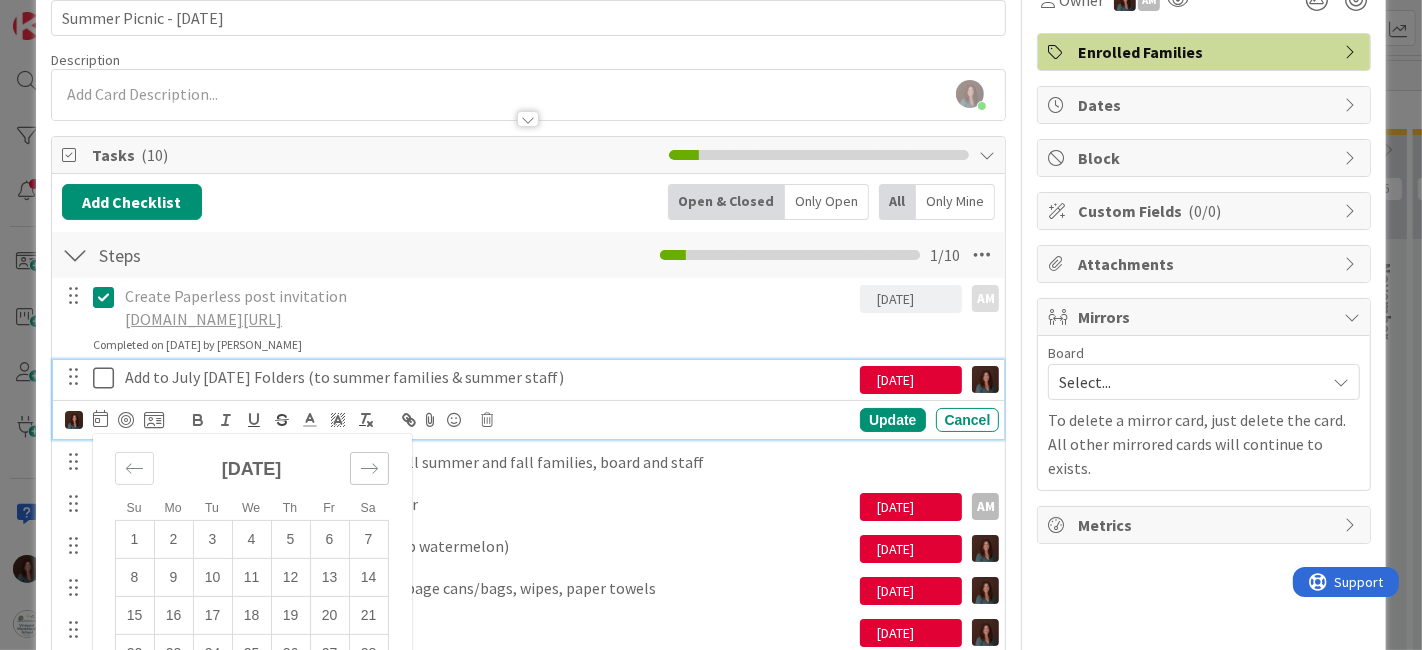 click 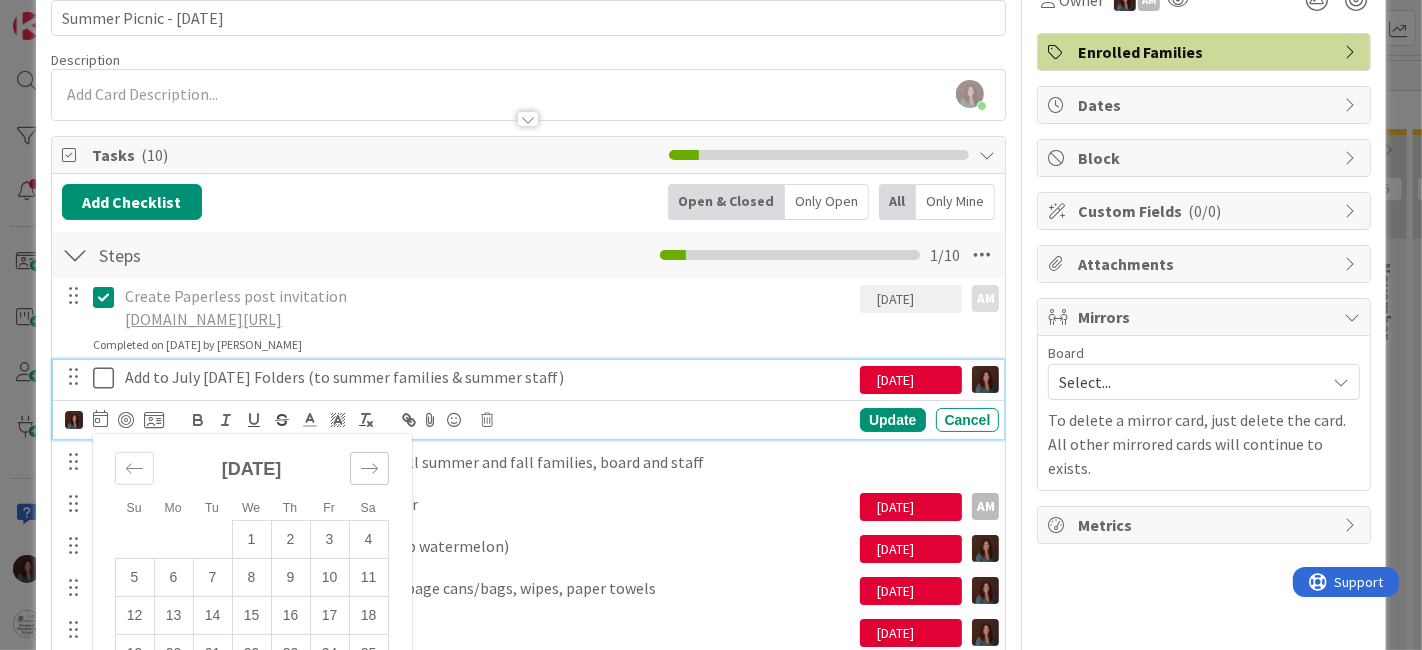 click 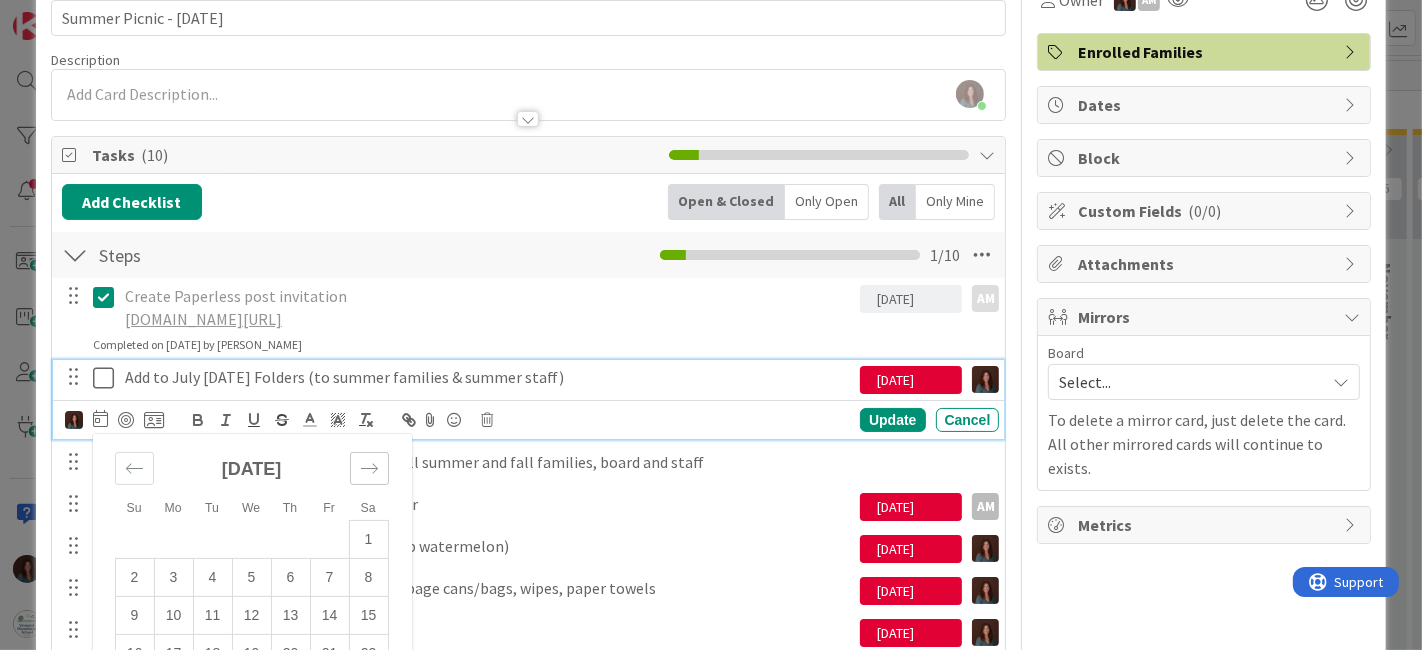 click 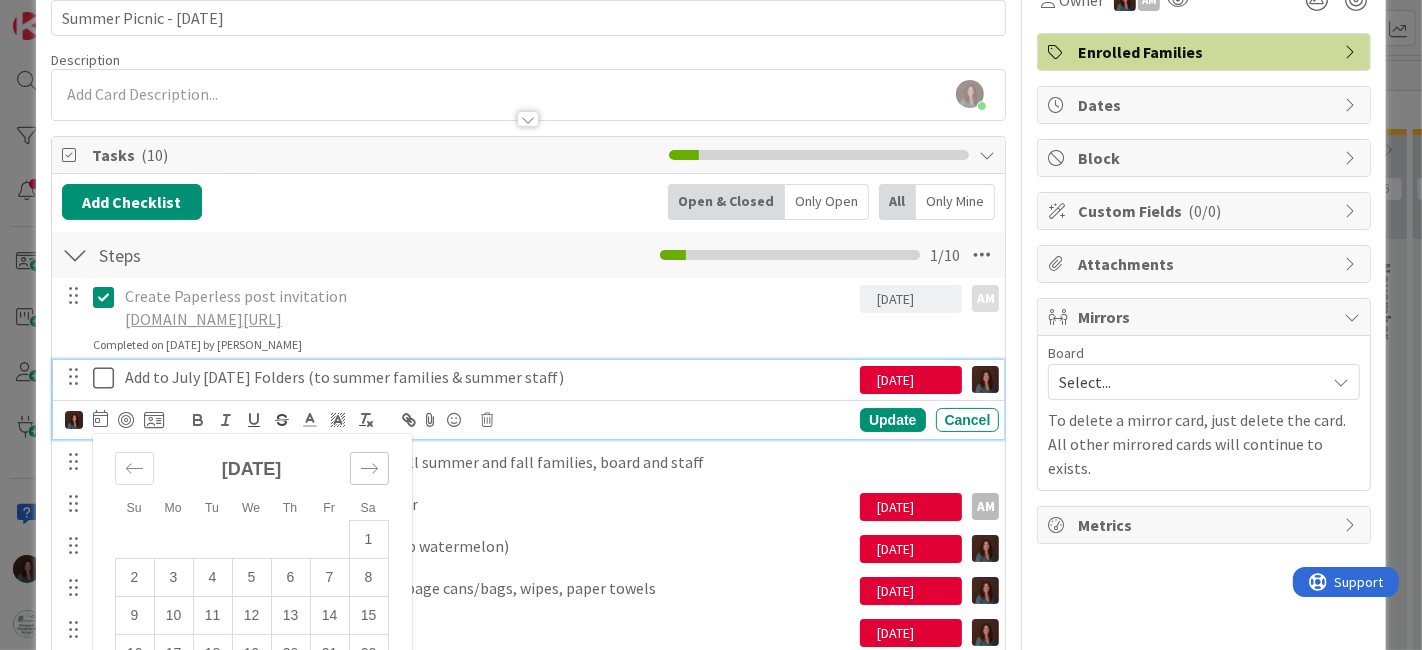 click 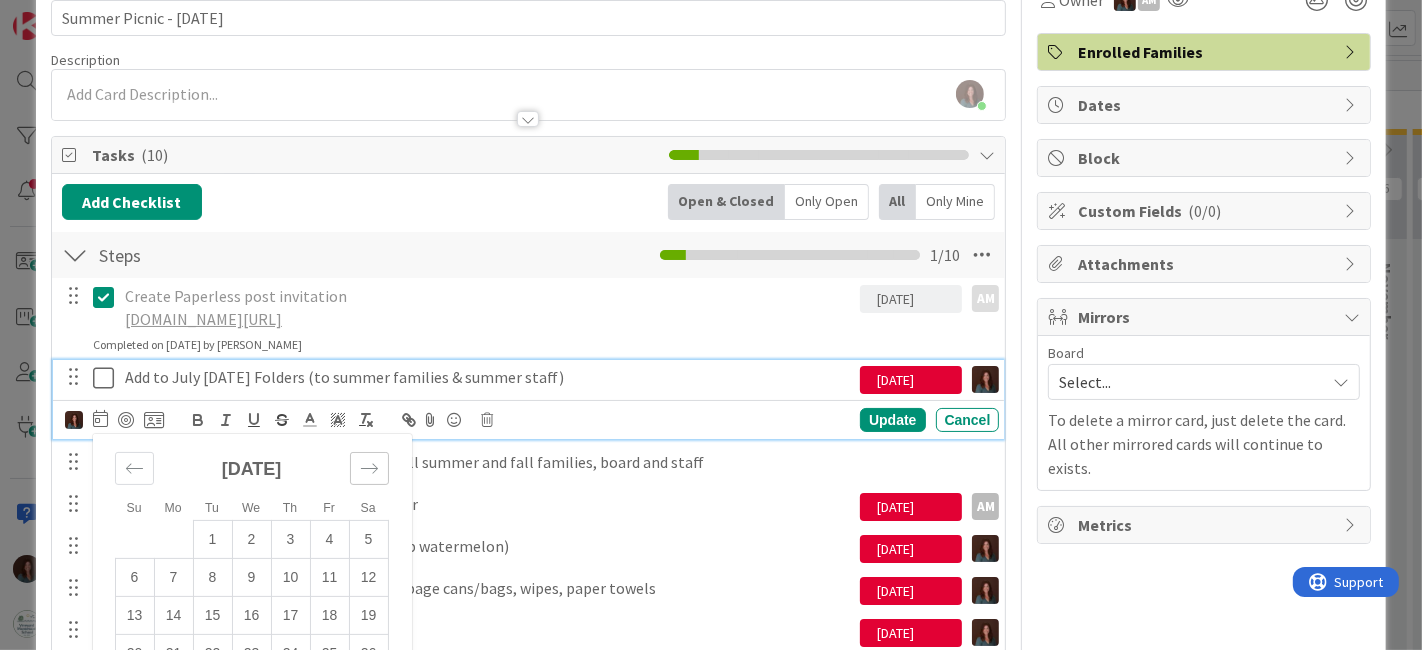 click 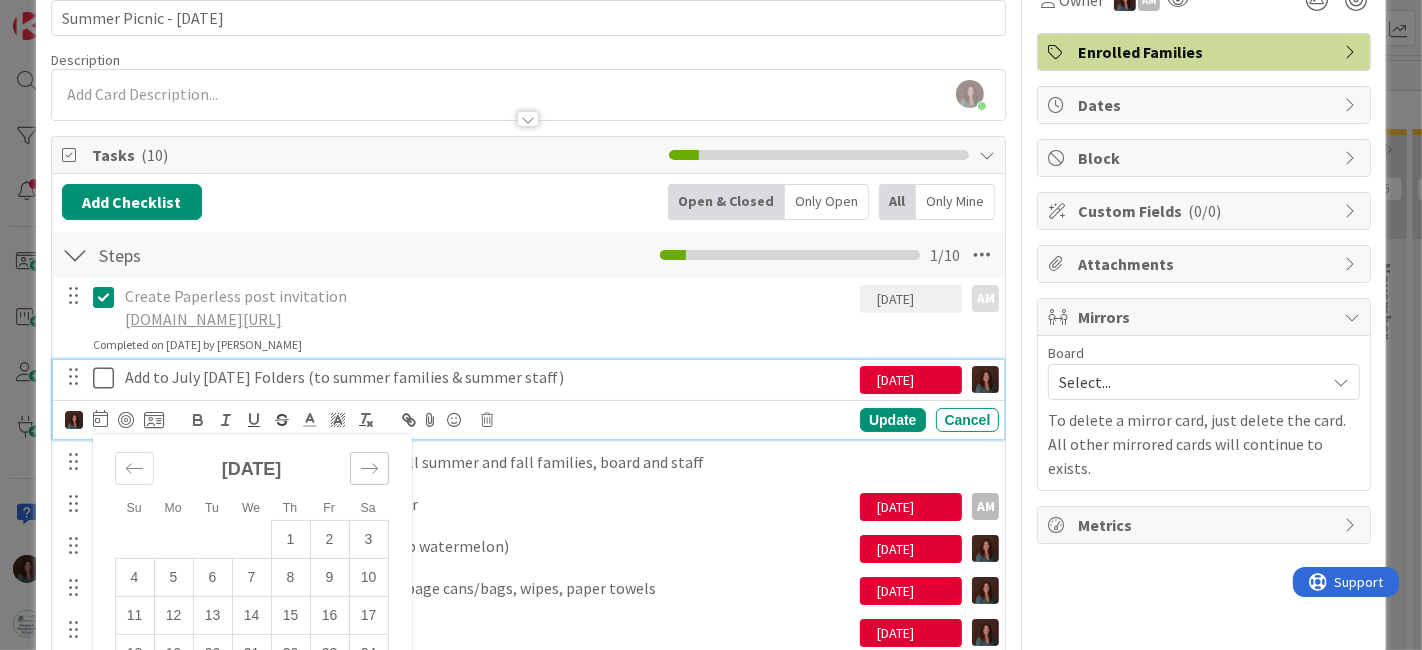 click 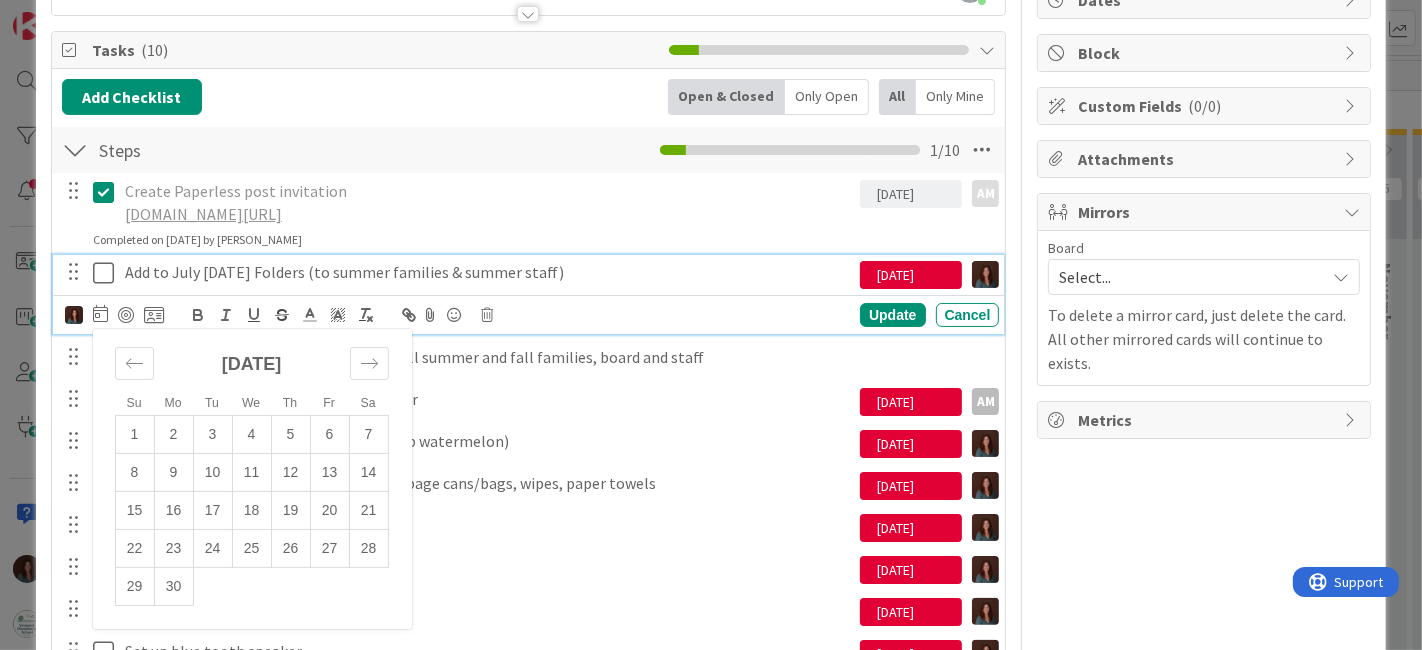 scroll, scrollTop: 222, scrollLeft: 0, axis: vertical 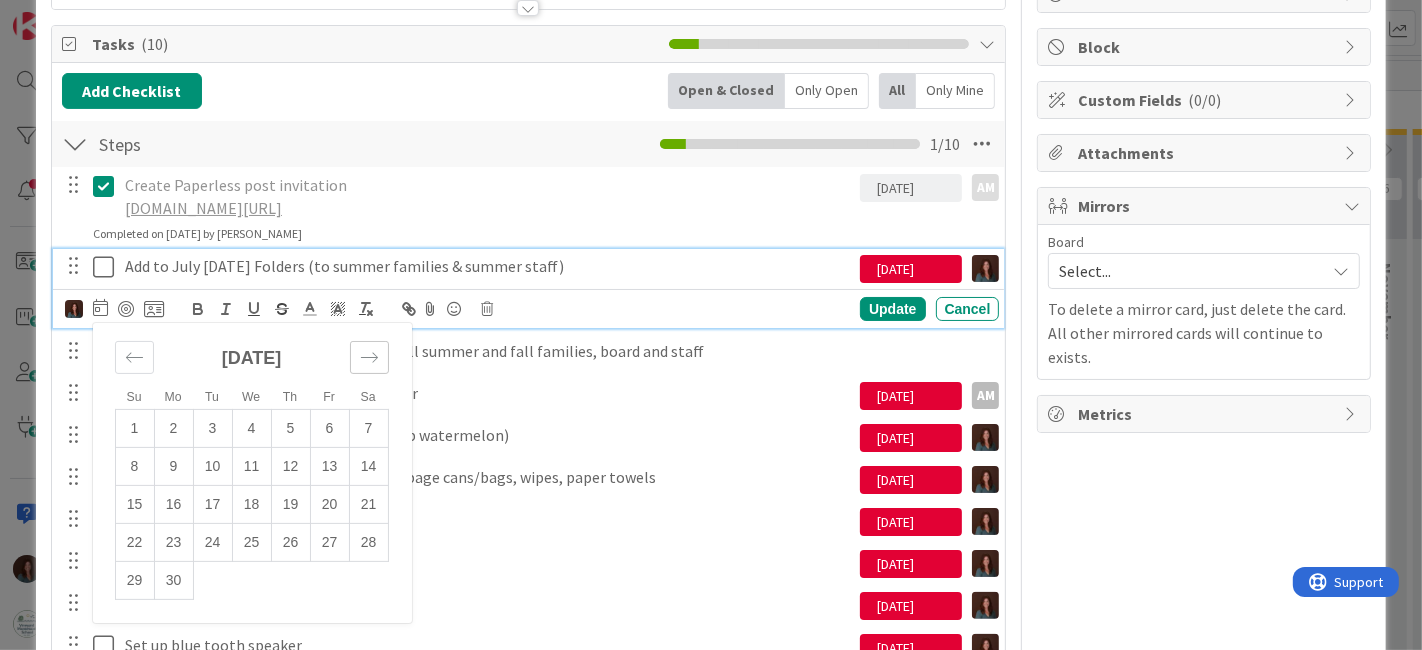 click at bounding box center (369, 357) 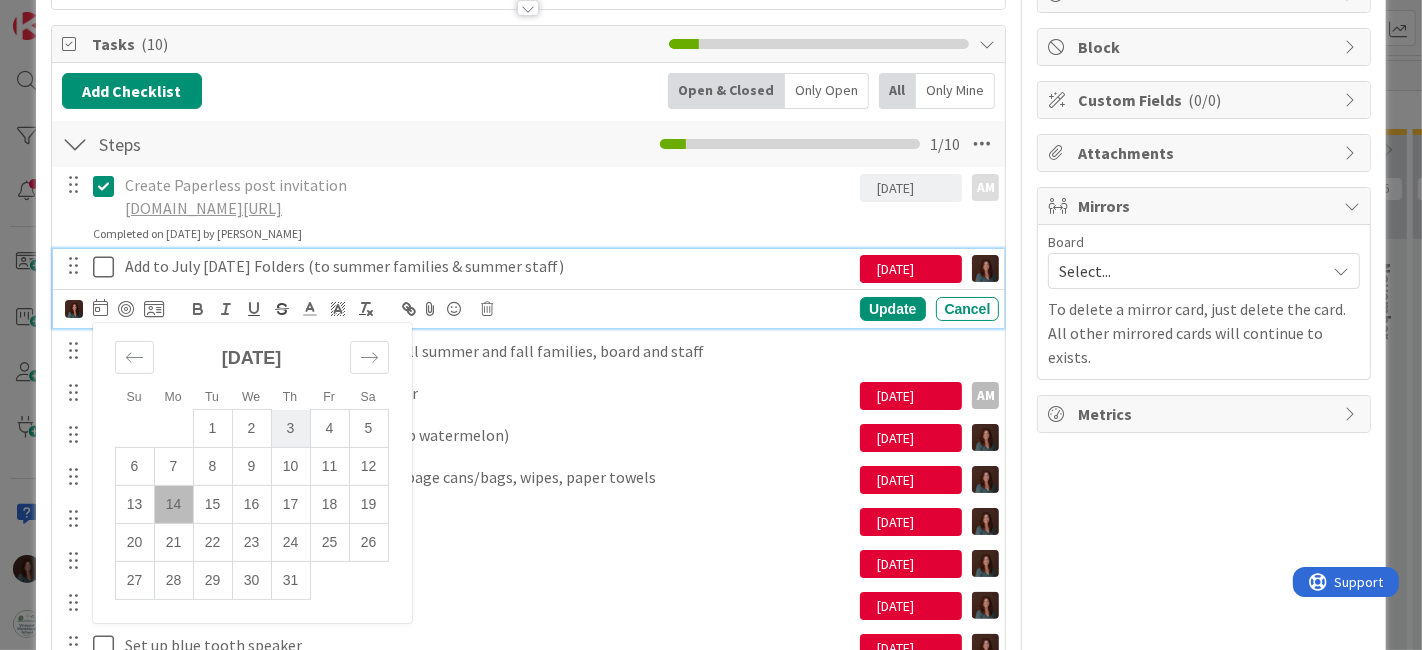 click on "3" at bounding box center [290, 429] 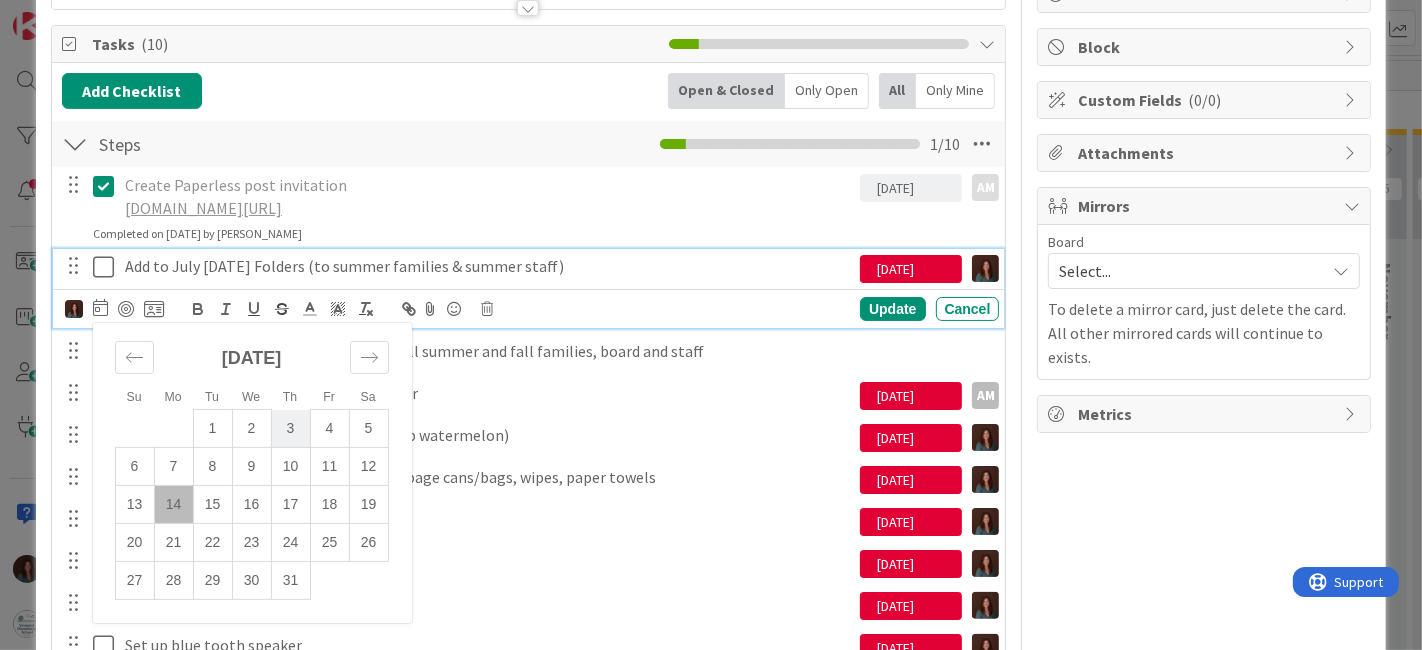 type on "[DATE]" 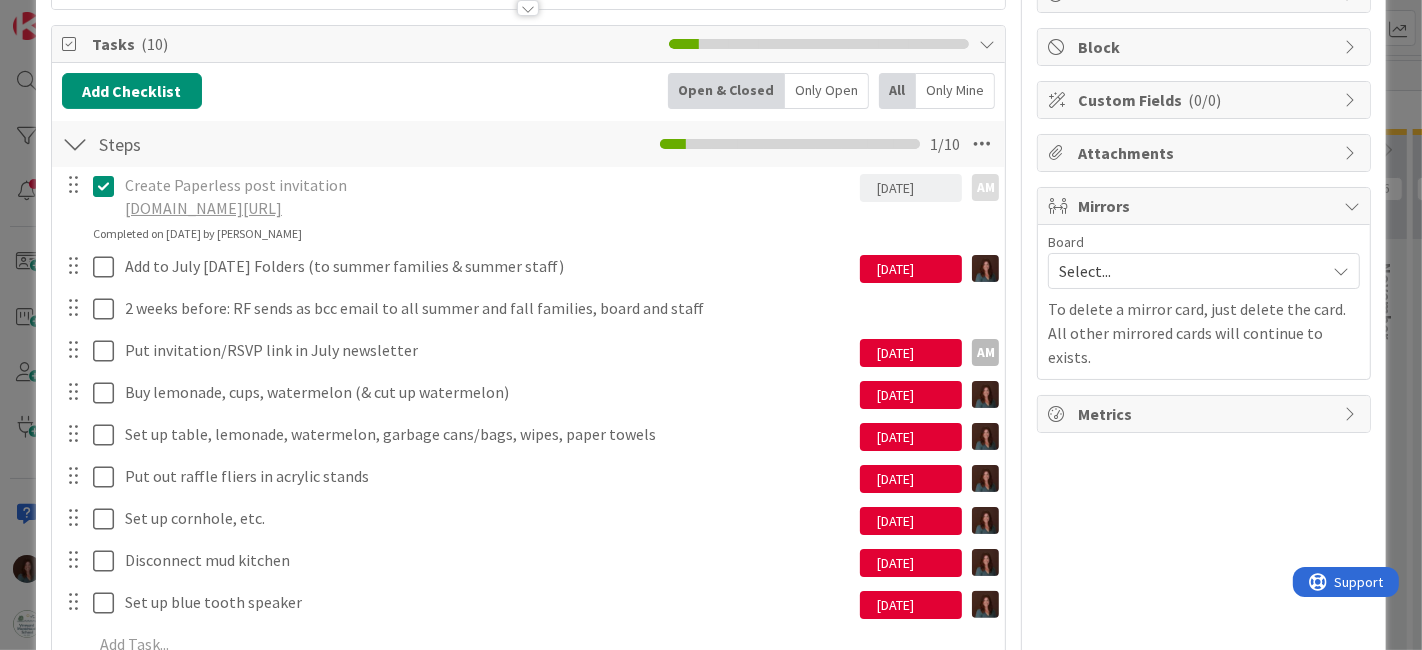 click on "Create Paperless post invitation [DOMAIN_NAME][URL] [DATE] Navigate forward to interact with the calendar and select a date. Press the question mark key to get the keyboard shortcuts for changing dates. AM AM AM Aela Mass DJ [PERSON_NAME] [PERSON_NAME] [DATE] Navigate forward to interact with the calendar and select a date. Press the question mark key to get the keyboard shortcuts for changing dates. Update Cancel Completed on [DATE] by [PERSON_NAME] Add to July [DATE] Folders (to summer families & summer staff) [DATE] Navigate forward to interact with the calendar and select a date. Press the question mark key to get the keyboard shortcuts for changing dates. [DATE] Navigate forward to interact with the calendar and select a date. Press the question mark key to get the keyboard shortcuts for changing dates. Update Cancel 2 weeks before: RF sends as bcc email to all summer and fall families, board and staff Update Cancel Put invitation/RSVP link in July newsletter AM AM Add" at bounding box center [529, 418] 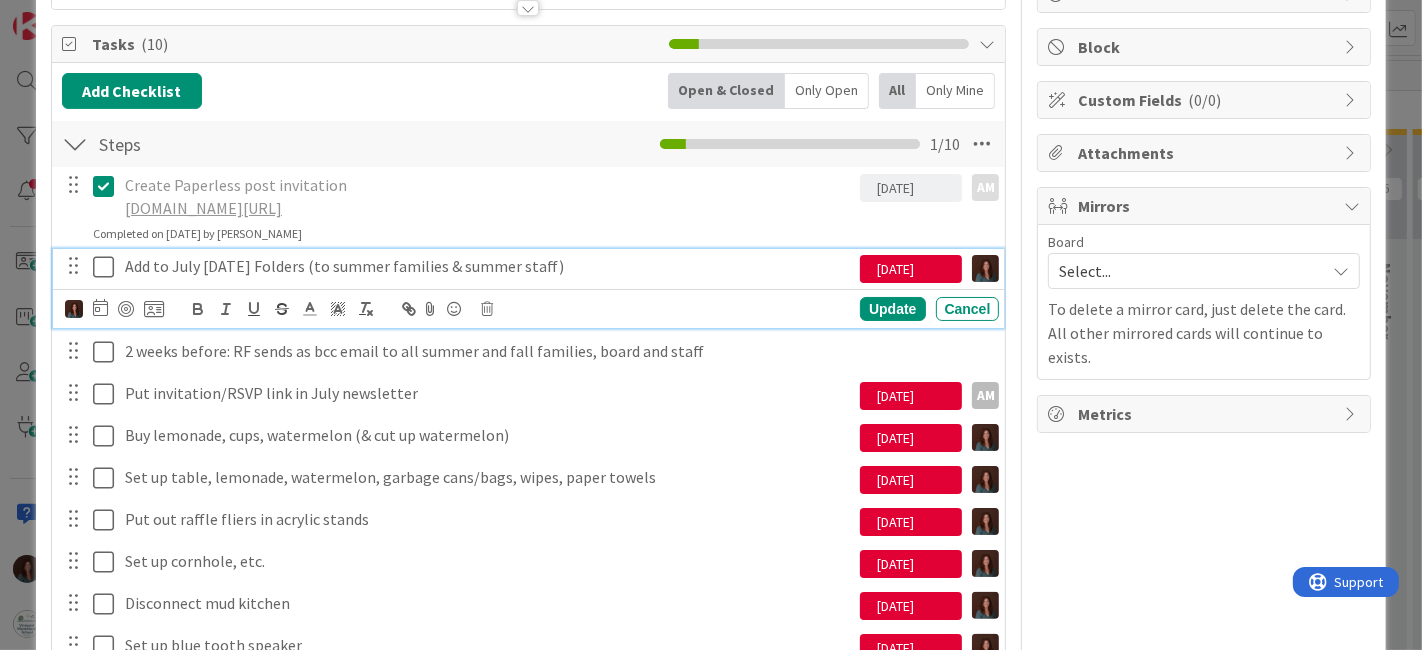 click at bounding box center (108, 267) 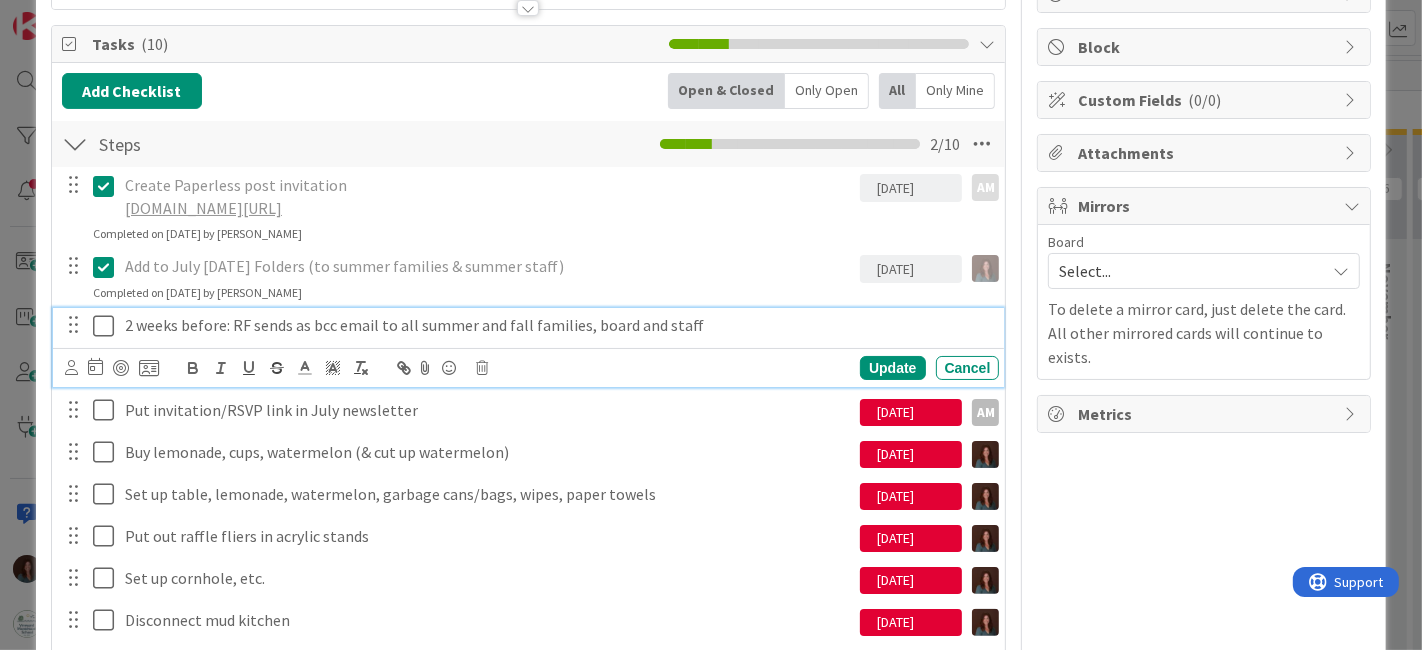 click on "2 weeks before: RF sends as bcc email to all summer and fall families, board and staff" at bounding box center [558, 325] 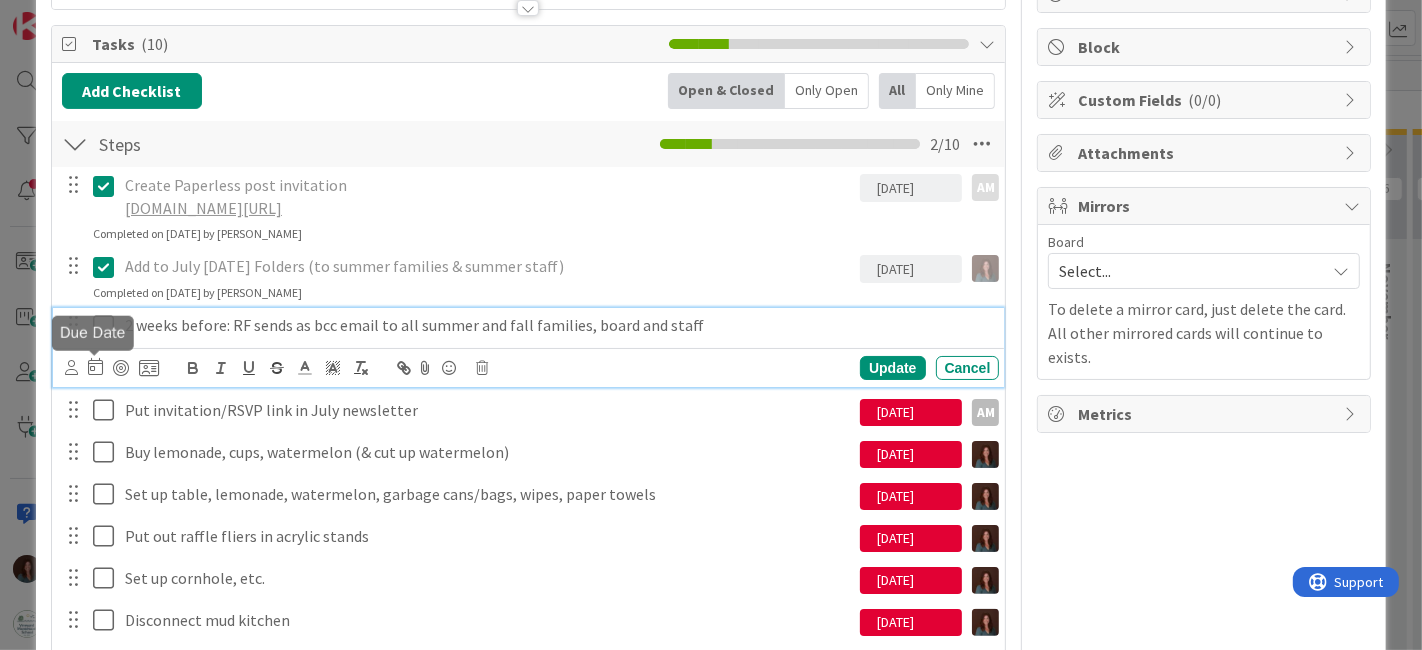 click at bounding box center [95, 366] 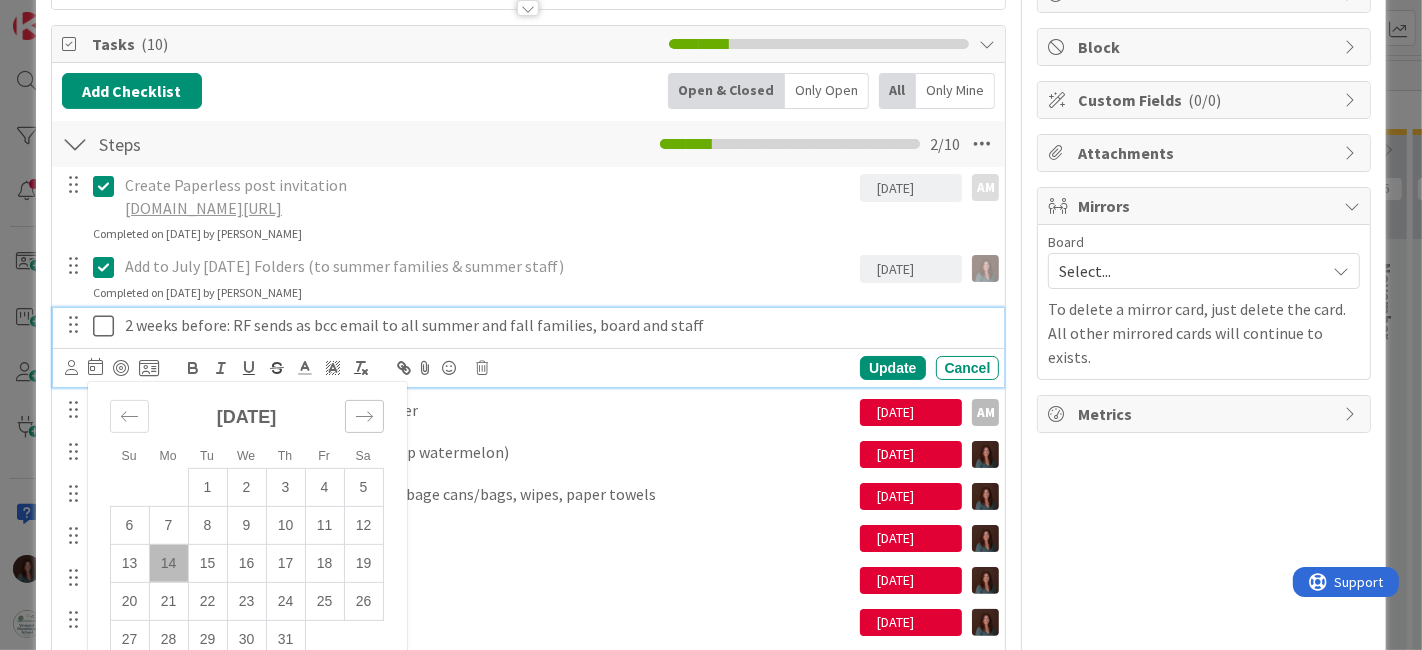 click 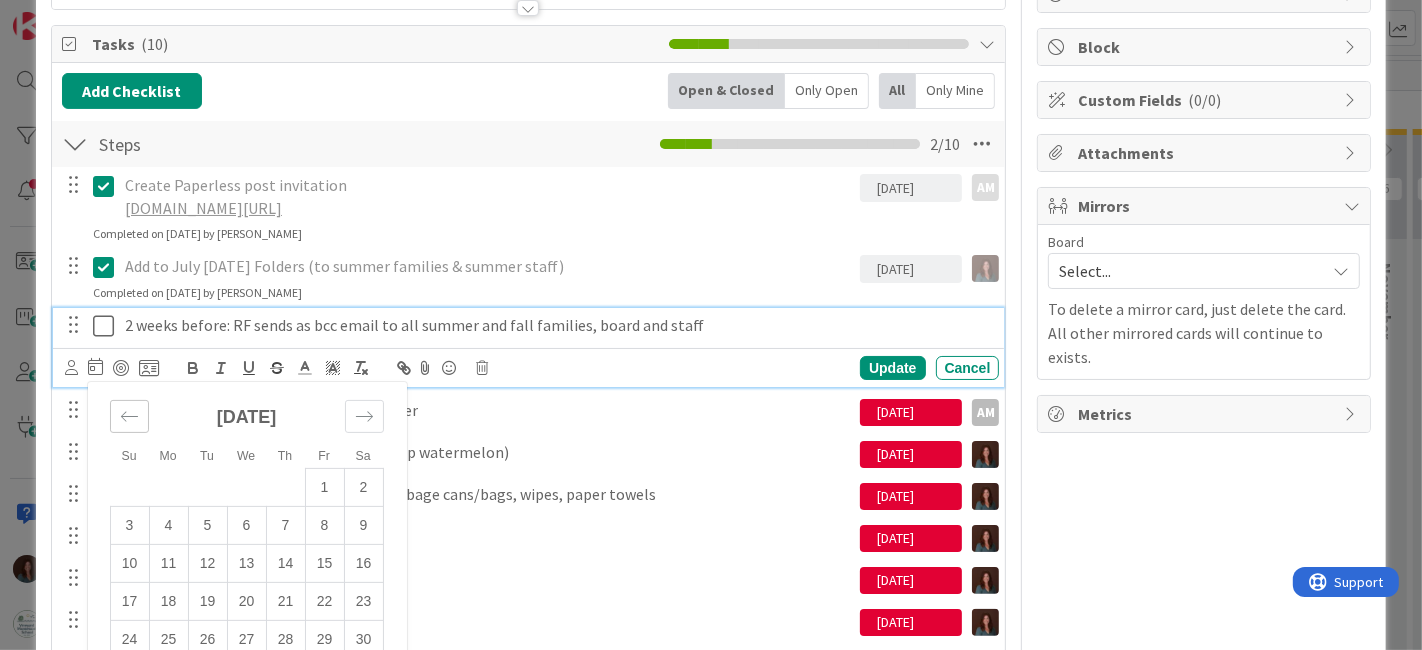 click at bounding box center (129, 416) 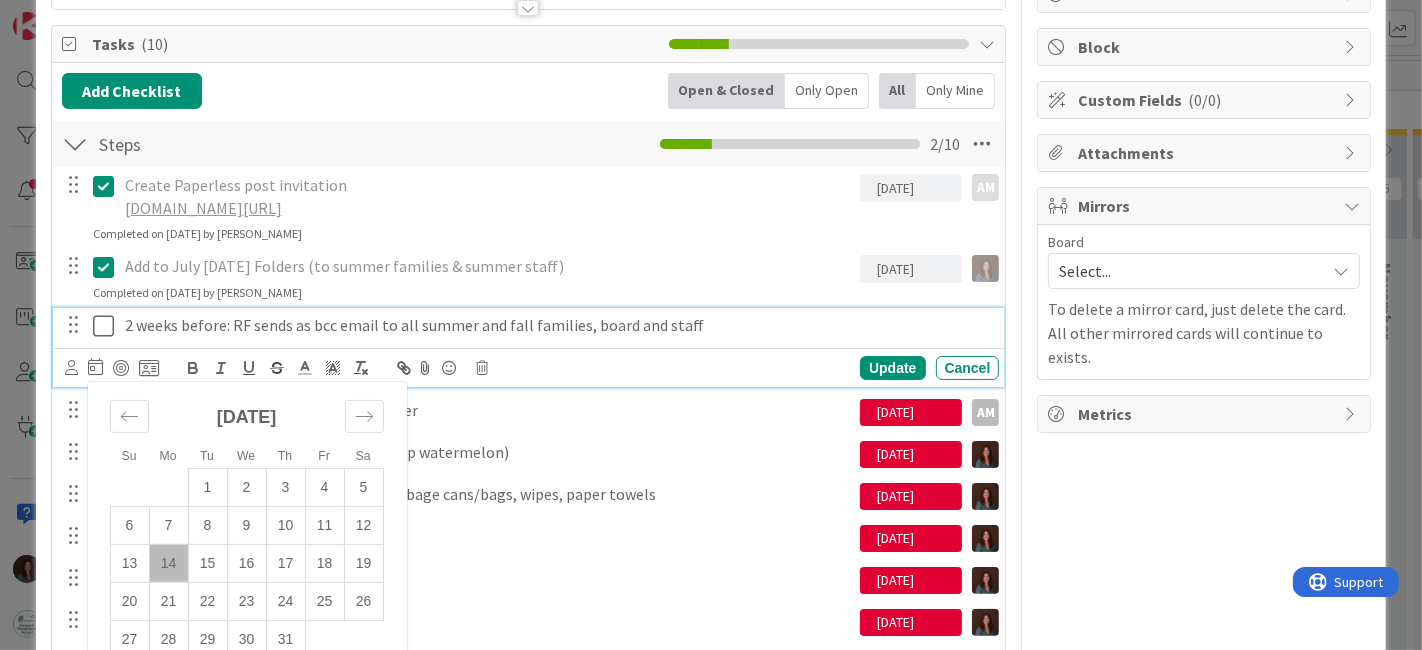 click on "14" at bounding box center (168, 563) 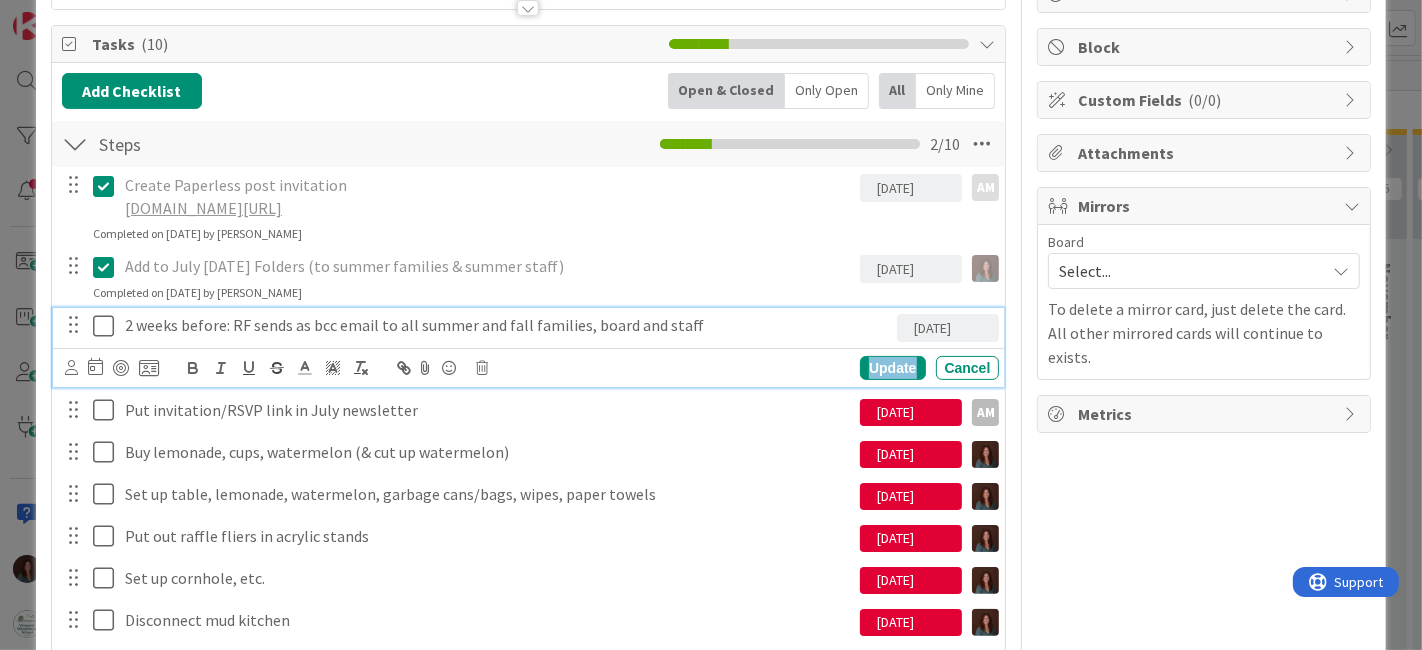 click on "Update" at bounding box center [892, 368] 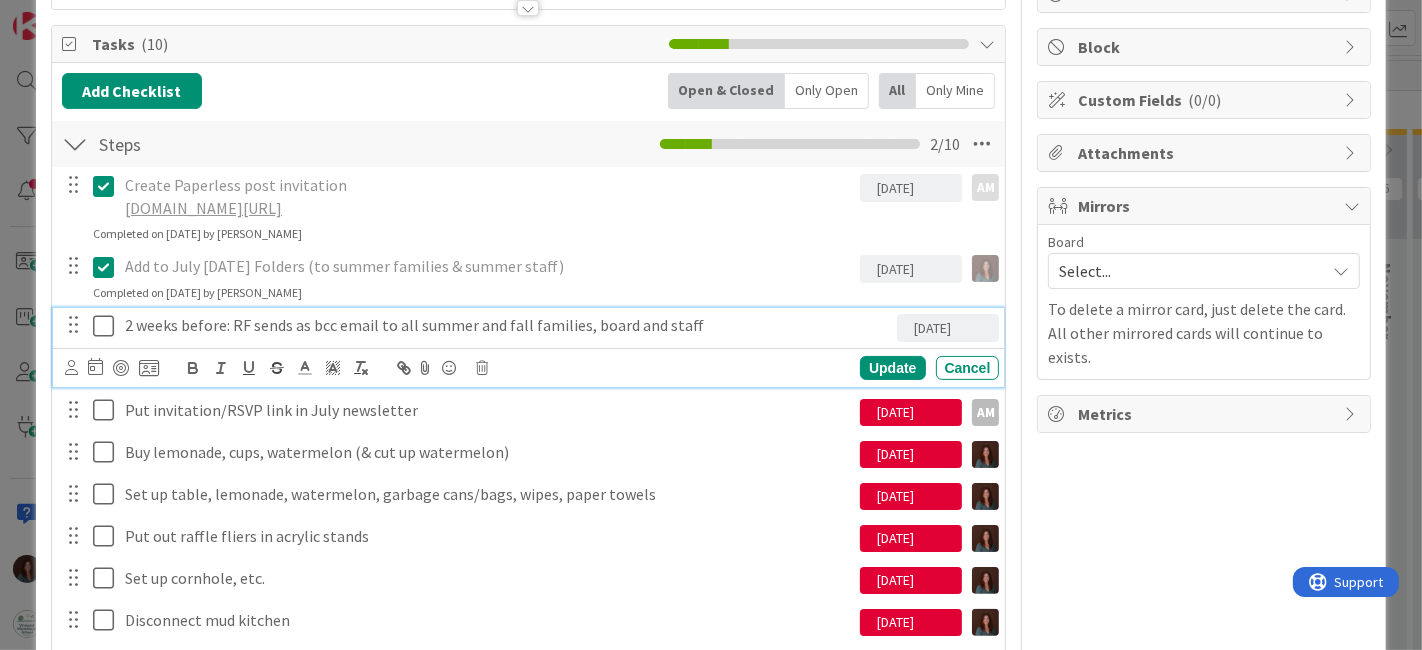 click on "2 weeks before: RF sends as bcc email to all summer and fall families, board and staff" at bounding box center [507, 325] 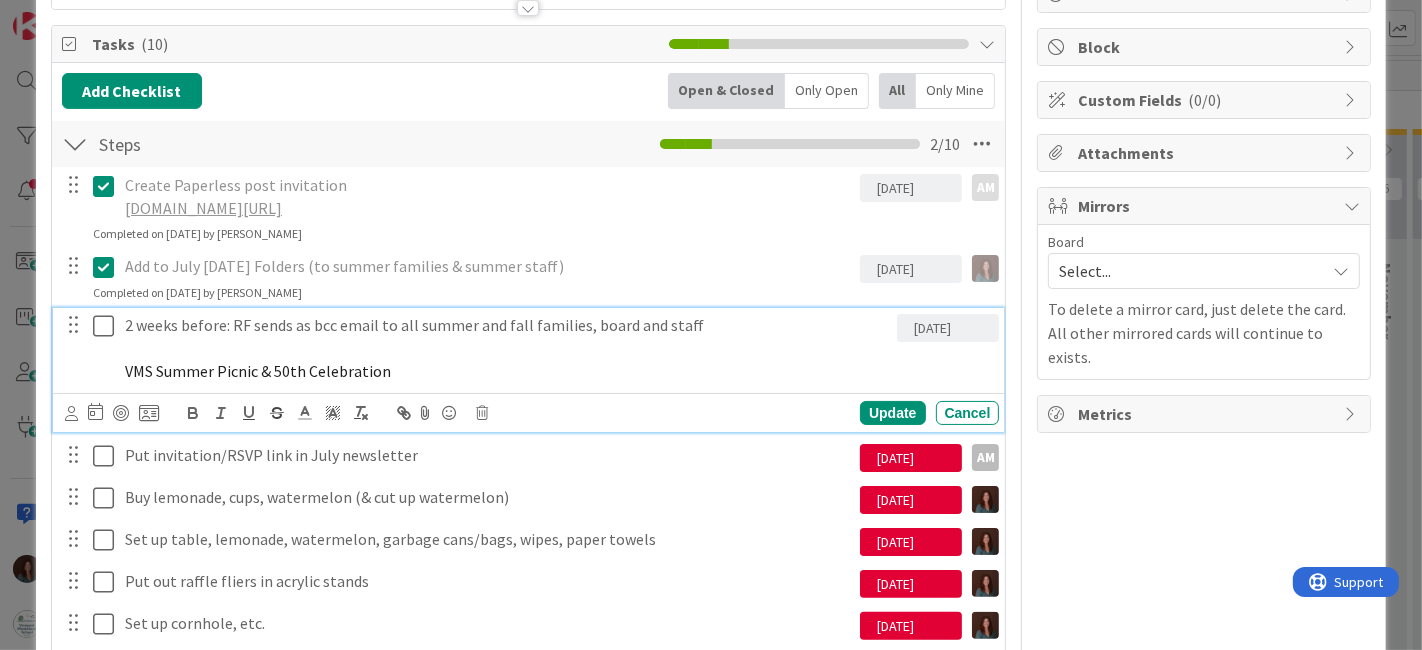click on "VMS Summer Picnic & 50th Celebration" at bounding box center [258, 371] 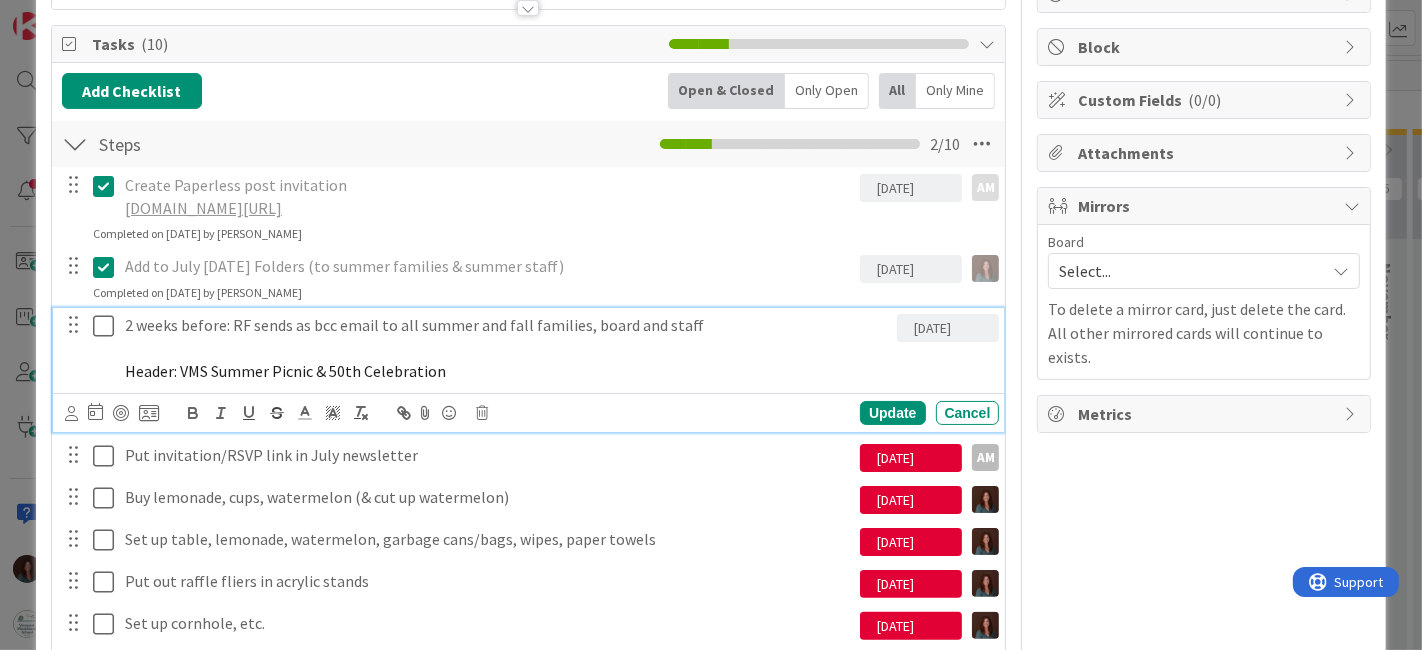 click at bounding box center [507, 348] 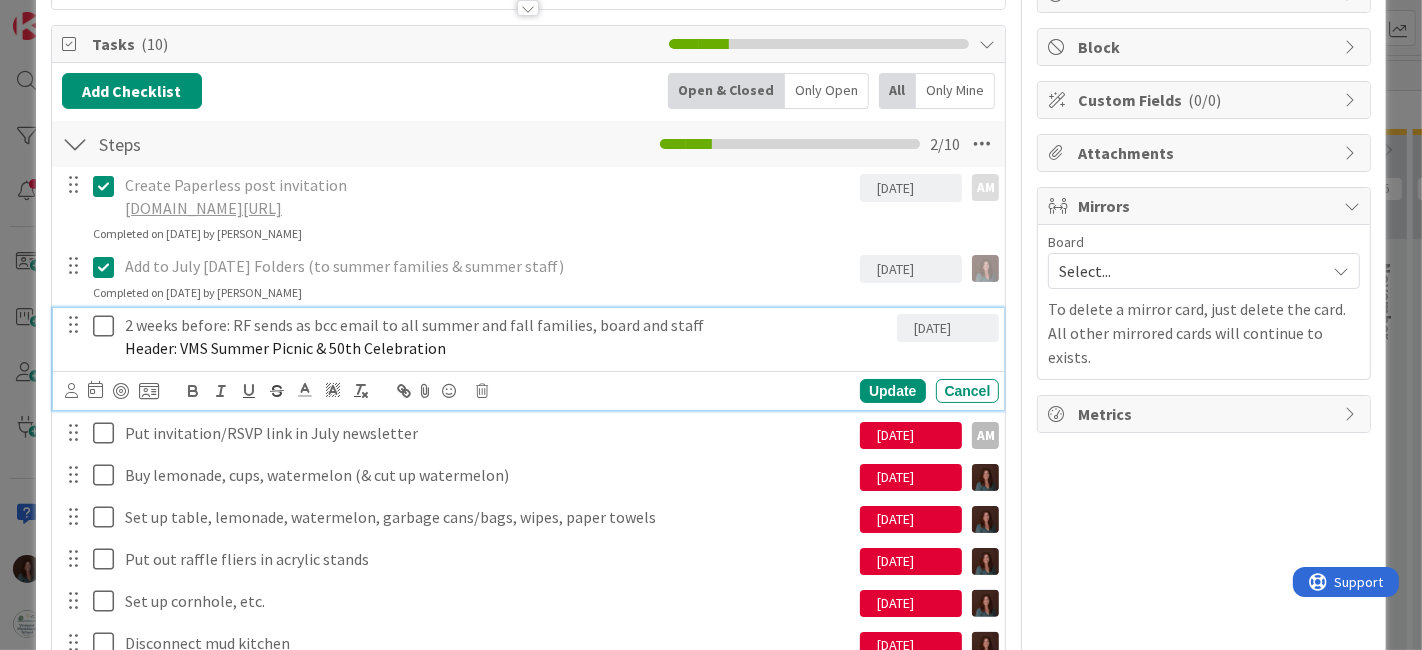 click on "Header: VMS Summer Picnic & 50th Celebration" at bounding box center (285, 348) 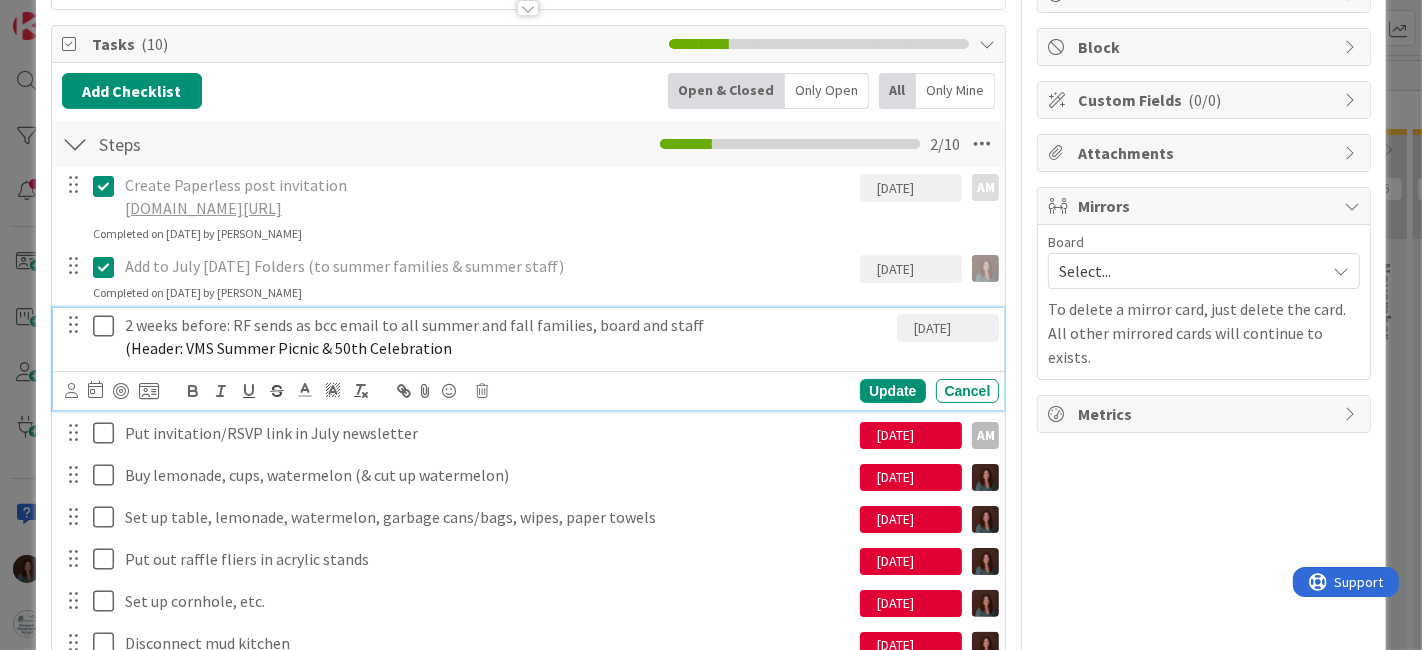 click on "(Header: VMS Summer Picnic & 50th Celebration" at bounding box center (507, 348) 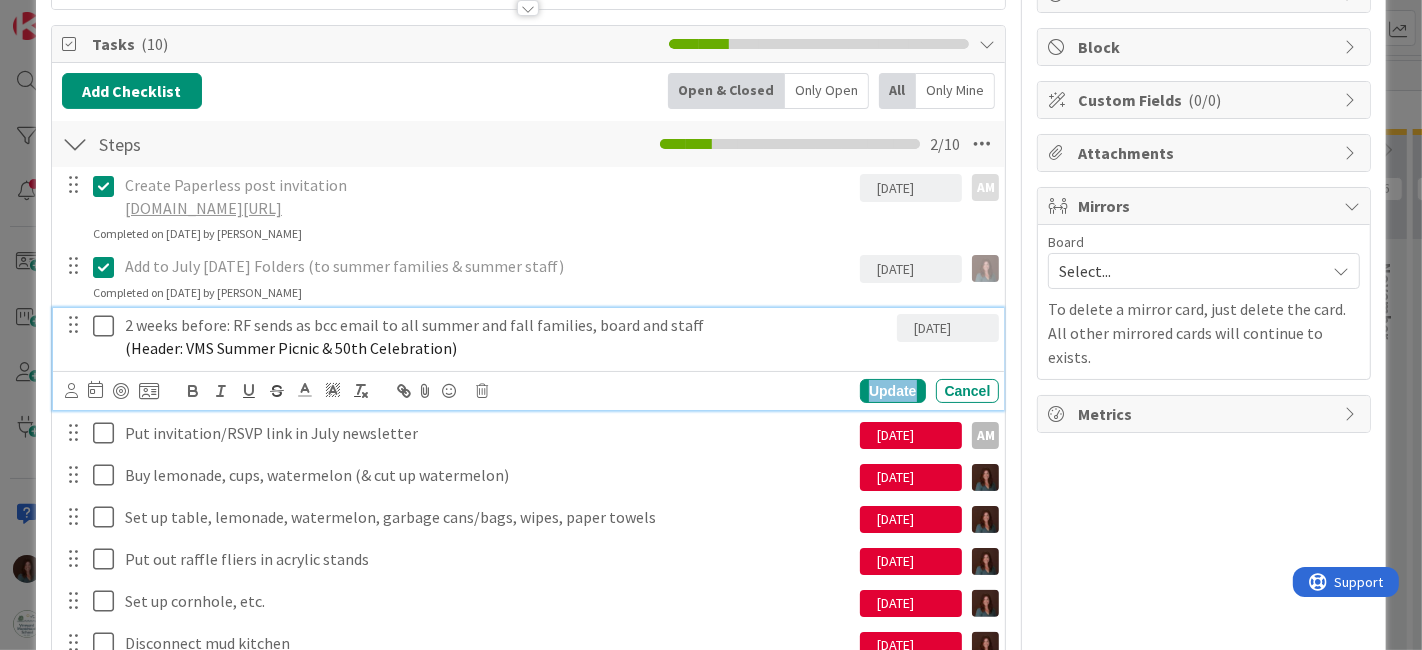 drag, startPoint x: 868, startPoint y: 384, endPoint x: 175, endPoint y: 394, distance: 693.07214 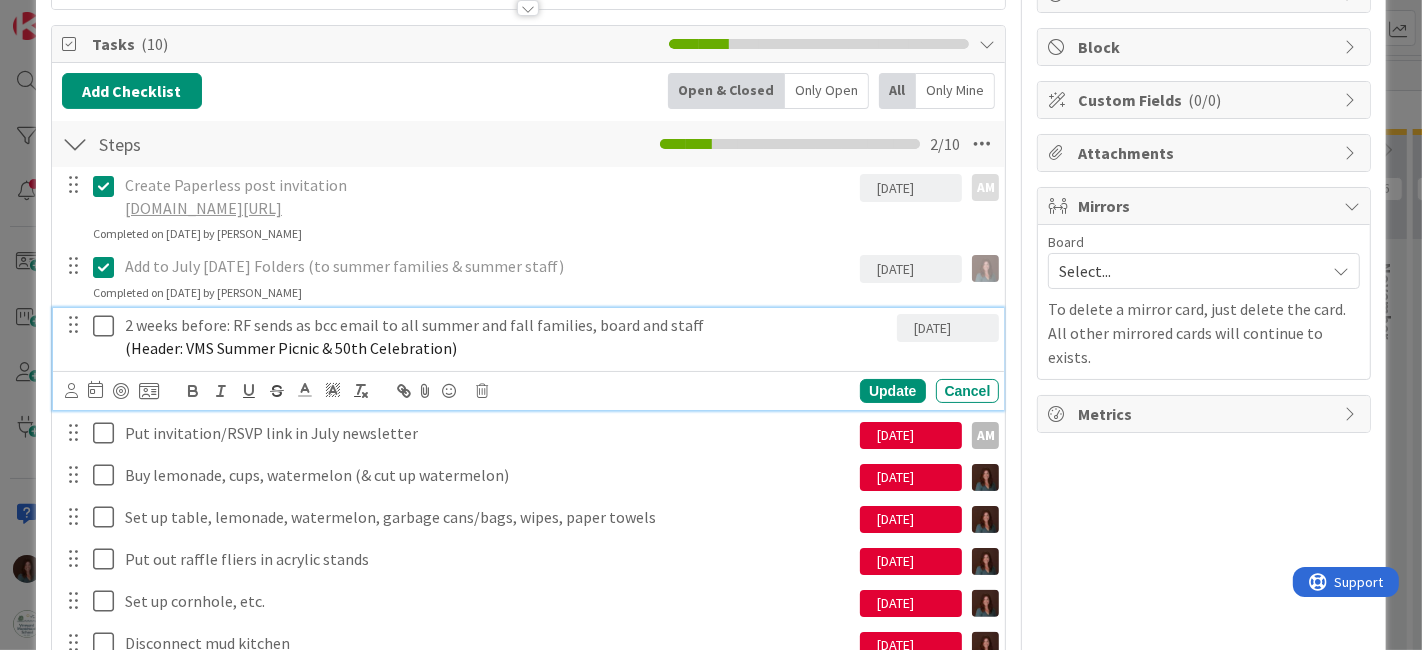 click at bounding box center [108, 326] 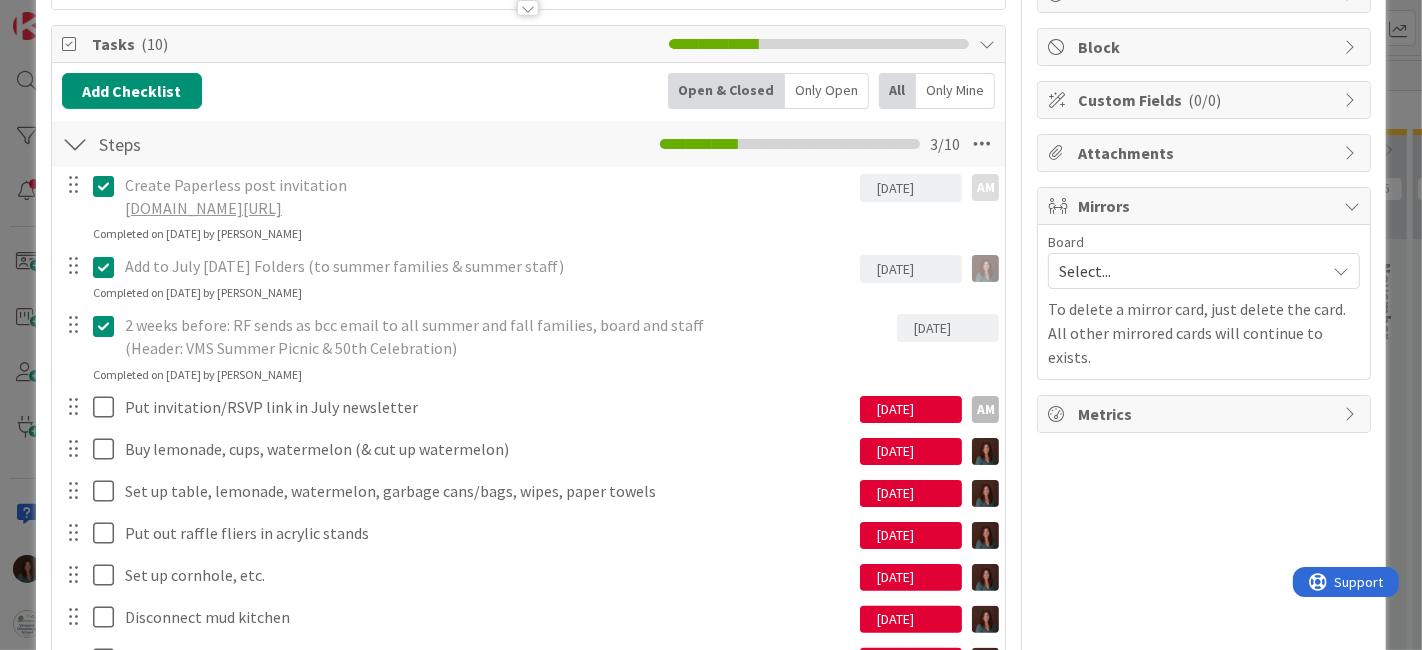 scroll, scrollTop: 333, scrollLeft: 0, axis: vertical 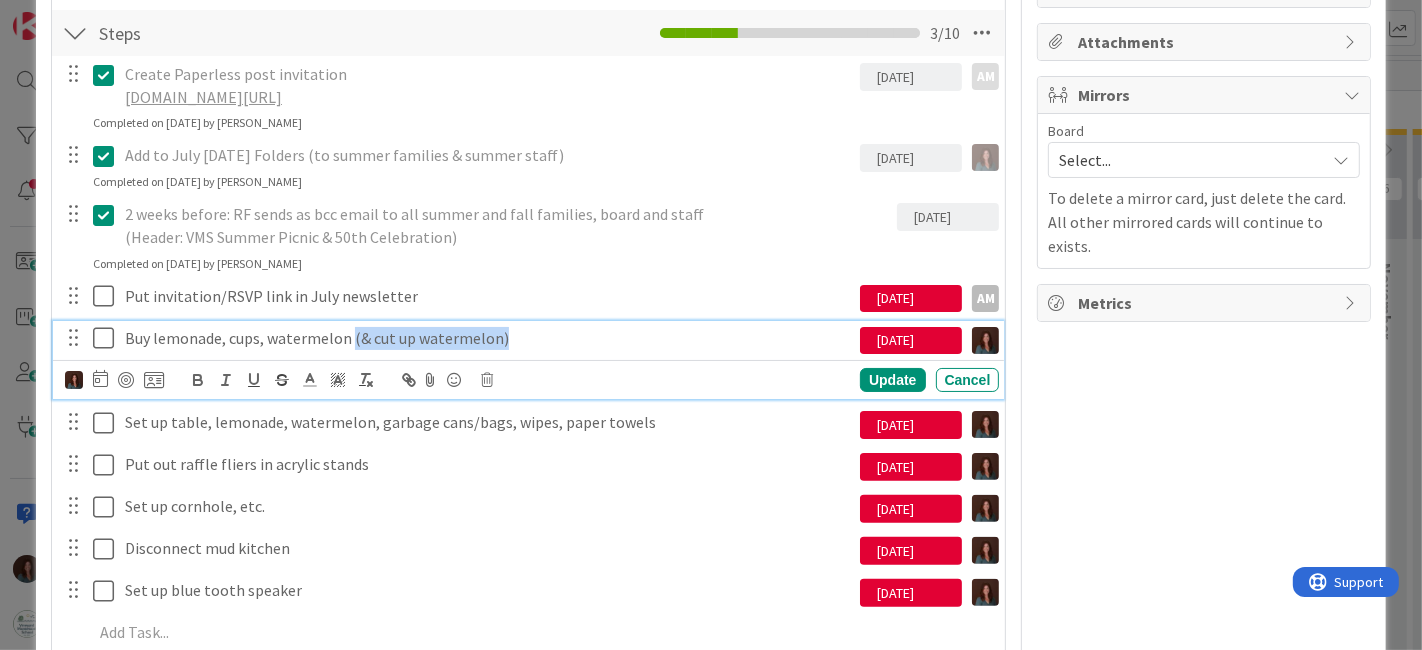 drag, startPoint x: 516, startPoint y: 338, endPoint x: 351, endPoint y: 330, distance: 165.19383 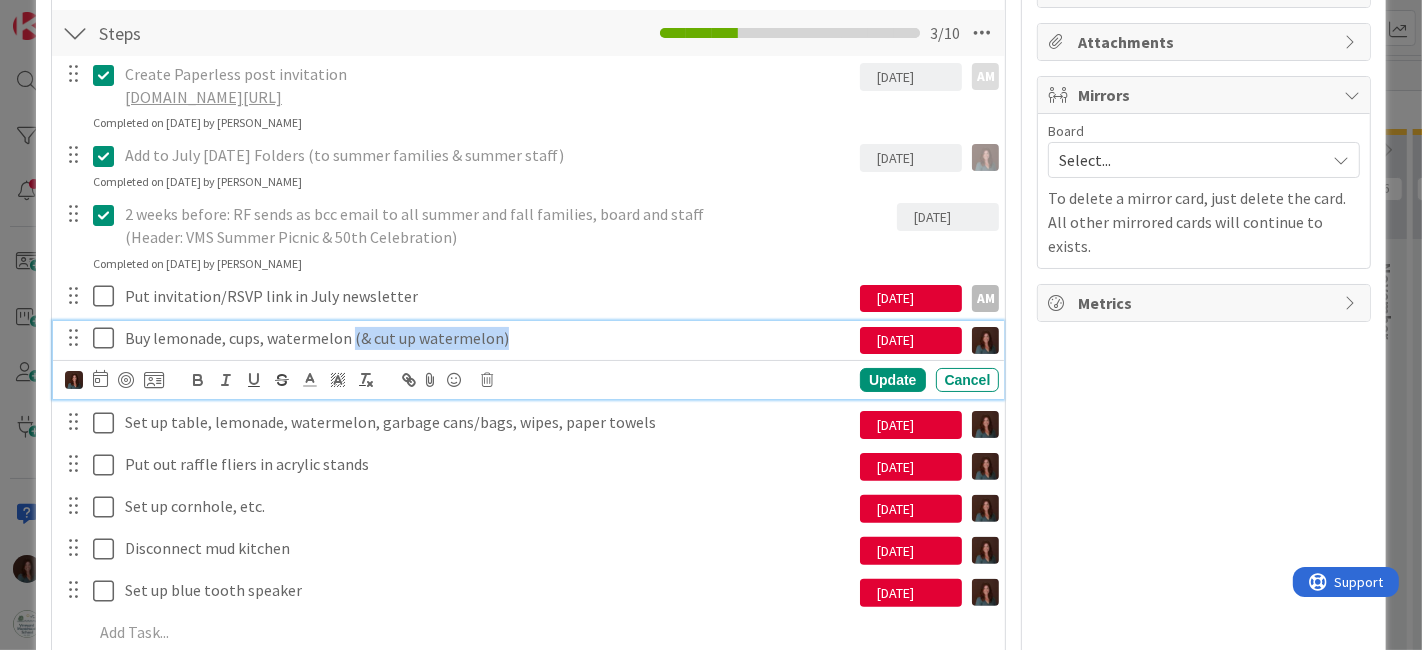 click on "Buy lemonade, cups, watermelon (& cut up watermelon)" at bounding box center [489, 338] 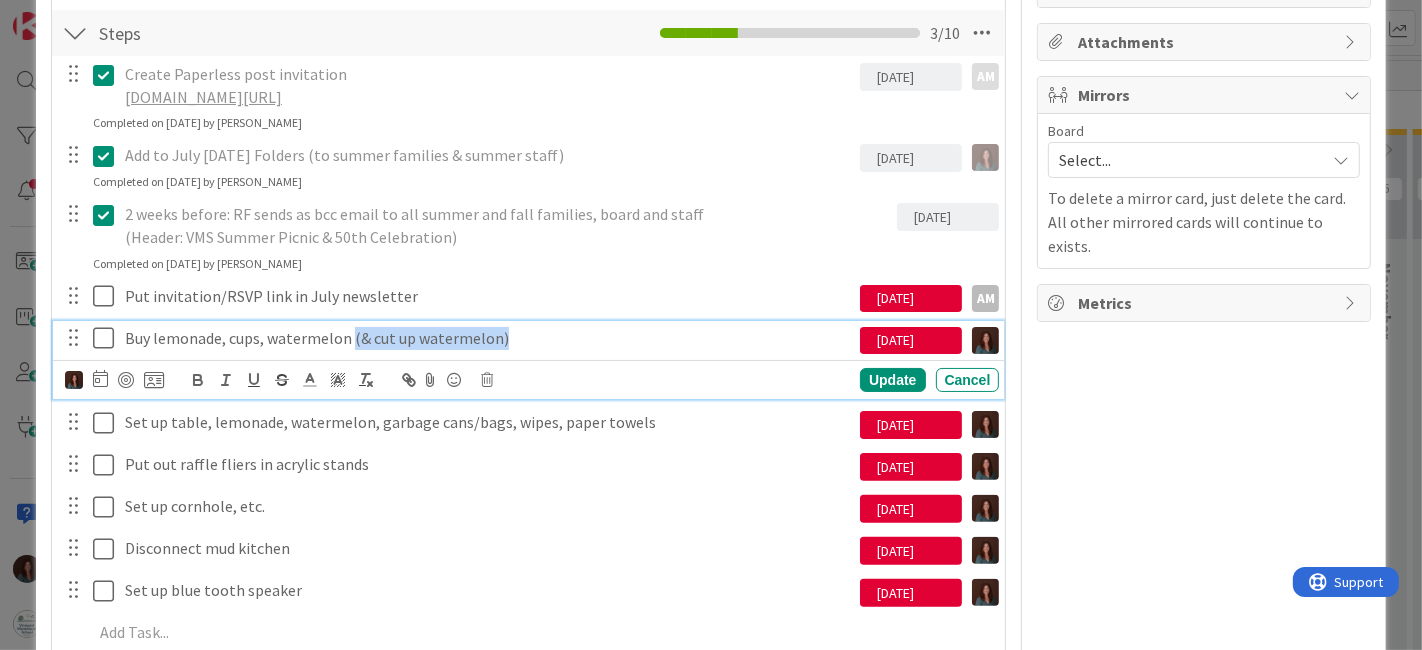 copy on "(& cut up watermelon)" 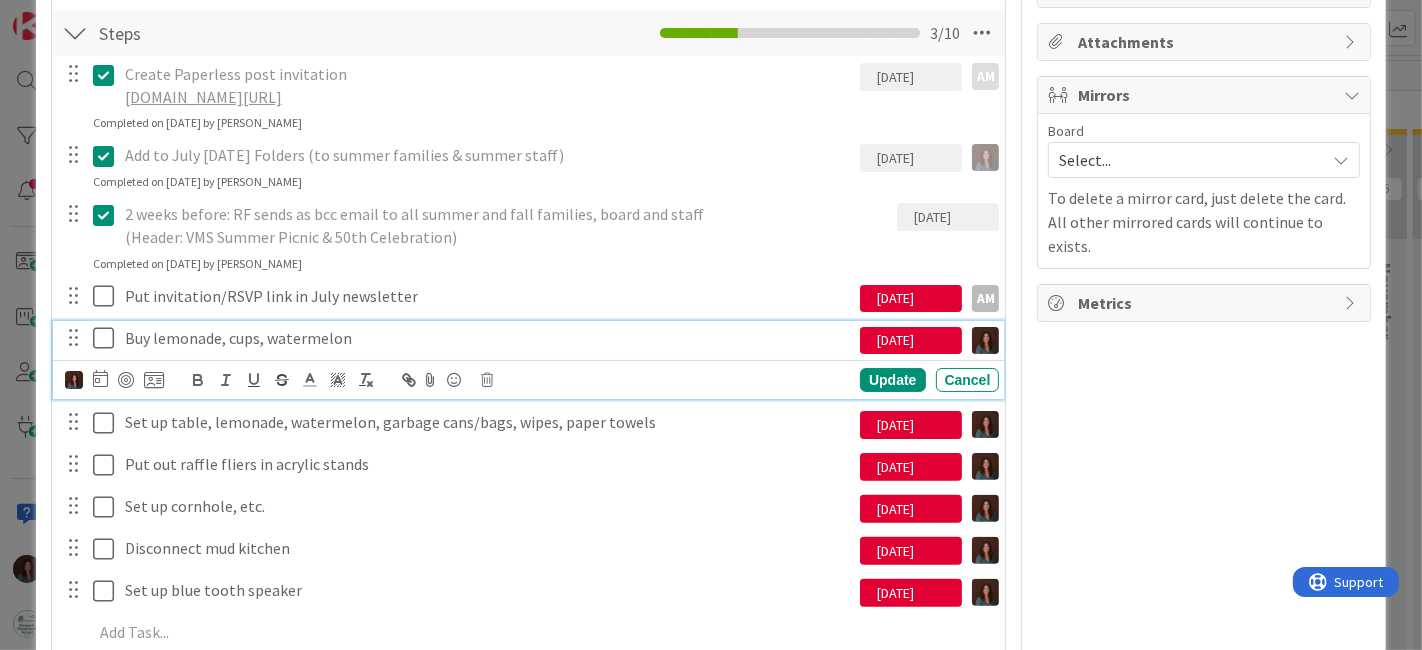 type 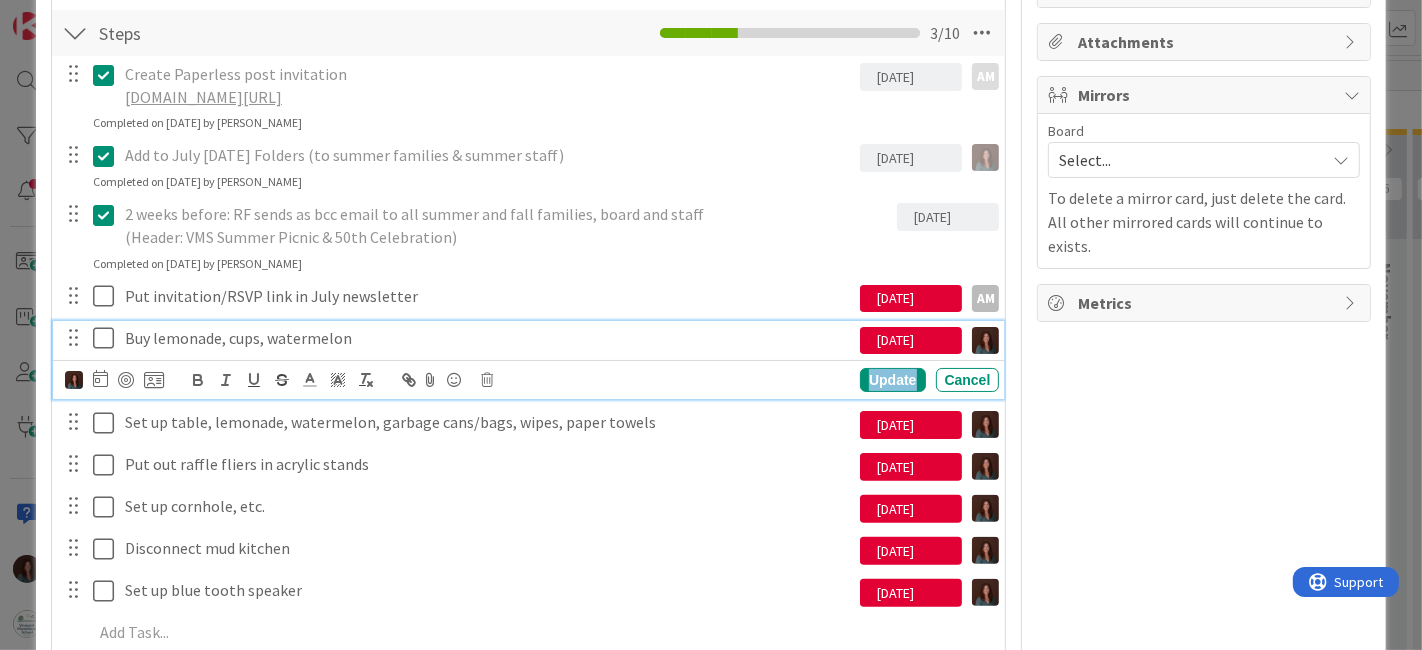 click on "Update" at bounding box center (892, 380) 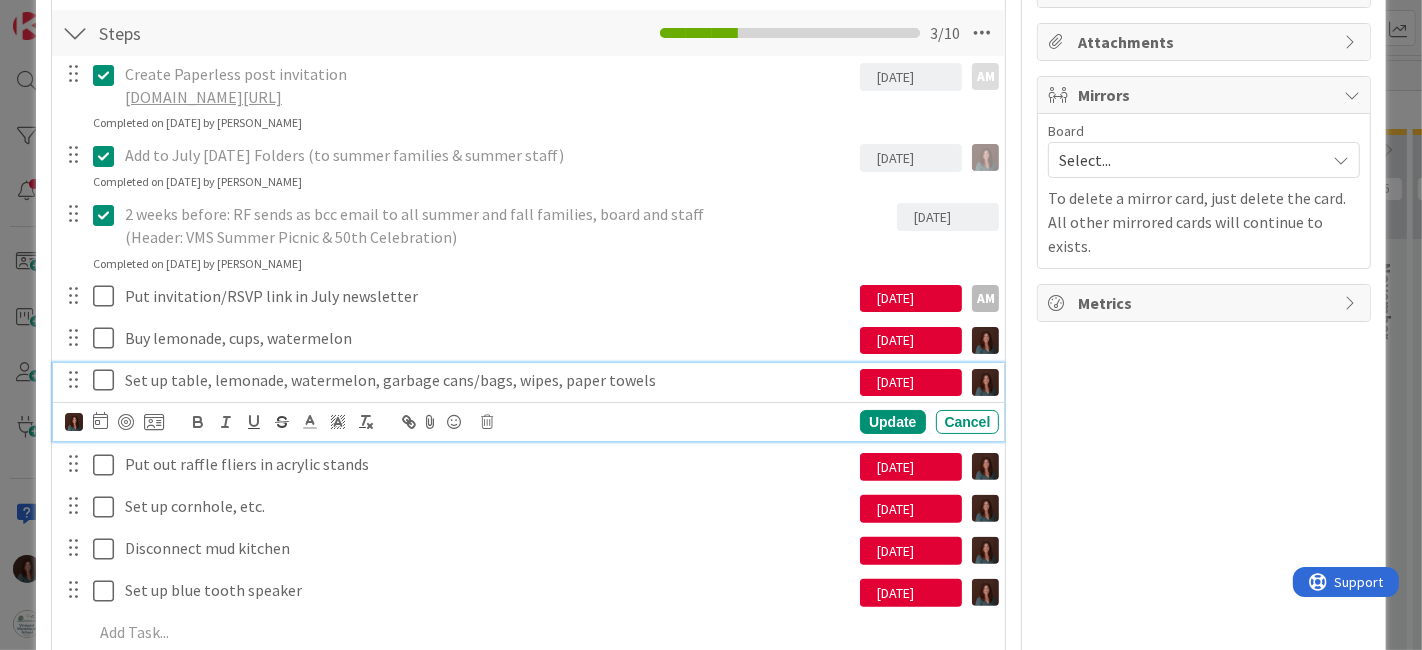 click on "Set up table, lemonade, watermelon, garbage cans/bags, wipes, paper towels" at bounding box center [489, 380] 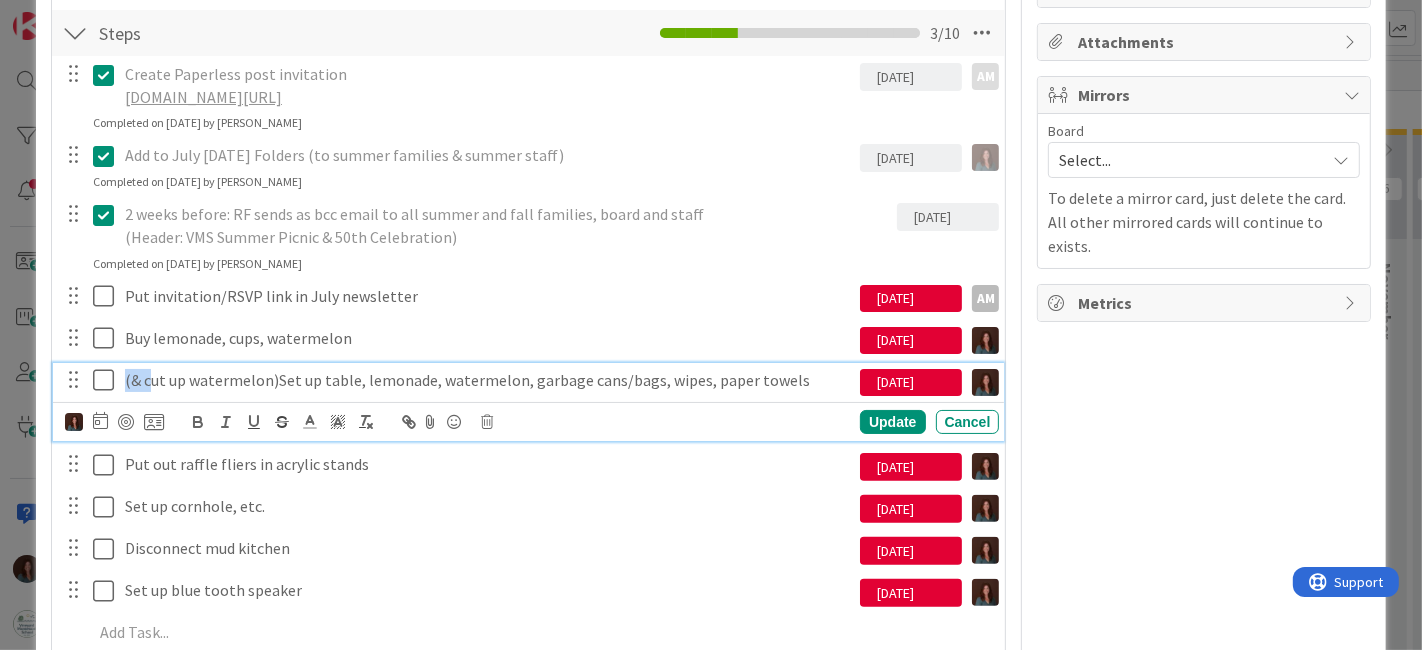 drag, startPoint x: 149, startPoint y: 377, endPoint x: 84, endPoint y: 377, distance: 65 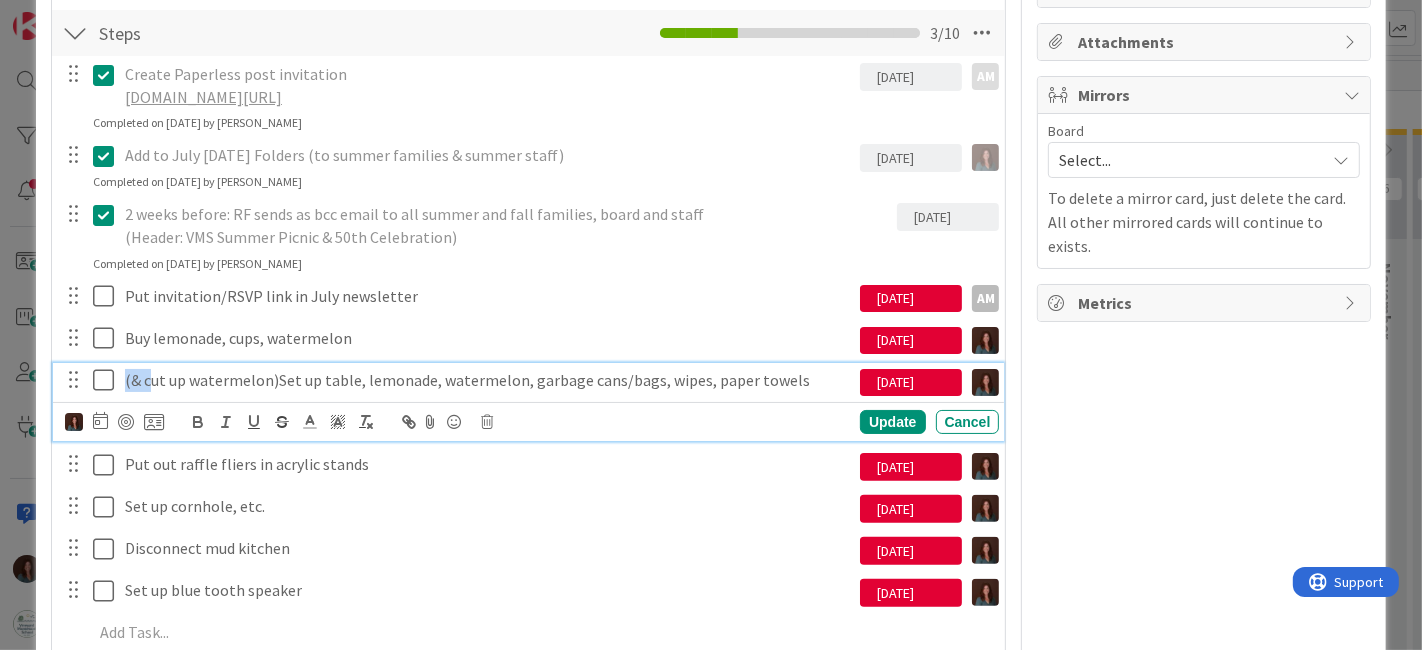 click on "(& cut up watermelon)Set up table, lemonade, watermelon, garbage cans/bags, wipes, paper towels [DATE] Navigate forward to interact with the calendar and select a date. Press the question mark key to get the keyboard shortcuts for changing dates." at bounding box center (530, 380) 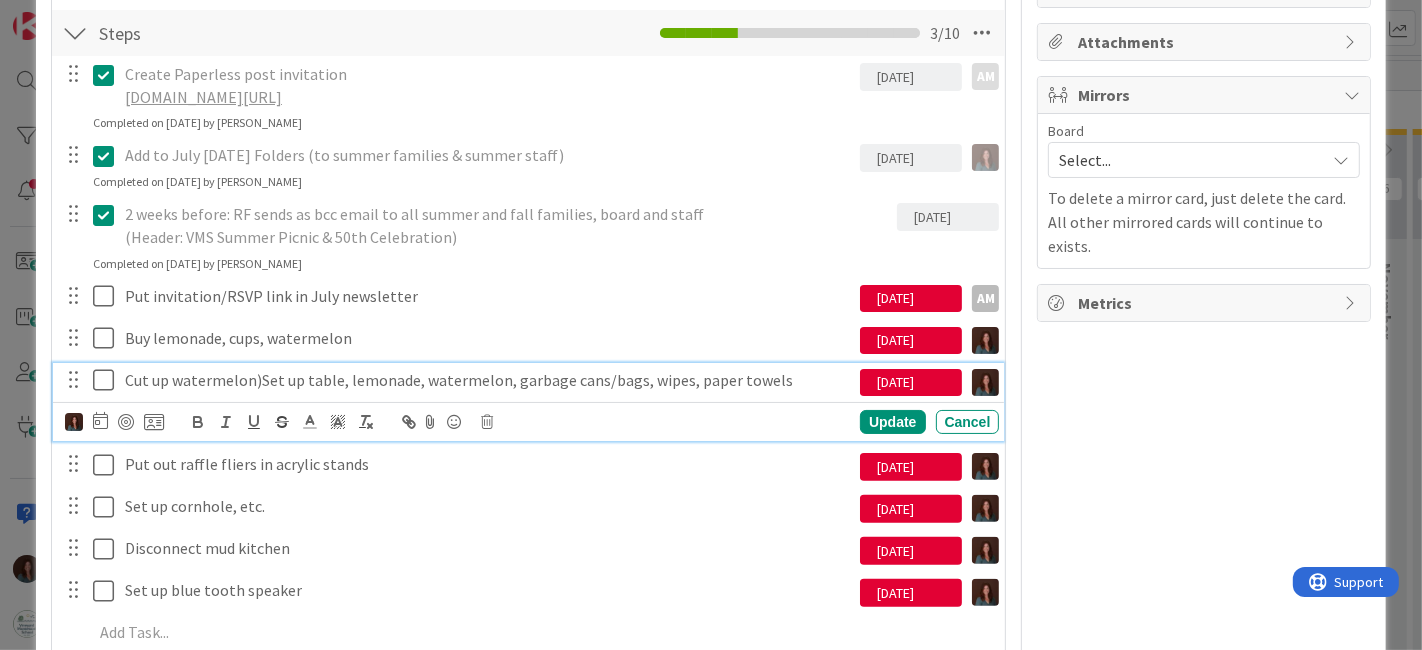 click on "Cut up watermelon)Set up table, lemonade, watermelon, garbage cans/bags, wipes, paper towels" at bounding box center [489, 380] 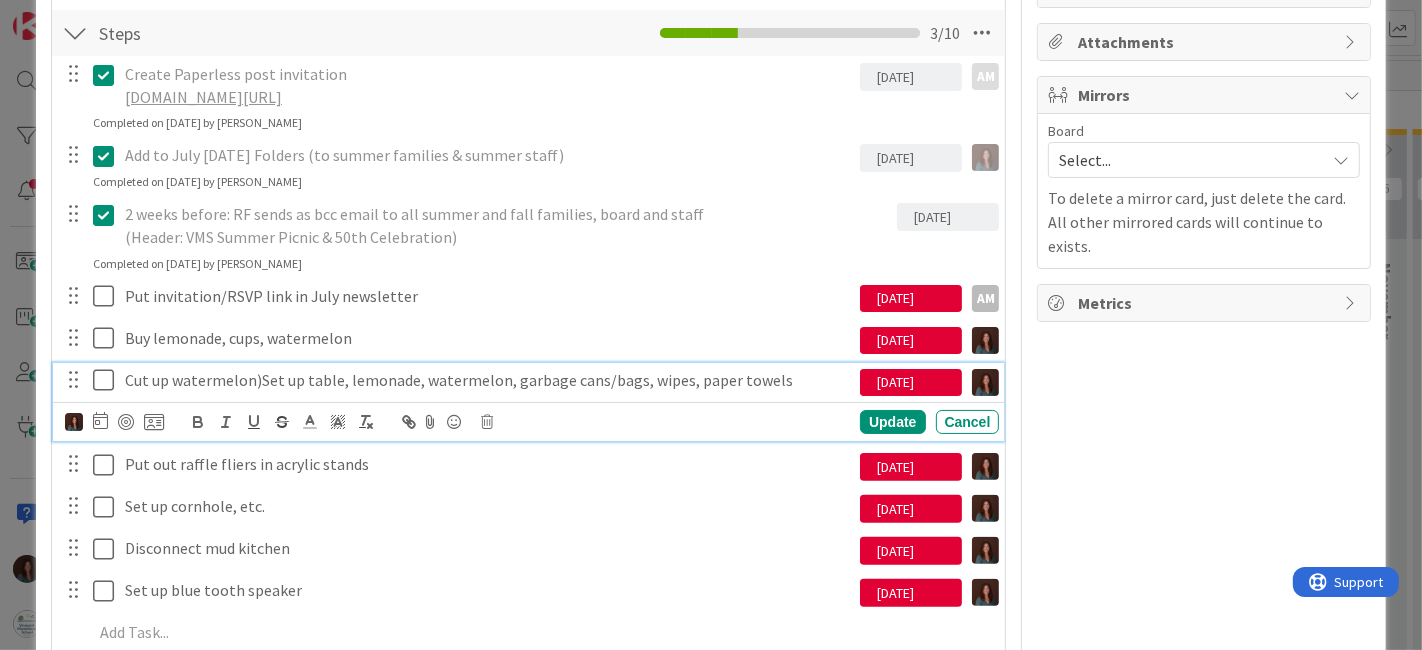 type 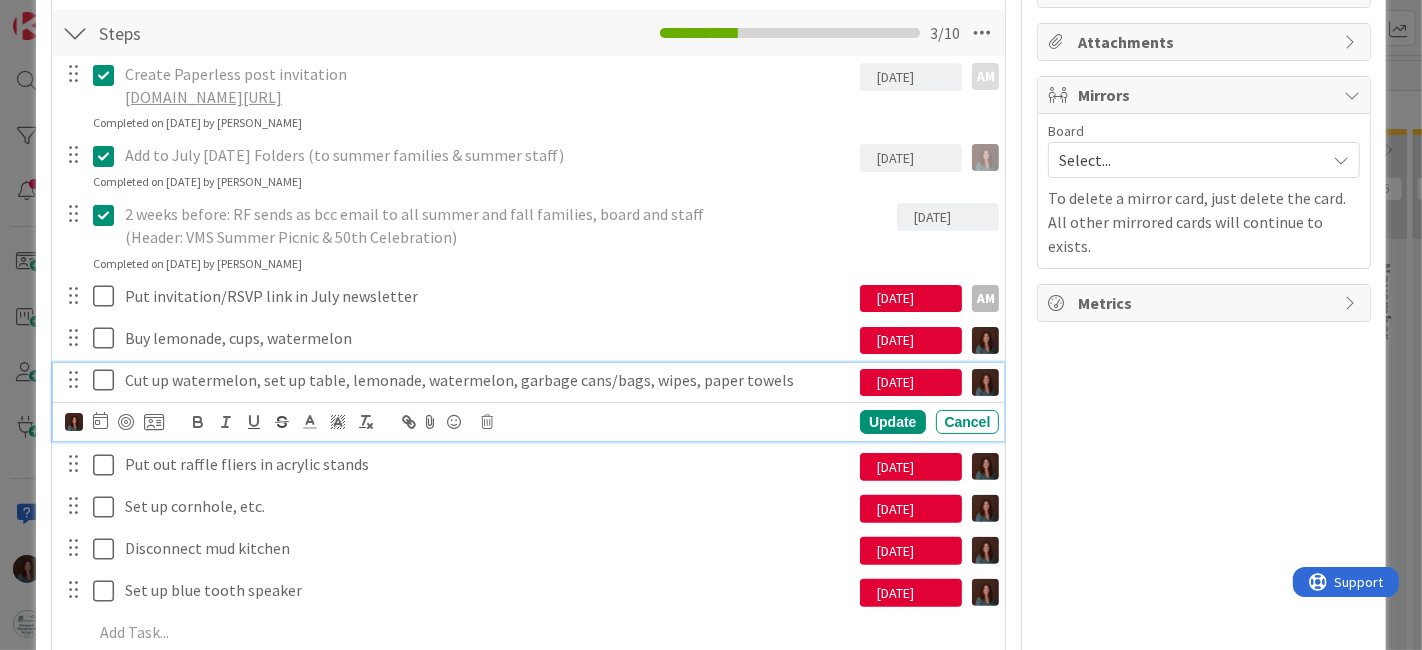 click on "Cut up watermelon, set up table, lemonade, watermelon, garbage cans/bags, wipes, paper towels" at bounding box center [489, 380] 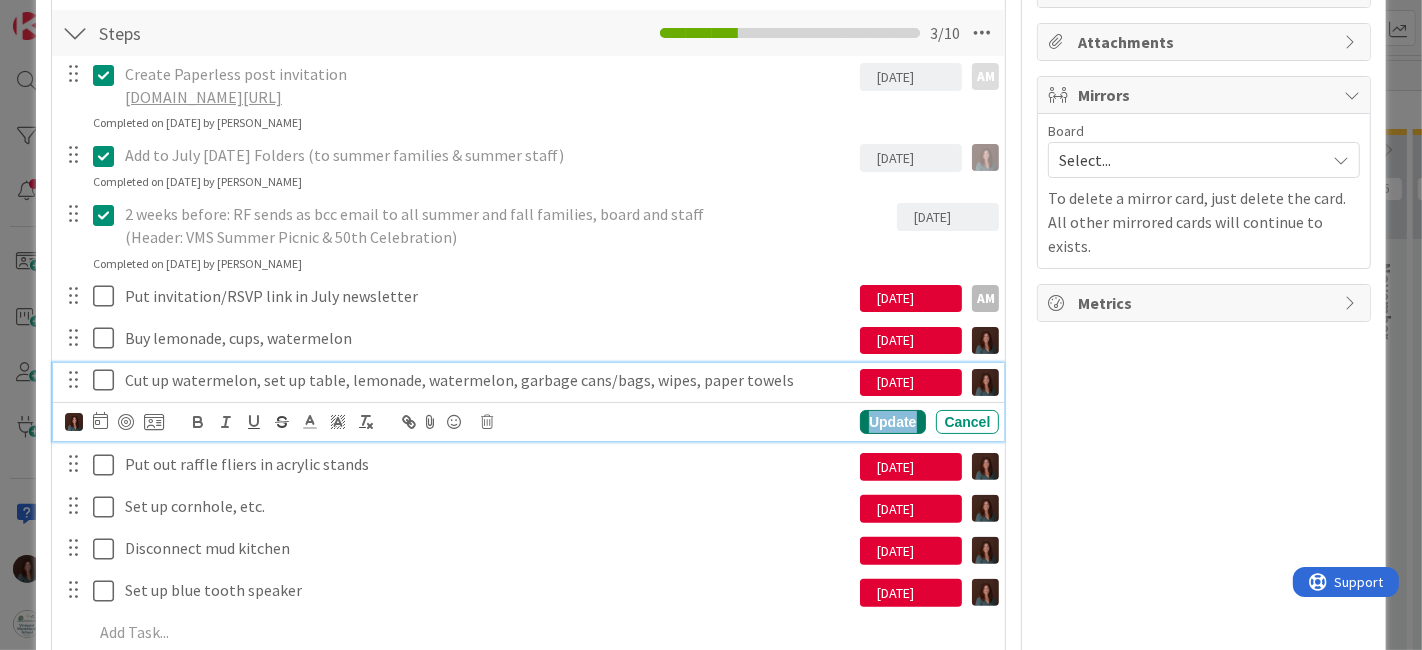 click on "Update" at bounding box center [892, 422] 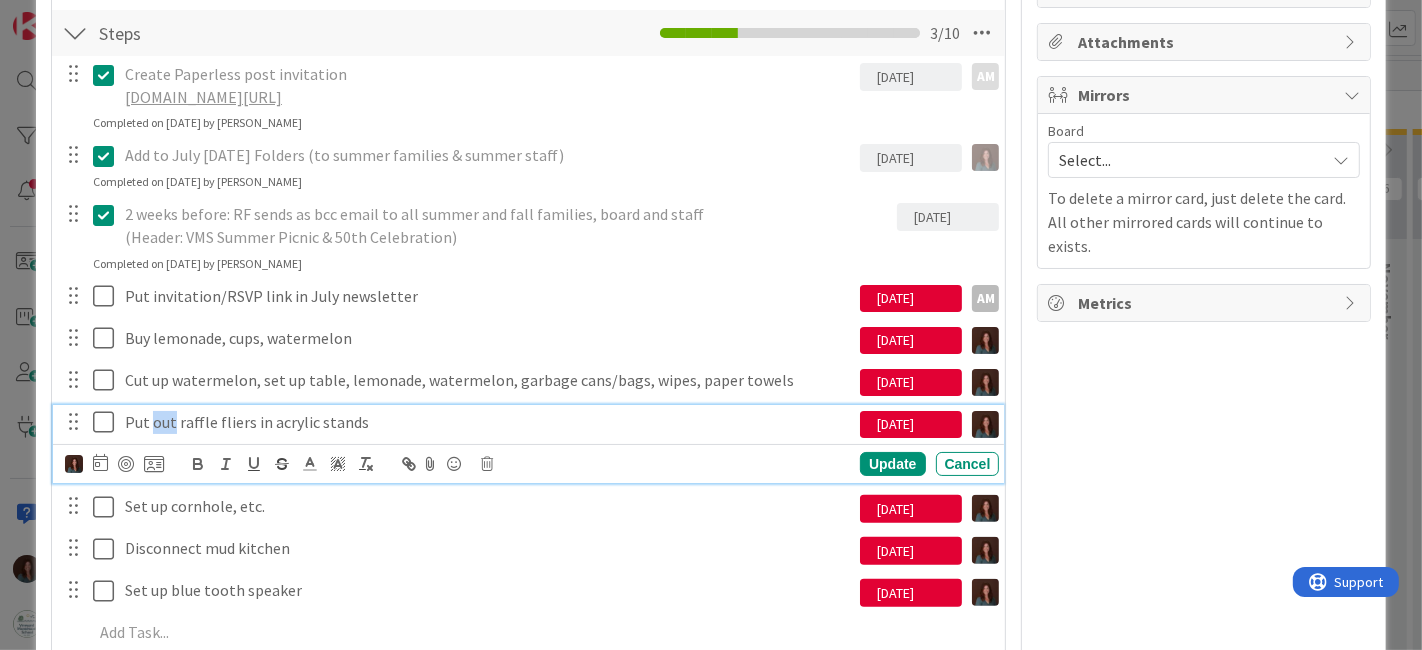 drag, startPoint x: 174, startPoint y: 420, endPoint x: 152, endPoint y: 419, distance: 22.022715 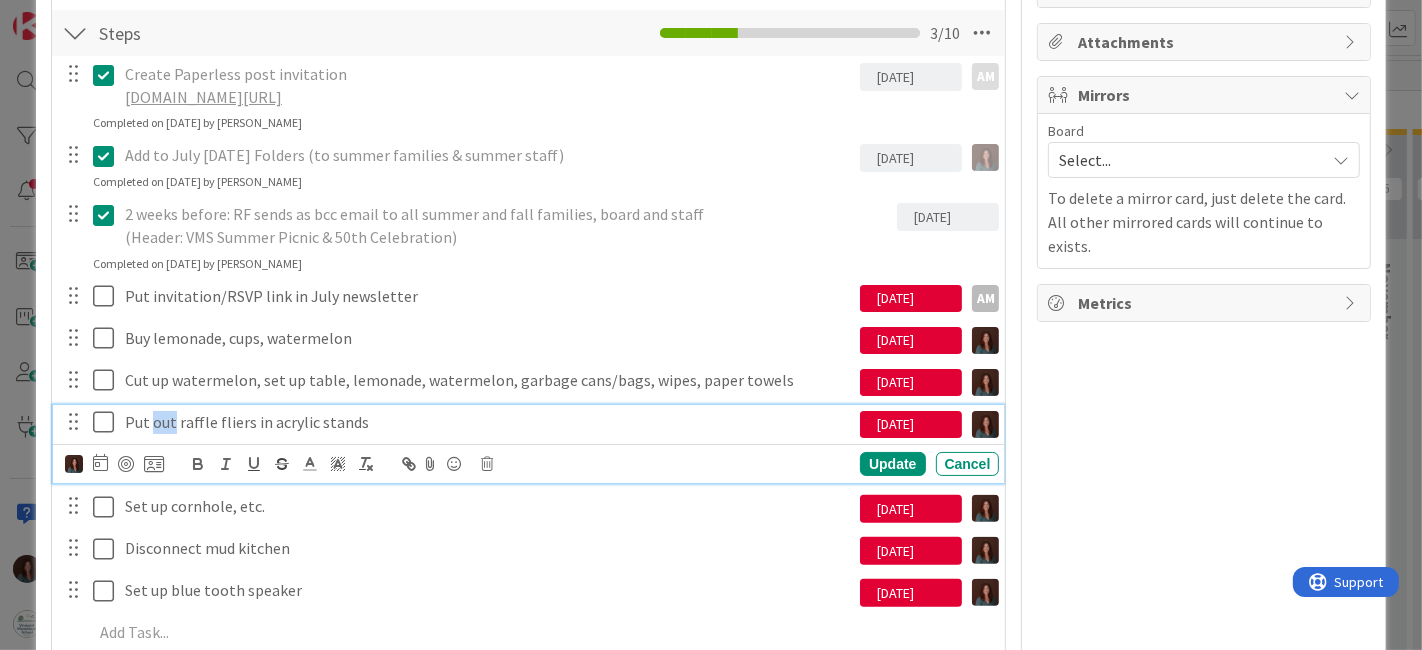 click on "Put out raffle fliers in acrylic stands" at bounding box center (489, 422) 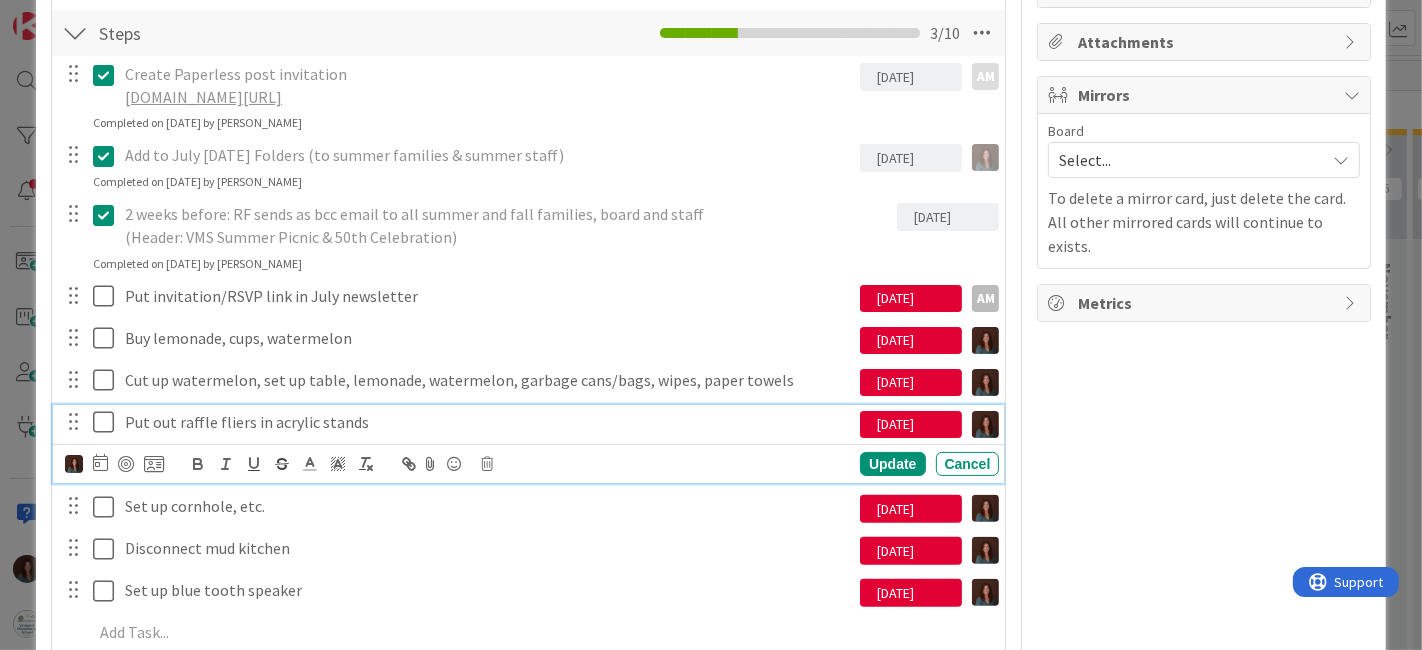 click on "Put out raffle fliers in acrylic stands" at bounding box center (489, 422) 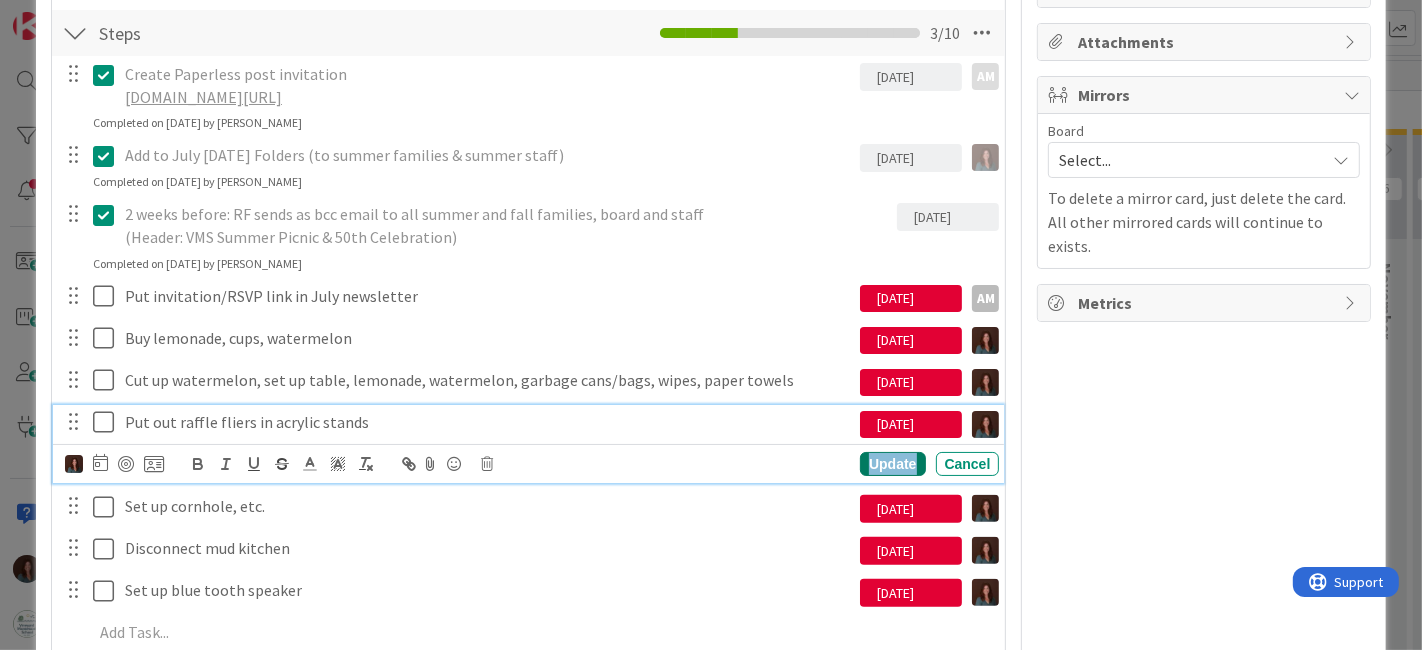 click on "Update" at bounding box center [892, 464] 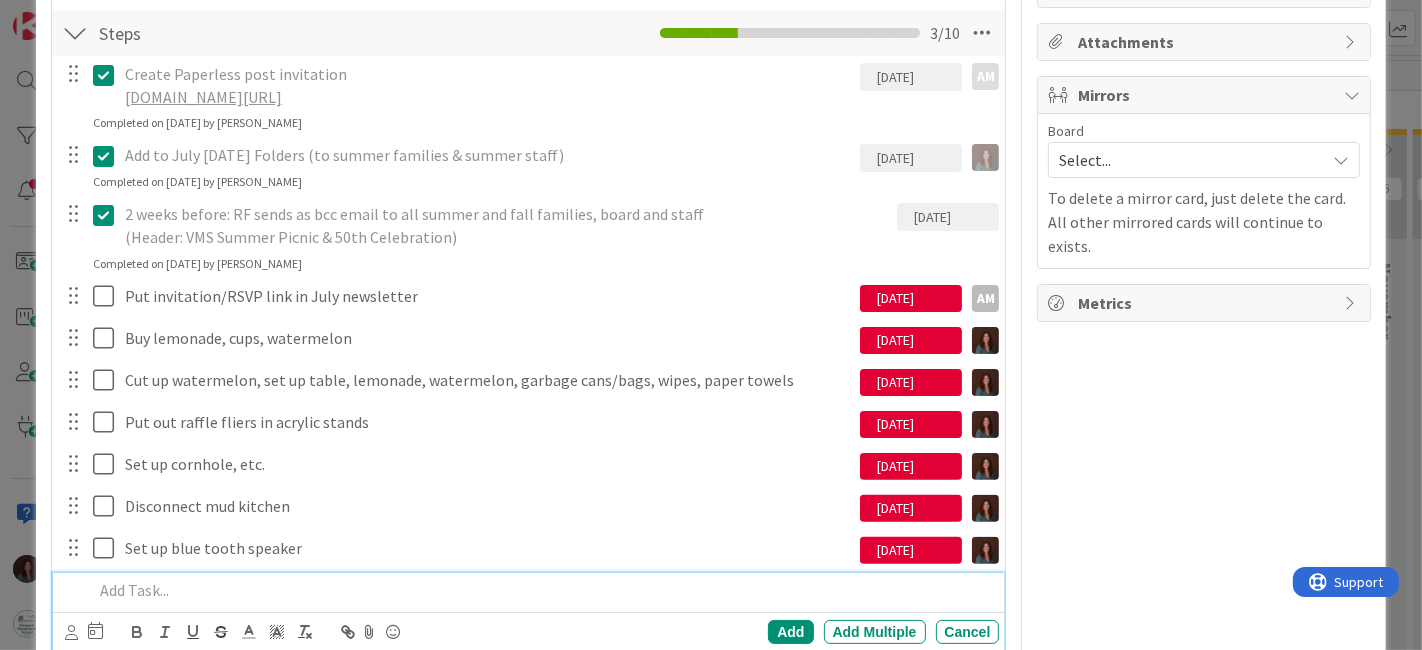 click at bounding box center (542, 590) 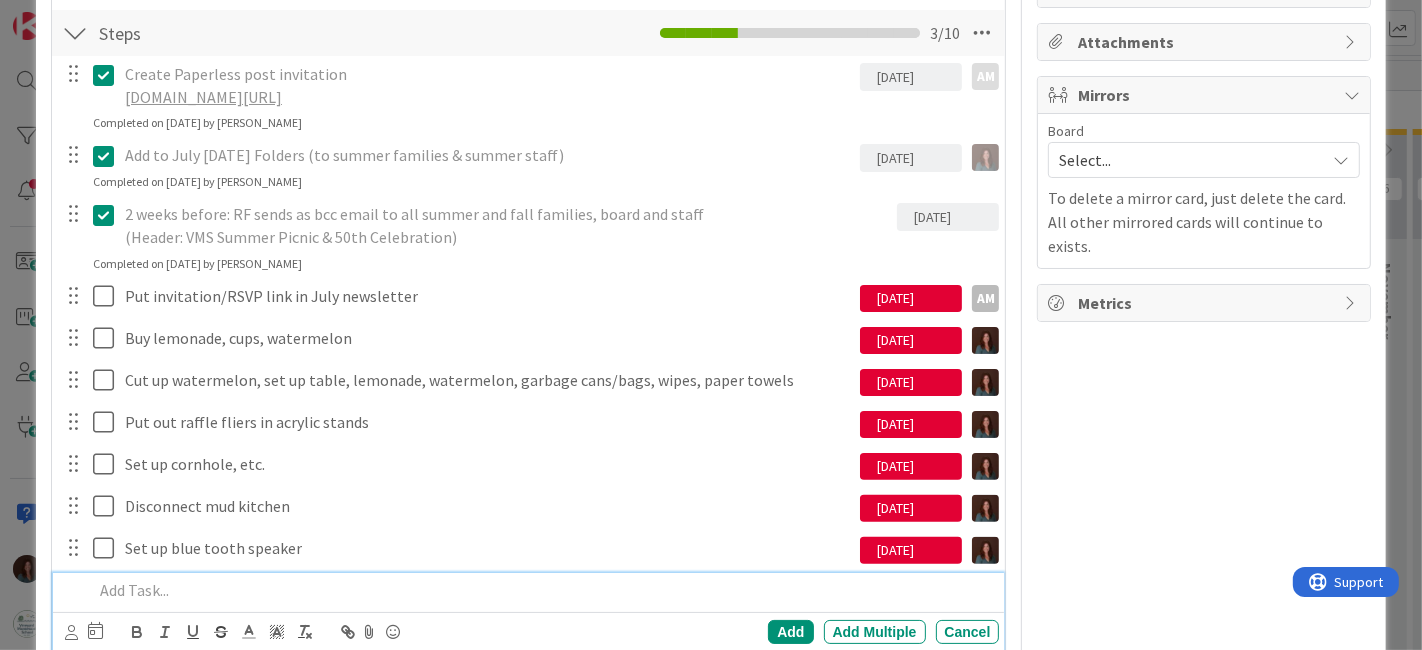 type 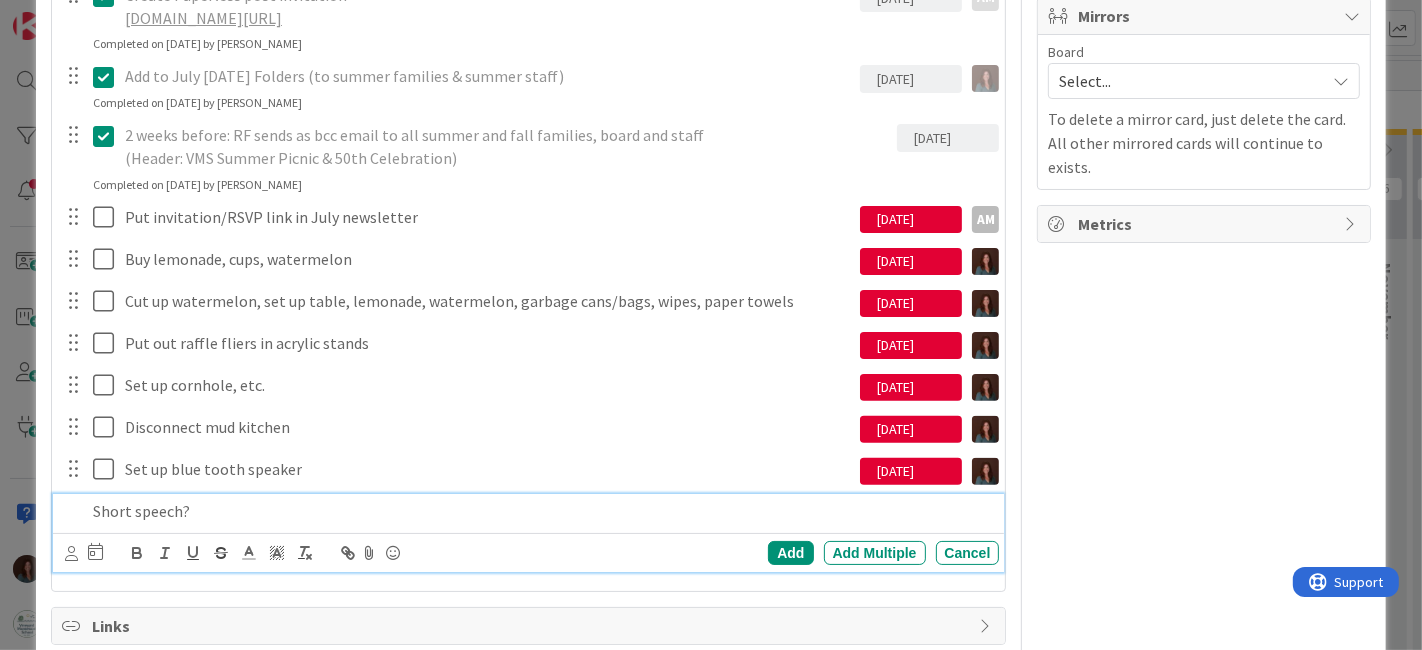 scroll, scrollTop: 444, scrollLeft: 0, axis: vertical 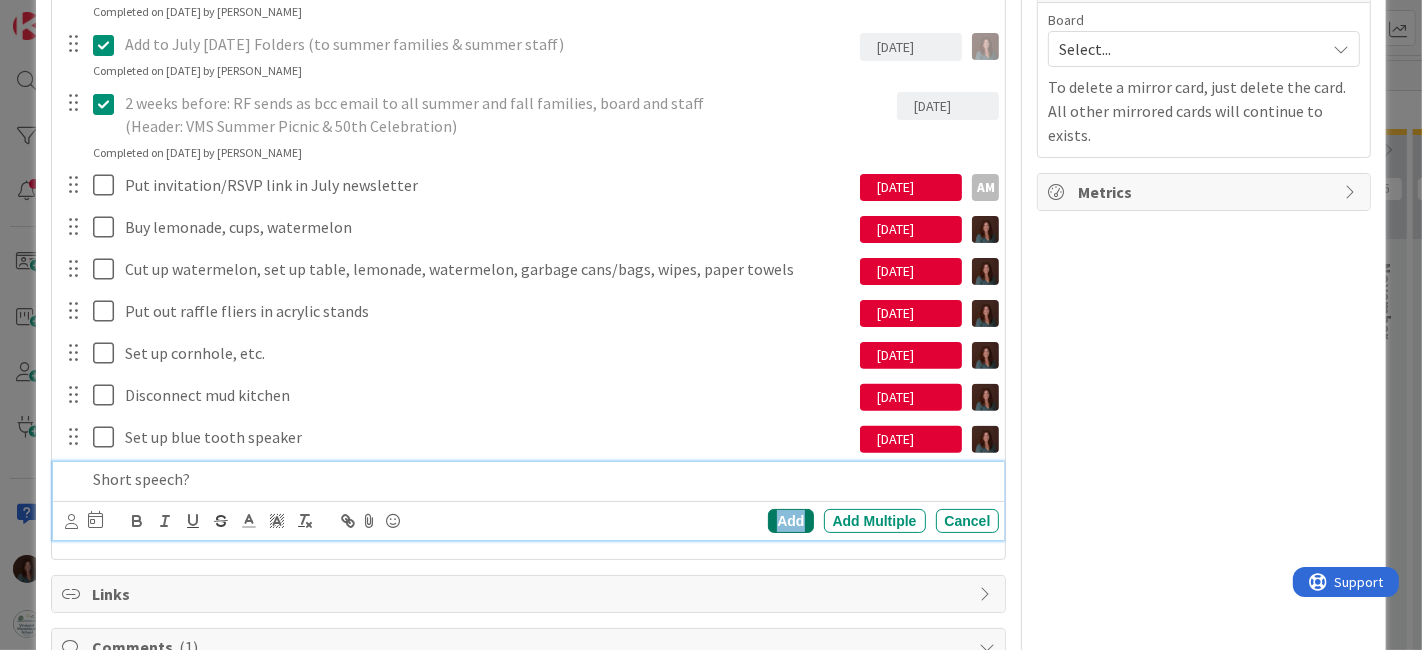 click on "Add" at bounding box center (790, 521) 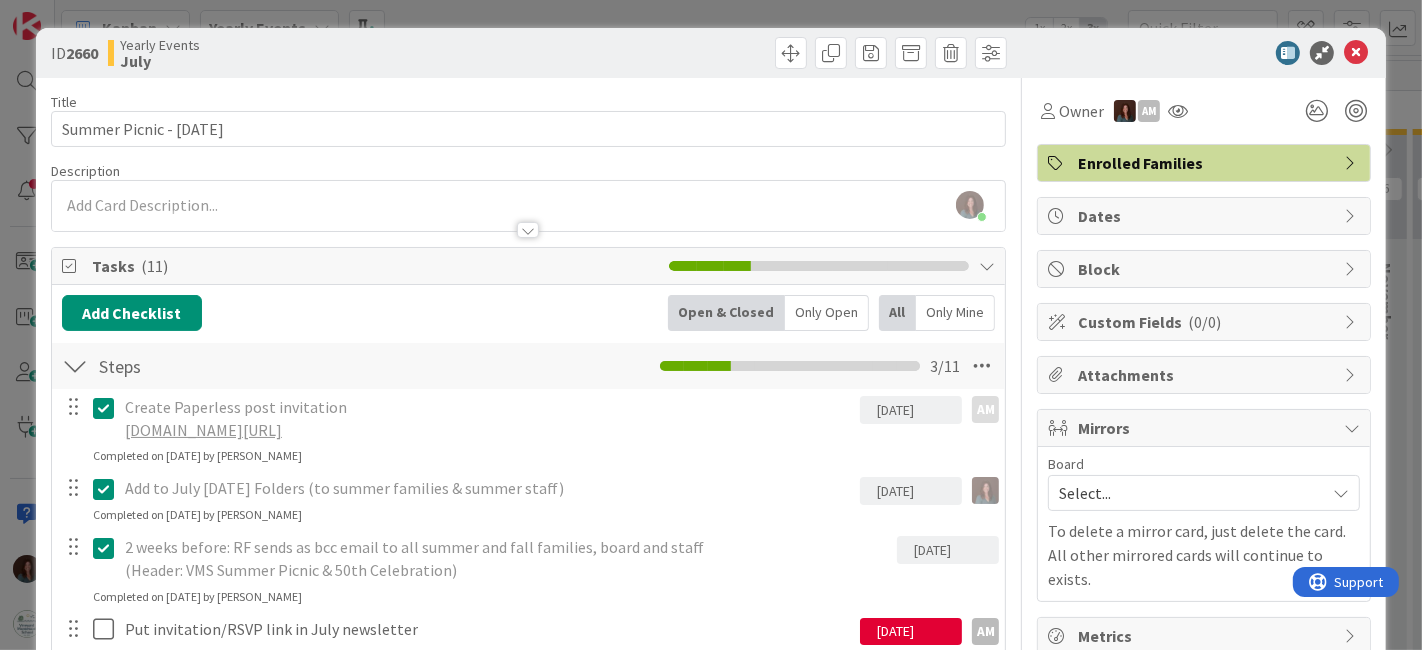 scroll, scrollTop: 555, scrollLeft: 0, axis: vertical 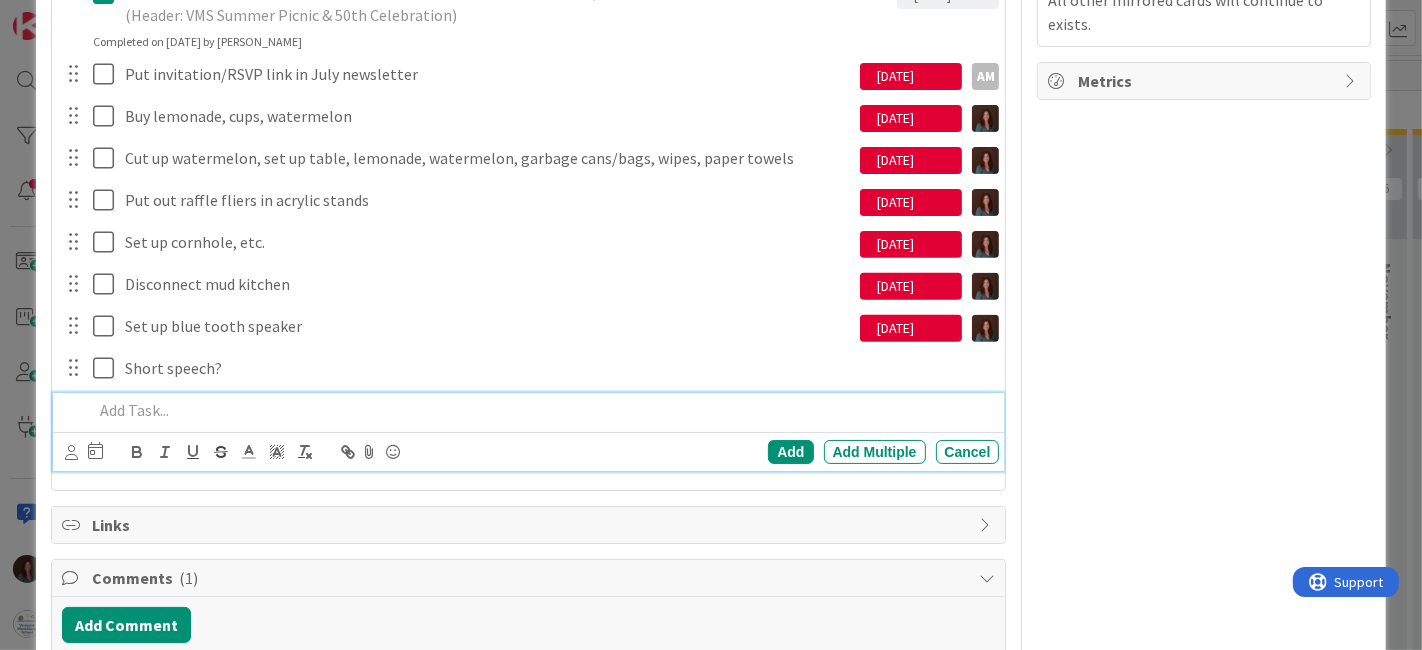 click at bounding box center (542, 410) 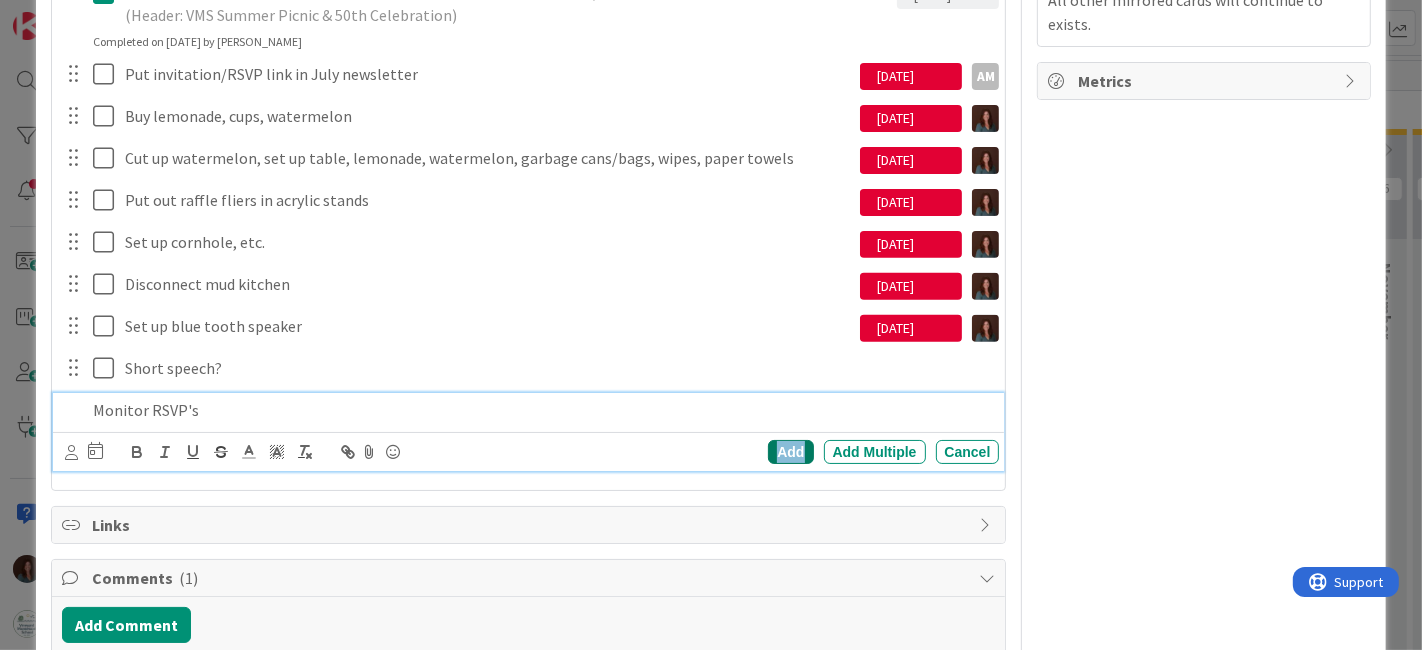 click on "Add" at bounding box center (790, 452) 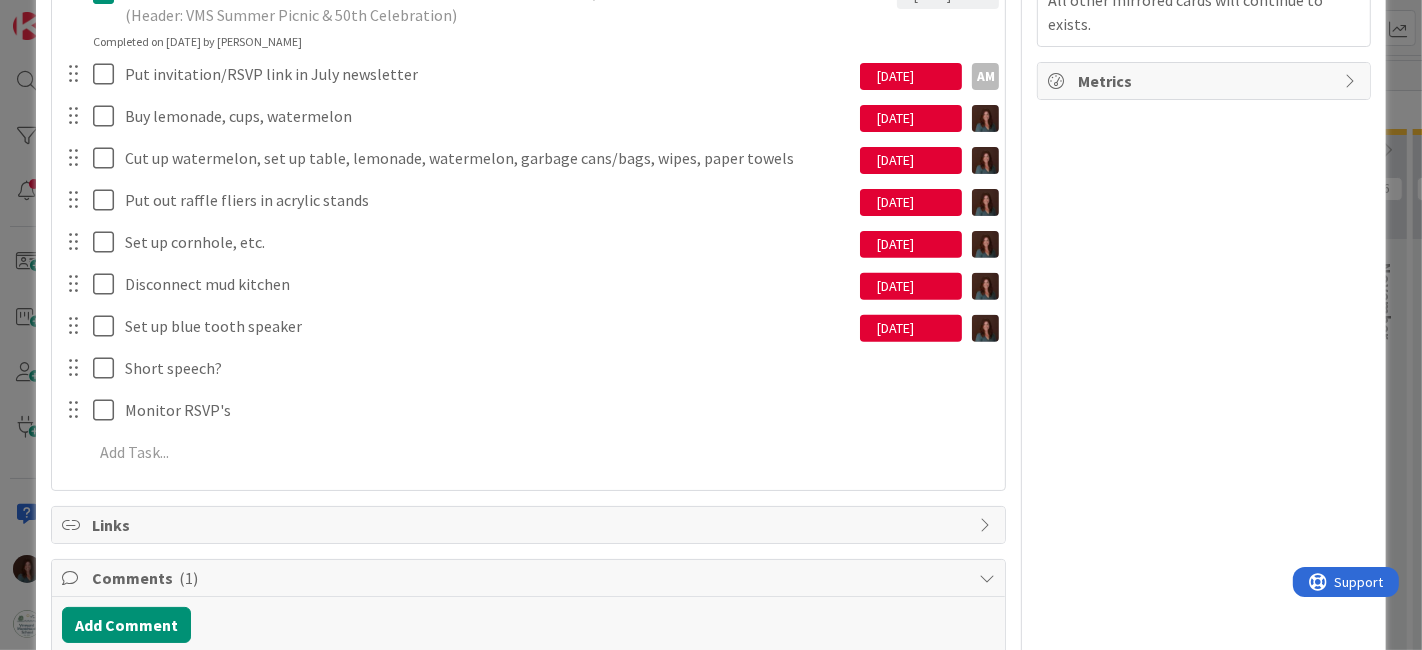 scroll, scrollTop: 333, scrollLeft: 0, axis: vertical 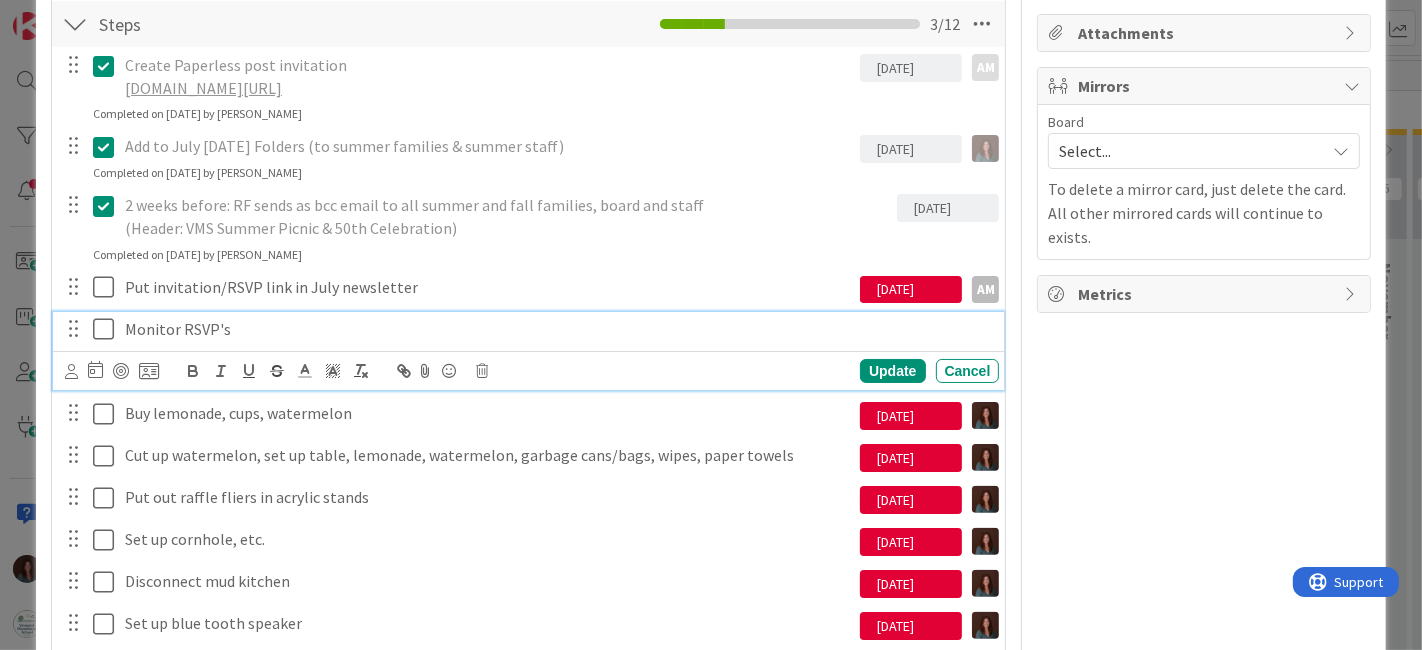 click on "Monitor RSVP's" at bounding box center (558, 329) 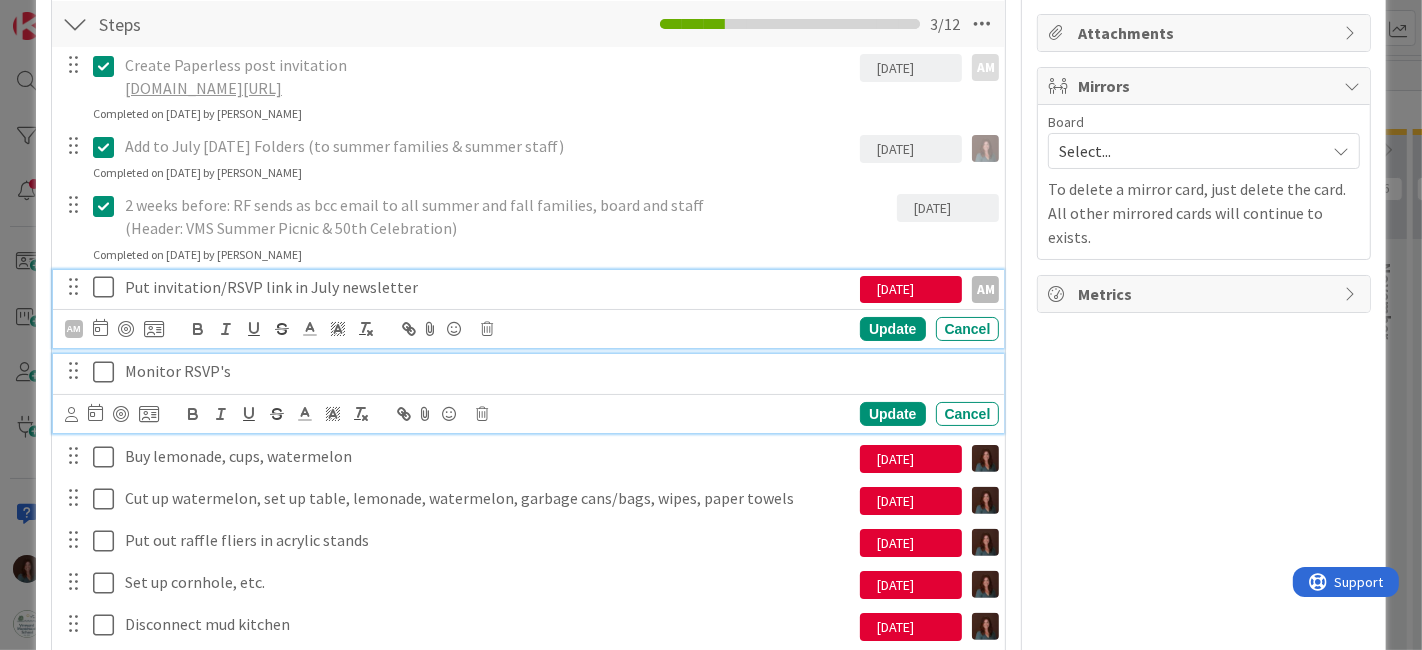 click on "Put invitation/RSVP link in July newsletter" at bounding box center (489, 287) 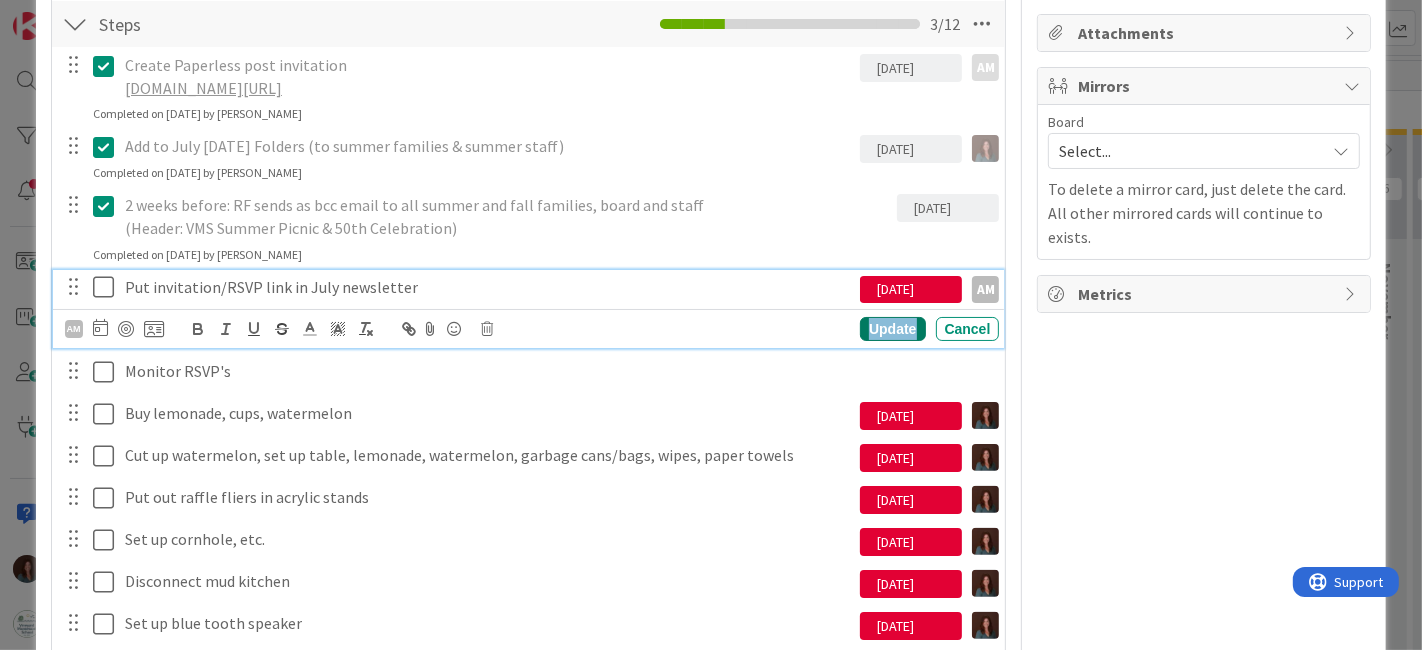 click on "Update" at bounding box center (892, 329) 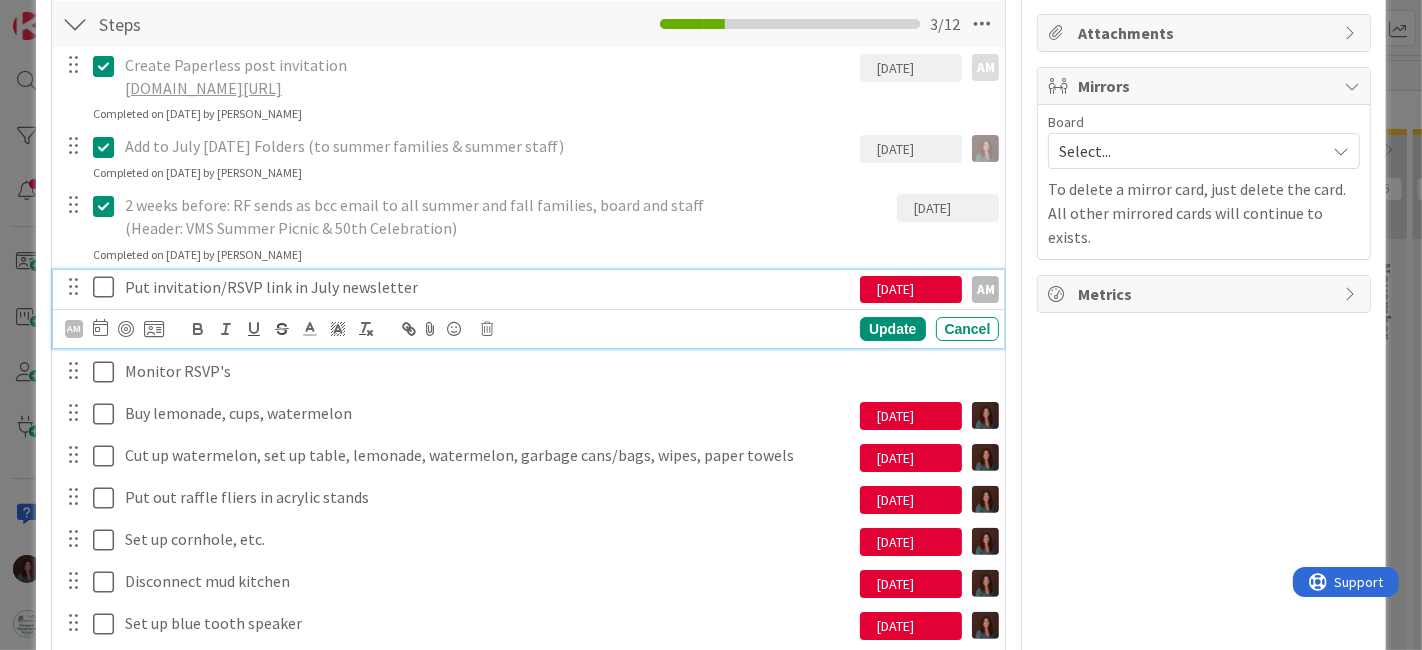 click on "Put invitation/RSVP link in July newsletter" at bounding box center [489, 287] 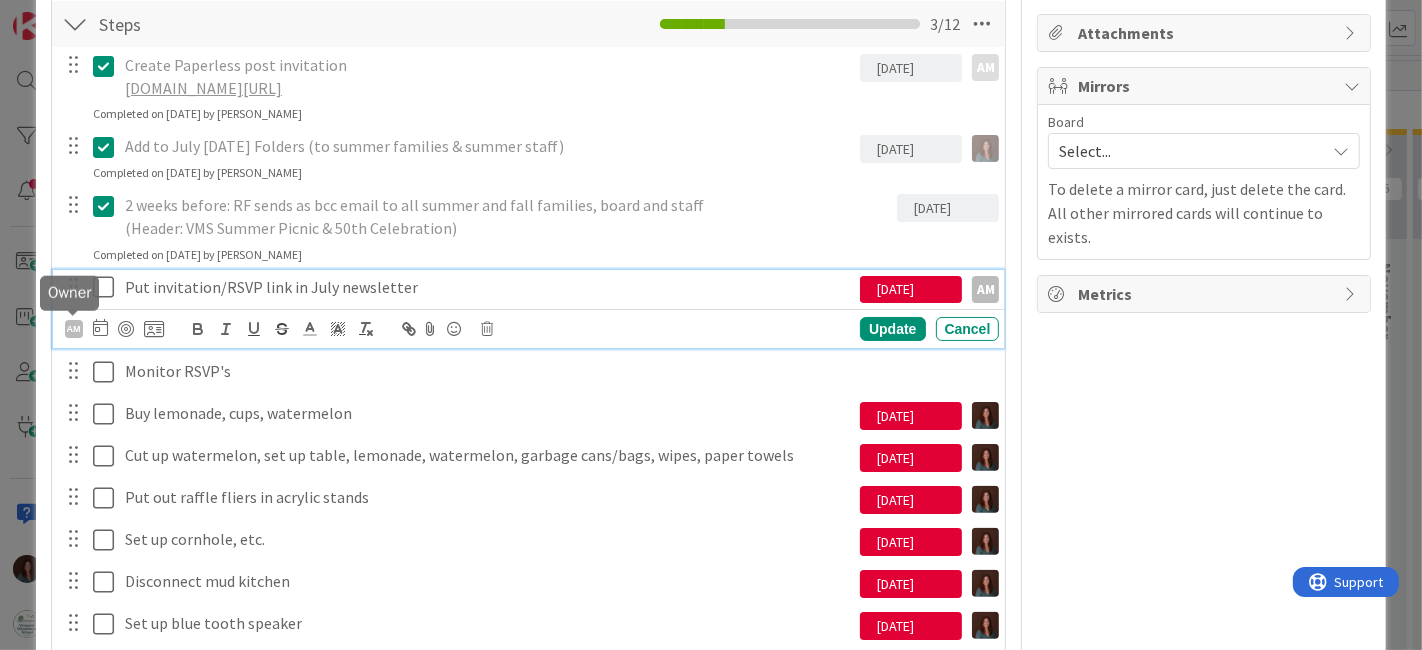 click on "AM" at bounding box center (74, 329) 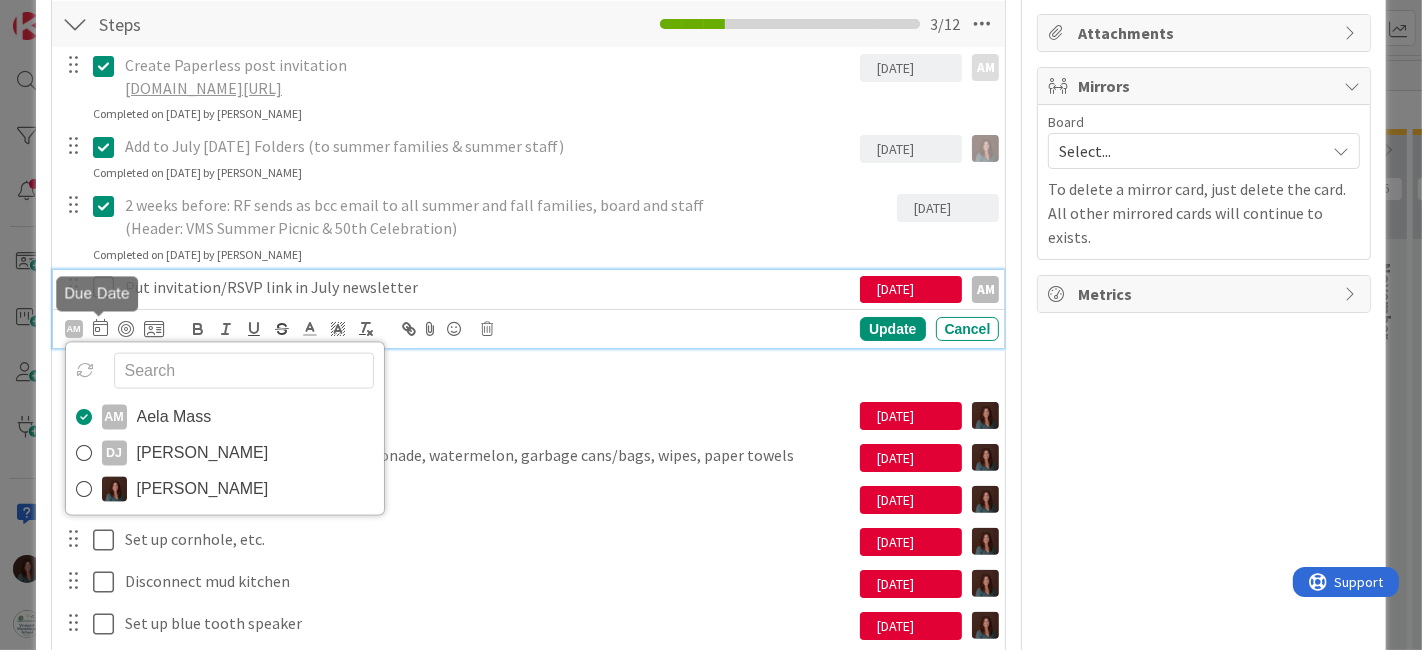 click at bounding box center [100, 327] 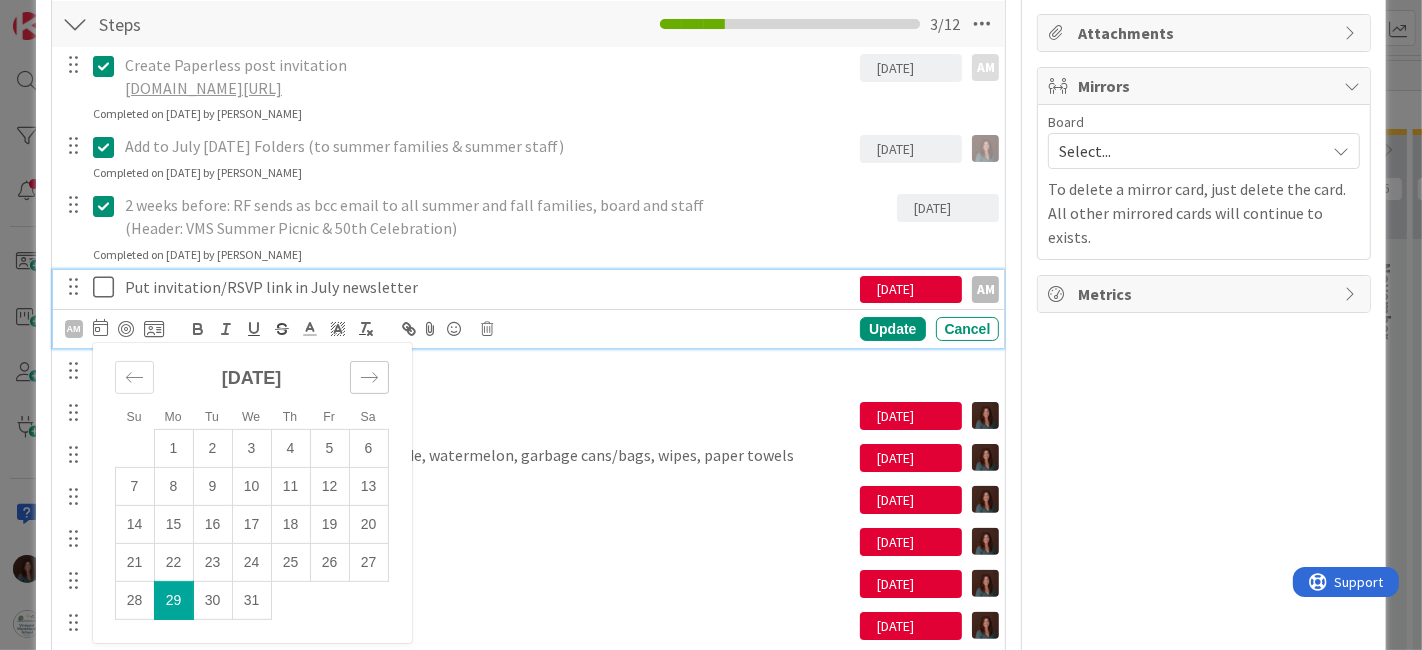 click 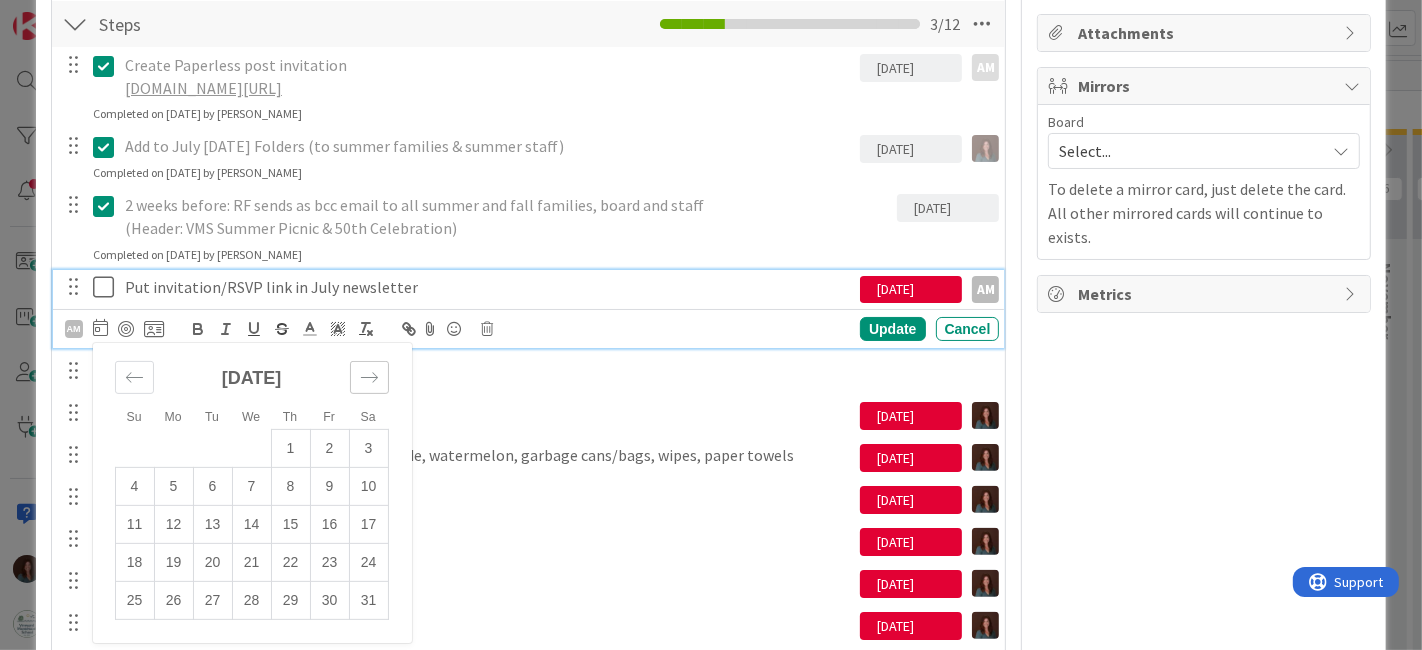 click 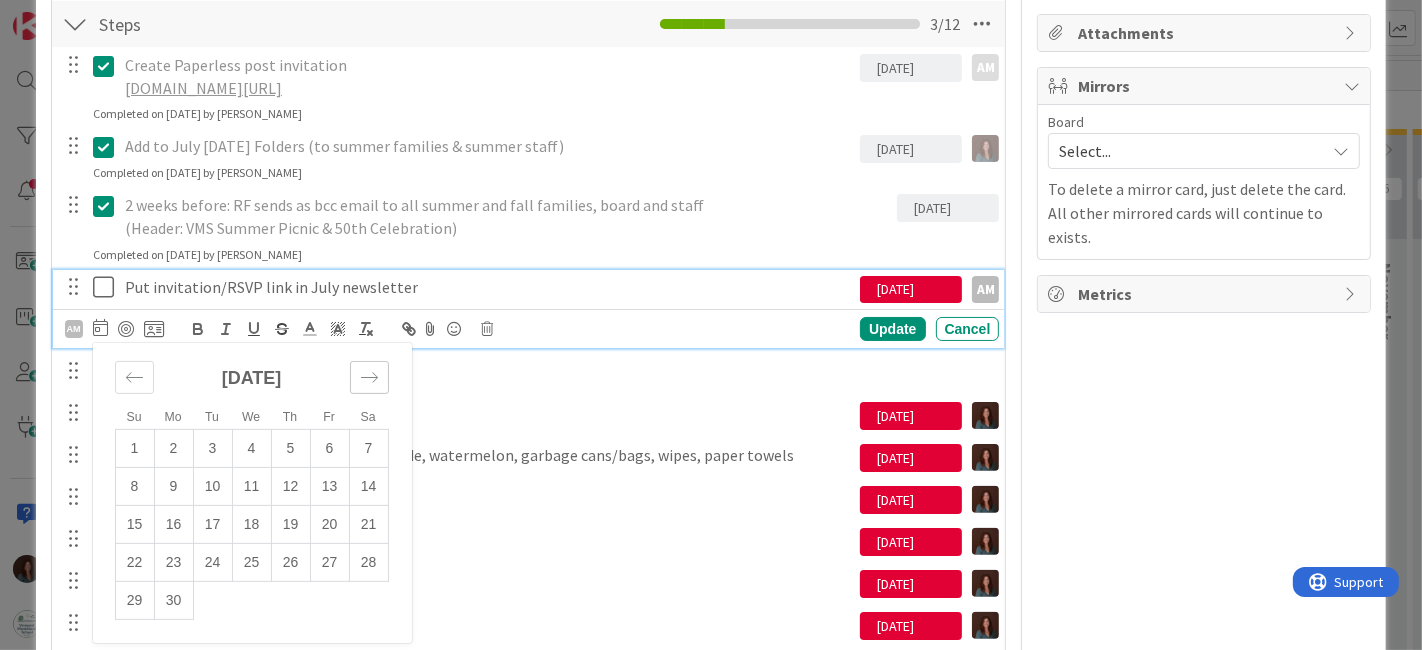 click 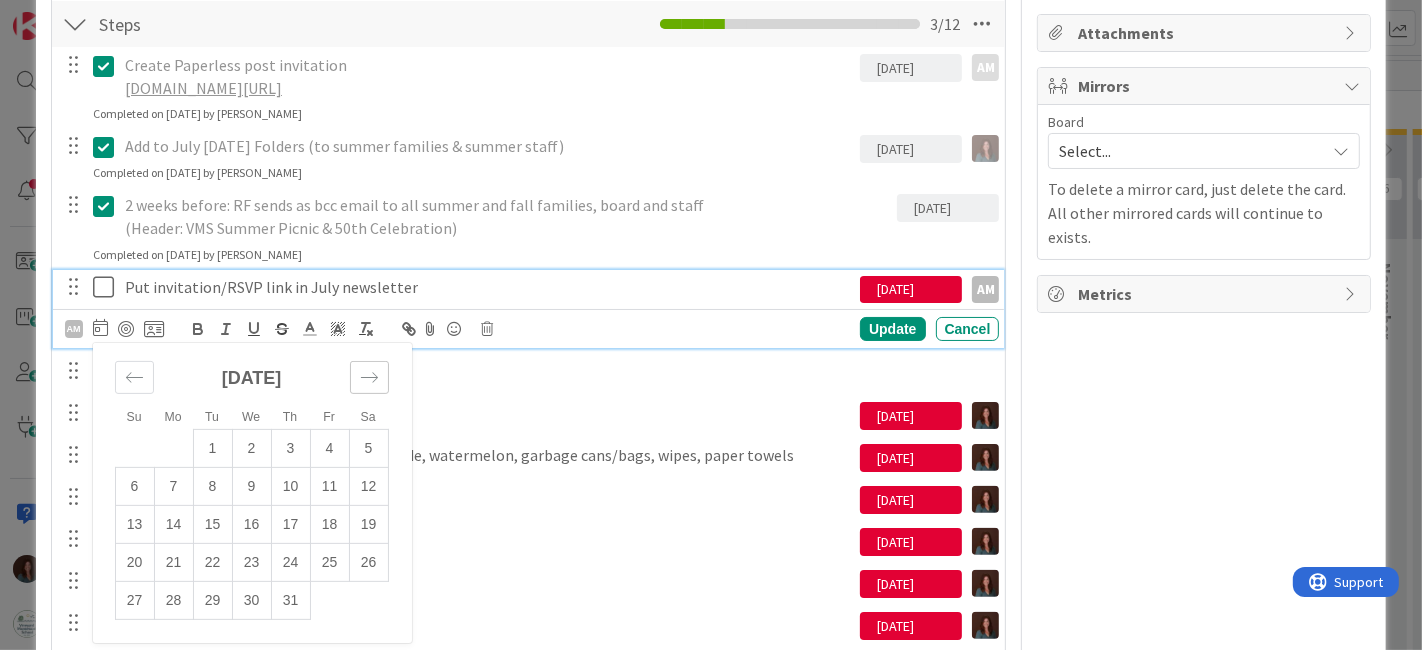 click 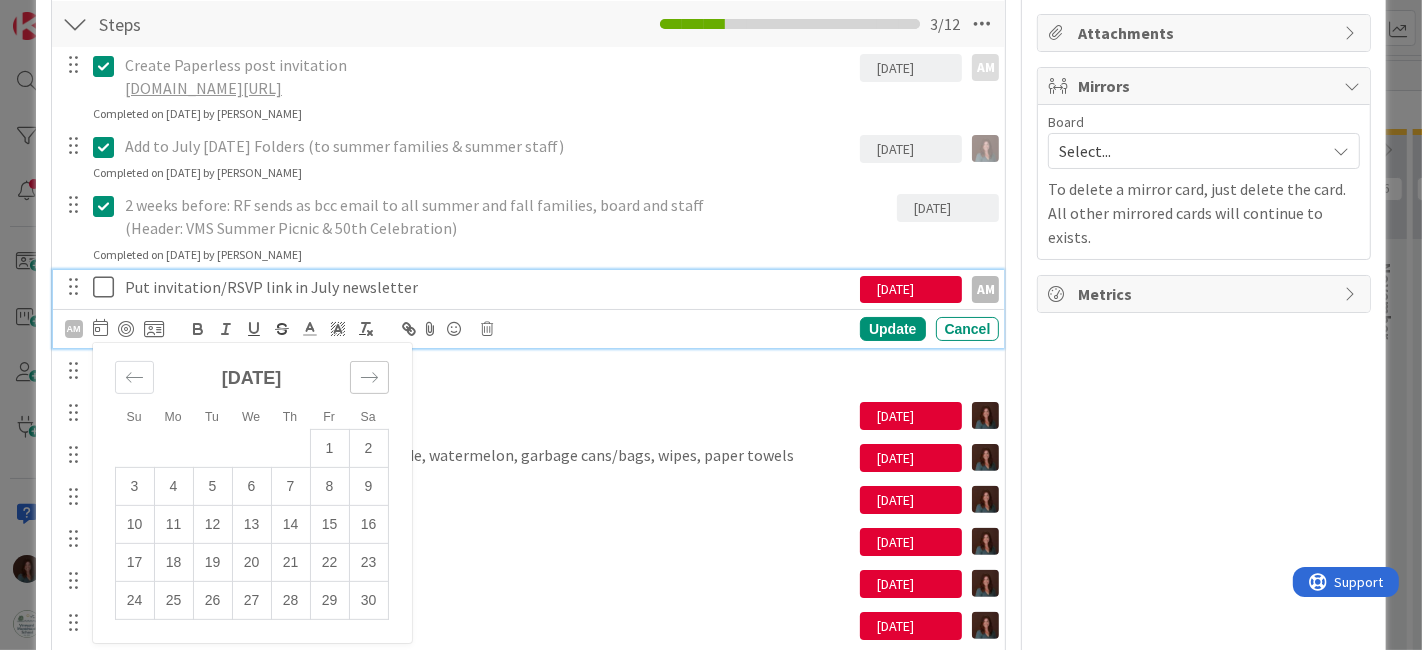 click 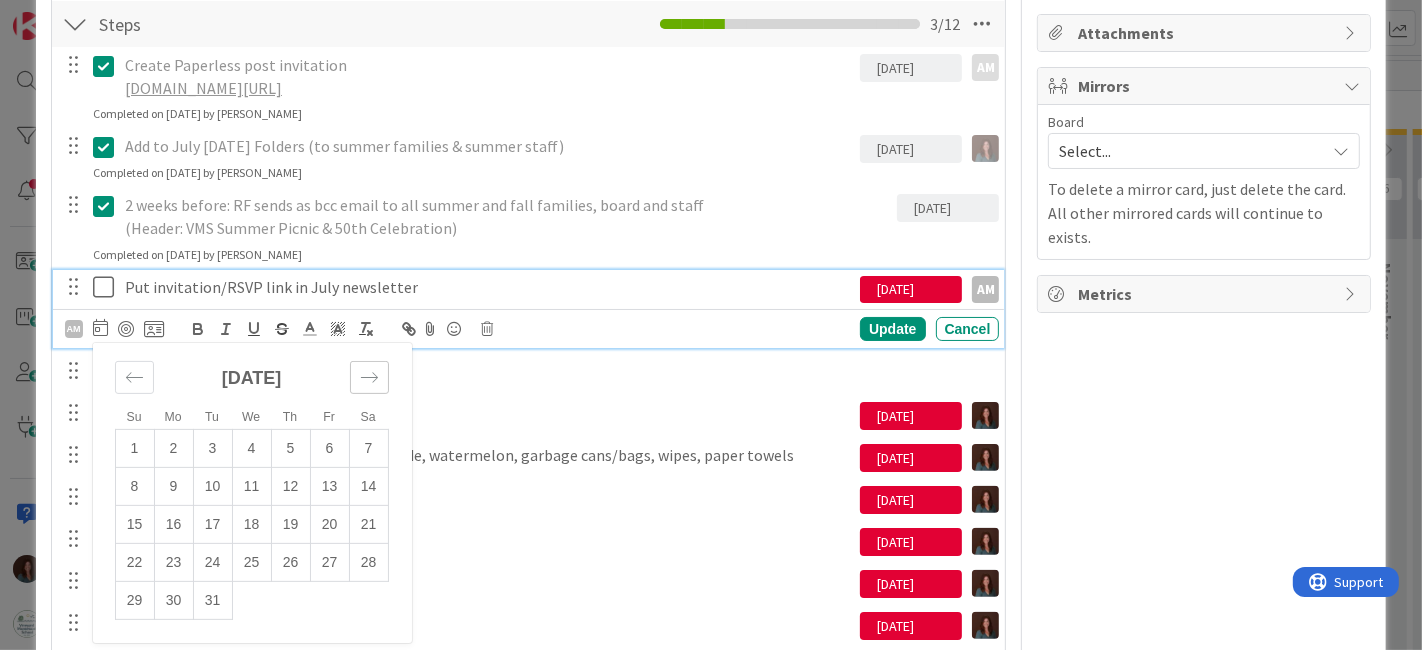 click 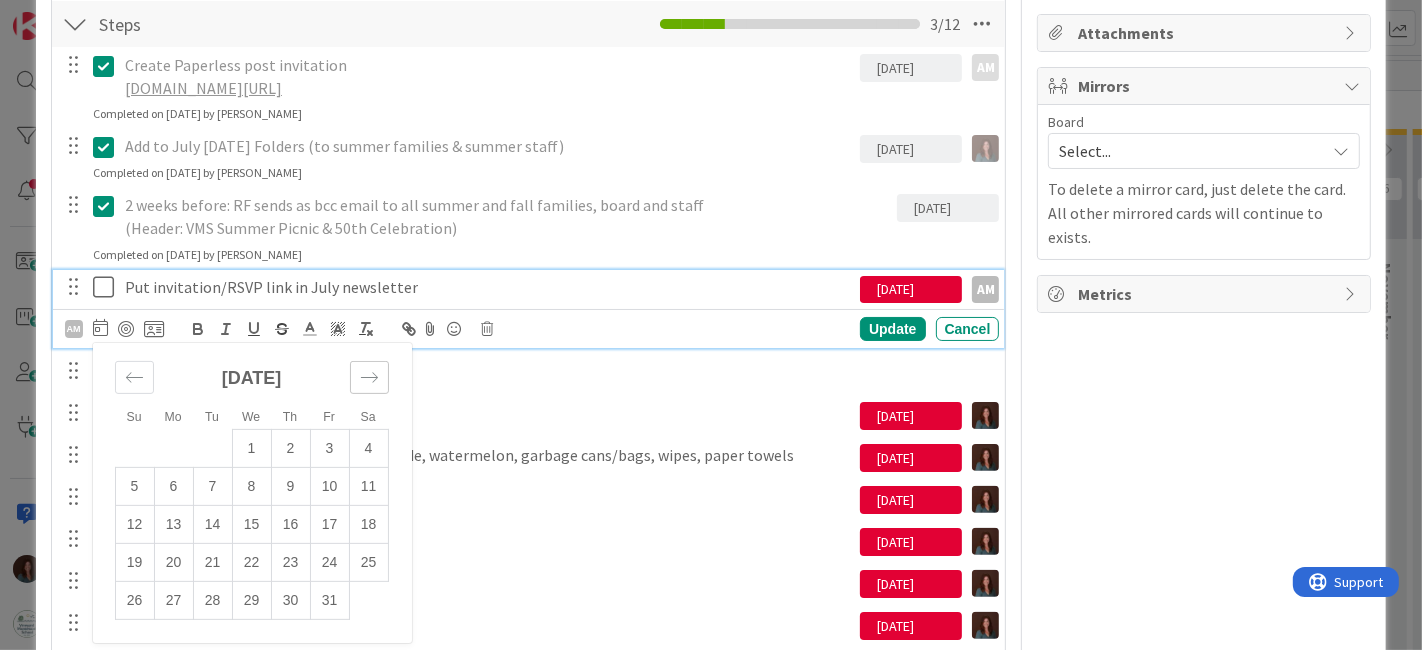 click 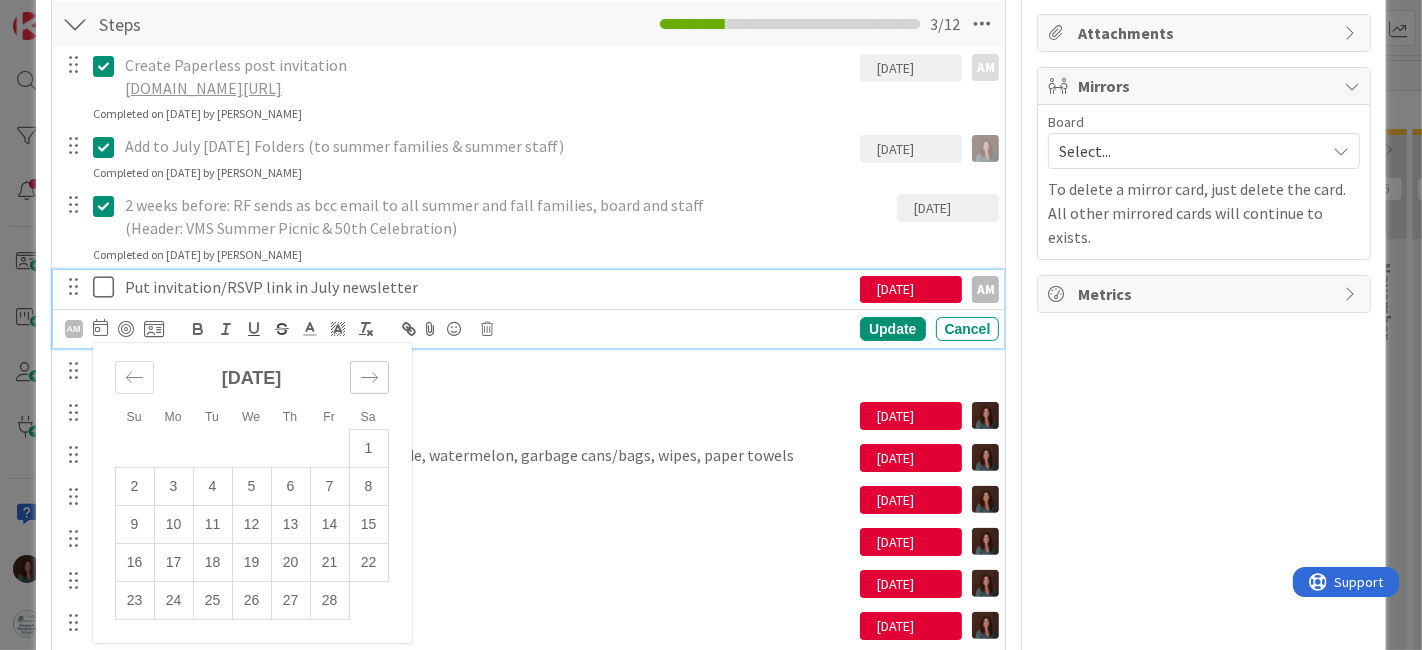 click 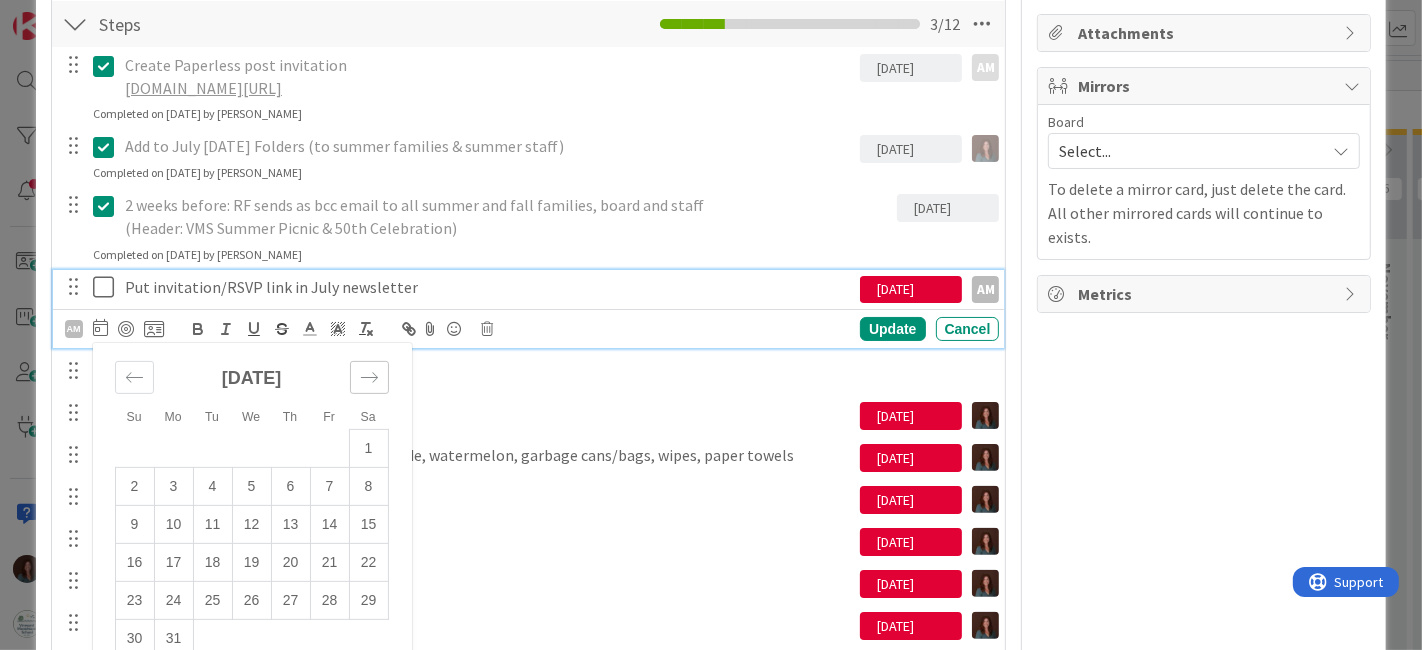 click 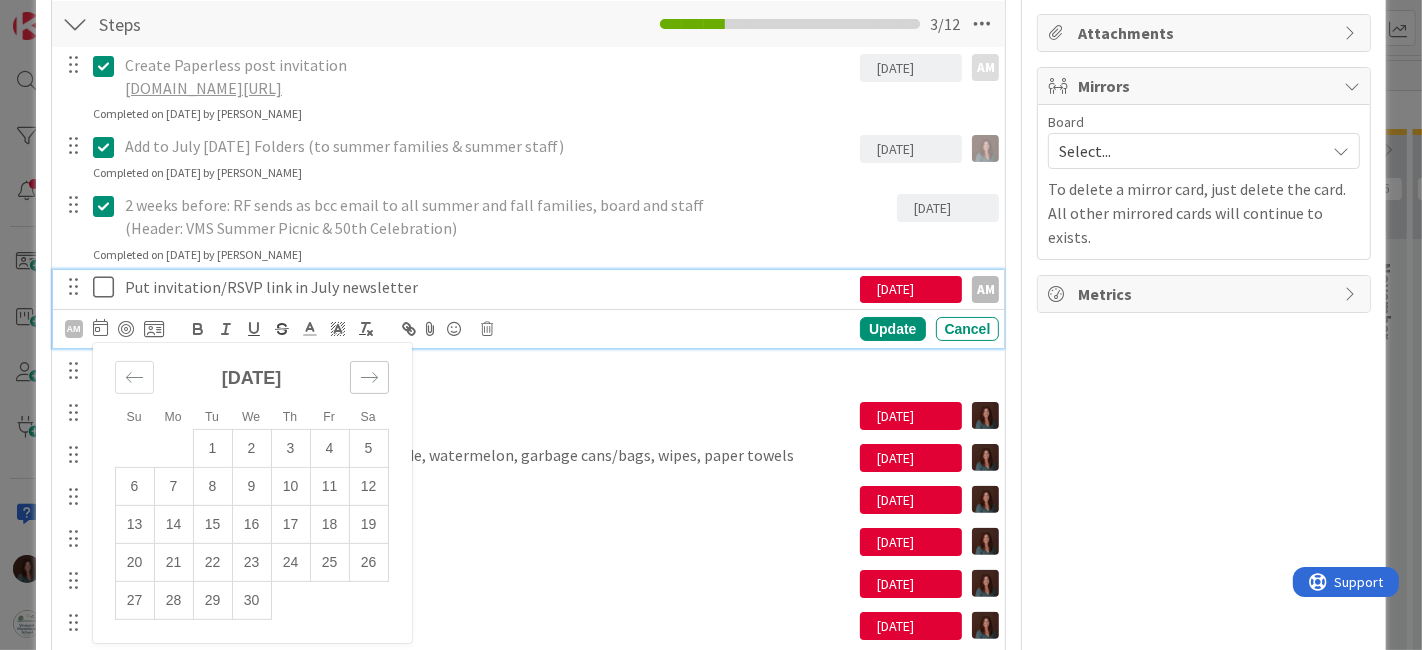 click 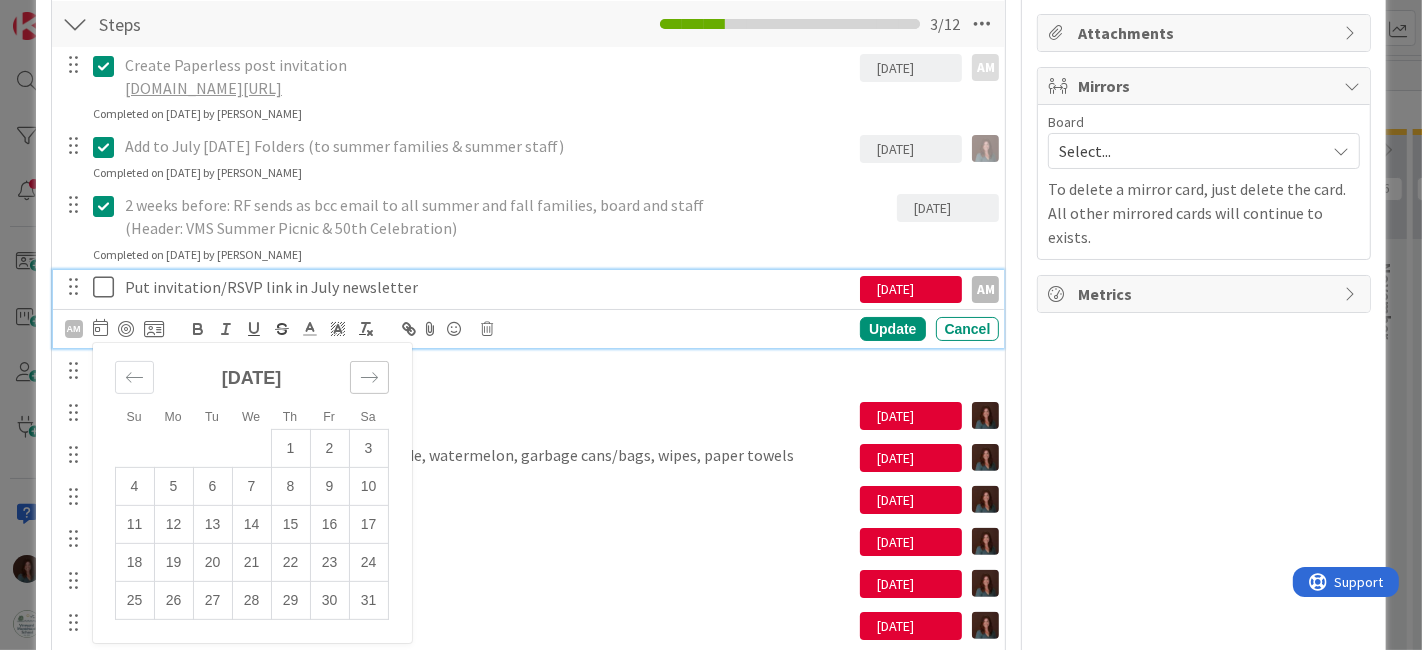 click 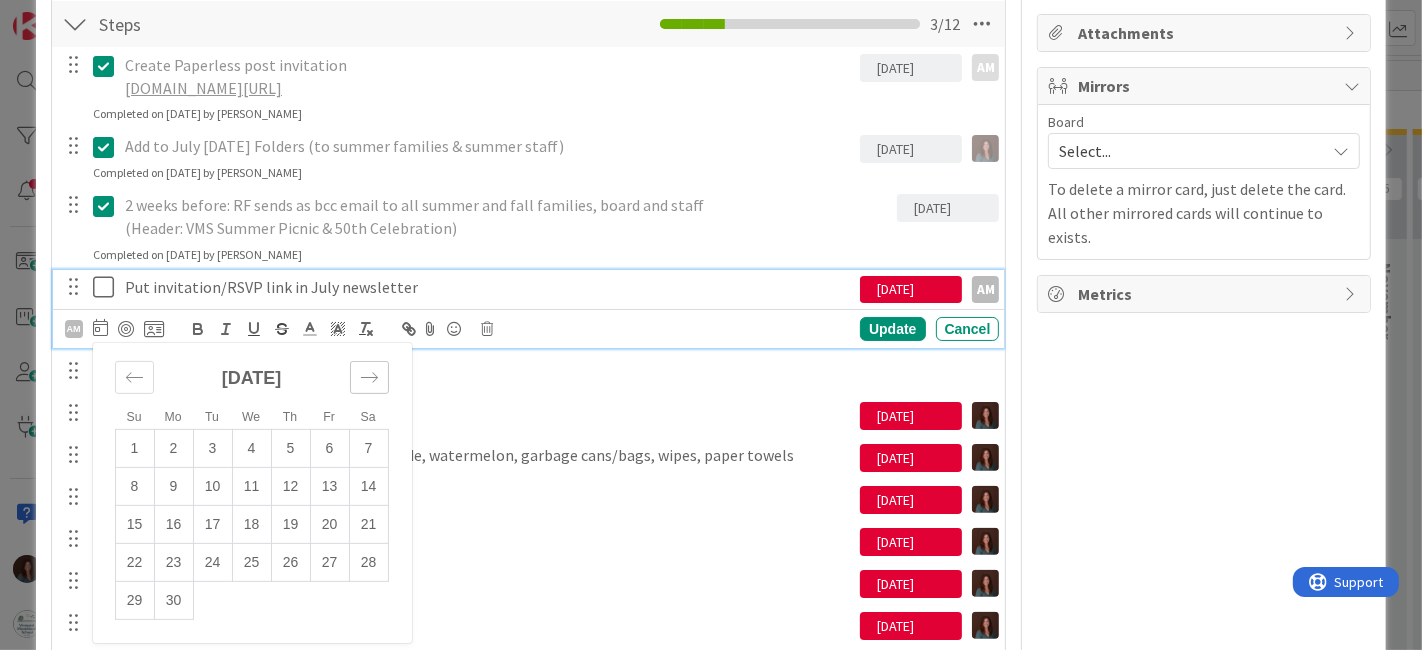 click 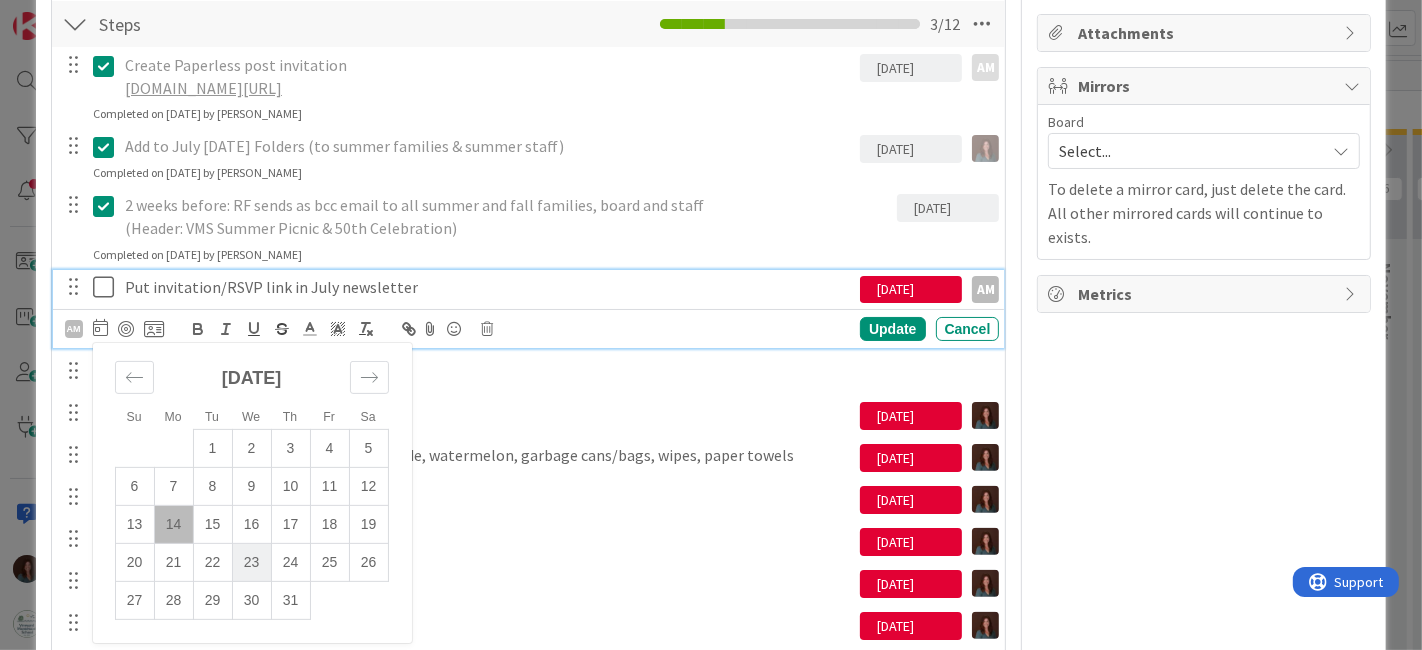 click on "23" at bounding box center (251, 563) 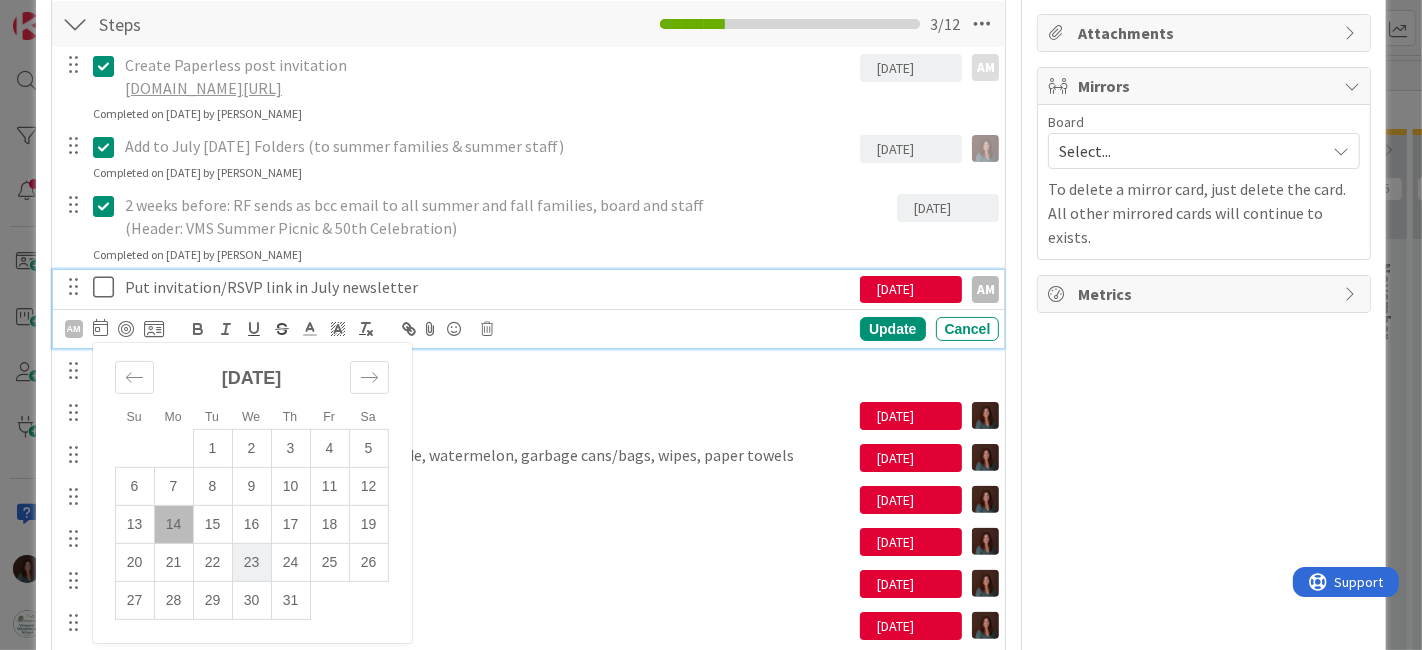type on "[DATE]" 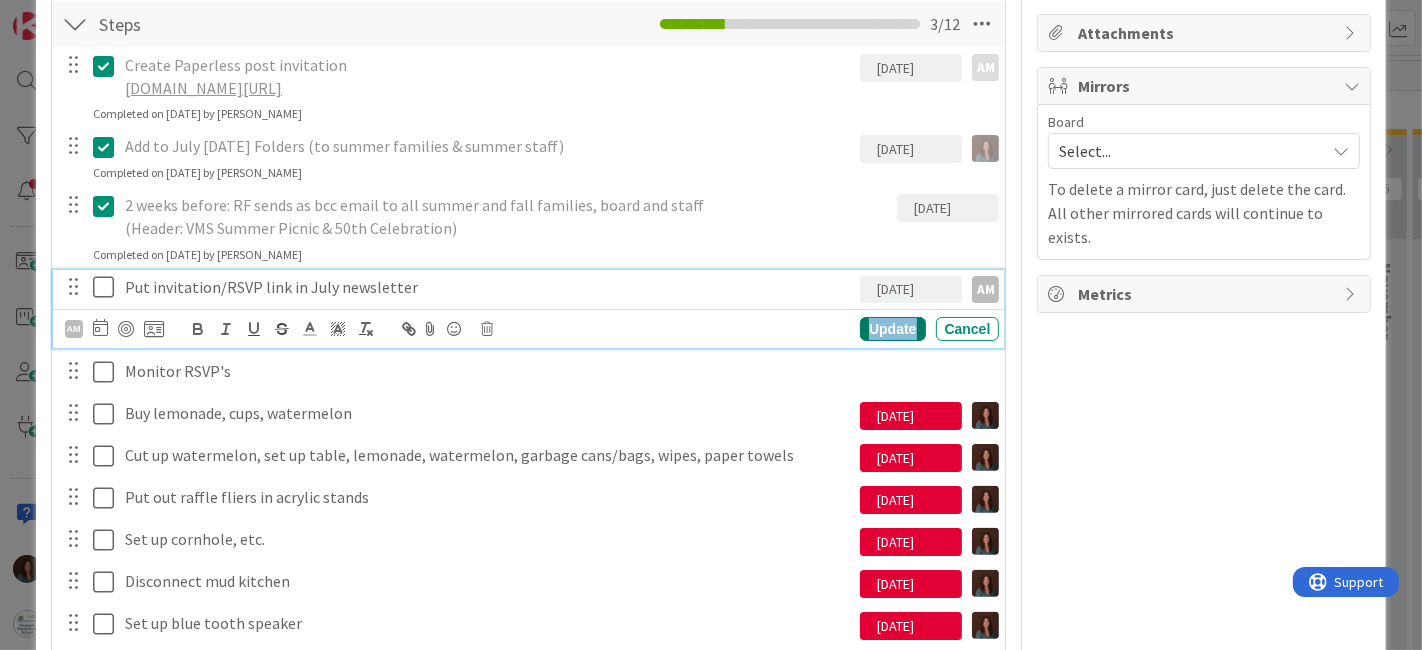 click on "Update" at bounding box center (892, 329) 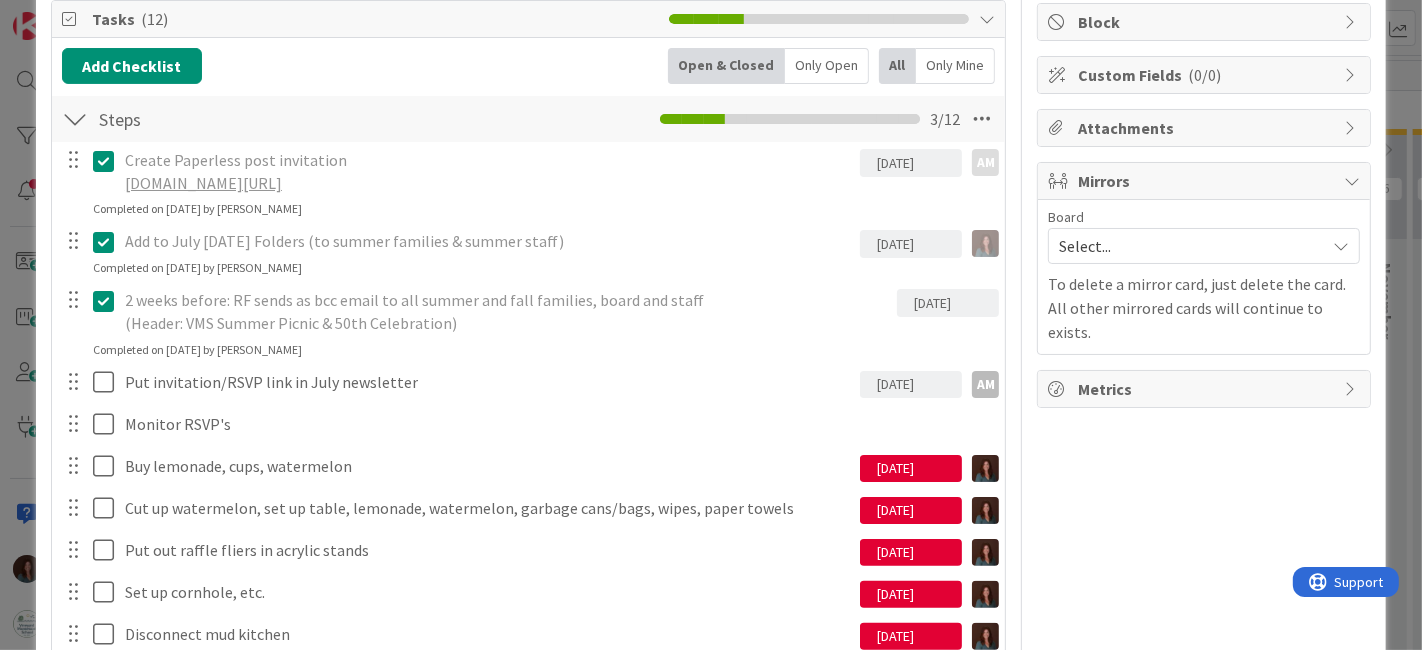 scroll, scrollTop: 231, scrollLeft: 0, axis: vertical 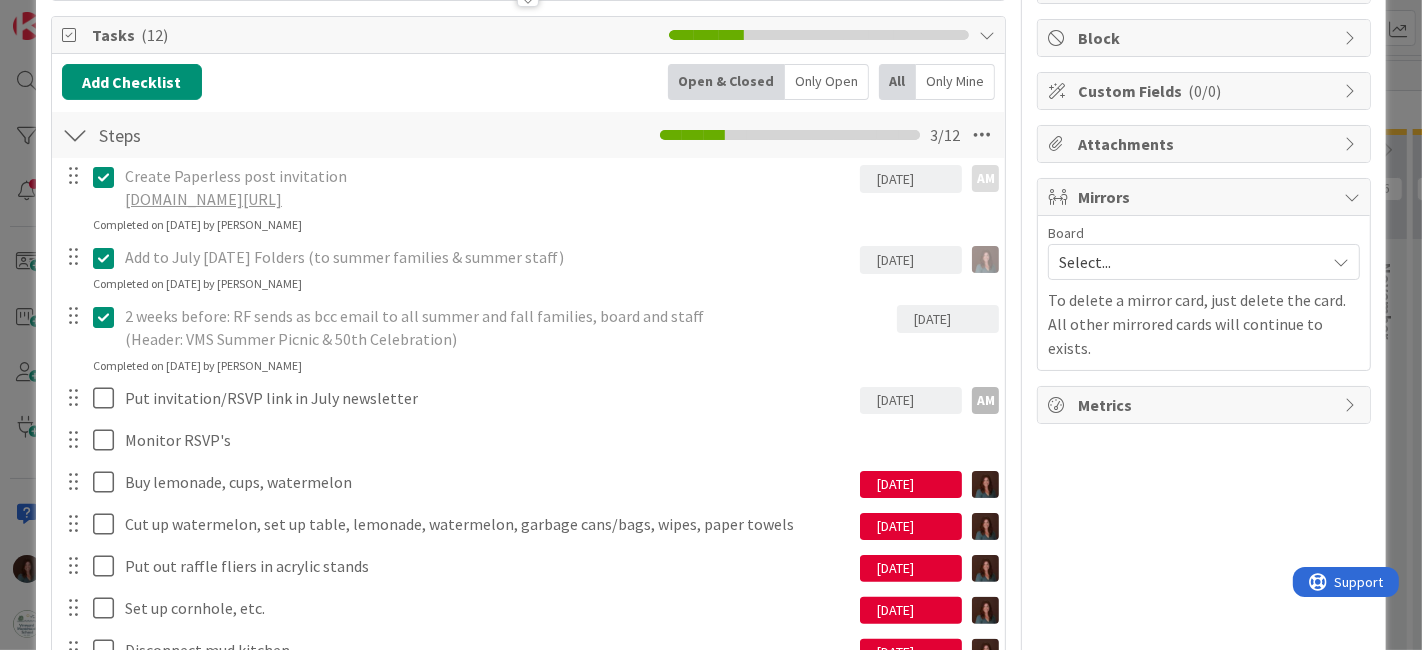 click at bounding box center [108, 317] 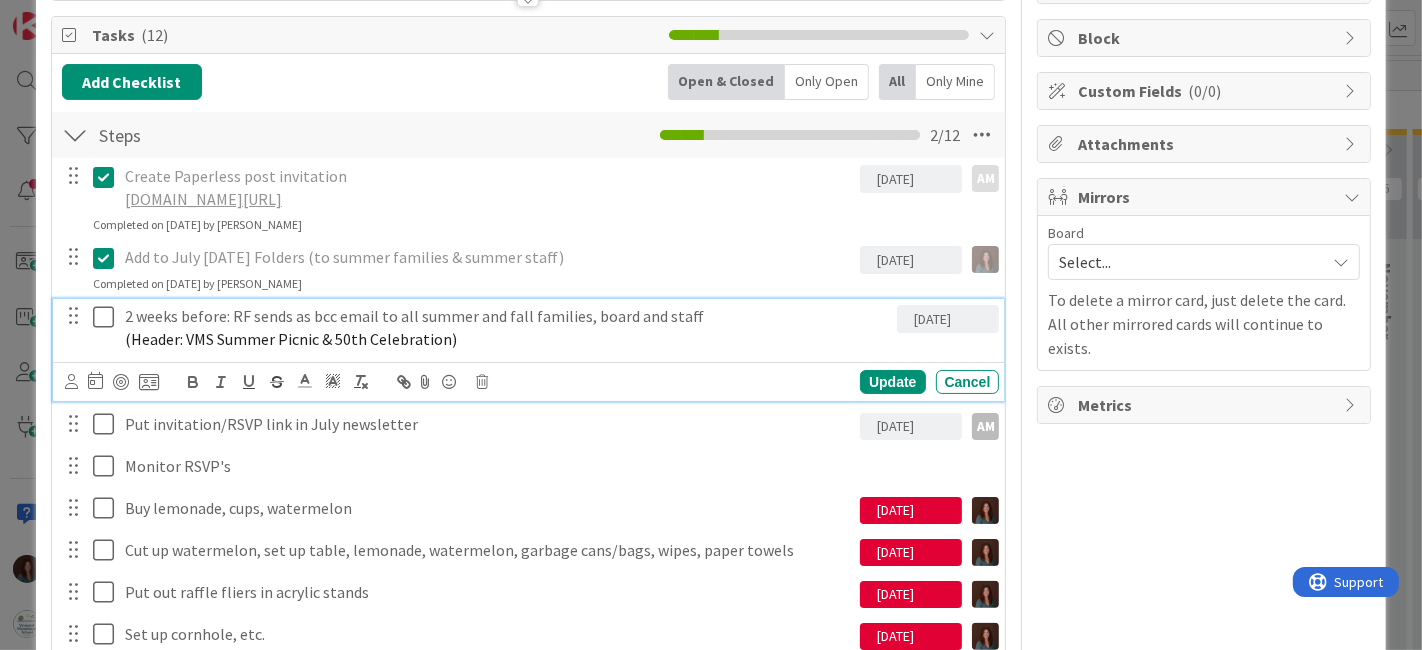 click on "2 weeks before: RF sends as bcc email to all summer and fall families, board and staff" at bounding box center [507, 316] 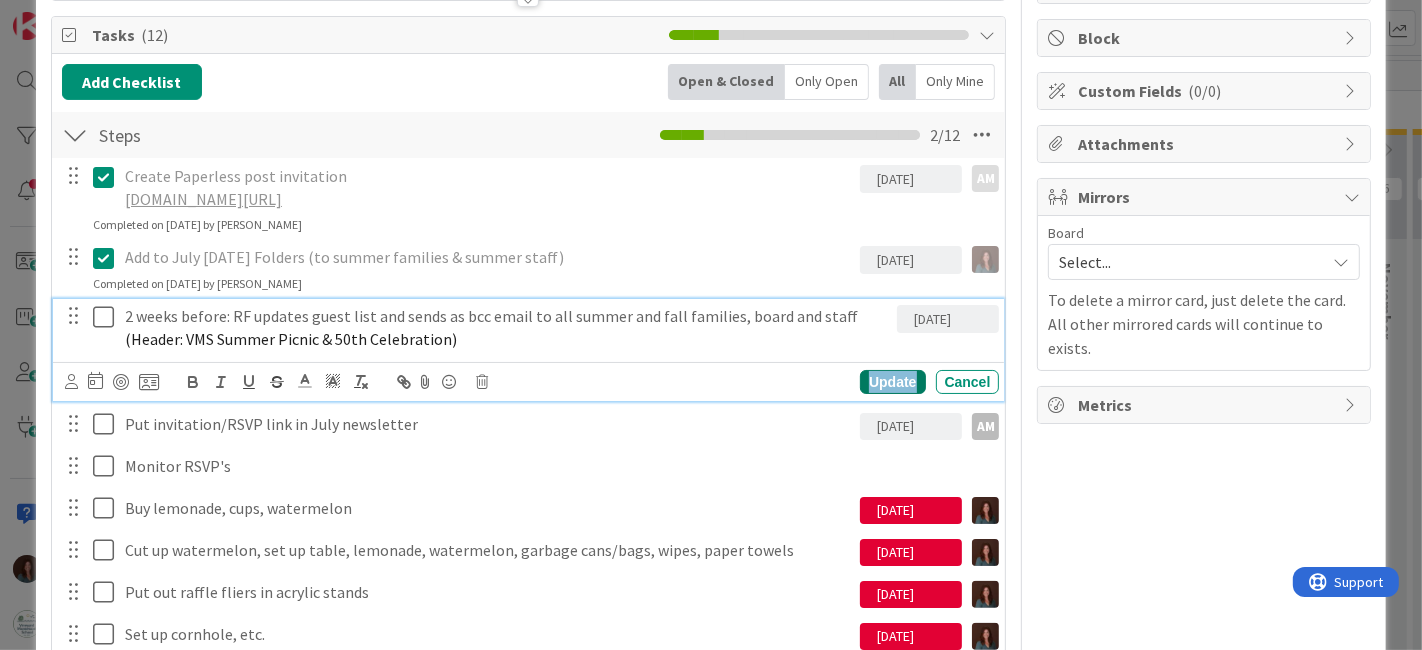 click on "Update" at bounding box center [892, 382] 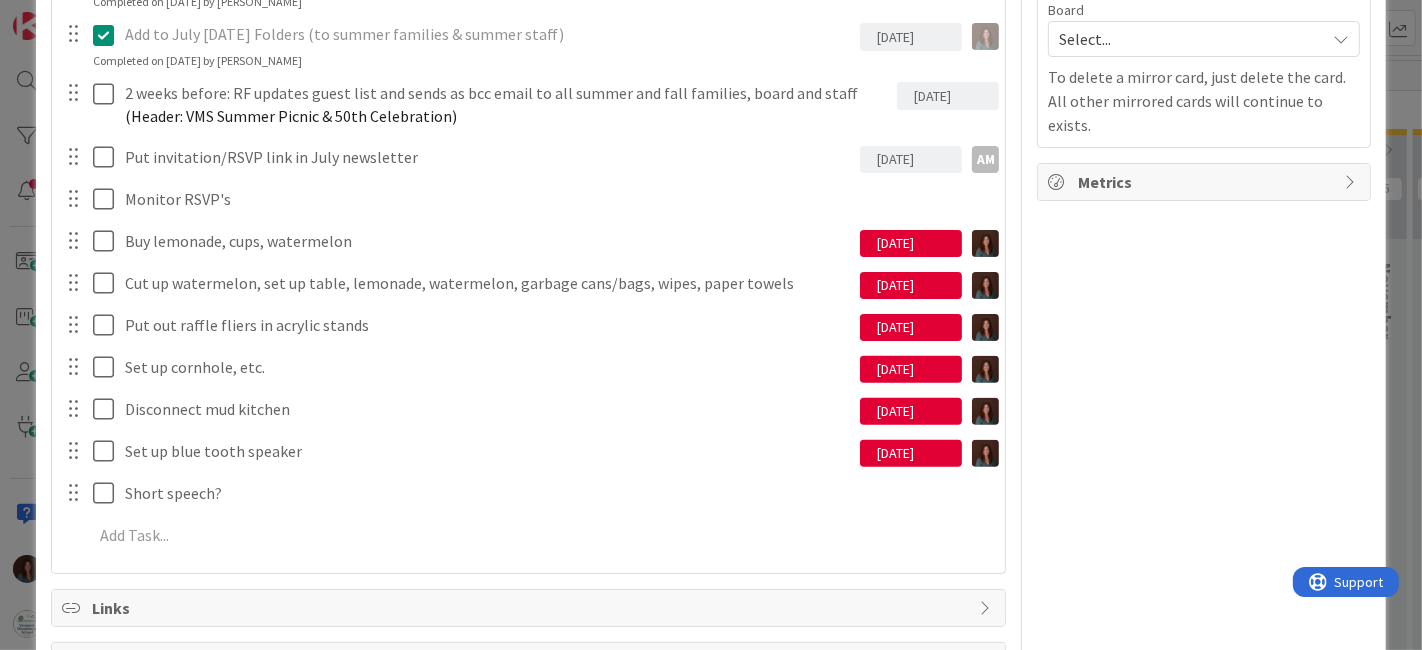scroll, scrollTop: 787, scrollLeft: 0, axis: vertical 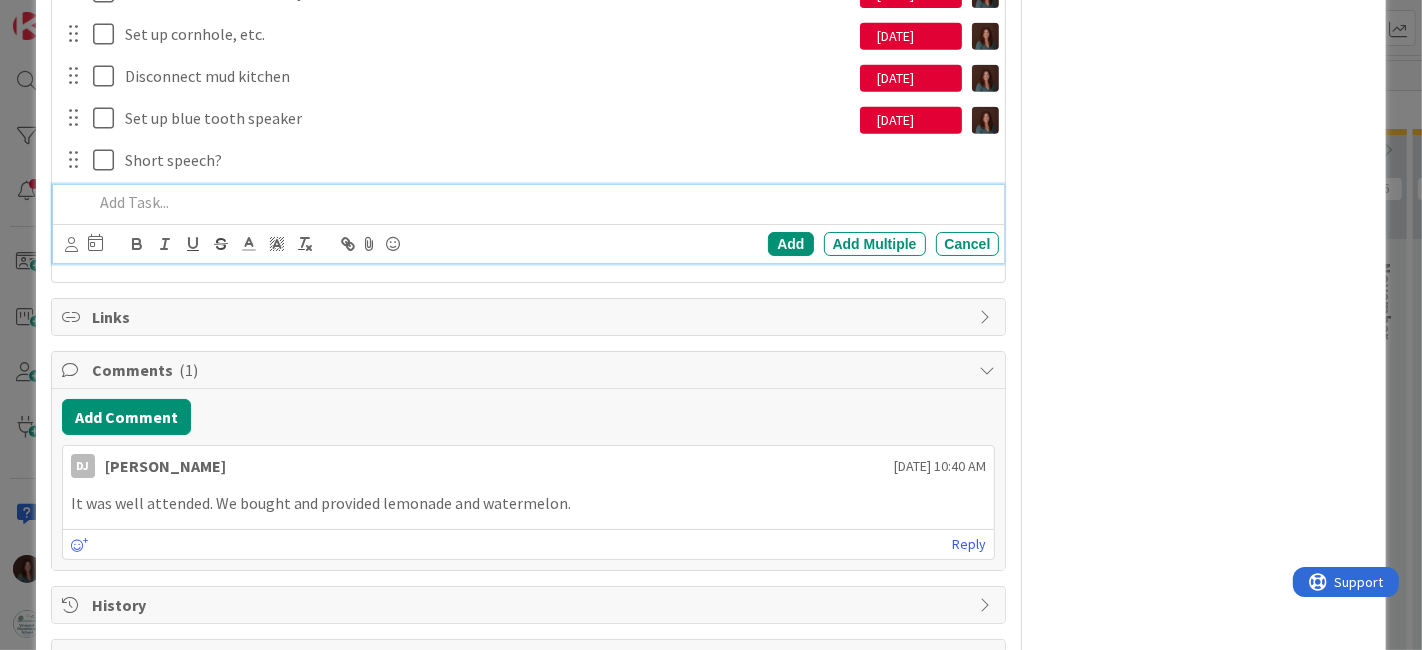 click at bounding box center [542, 202] 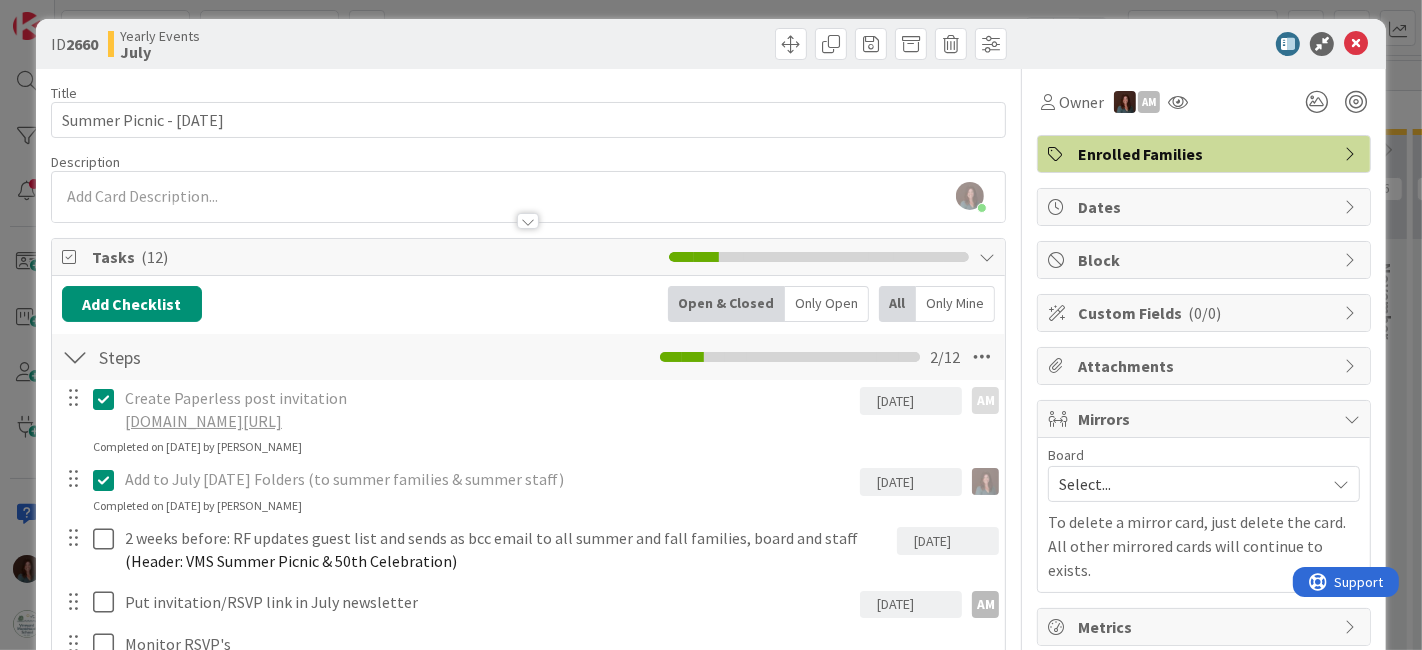 scroll, scrollTop: 454, scrollLeft: 0, axis: vertical 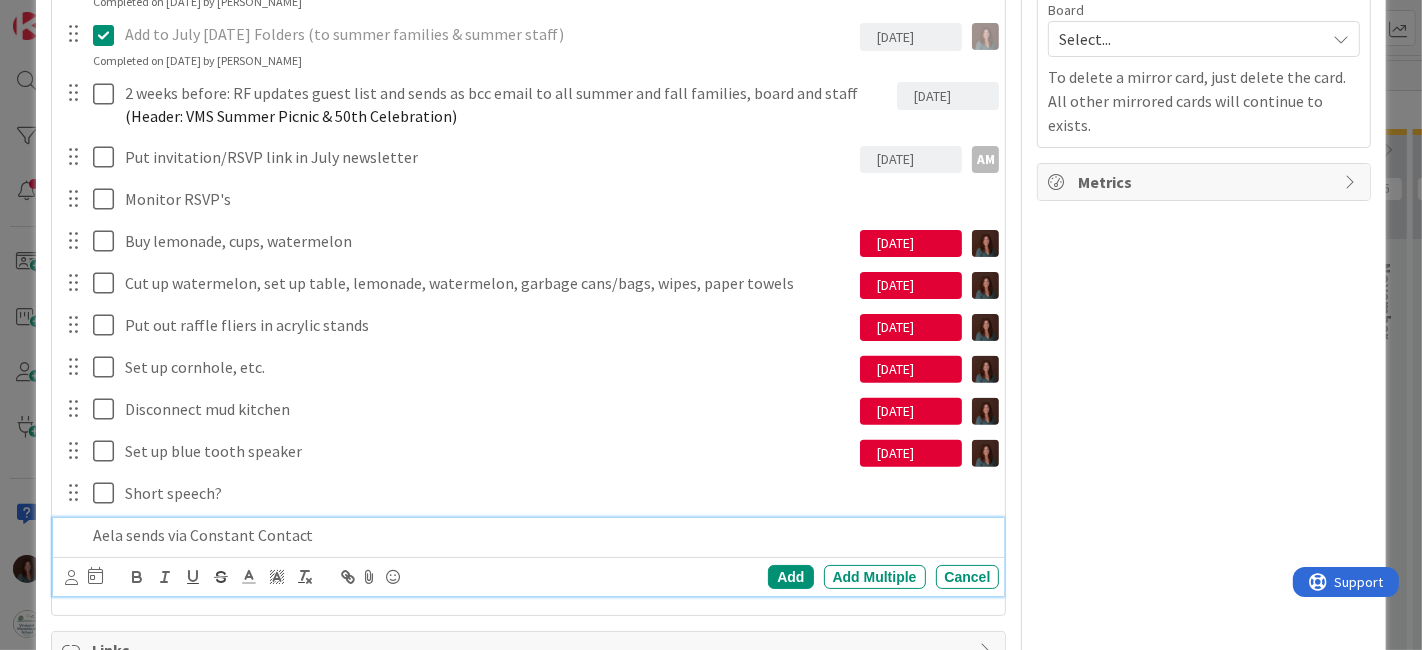 click on "Aela sends via Constant Contact" at bounding box center [542, 535] 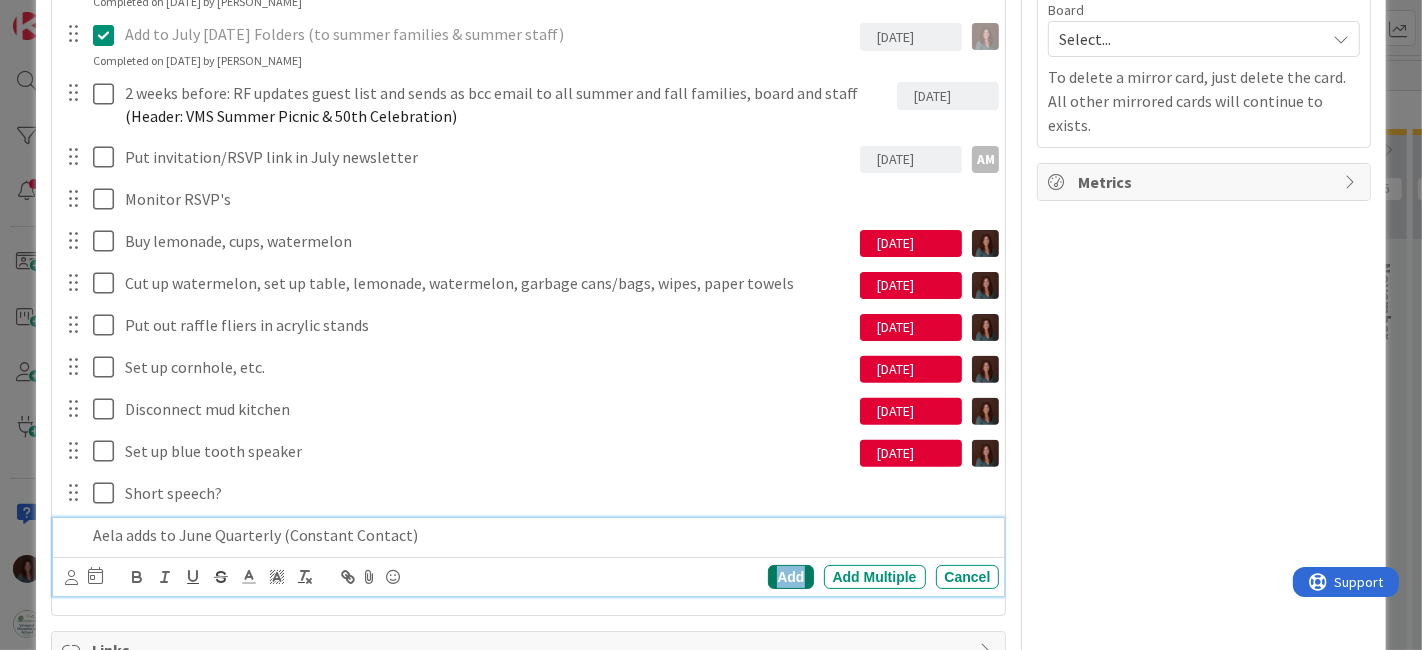 click on "Add" at bounding box center (790, 577) 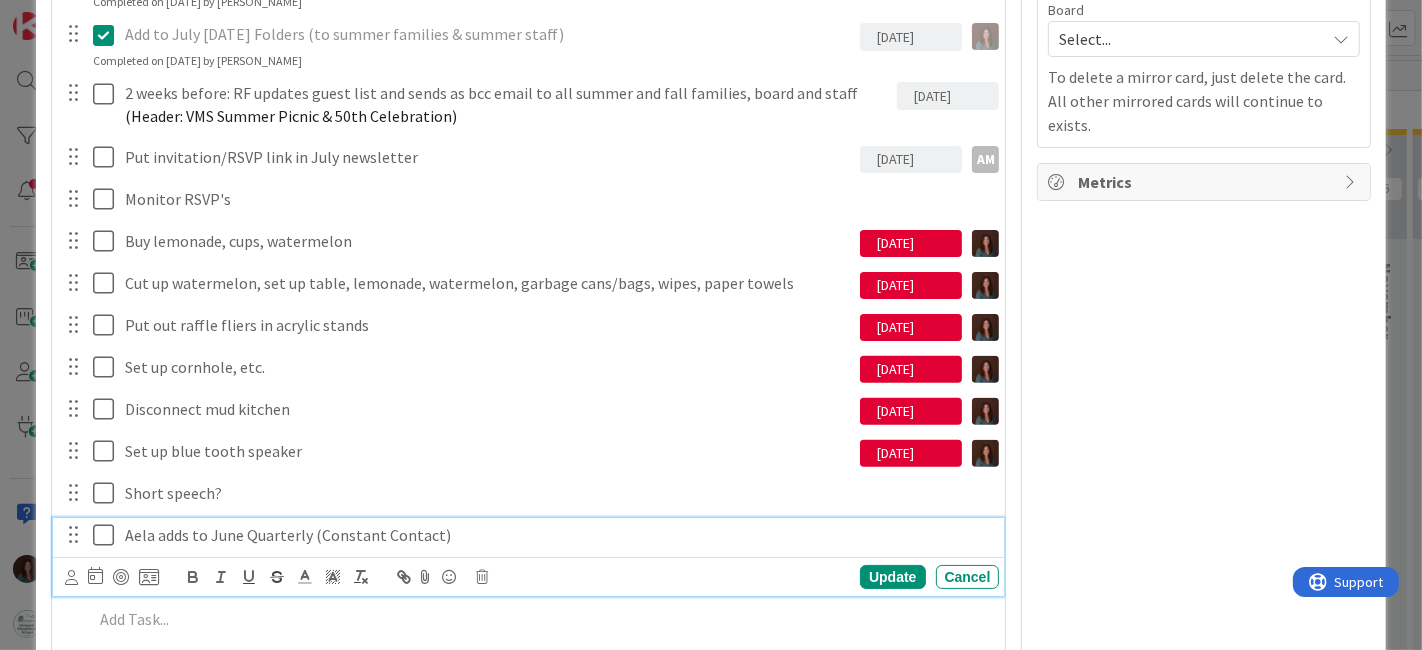 click on "Aela adds to June Quarterly (Constant Contact)" at bounding box center [558, 535] 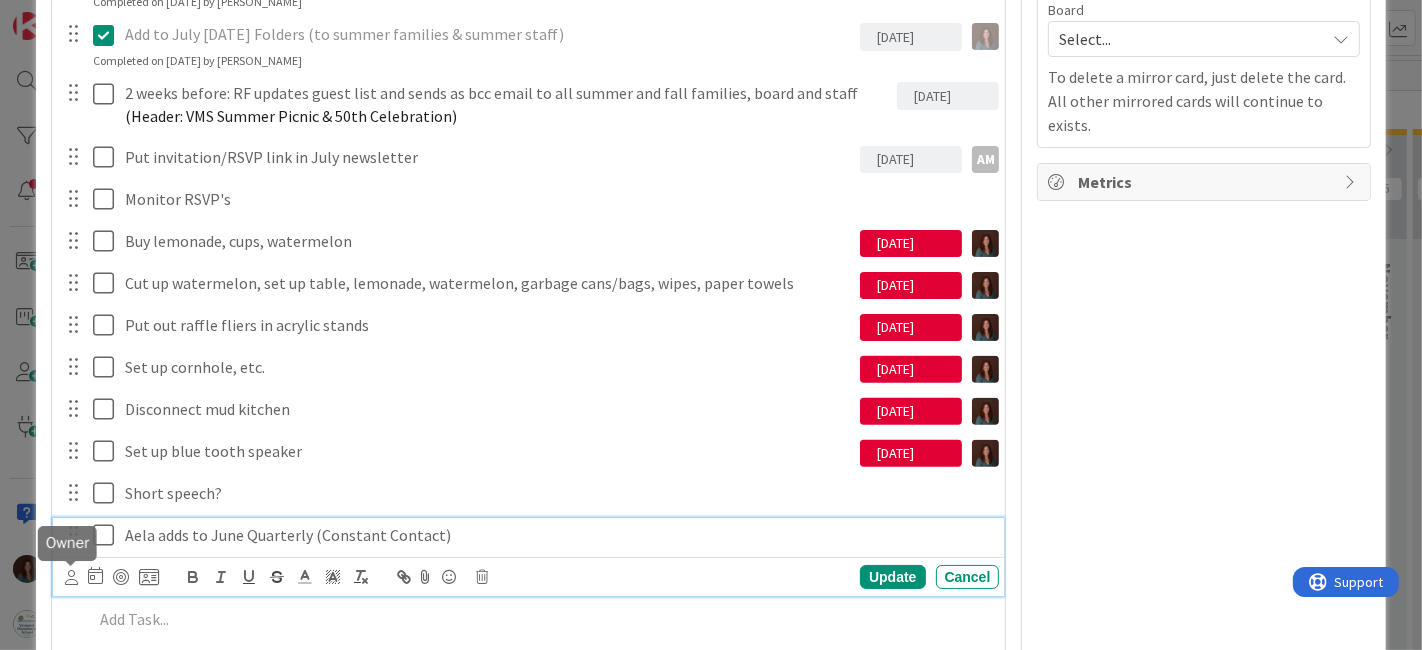 click at bounding box center [71, 577] 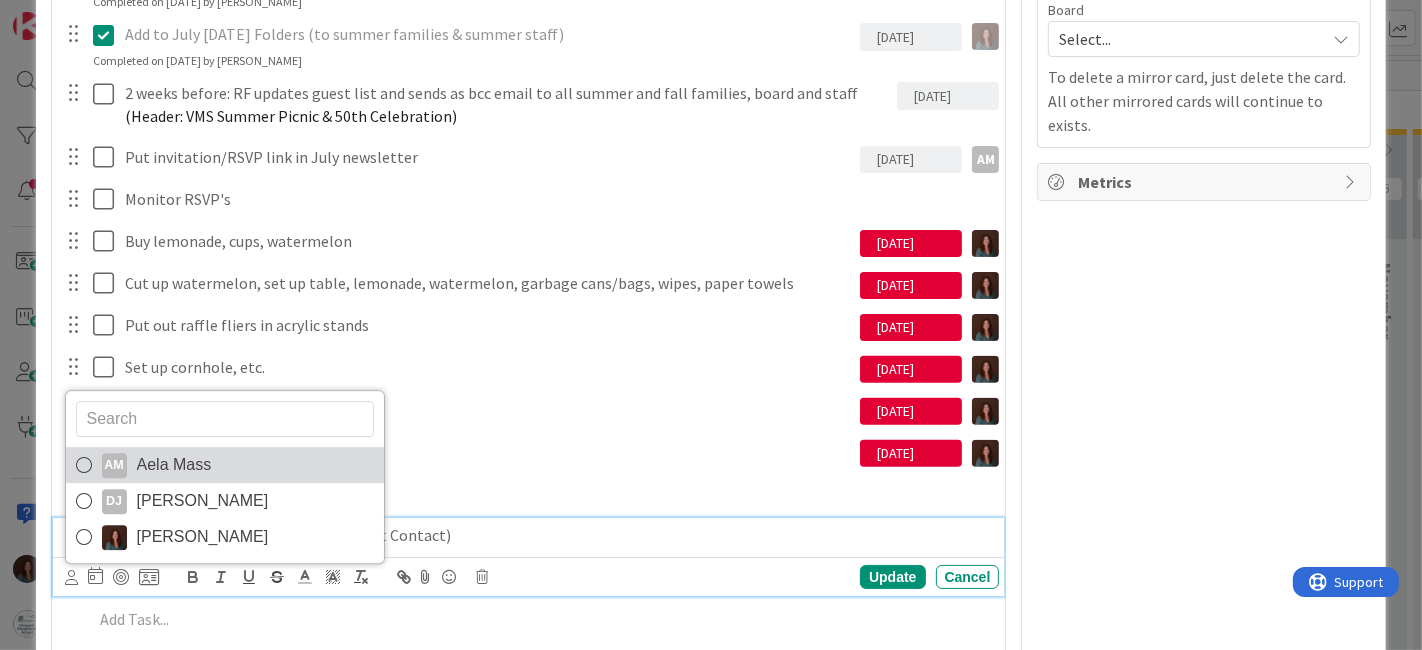 drag, startPoint x: 129, startPoint y: 466, endPoint x: 118, endPoint y: 532, distance: 66.910385 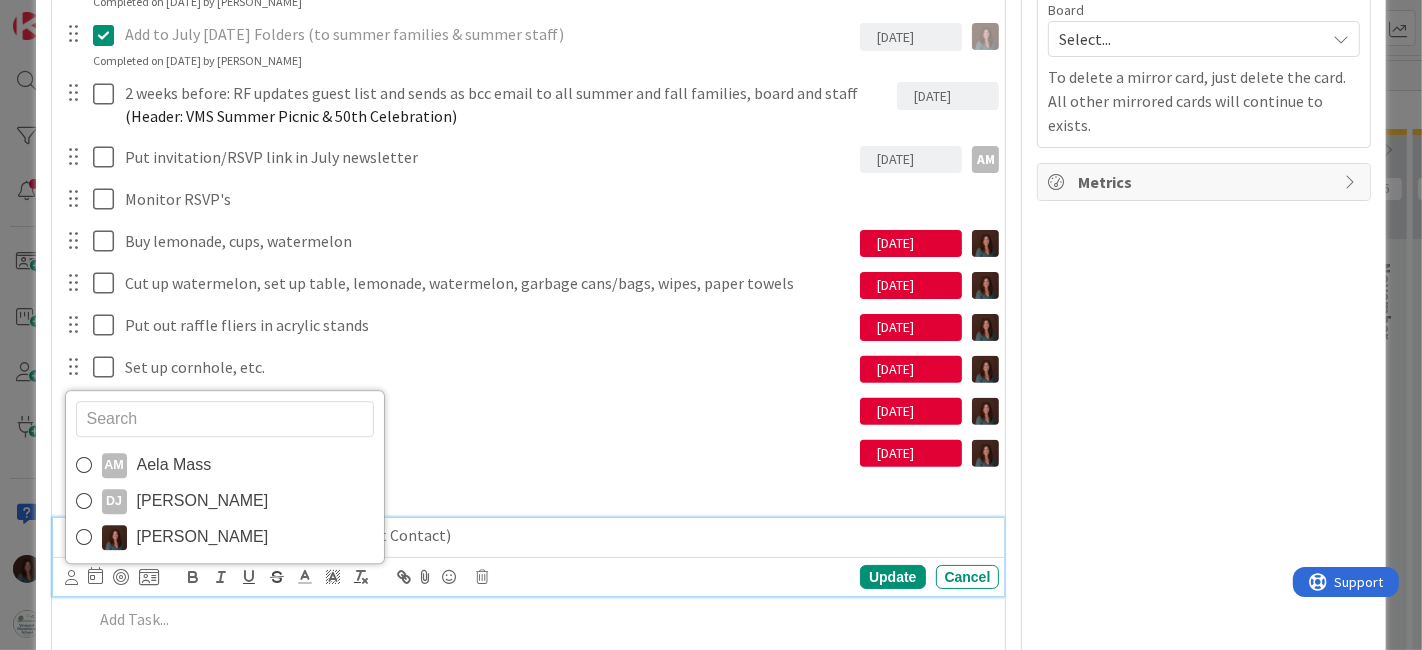 click on "AM Aela Mass" at bounding box center (225, 466) 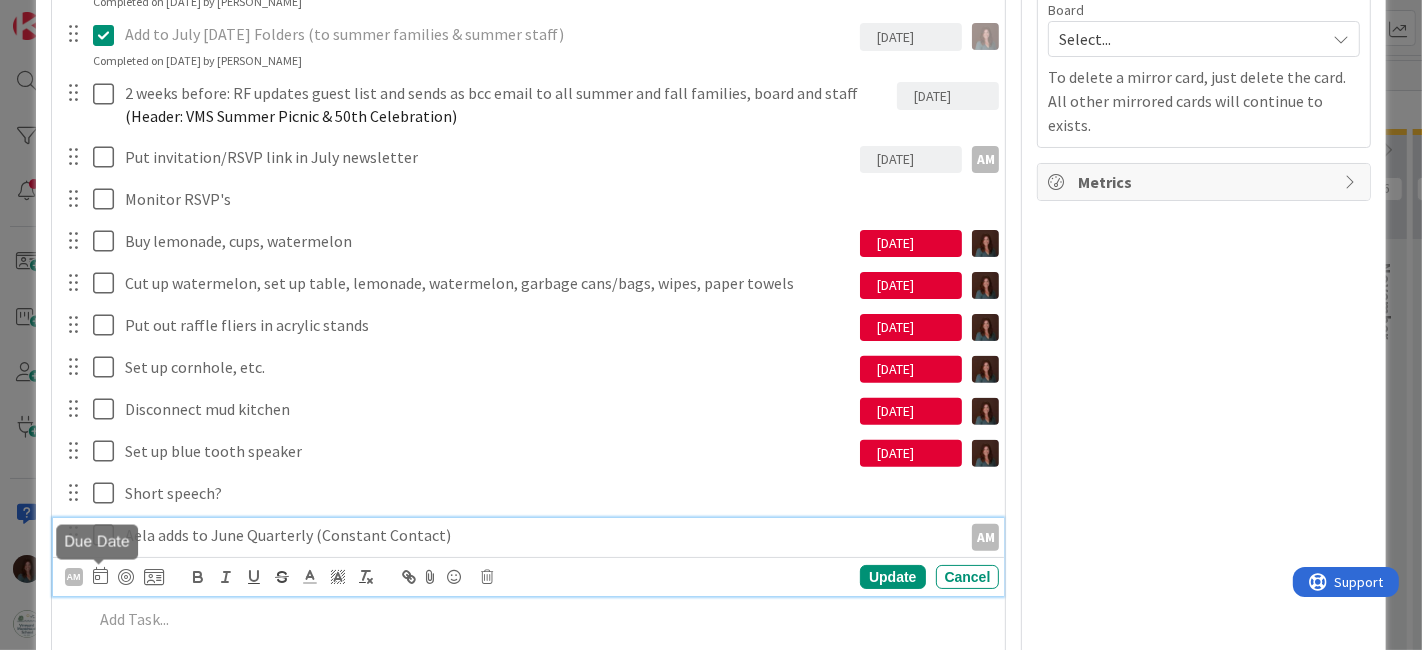 click at bounding box center [100, 575] 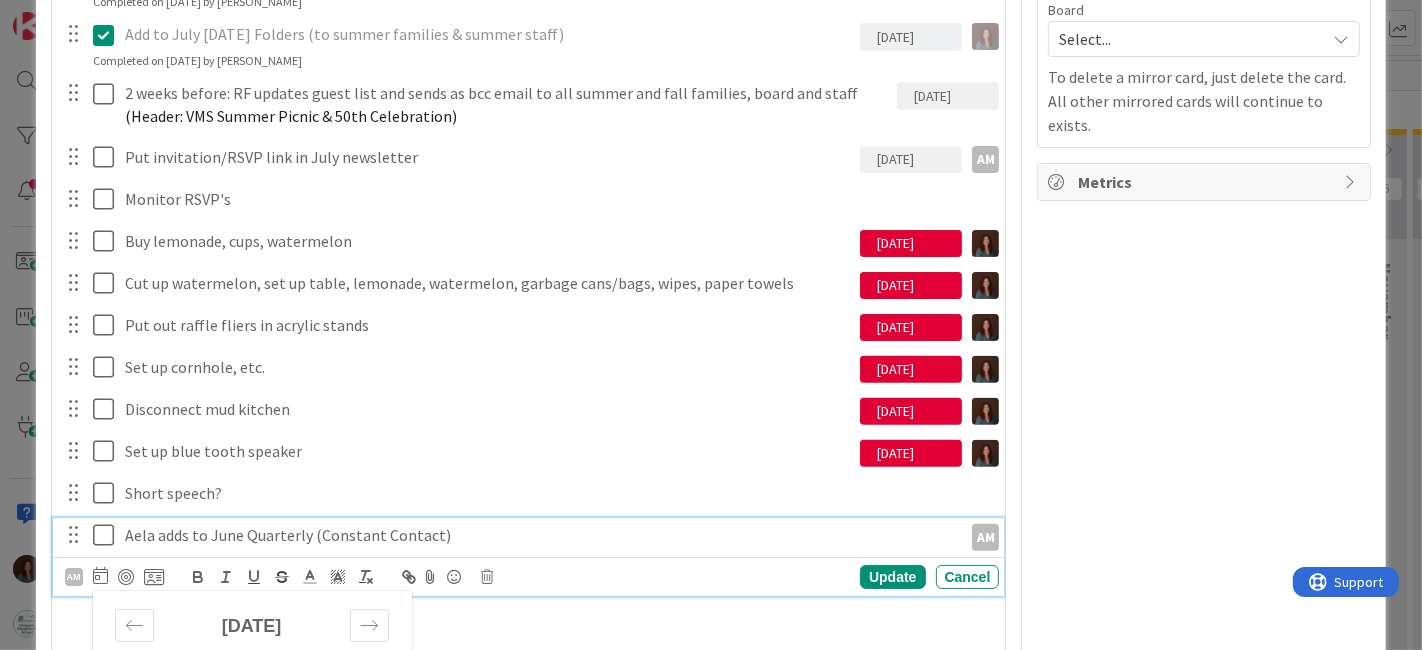 scroll, scrollTop: 787, scrollLeft: 0, axis: vertical 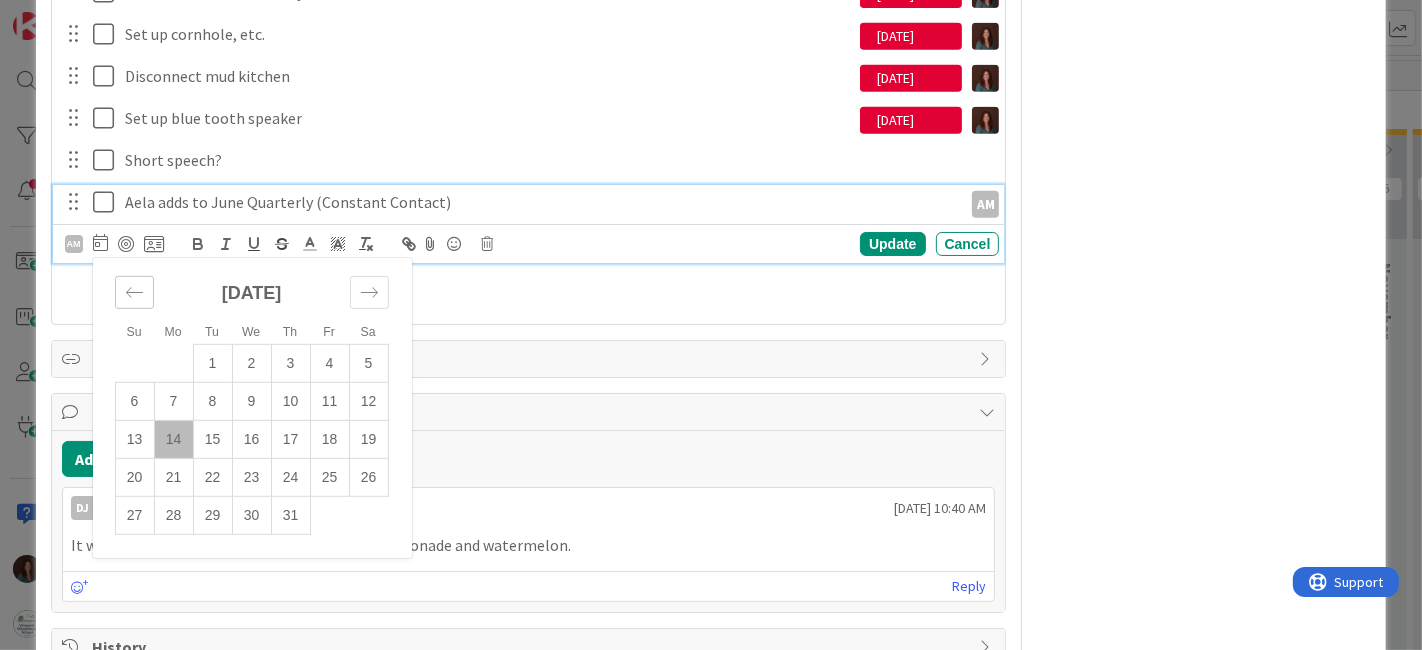click at bounding box center (134, 292) 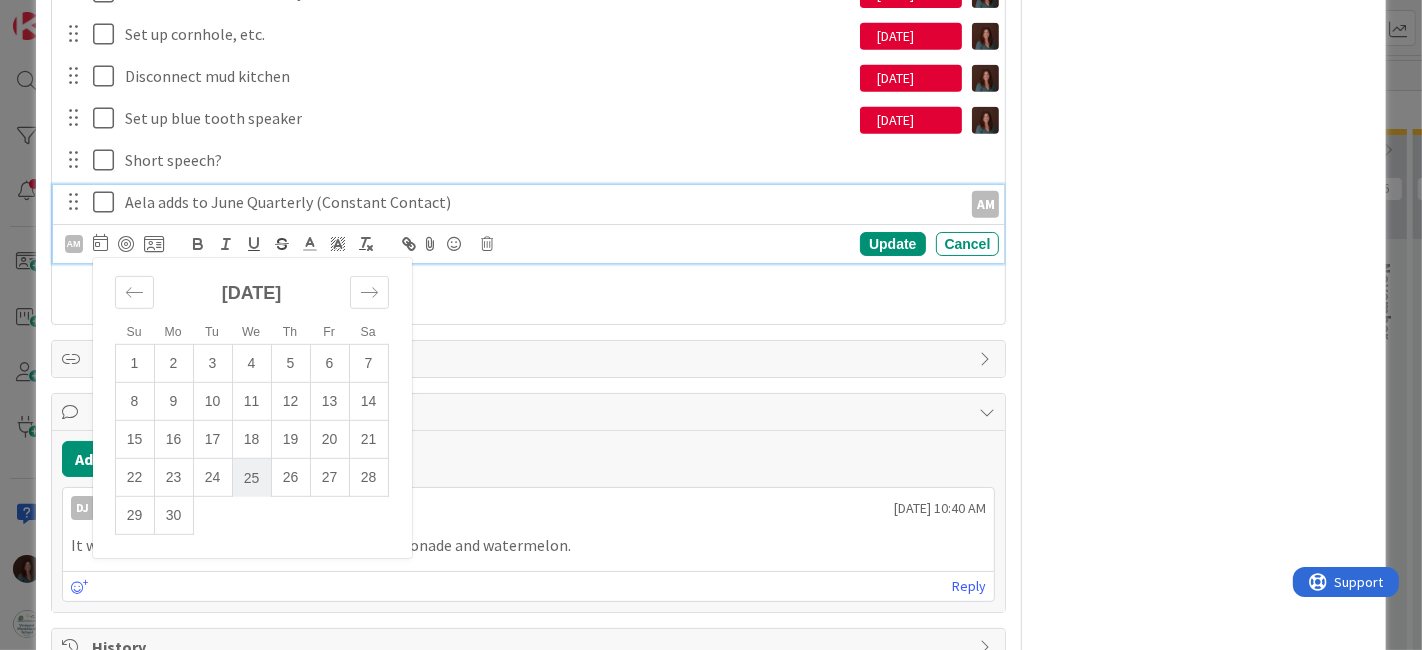 click on "25" at bounding box center [251, 478] 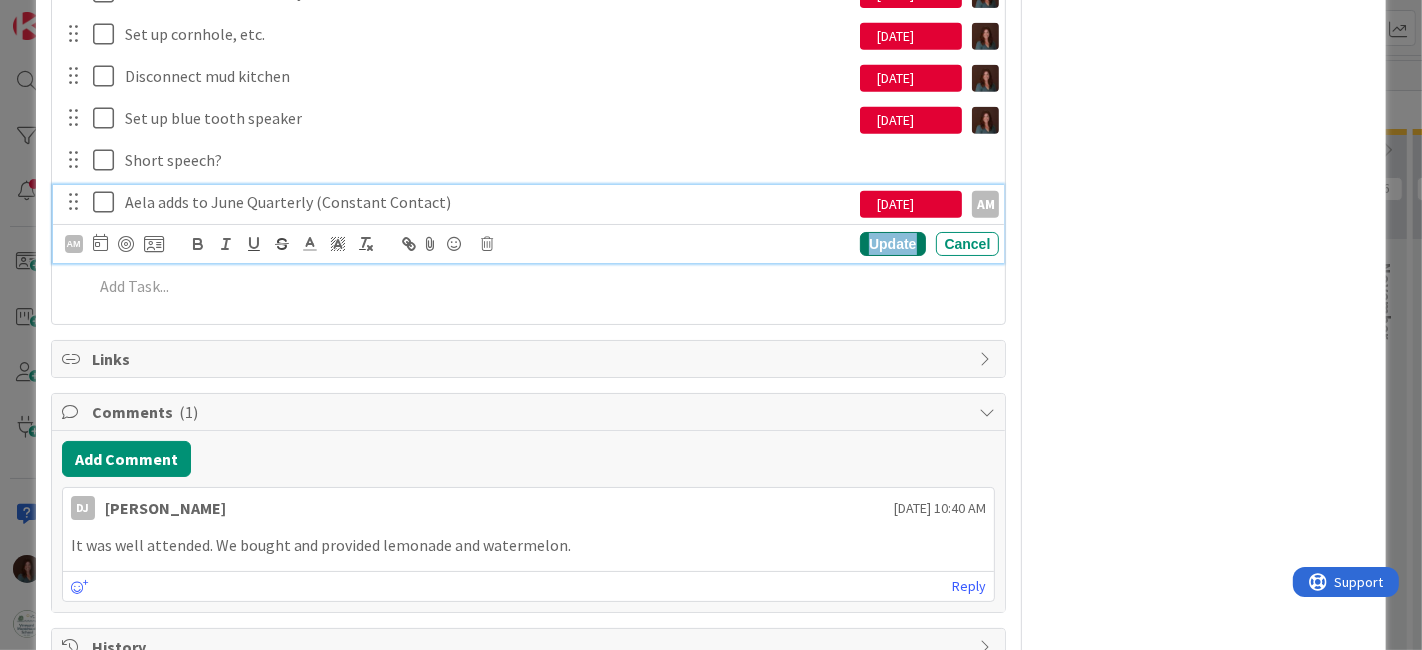 click on "Update" at bounding box center (892, 244) 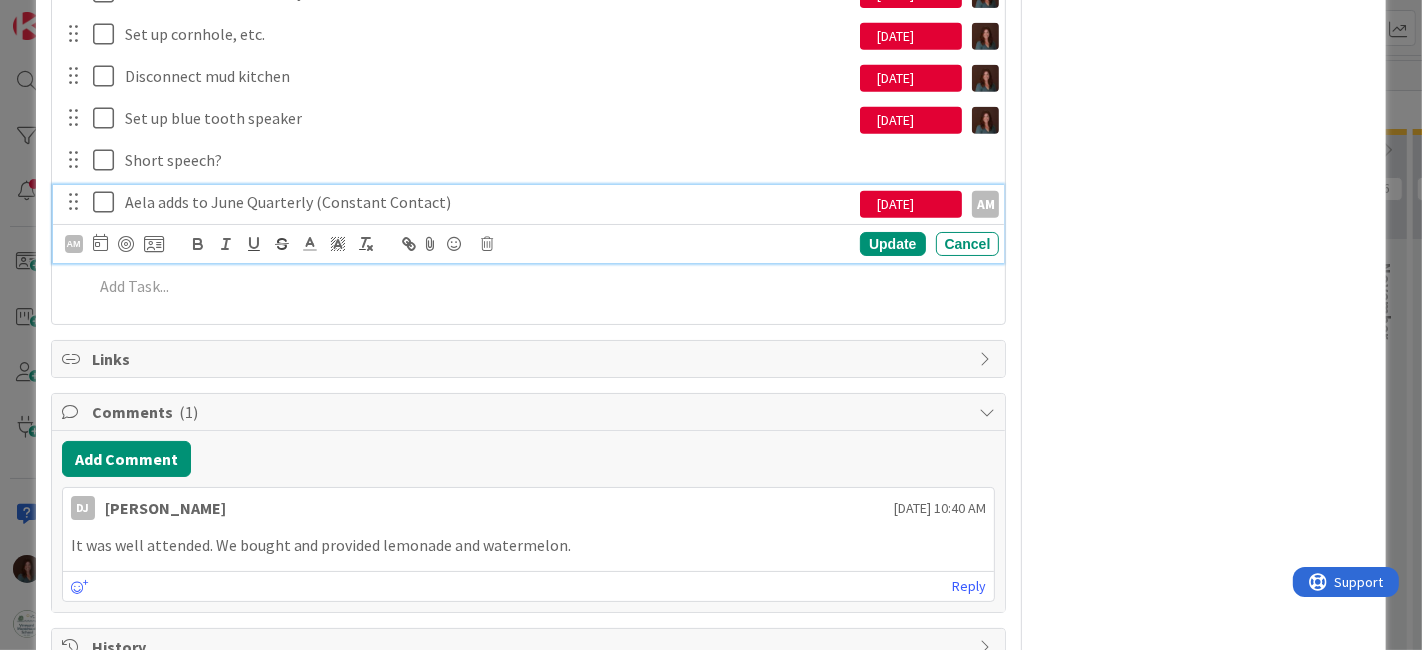 drag, startPoint x: 102, startPoint y: 204, endPoint x: 87, endPoint y: 217, distance: 19.849434 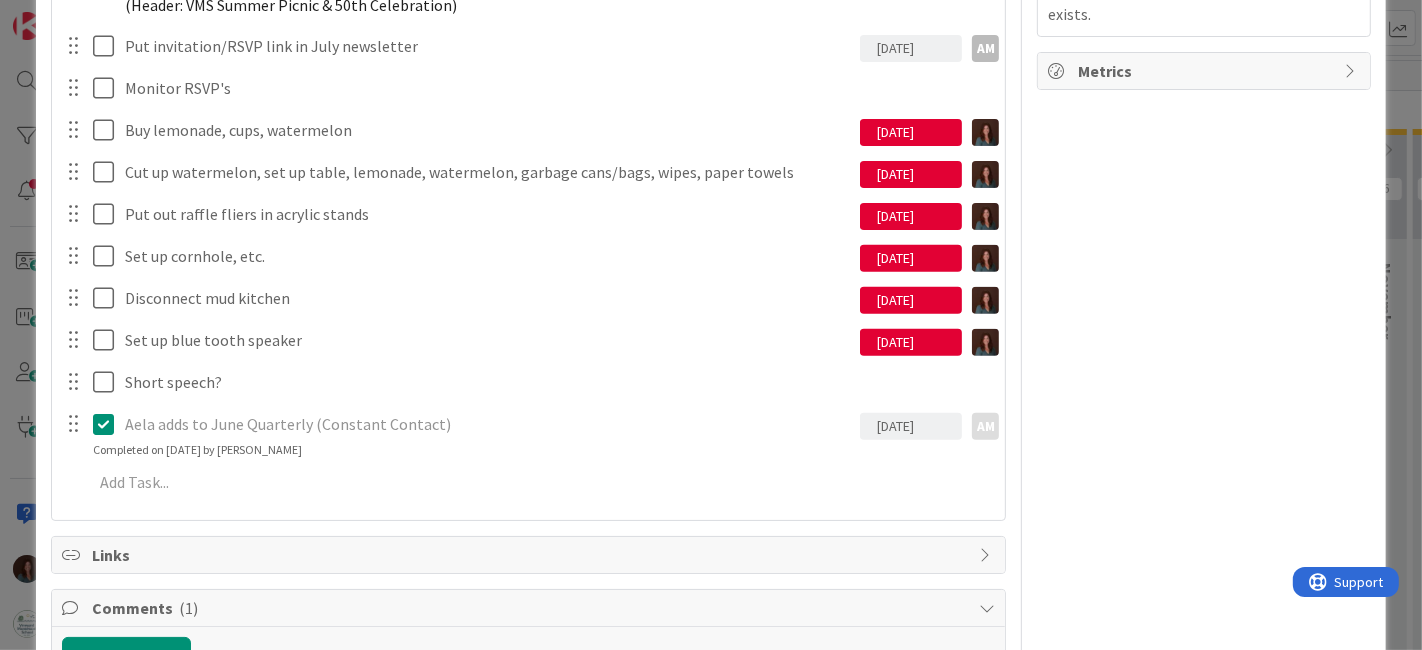 scroll, scrollTop: 565, scrollLeft: 0, axis: vertical 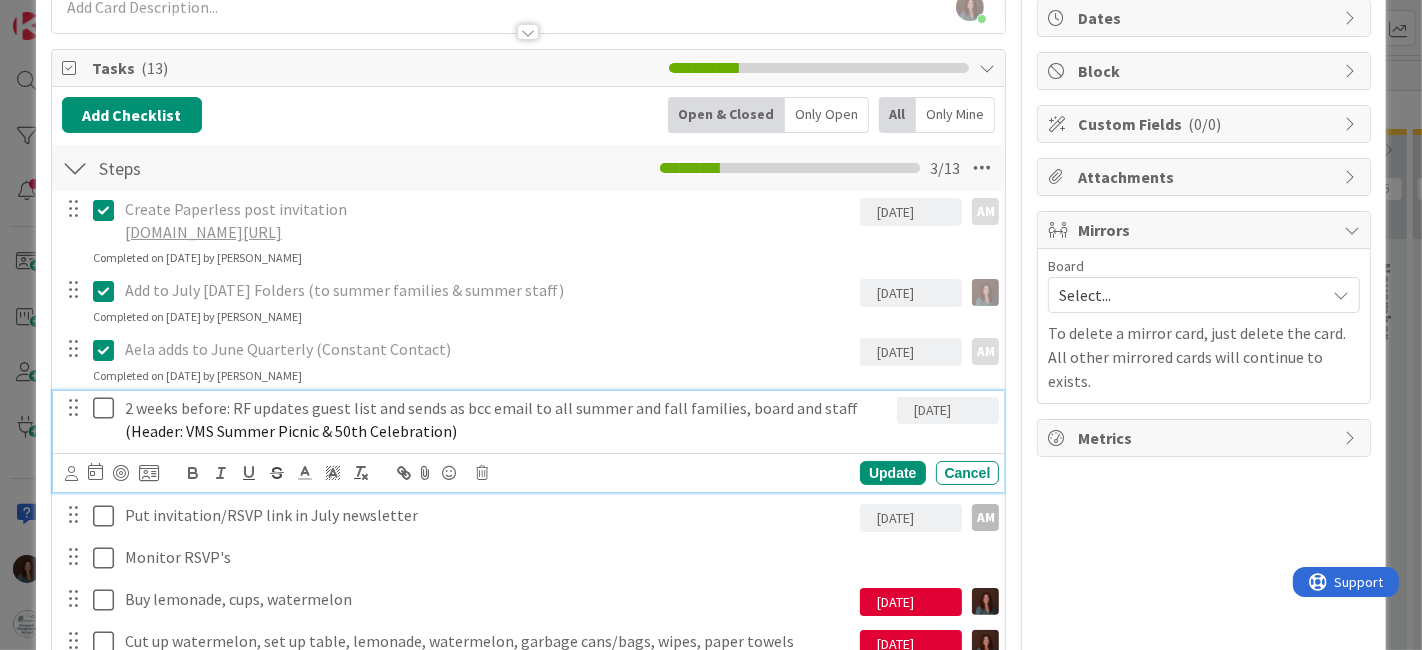 click at bounding box center (108, 408) 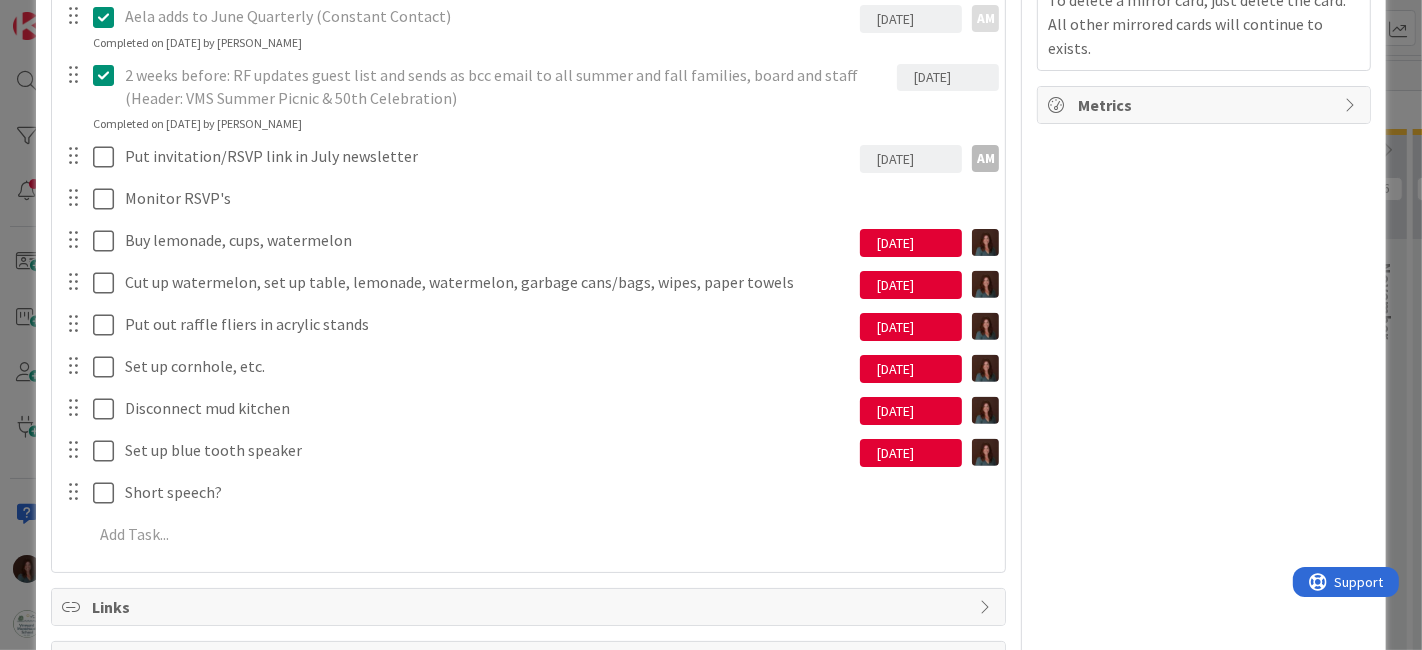 scroll, scrollTop: 87, scrollLeft: 0, axis: vertical 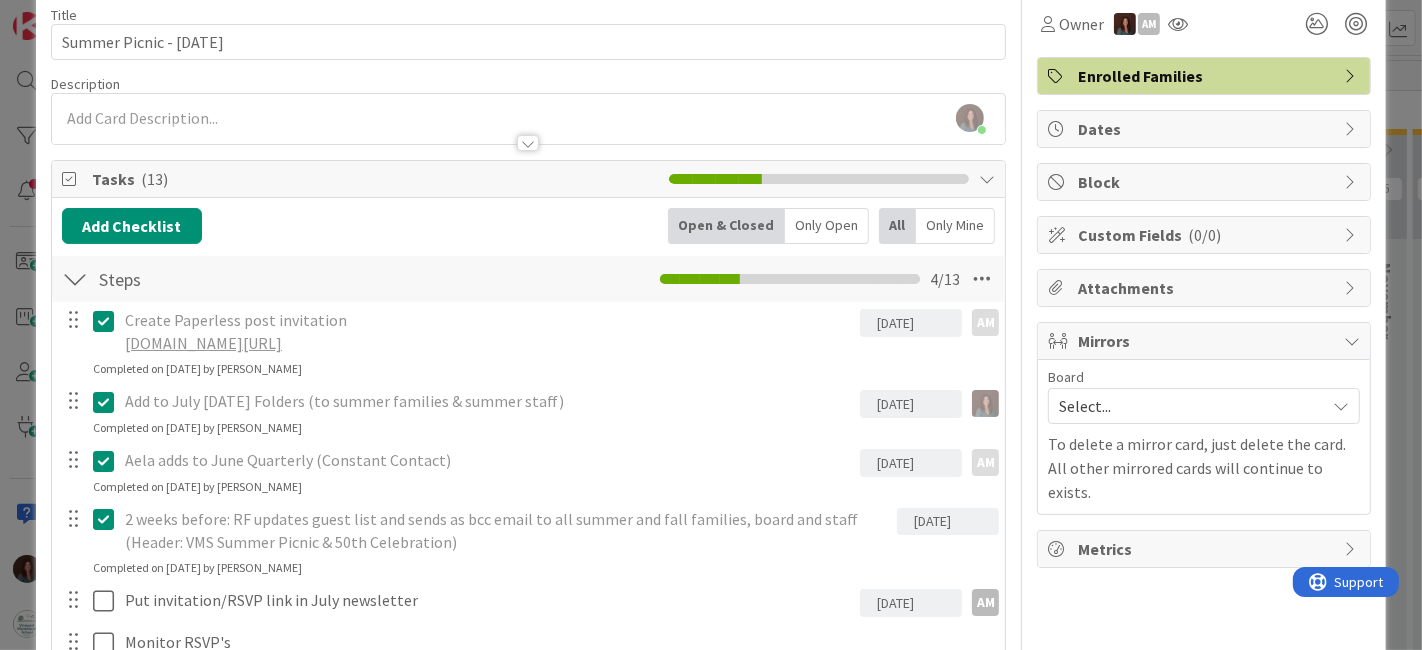 click on "Mirrors" at bounding box center [1206, 341] 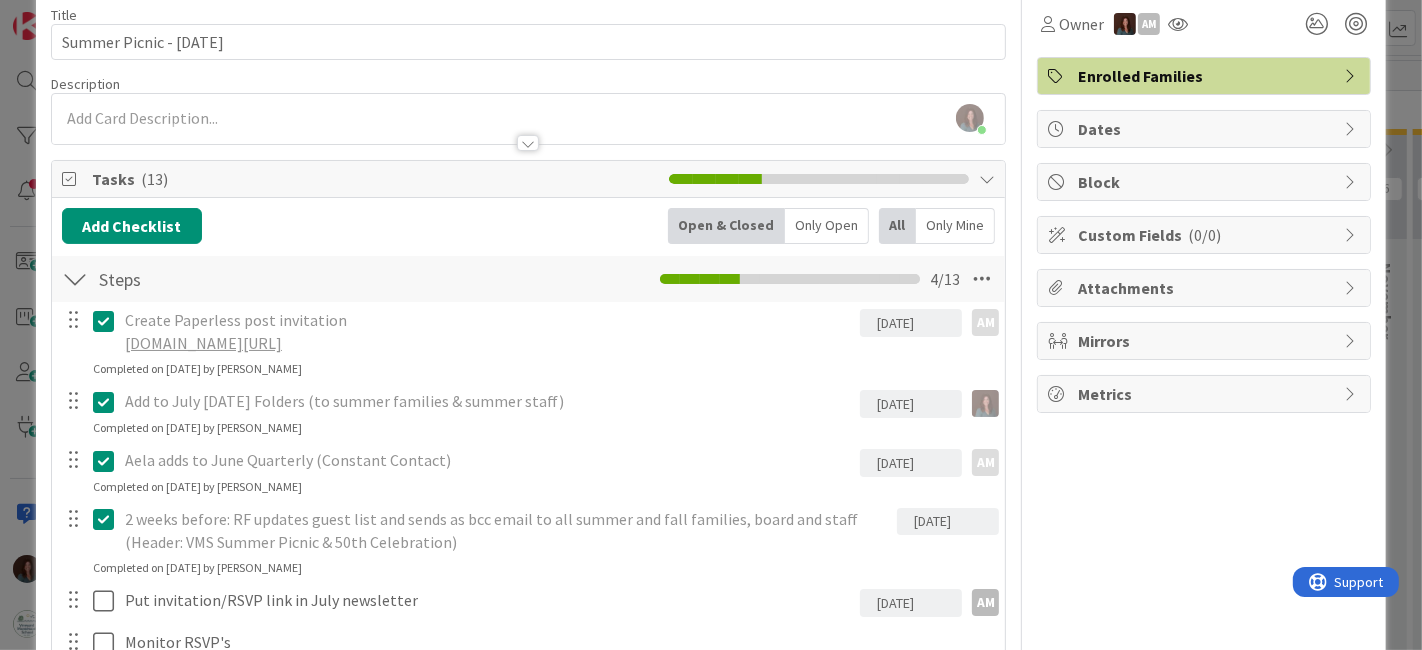 click on "Mirrors" at bounding box center [1206, 341] 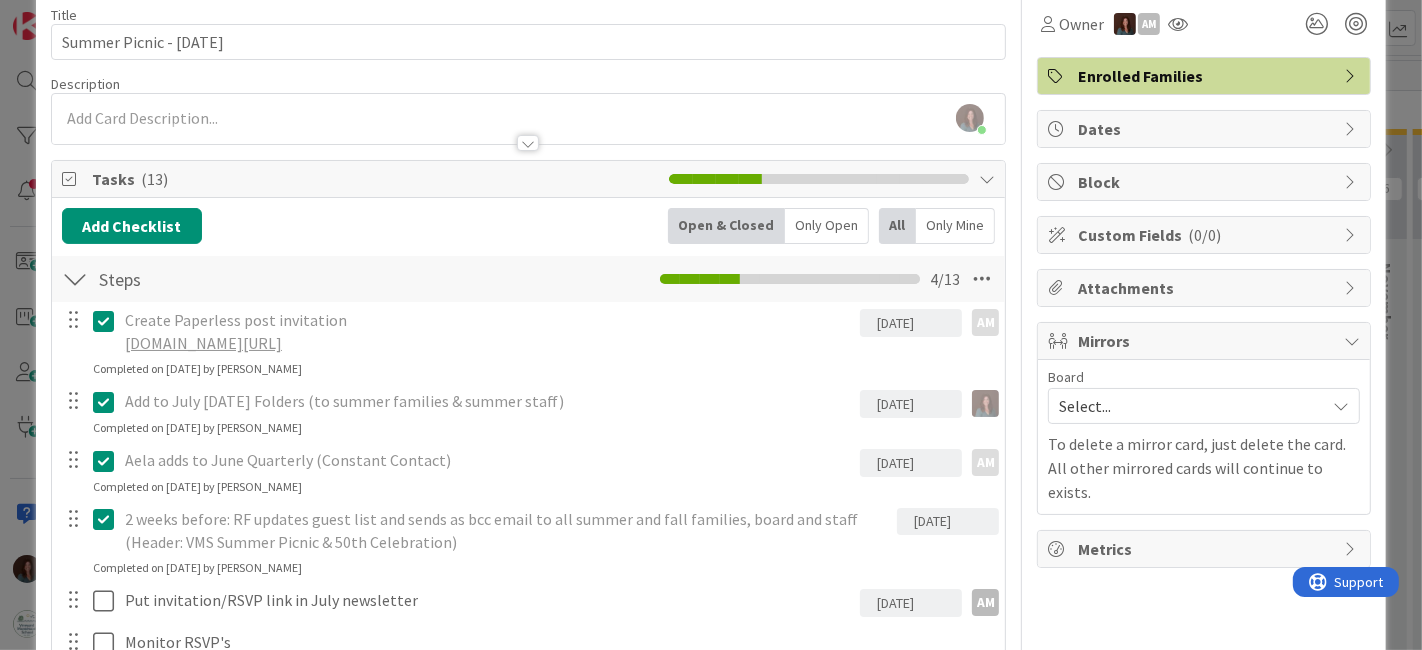click on "Select..." at bounding box center (1187, 406) 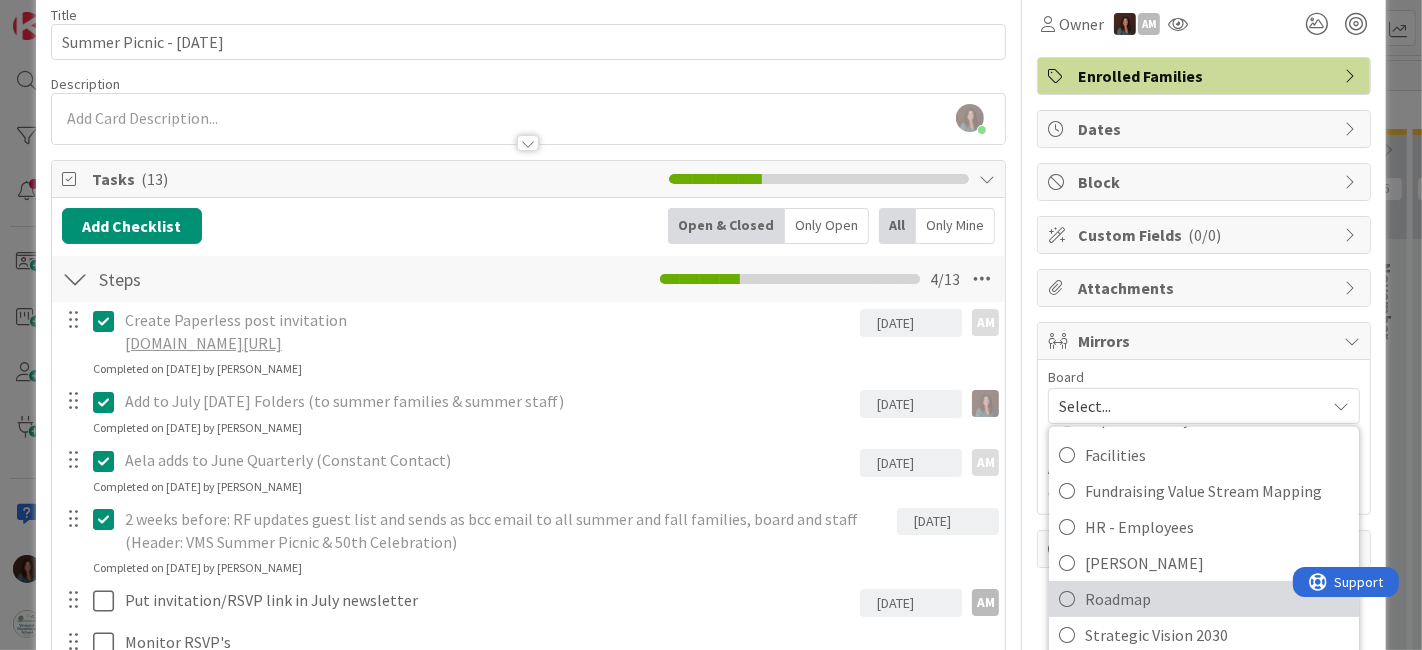 scroll, scrollTop: 348, scrollLeft: 0, axis: vertical 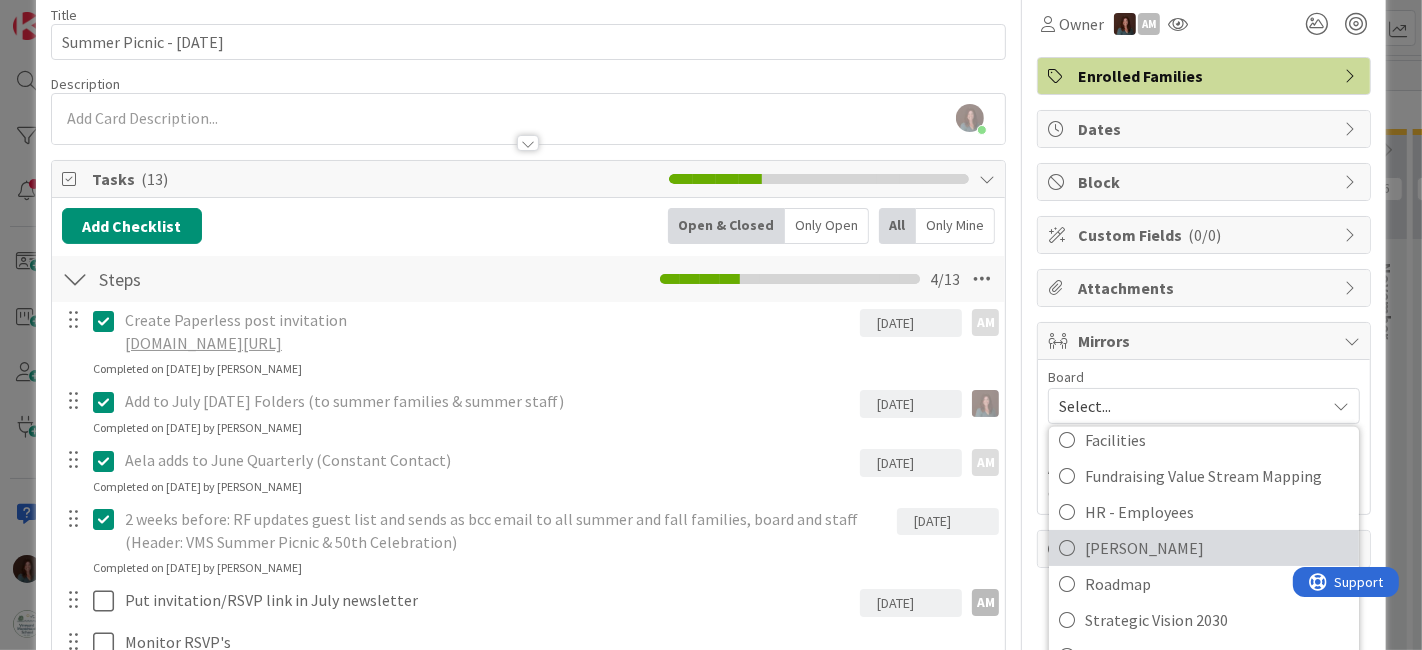 click on "[PERSON_NAME]" at bounding box center (1217, 548) 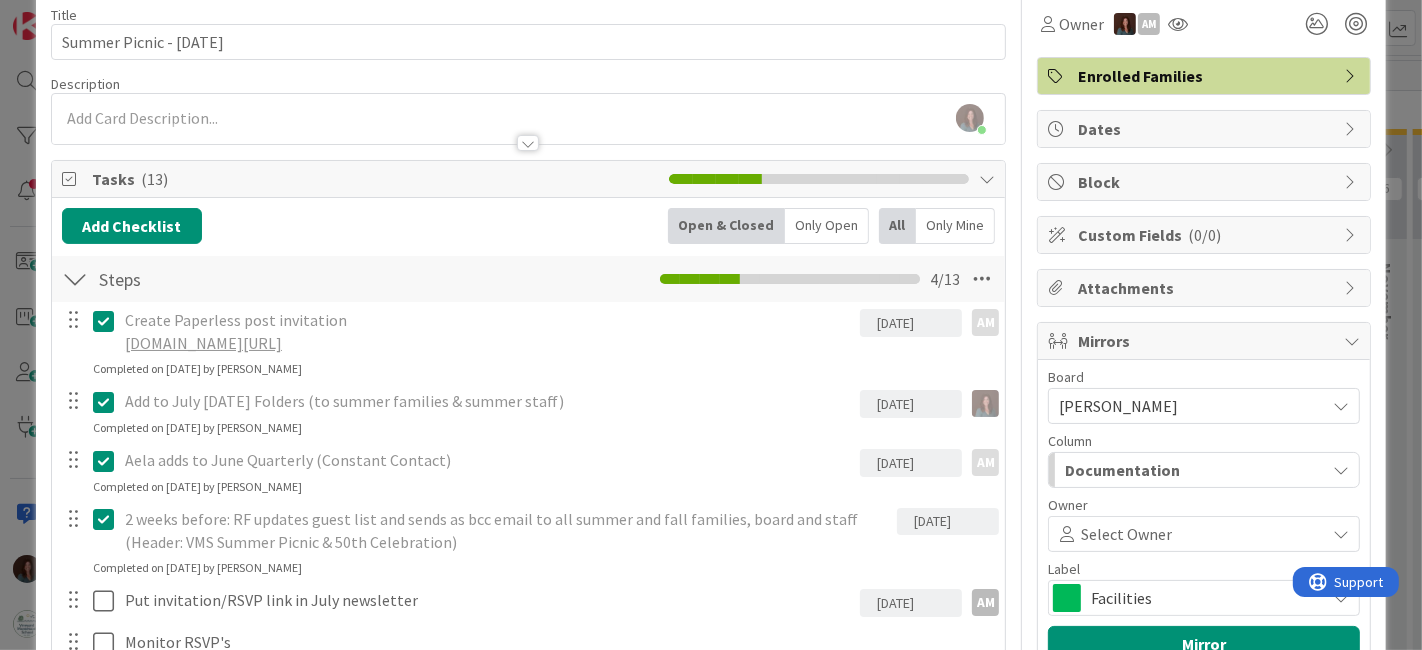 click on "Documentation" at bounding box center (1192, 470) 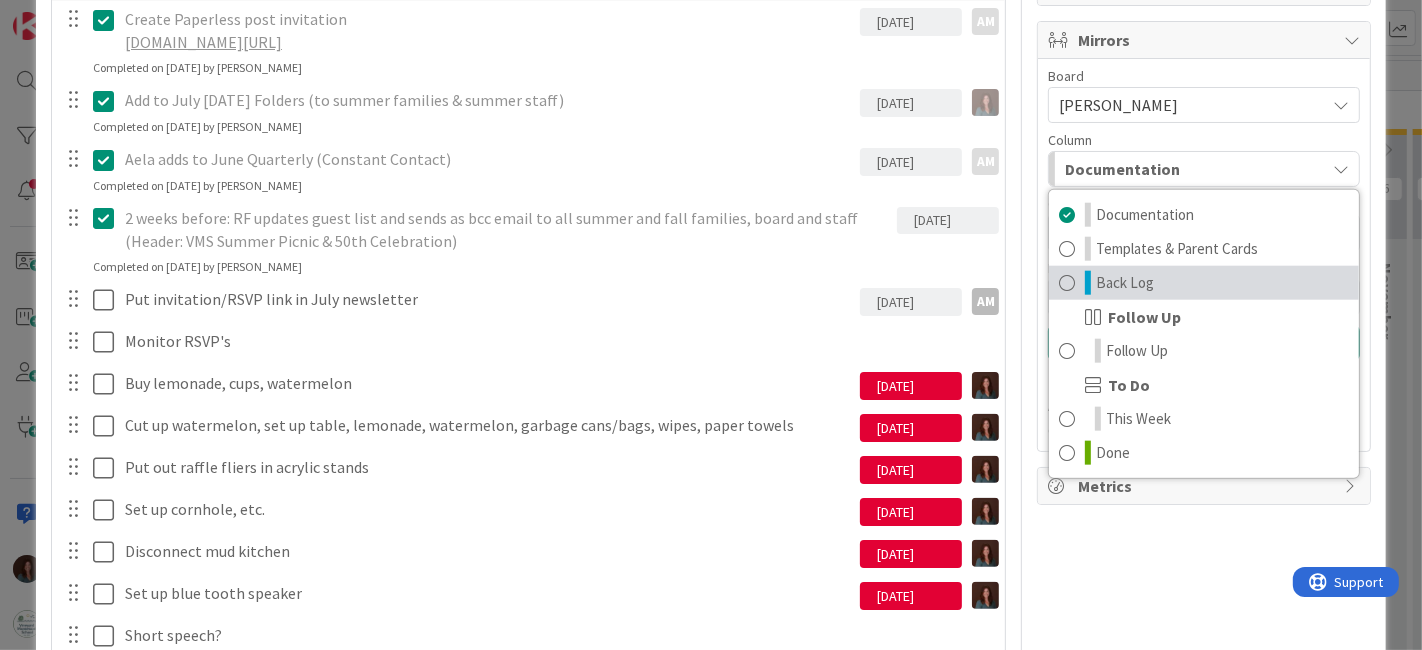 scroll, scrollTop: 420, scrollLeft: 0, axis: vertical 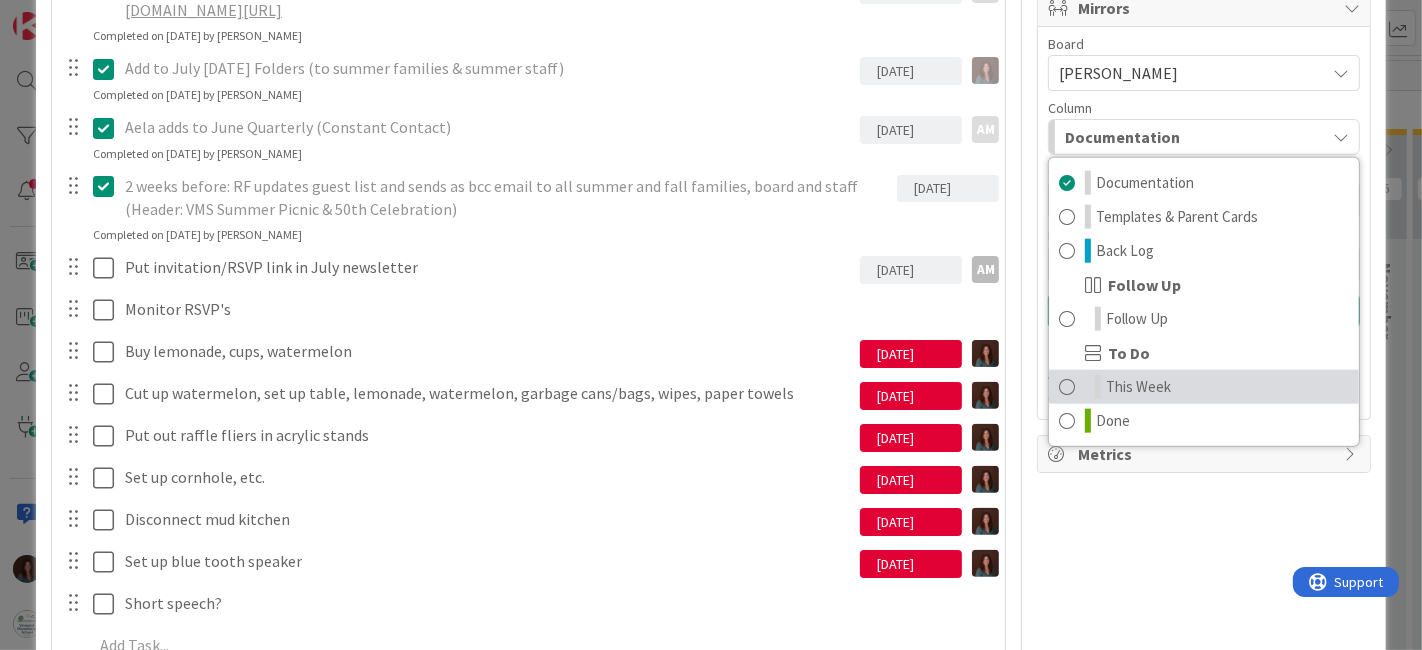 click on "This Week" at bounding box center [1138, 387] 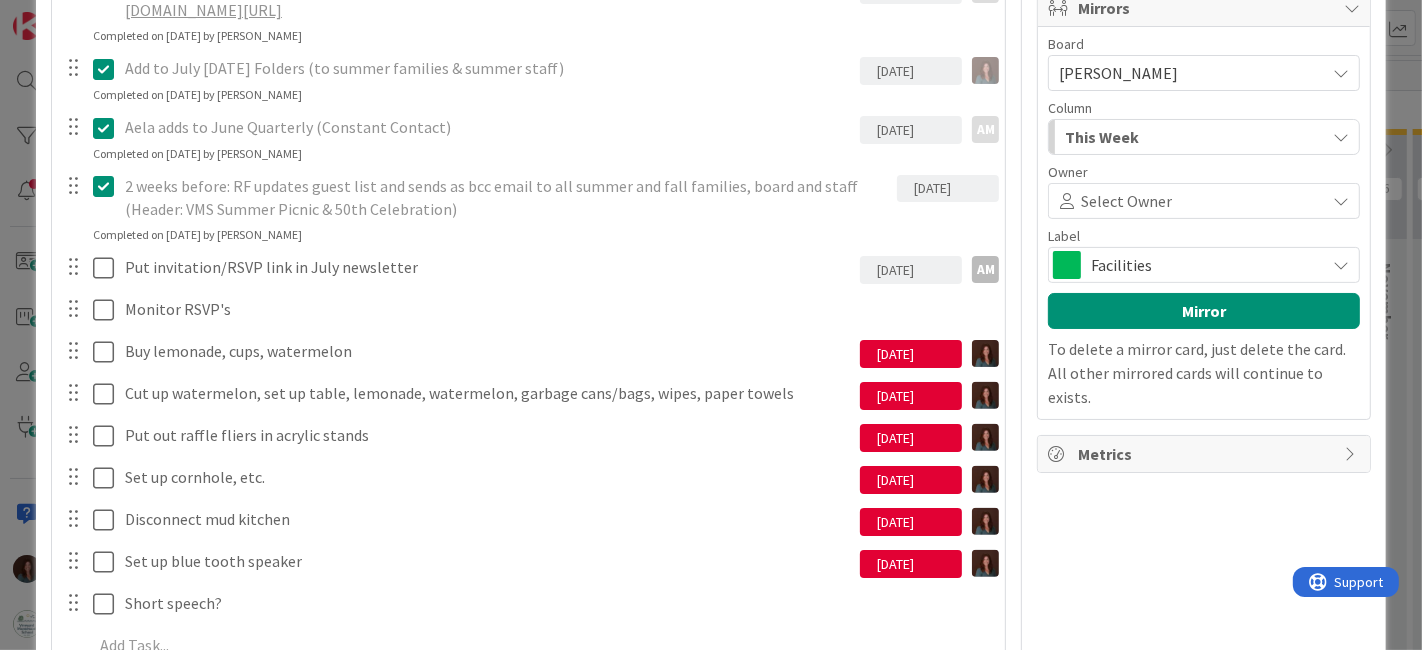 click on "Facilities" at bounding box center (1203, 265) 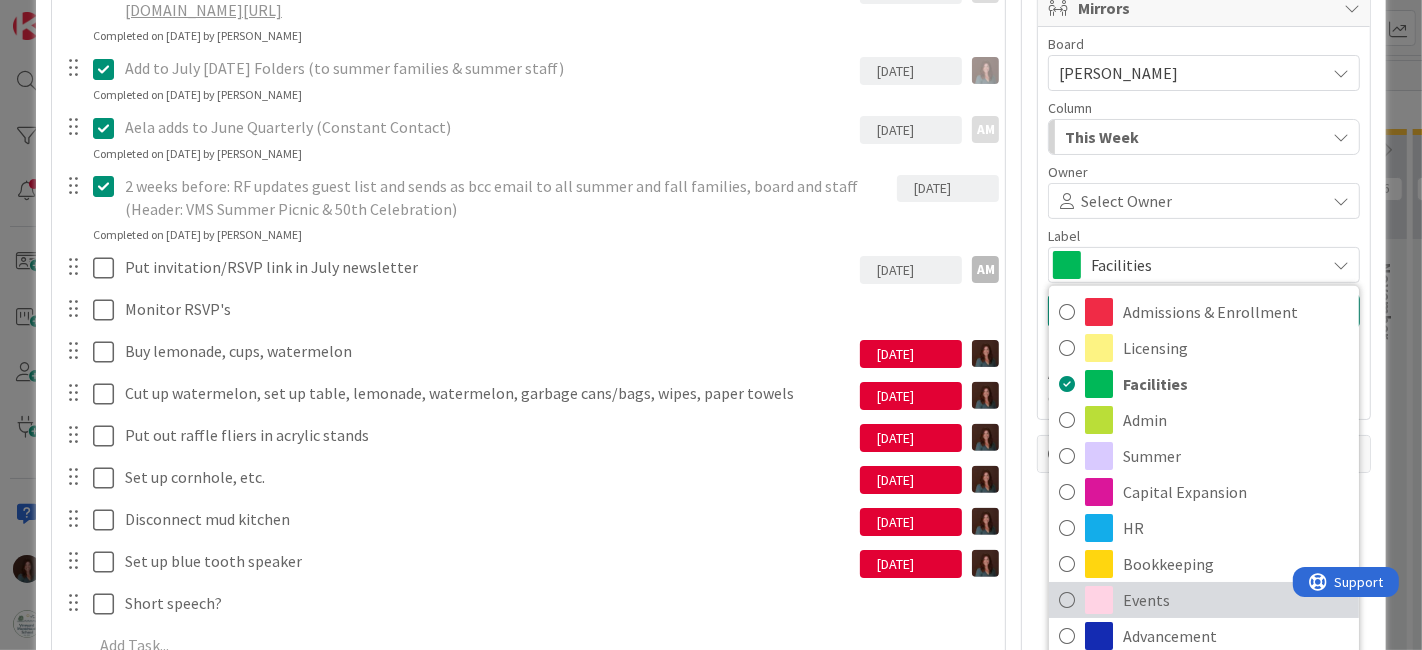 click on "Events" at bounding box center [1236, 600] 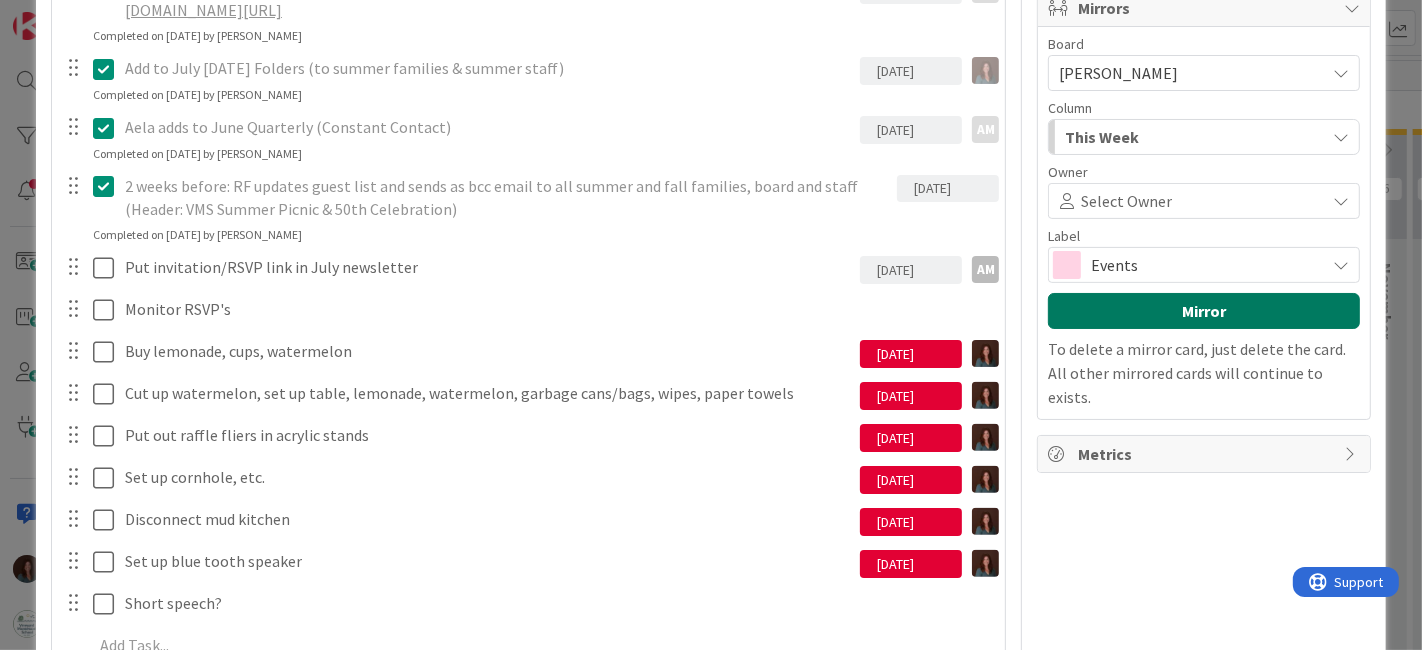 click on "Mirror" at bounding box center (1204, 311) 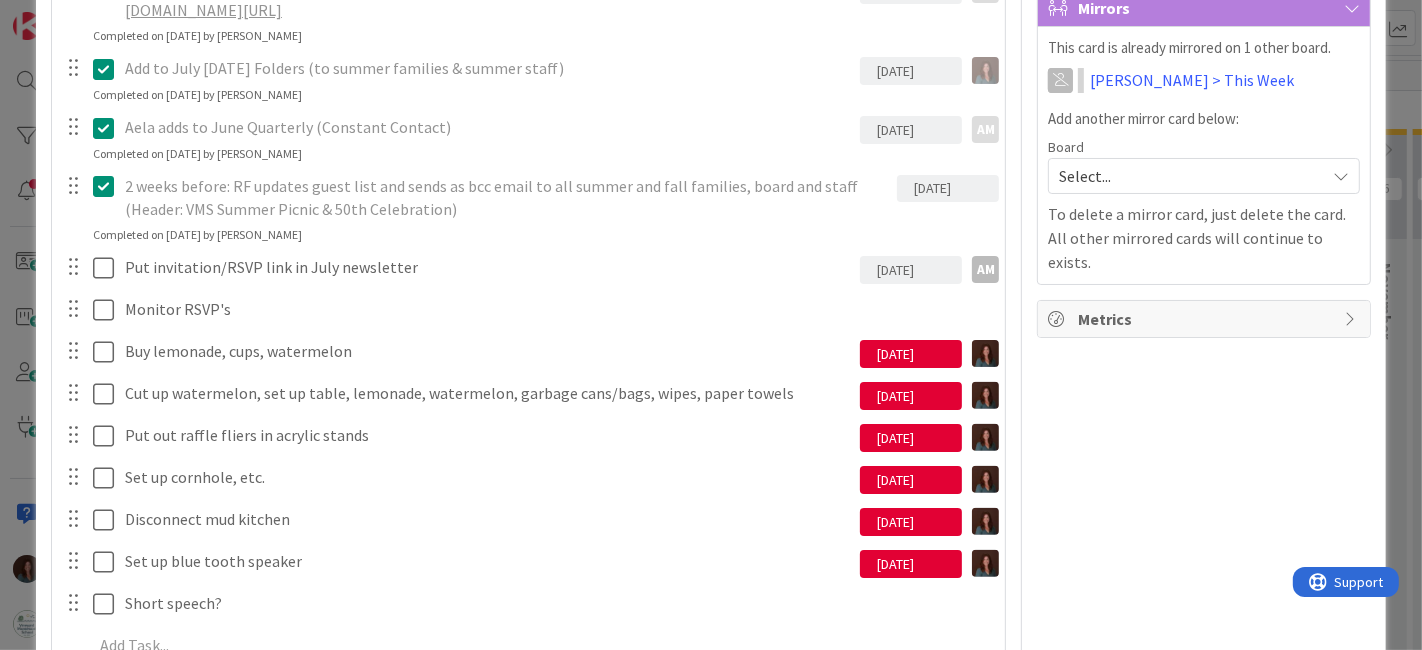 scroll, scrollTop: 0, scrollLeft: 0, axis: both 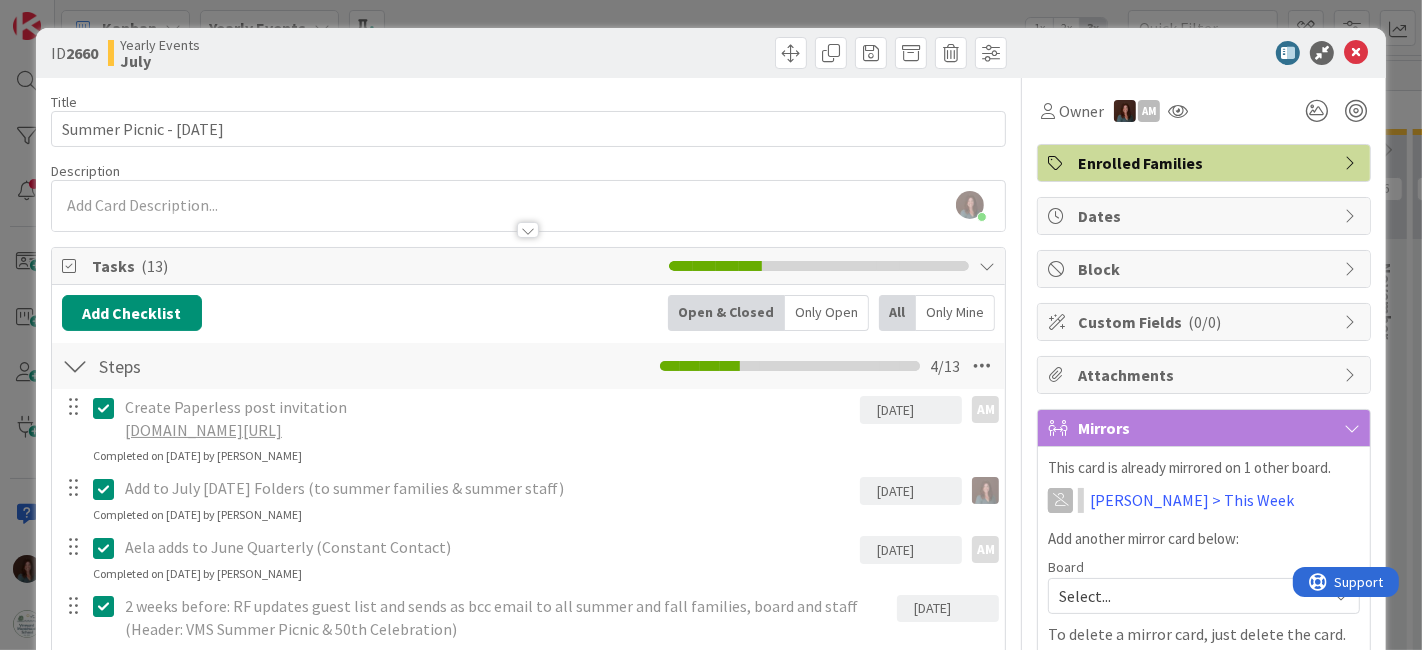 click on "Dates" at bounding box center (1206, 216) 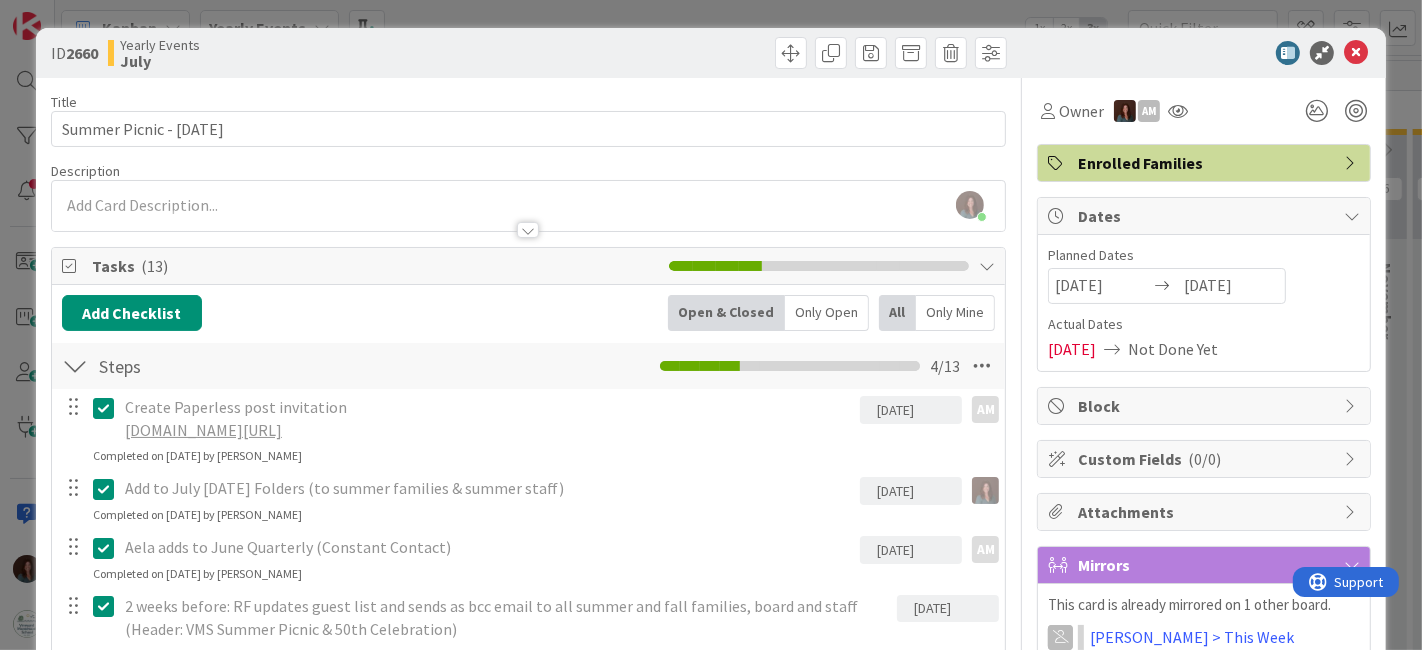 click on "Block" at bounding box center [1206, 406] 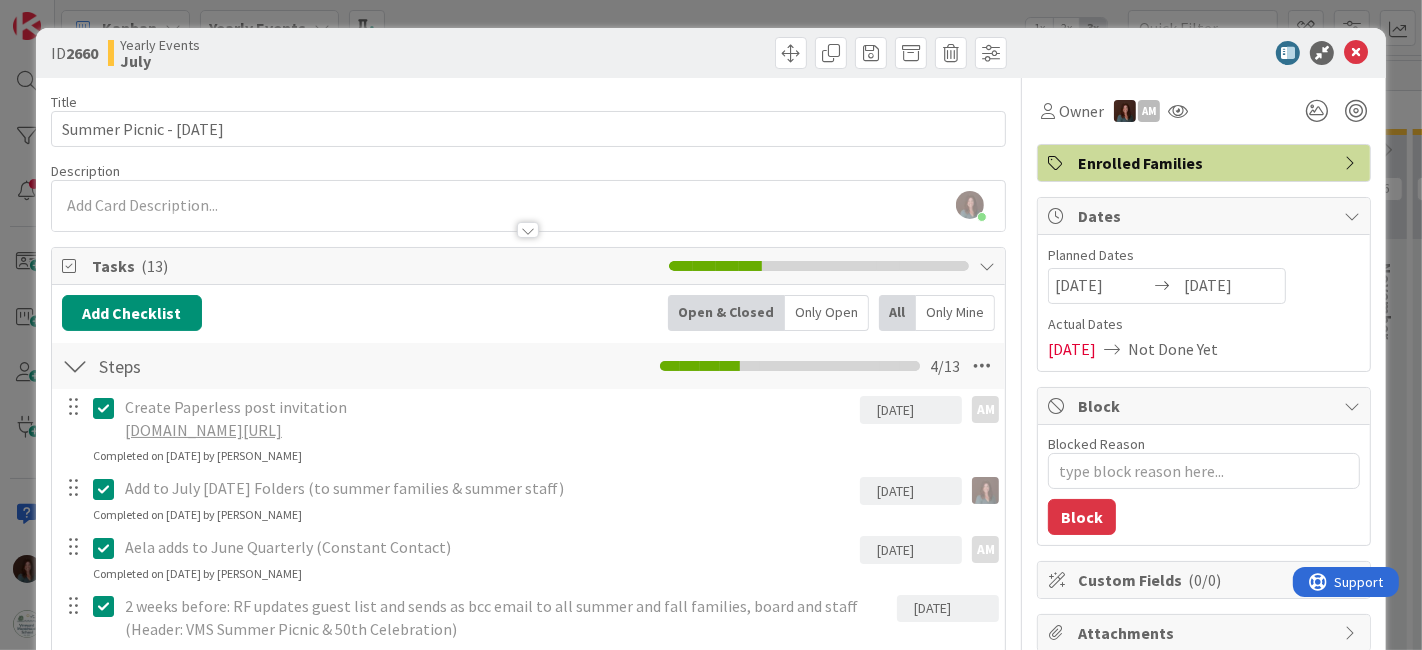 click on "[PERSON_NAME] joined  11 m ago" at bounding box center (529, 206) 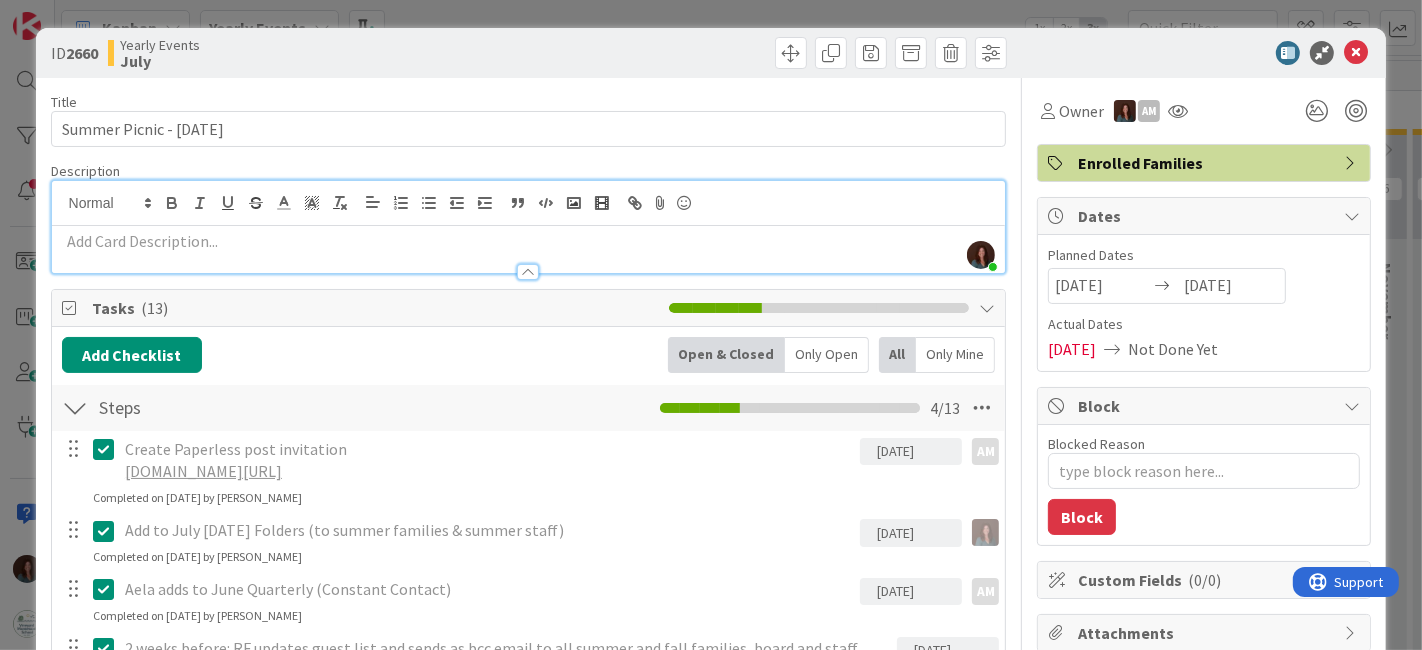type 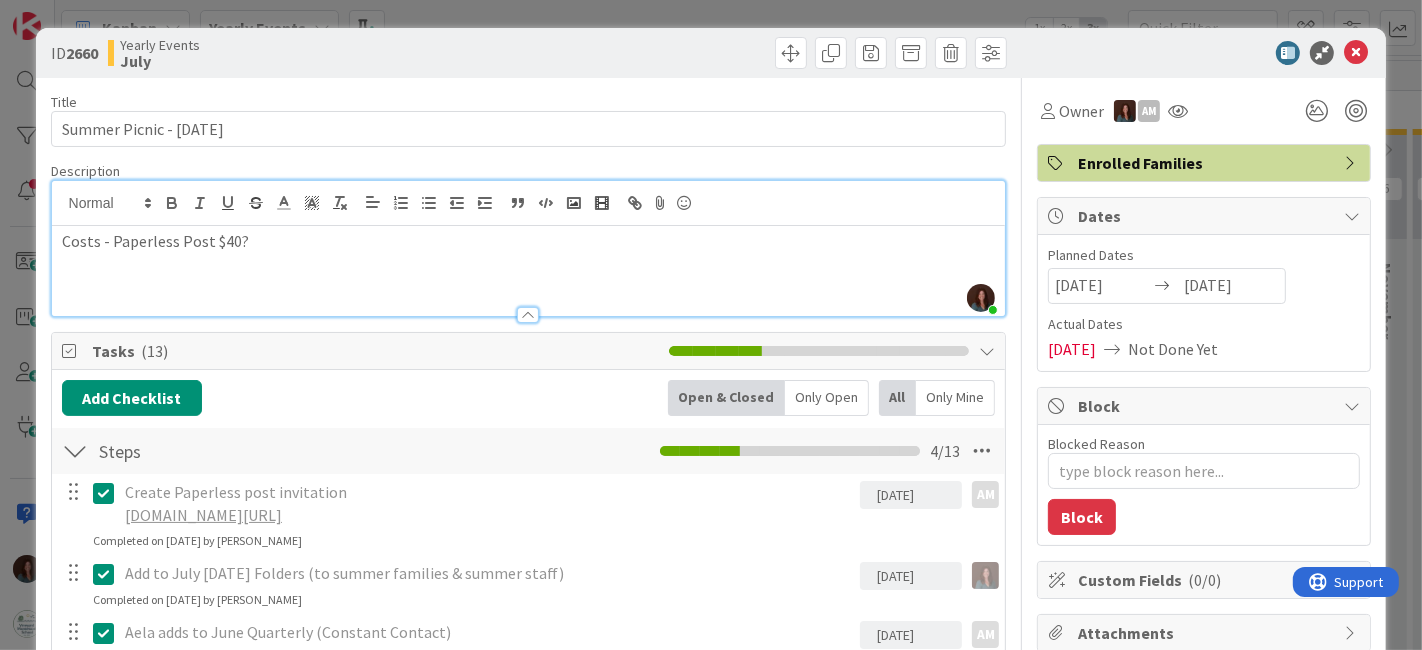 click on "Costs - Paperless Post $40?" at bounding box center (529, 241) 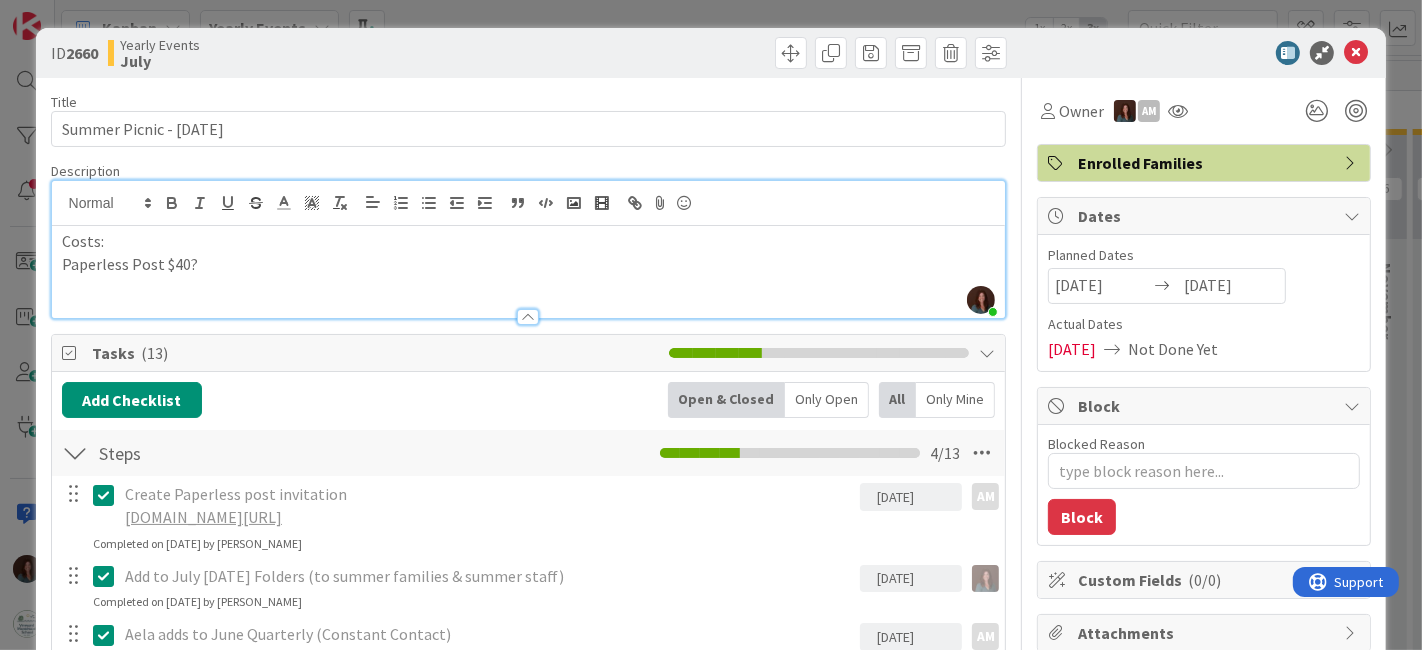 click on "Paperless Post $40?" at bounding box center [529, 264] 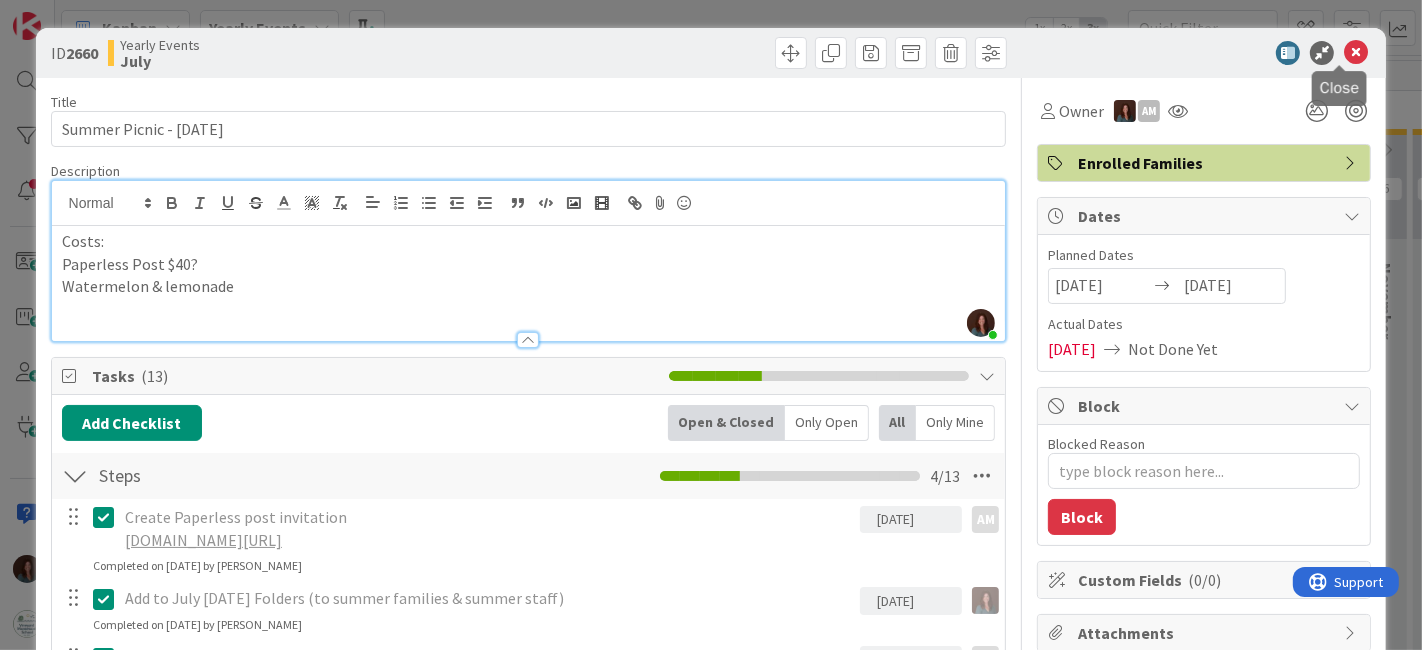 click at bounding box center (1356, 53) 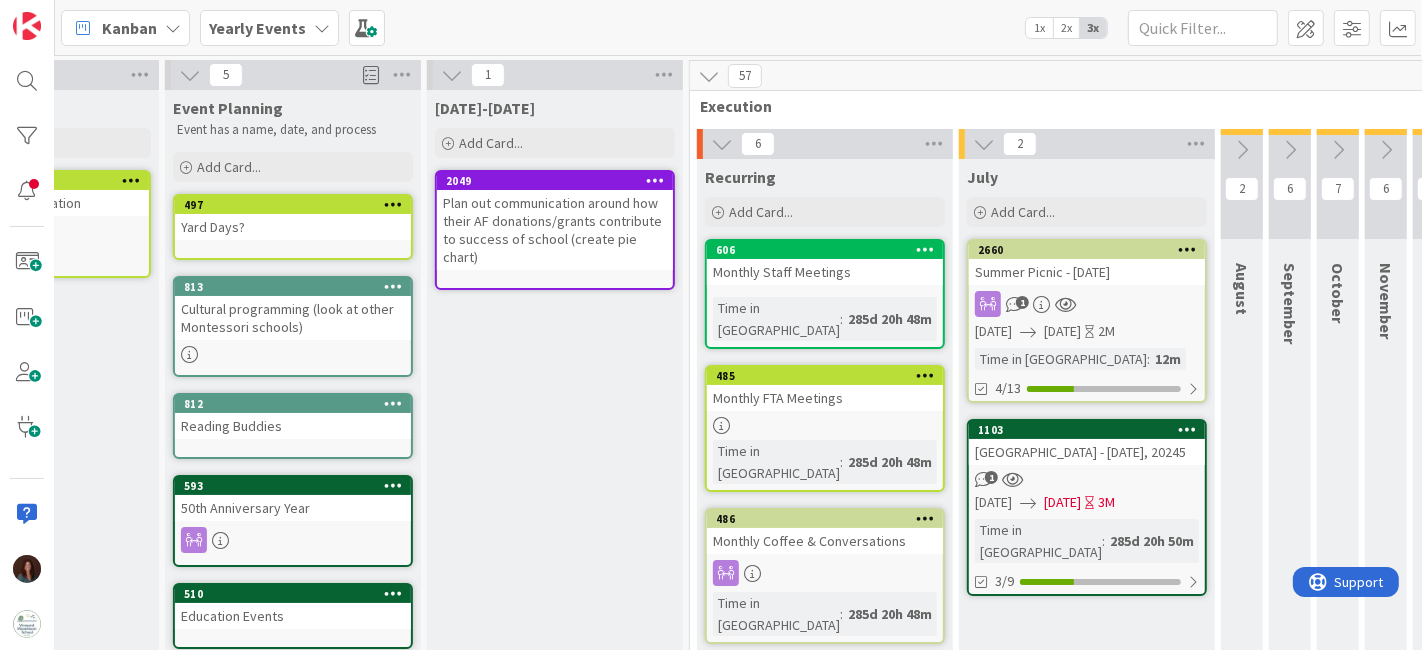scroll, scrollTop: 0, scrollLeft: 0, axis: both 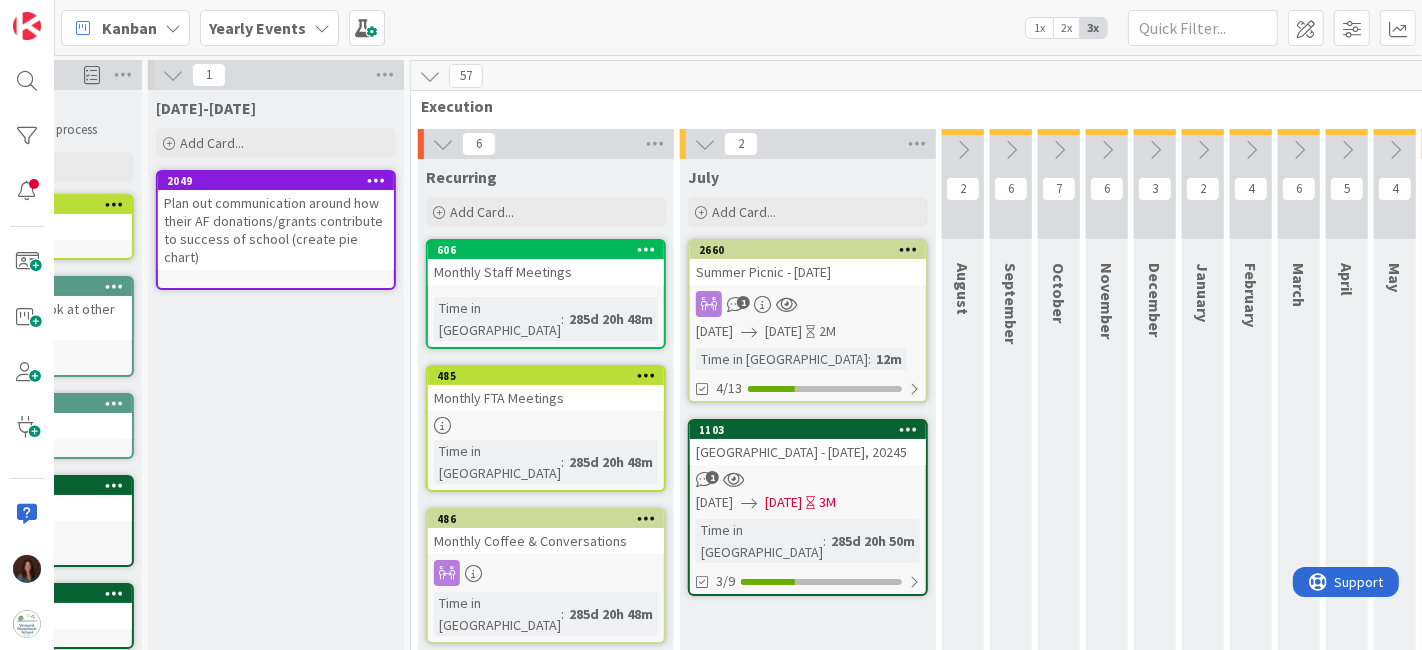 click on "Yearly Events" at bounding box center [257, 28] 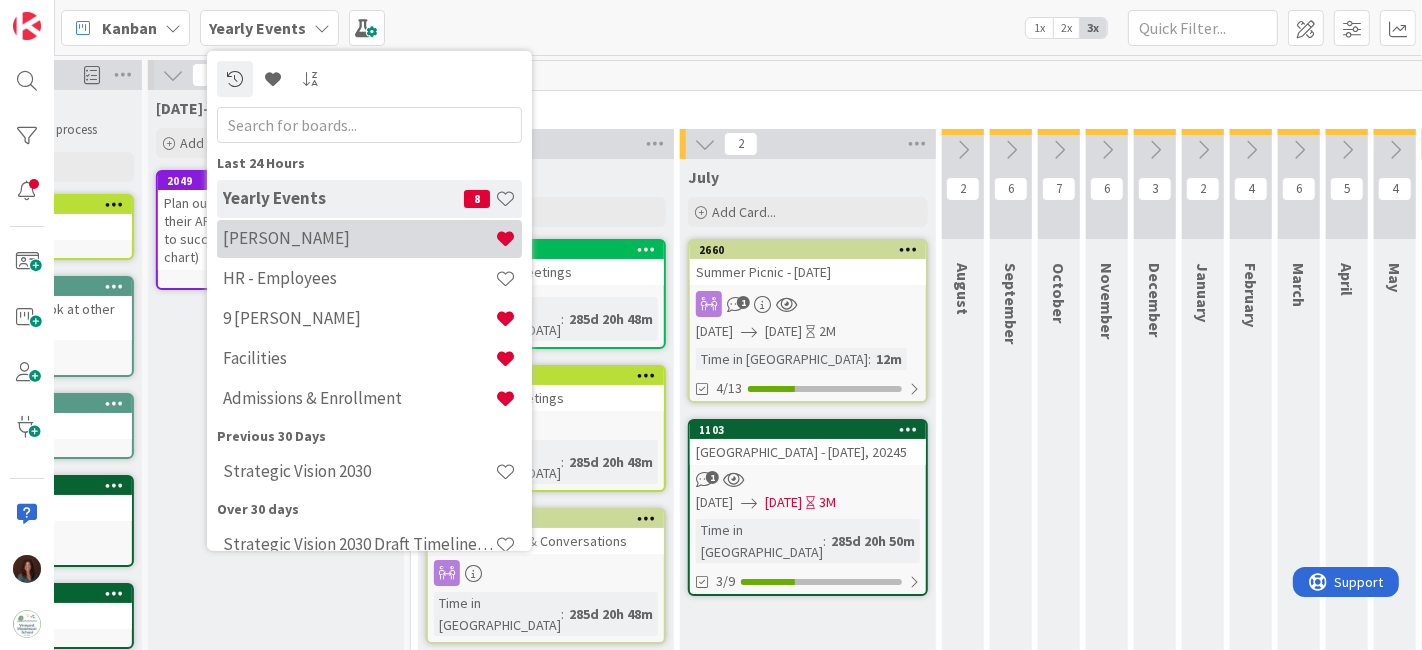 click on "[PERSON_NAME]" at bounding box center [359, 238] 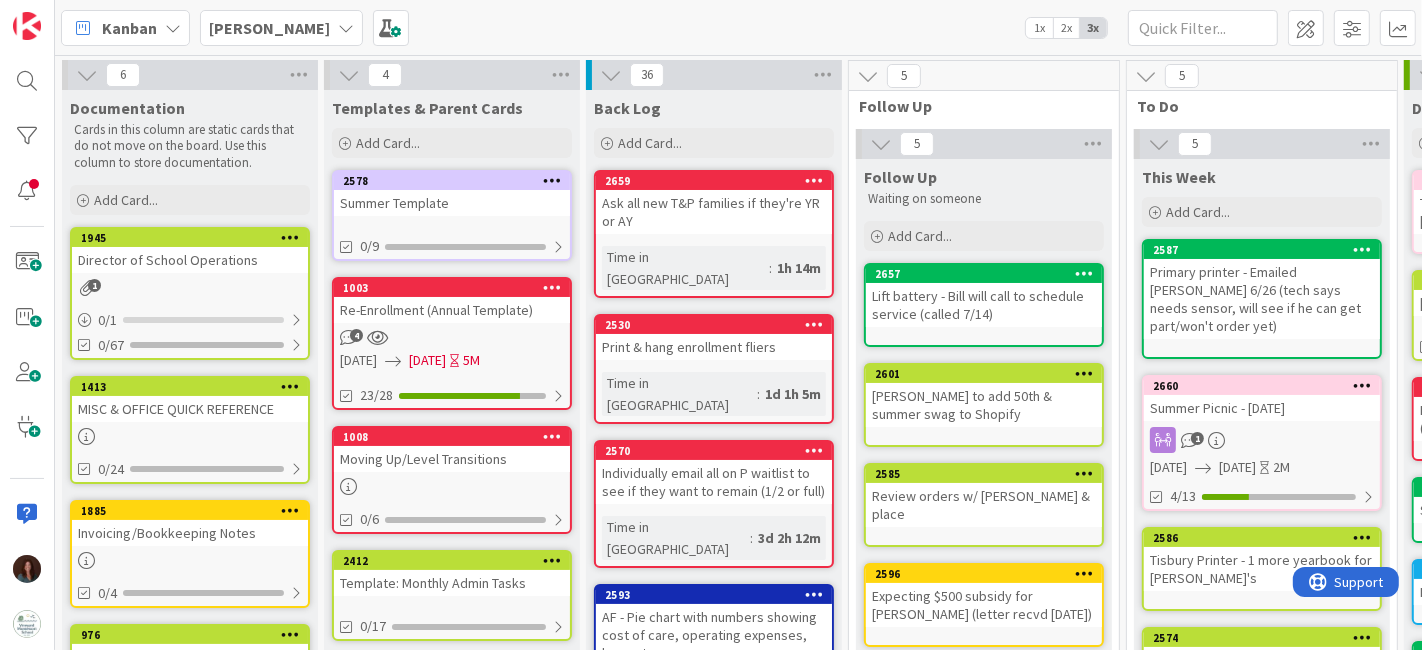 scroll, scrollTop: 0, scrollLeft: 0, axis: both 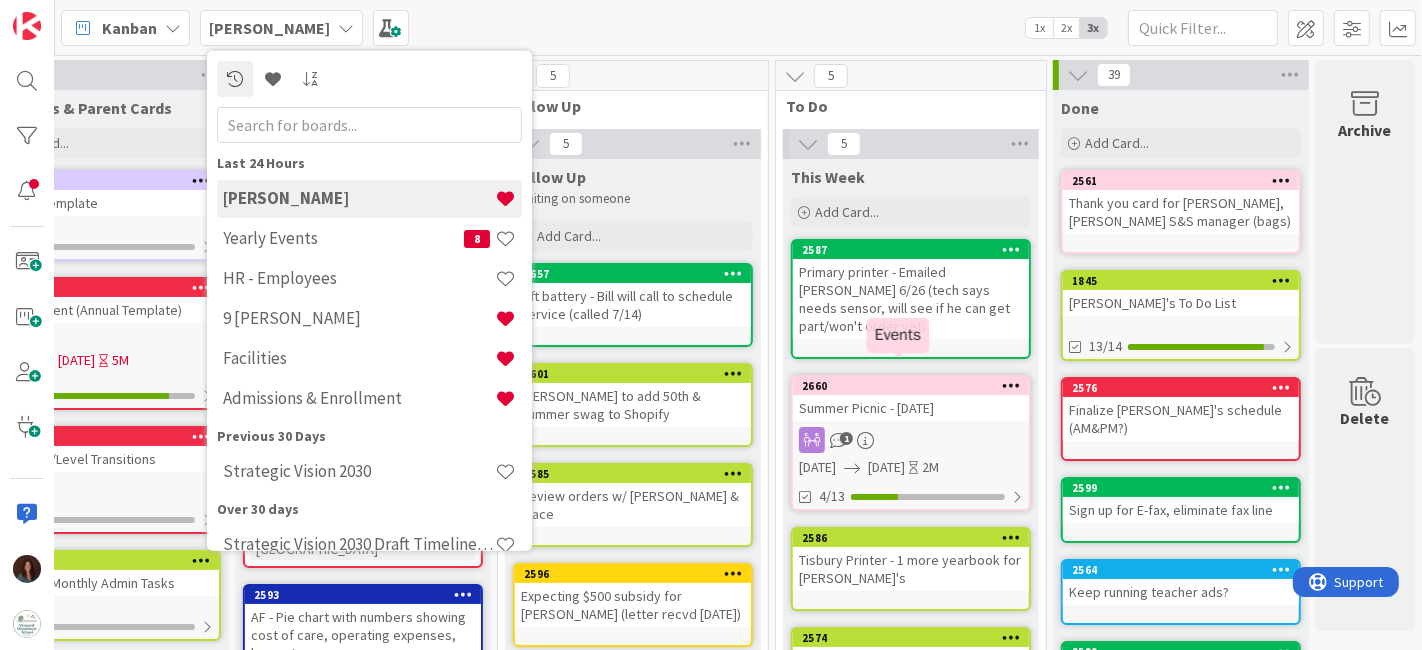 click on "Summer Picnic - [DATE]" at bounding box center [911, 408] 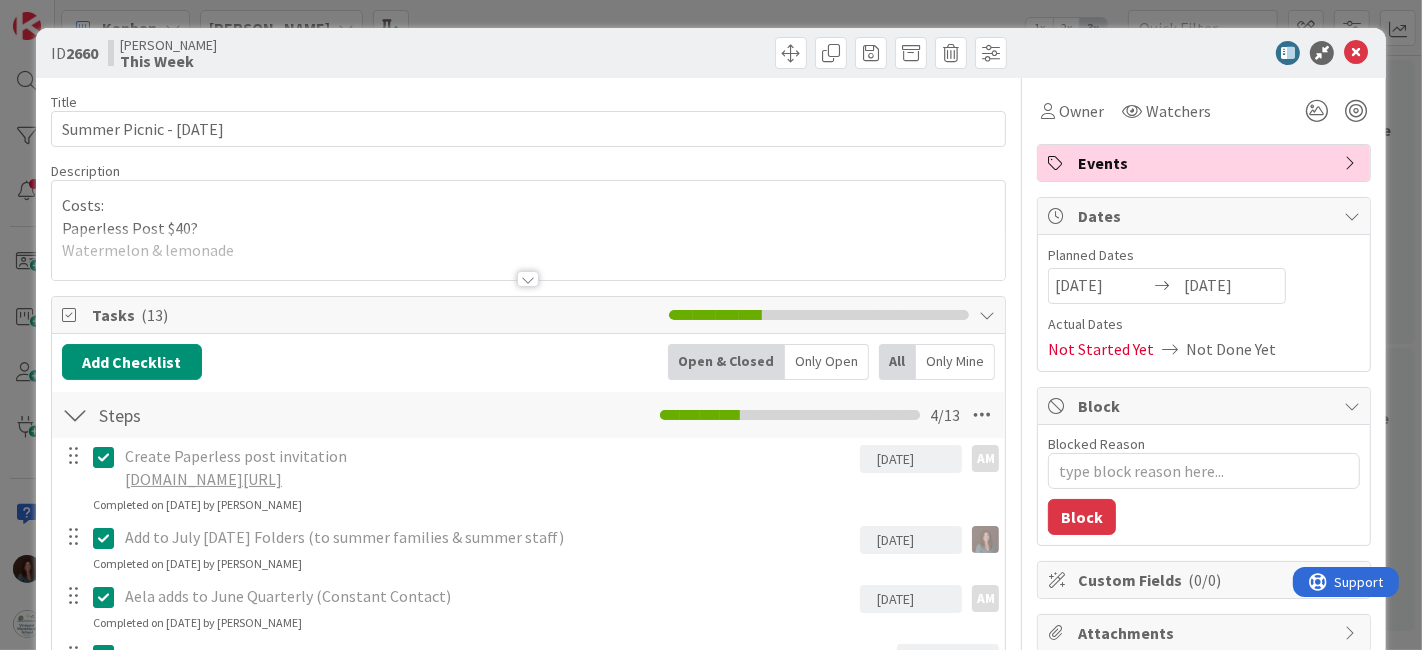 scroll, scrollTop: 0, scrollLeft: 0, axis: both 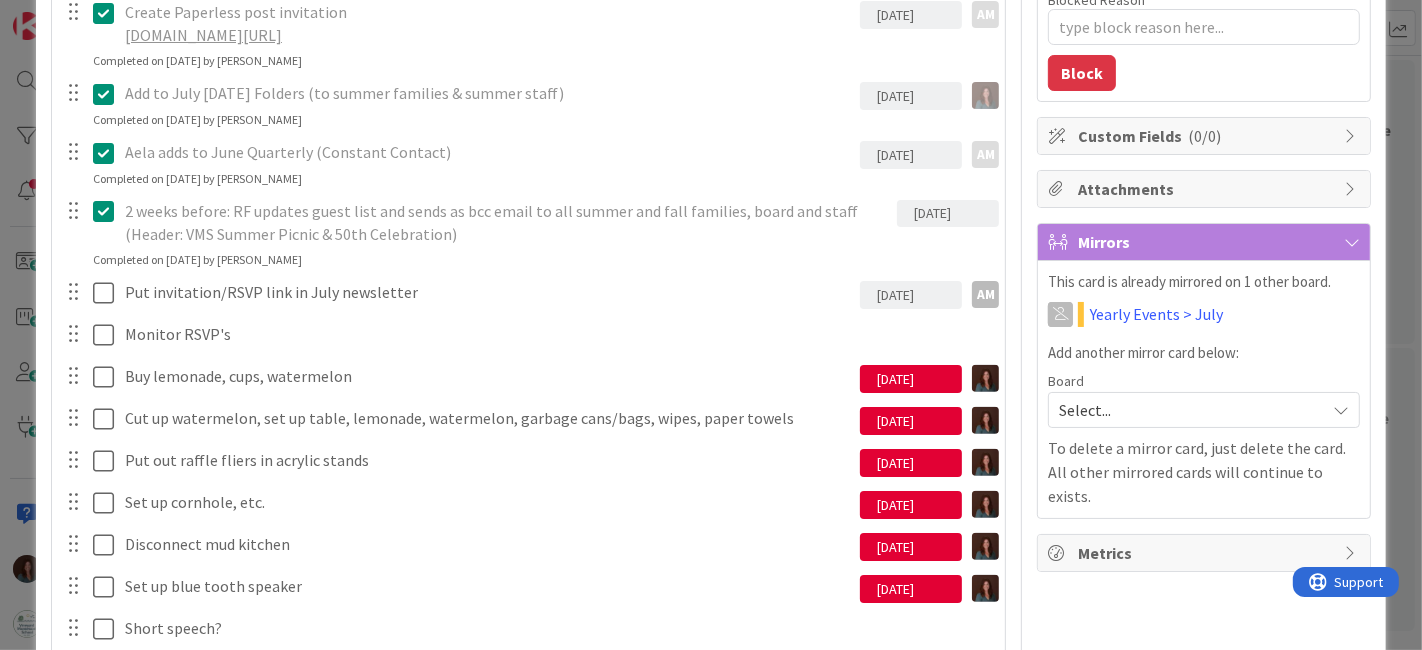 click on "Attachments" at bounding box center [1206, 189] 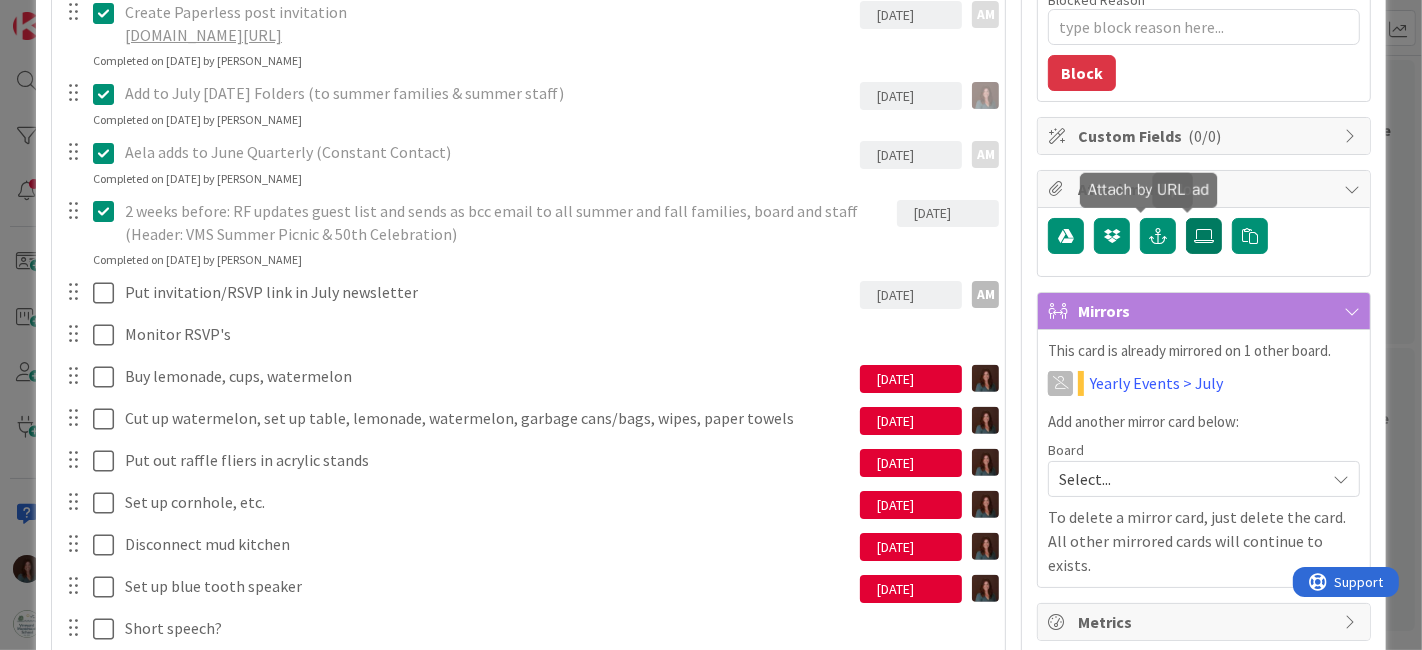 type on "x" 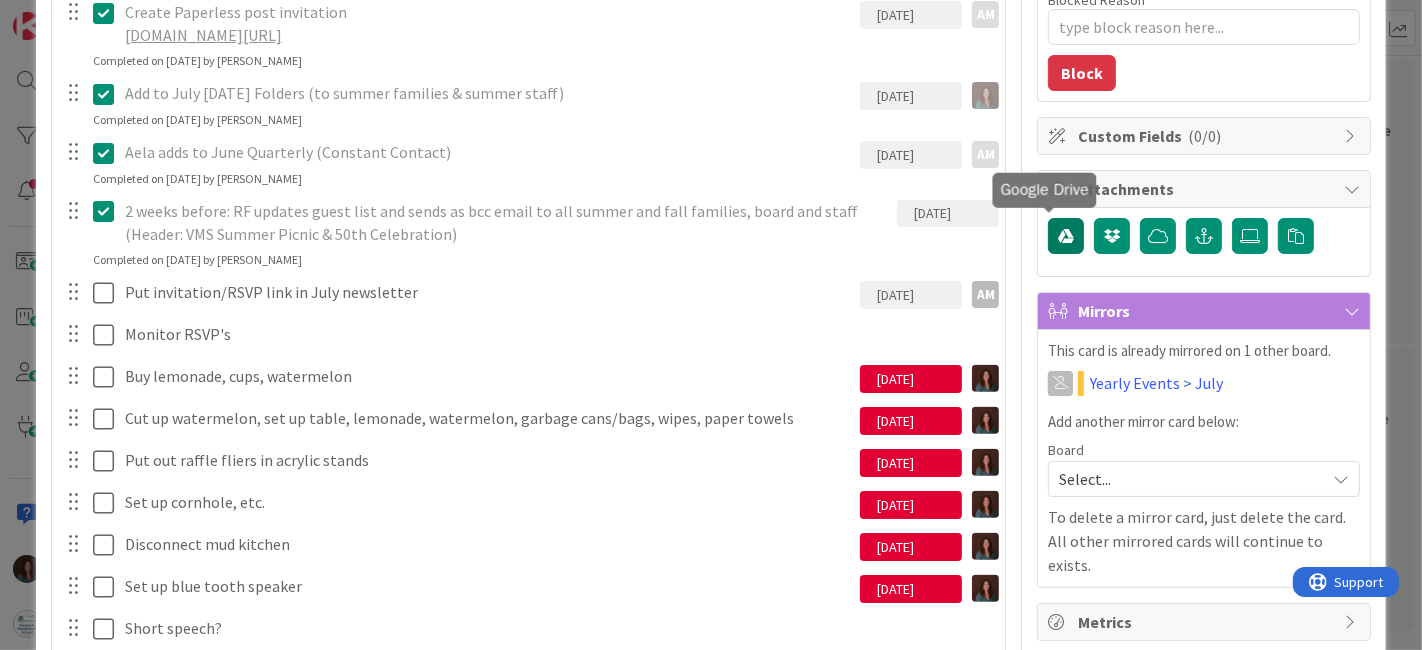click at bounding box center [1066, 236] 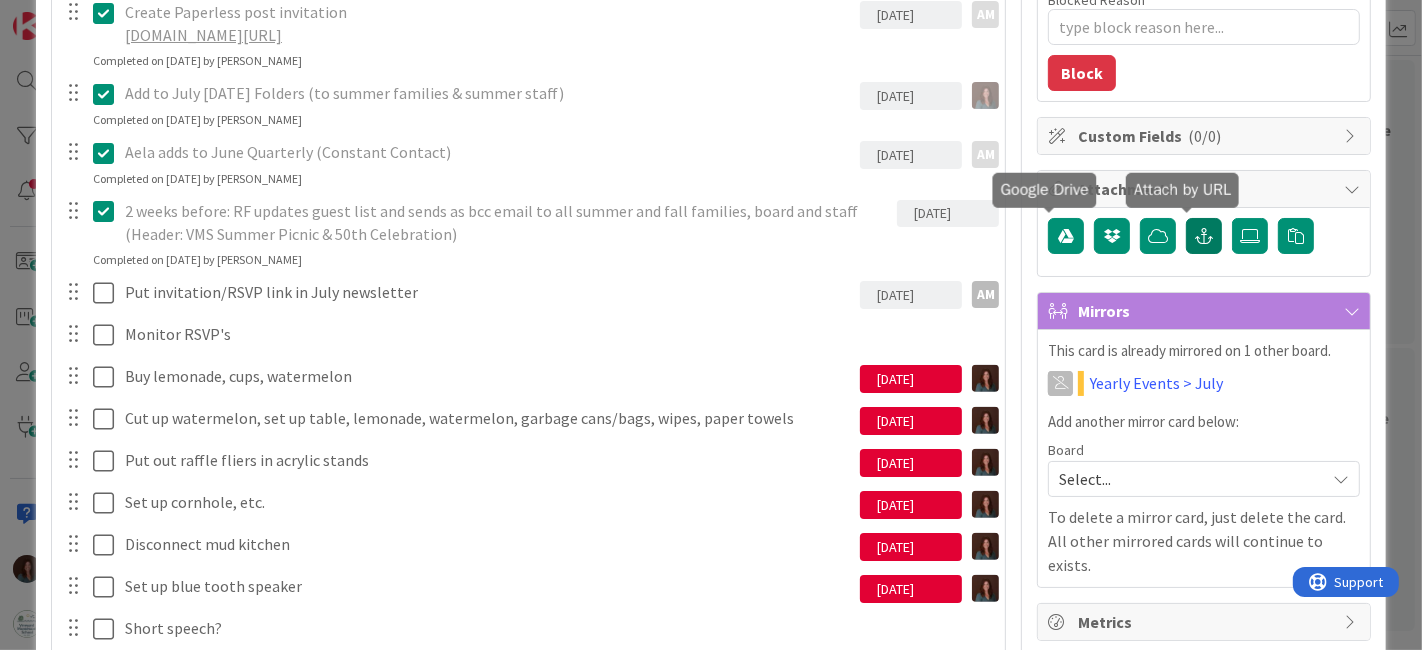 click at bounding box center (1204, 236) 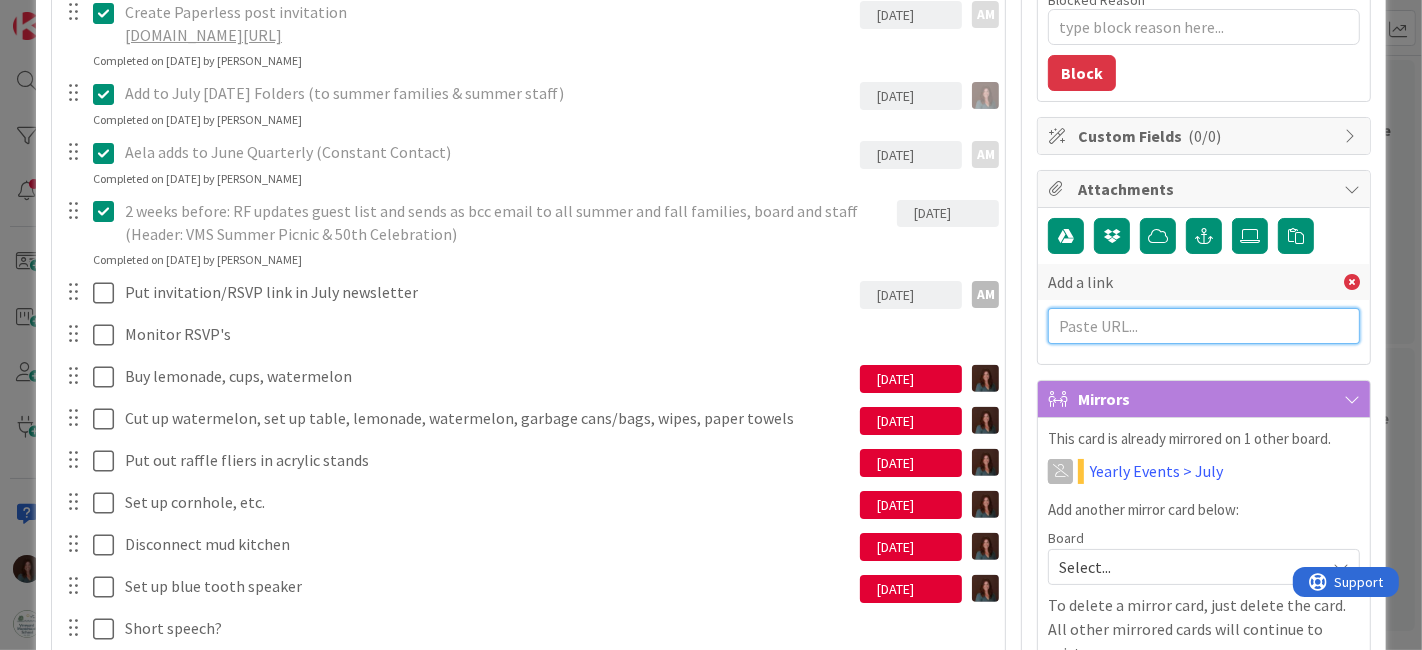 click at bounding box center [1204, 326] 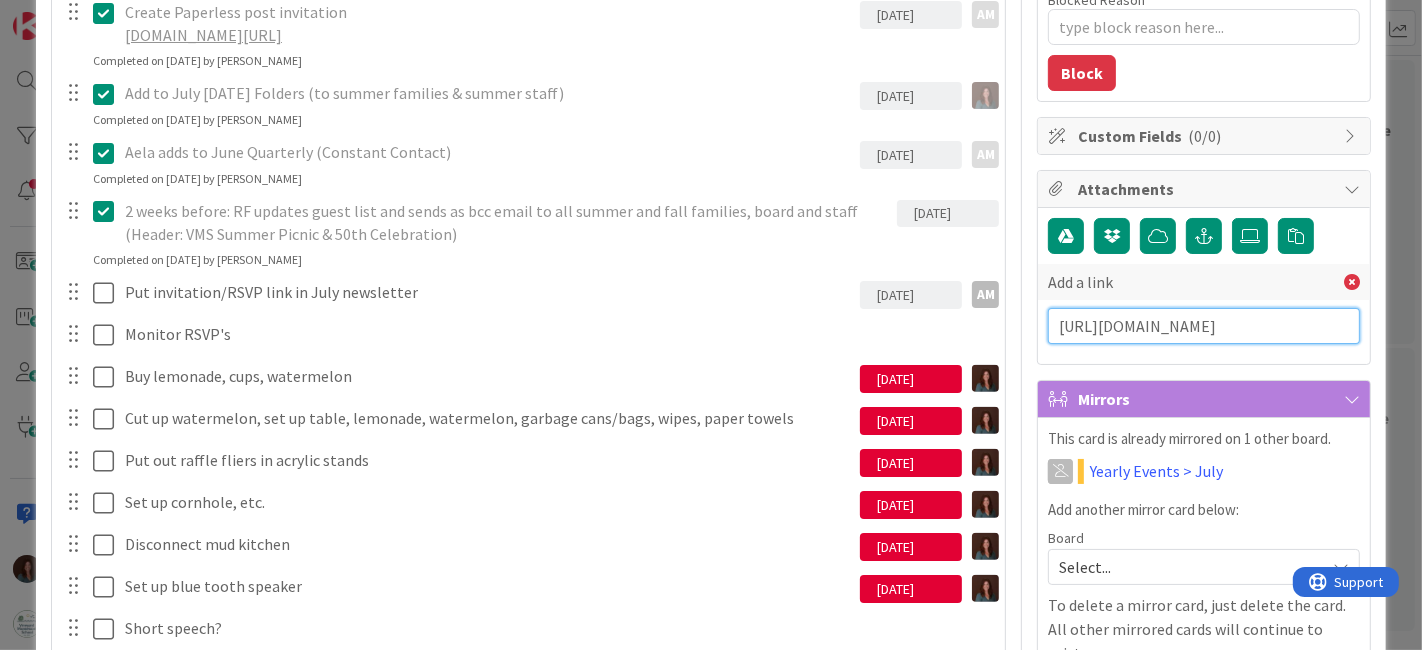 scroll, scrollTop: 0, scrollLeft: 243, axis: horizontal 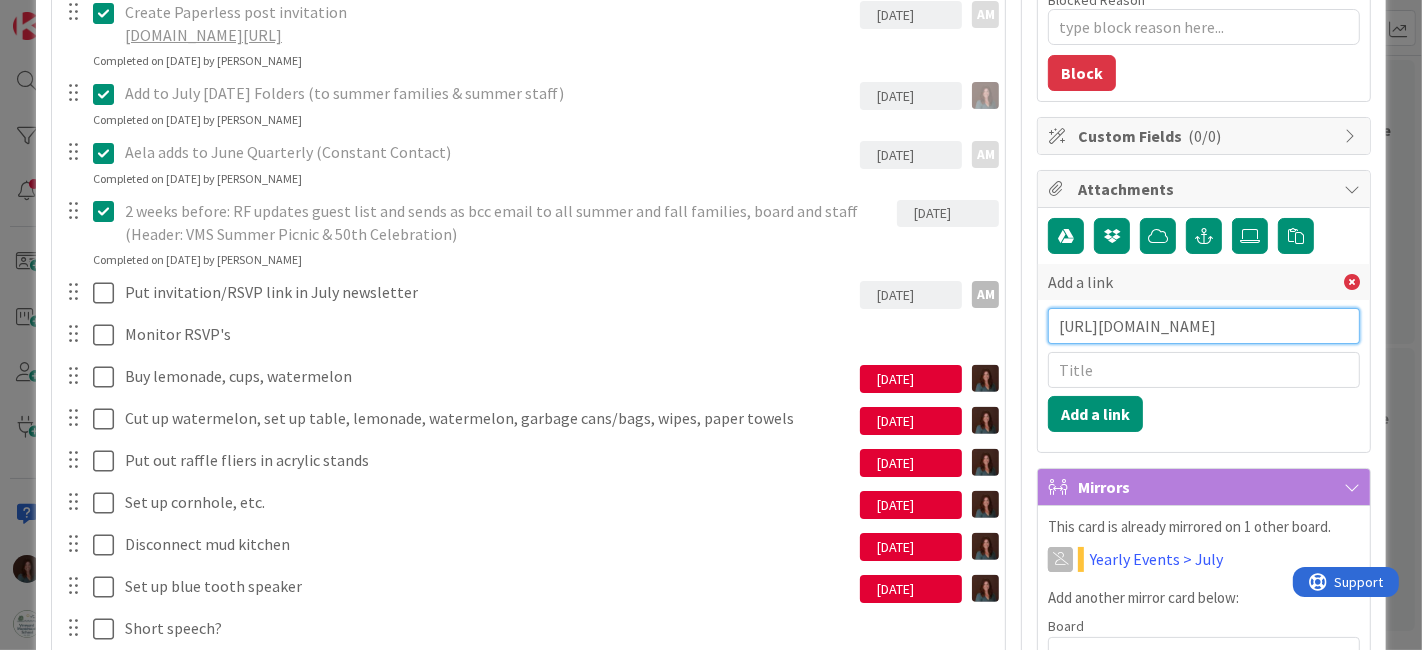 type on "[URL][DOMAIN_NAME]" 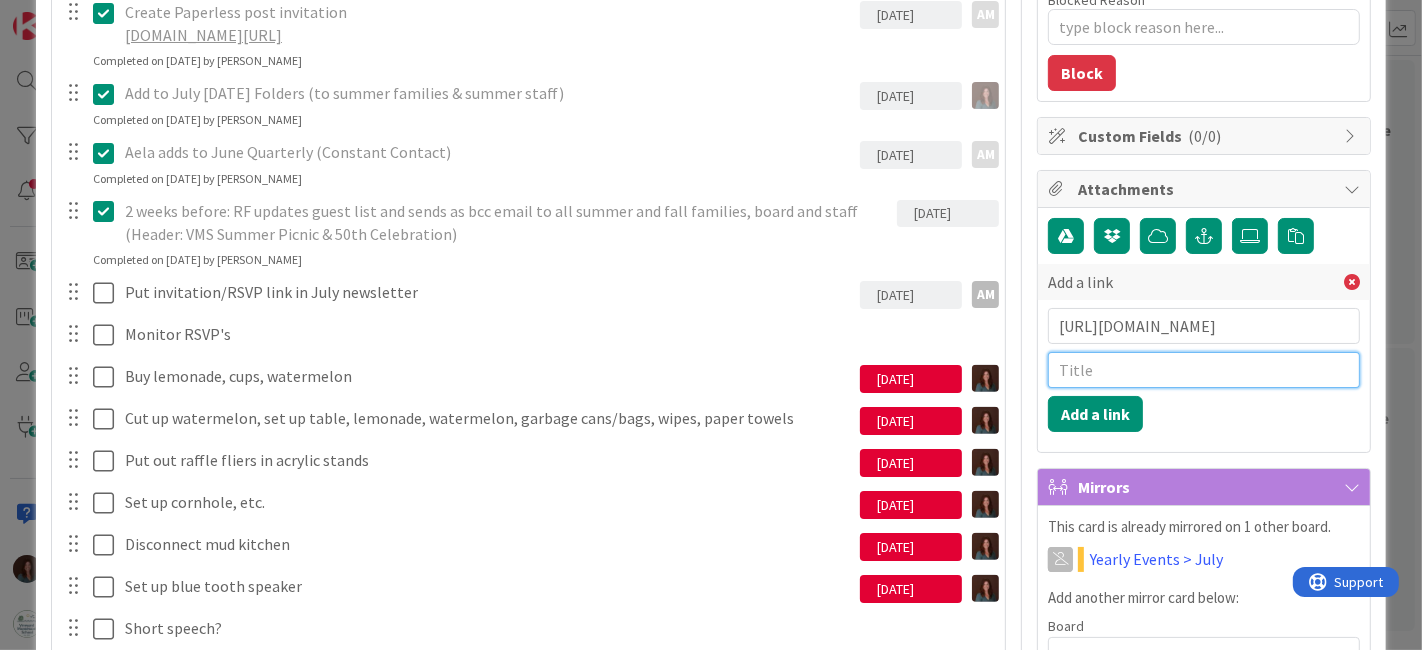 click at bounding box center [1204, 370] 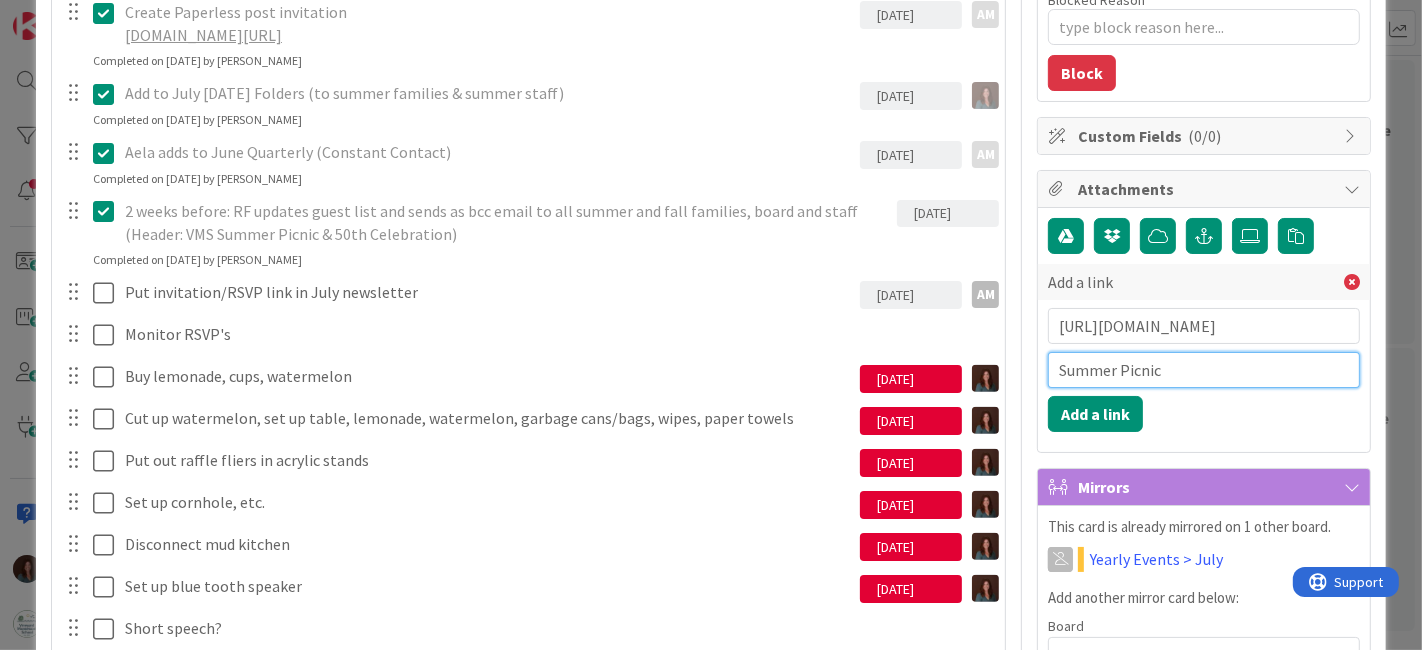 type on "Summer Picnic" 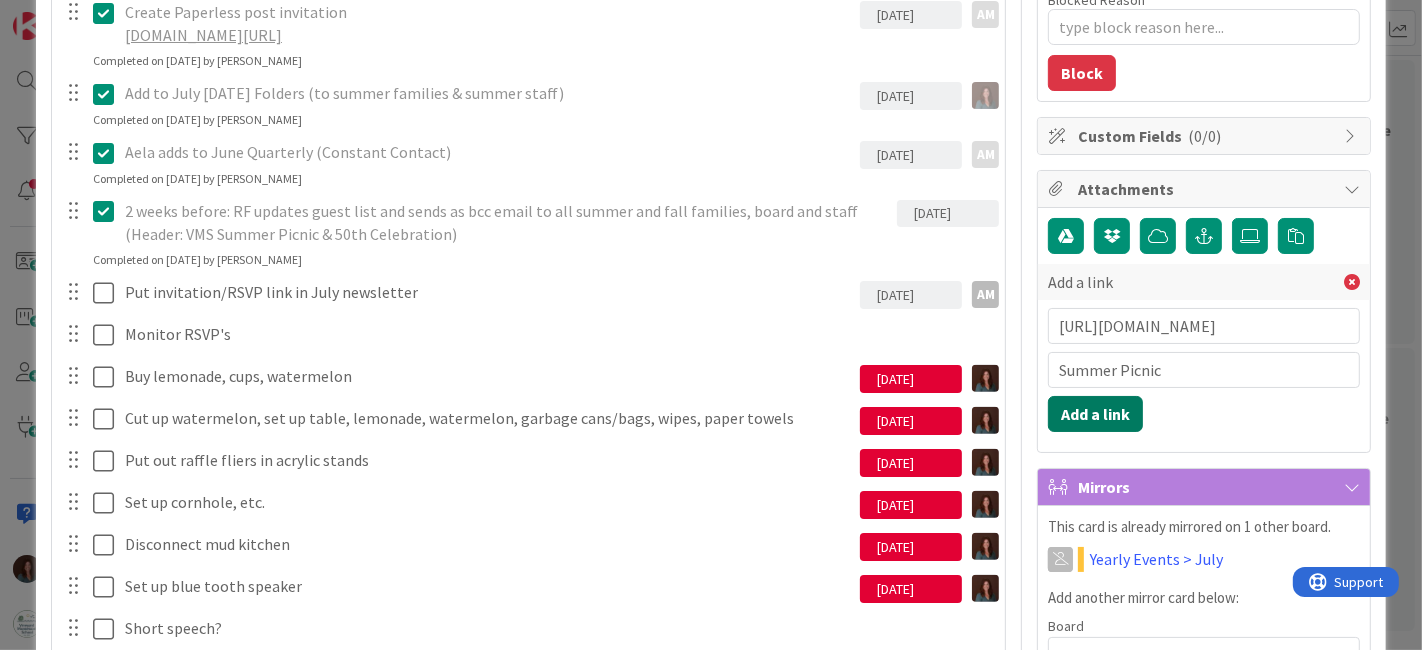click on "Add a link" at bounding box center (1095, 414) 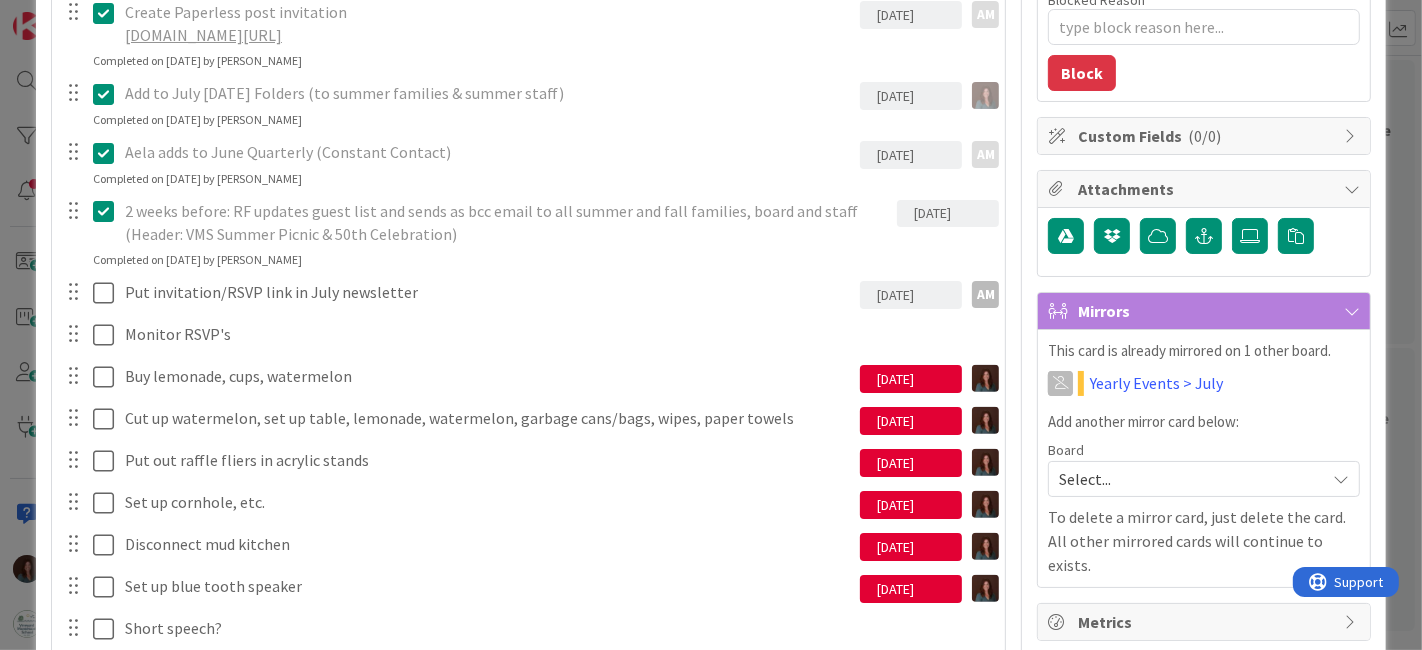 type on "x" 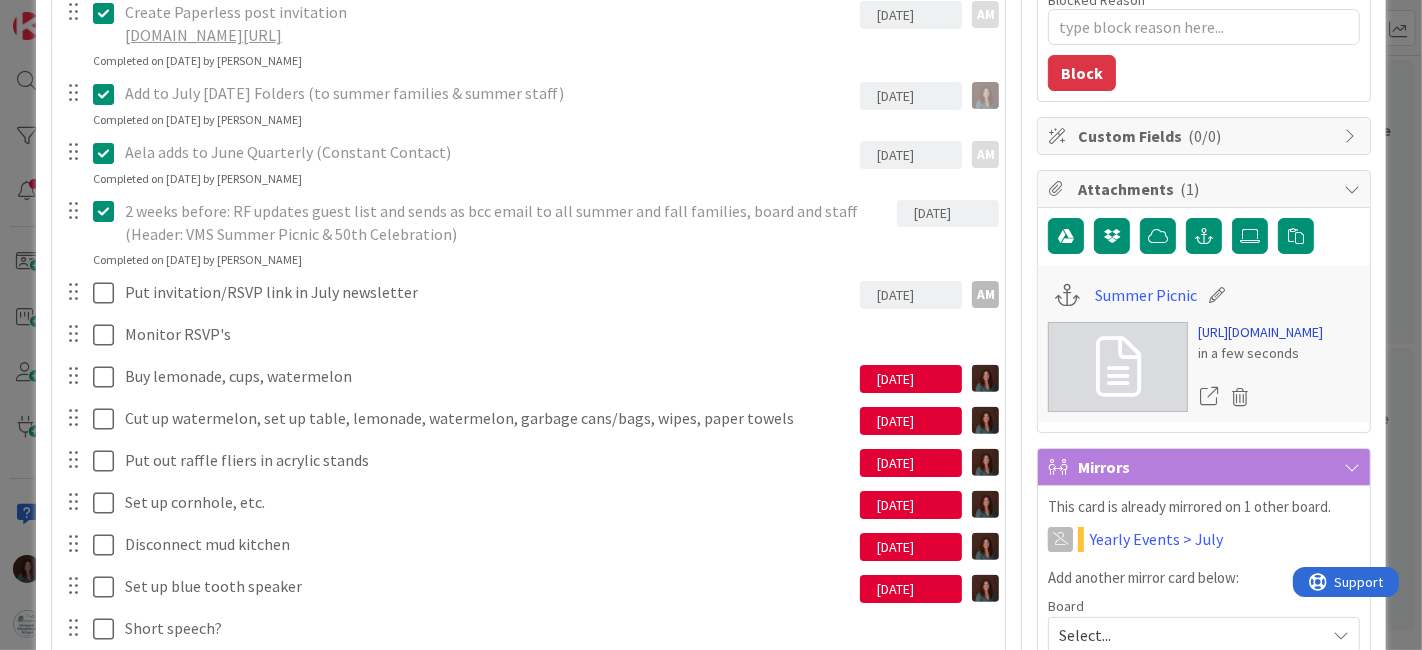 click on "[URL][DOMAIN_NAME]" at bounding box center [1260, 332] 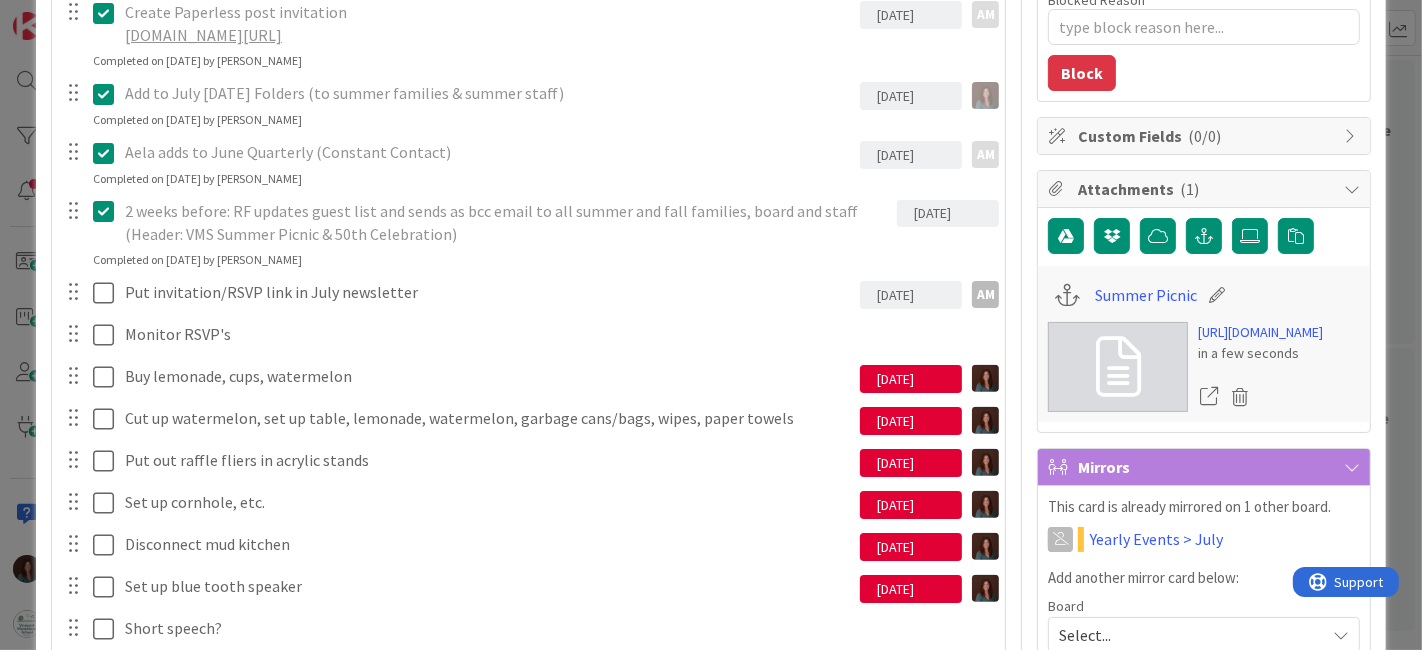 scroll, scrollTop: 0, scrollLeft: 0, axis: both 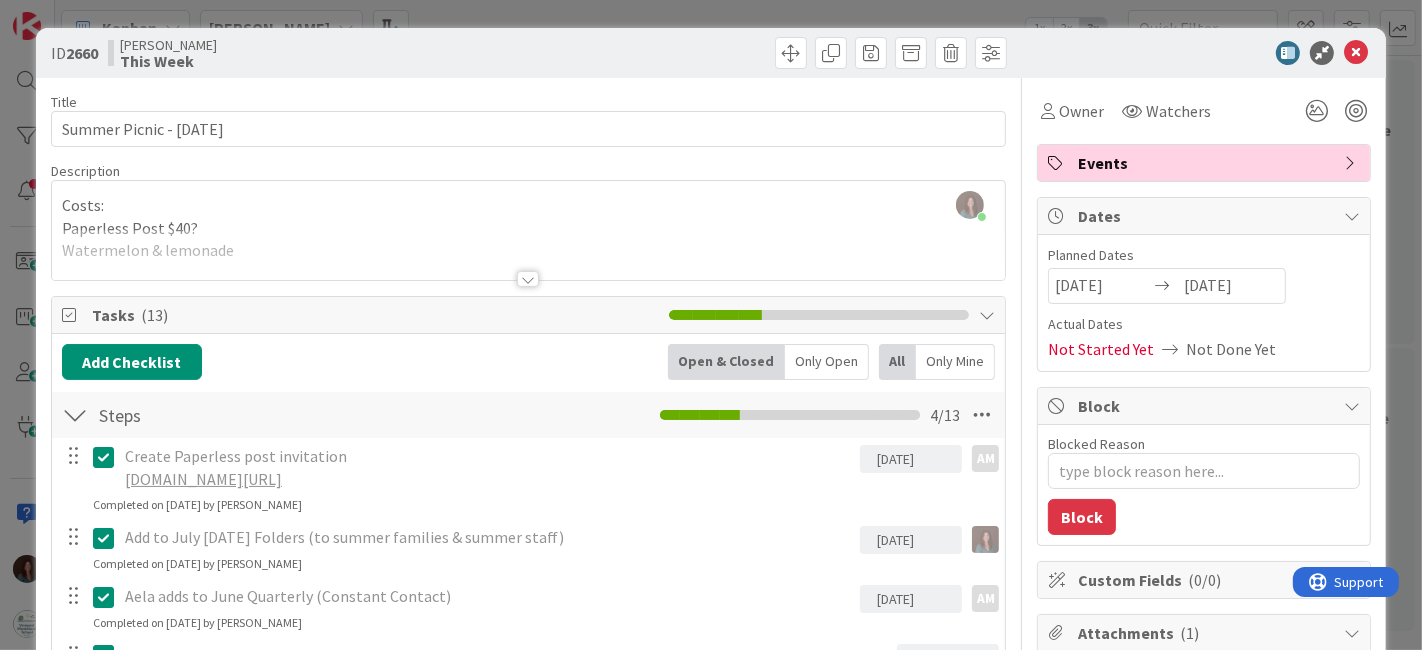 click at bounding box center [529, 254] 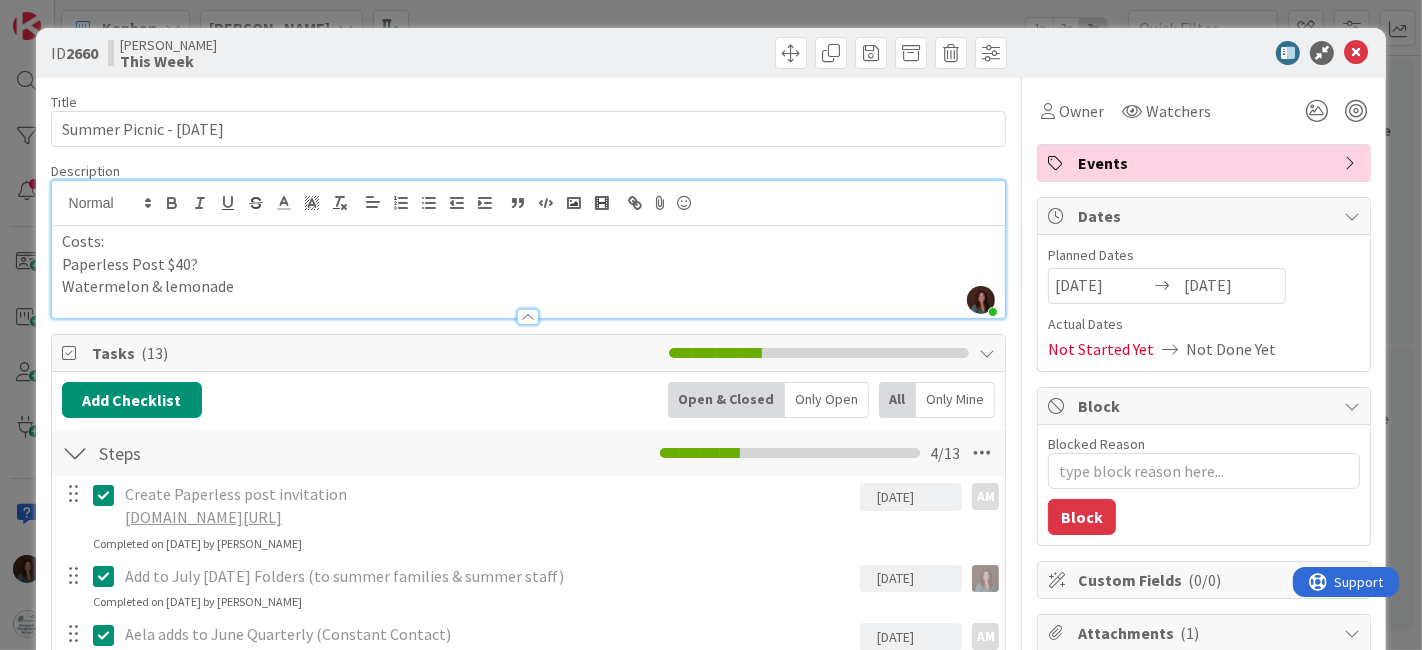 click on "Watermelon & lemonade" at bounding box center (529, 286) 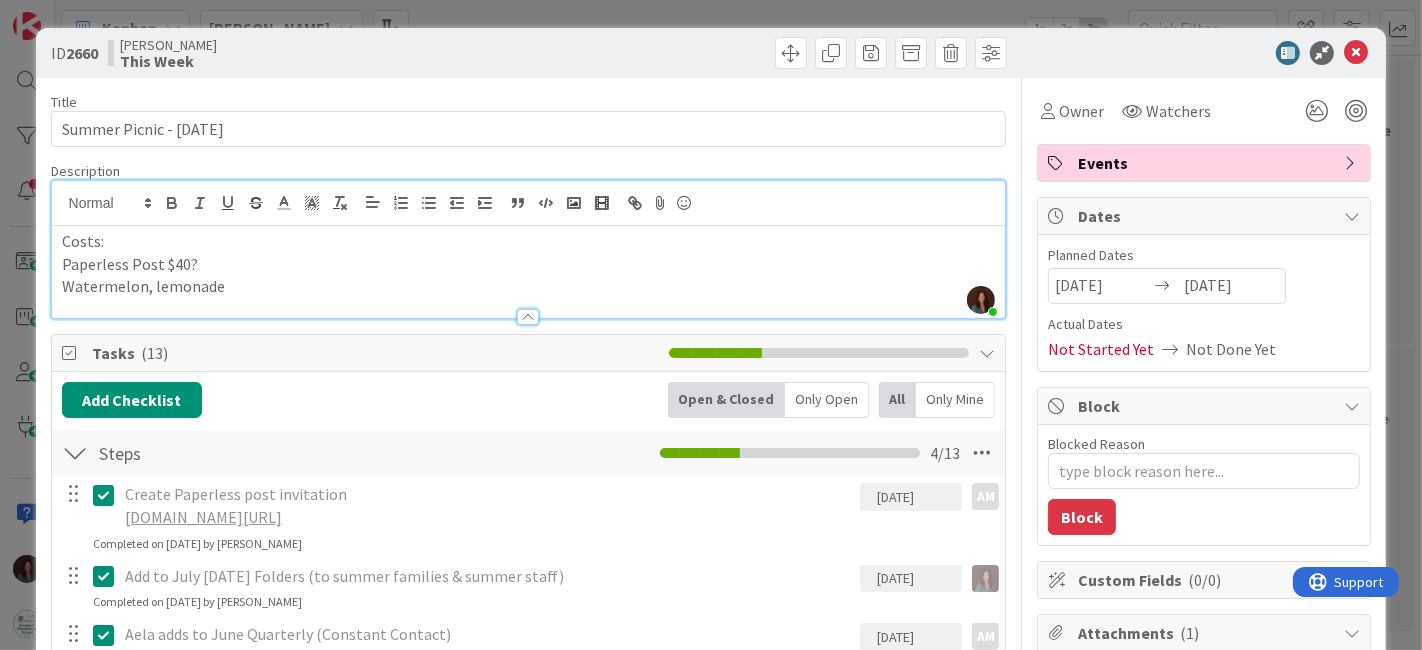 click on "Watermelon, lemonade" at bounding box center (529, 286) 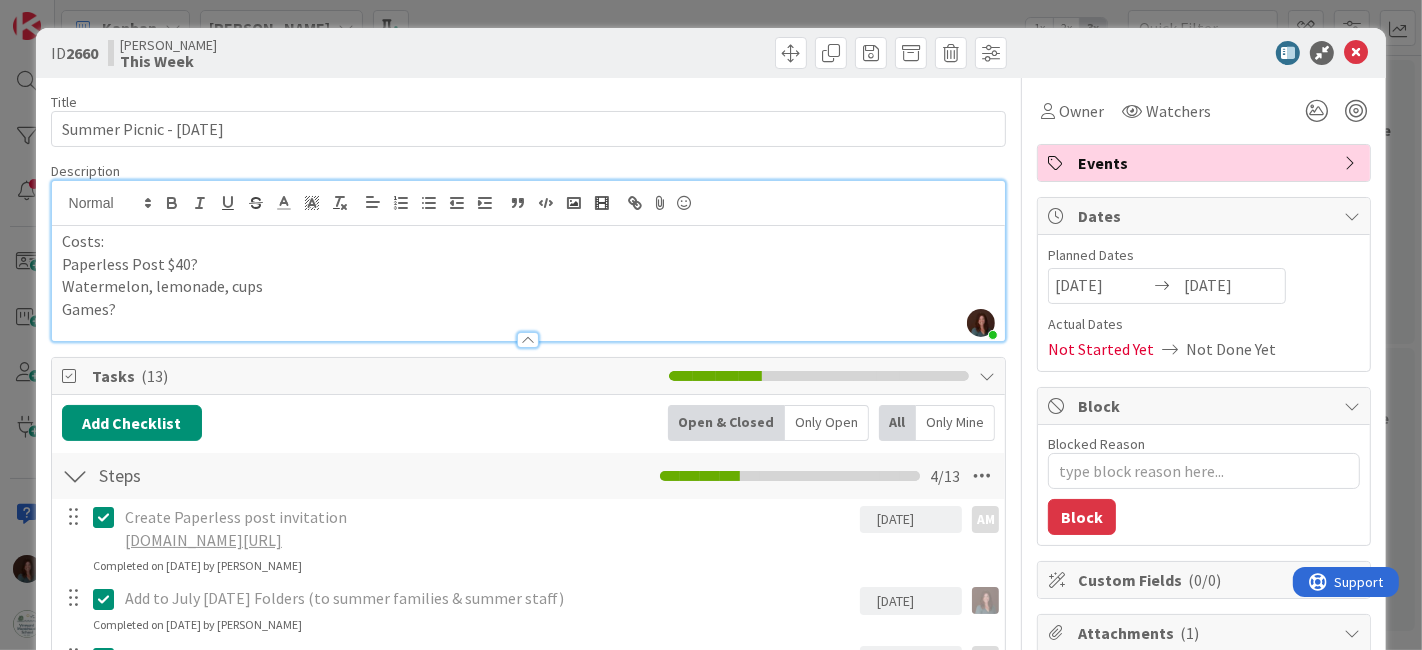 type on "x" 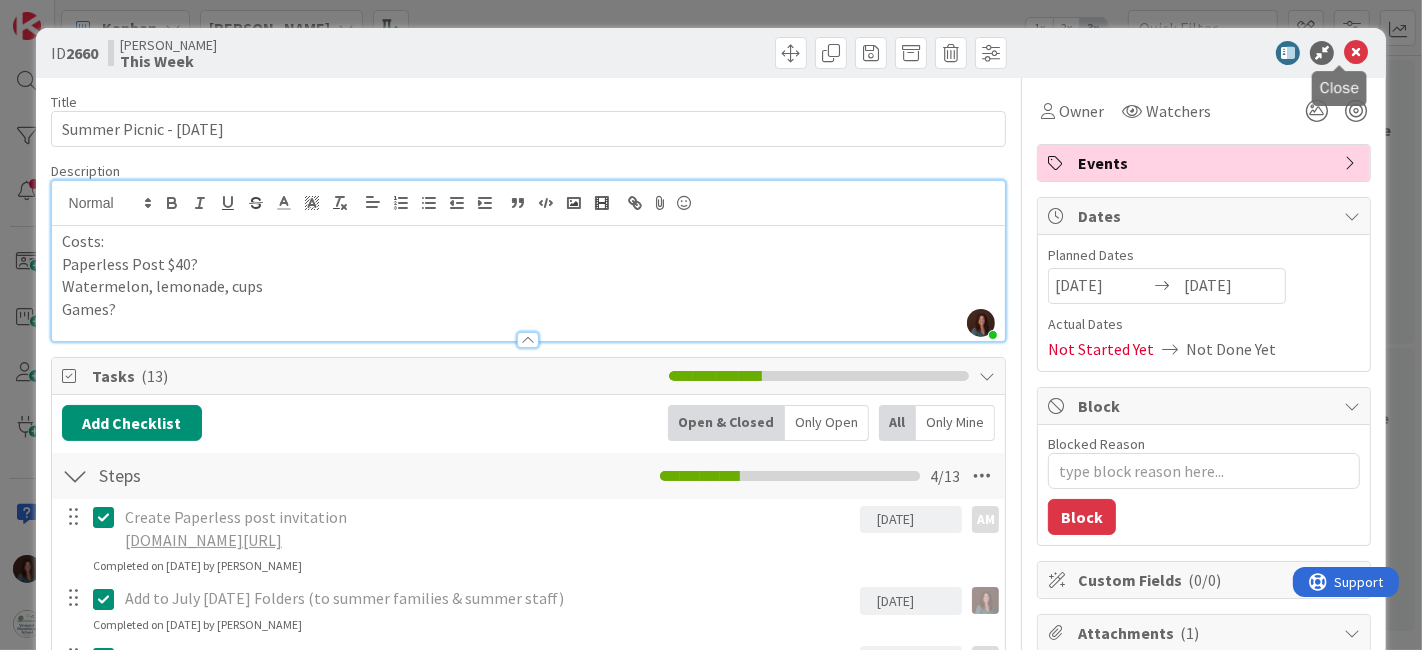 click at bounding box center [1356, 53] 